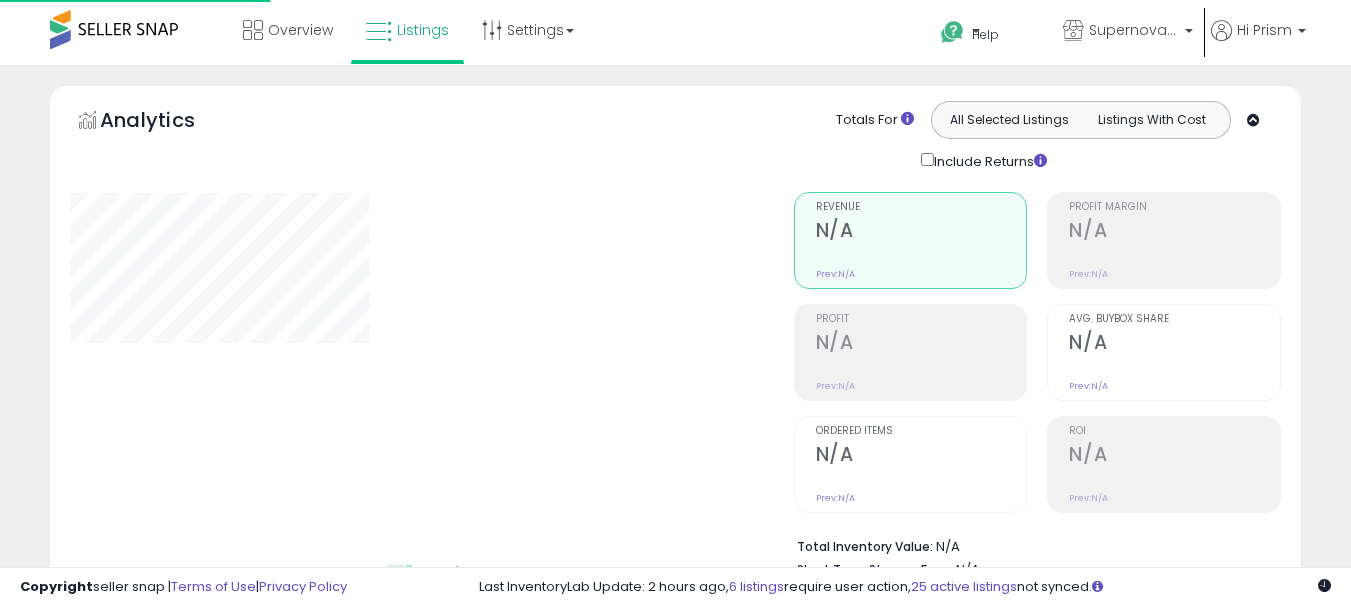 scroll, scrollTop: 684, scrollLeft: 0, axis: vertical 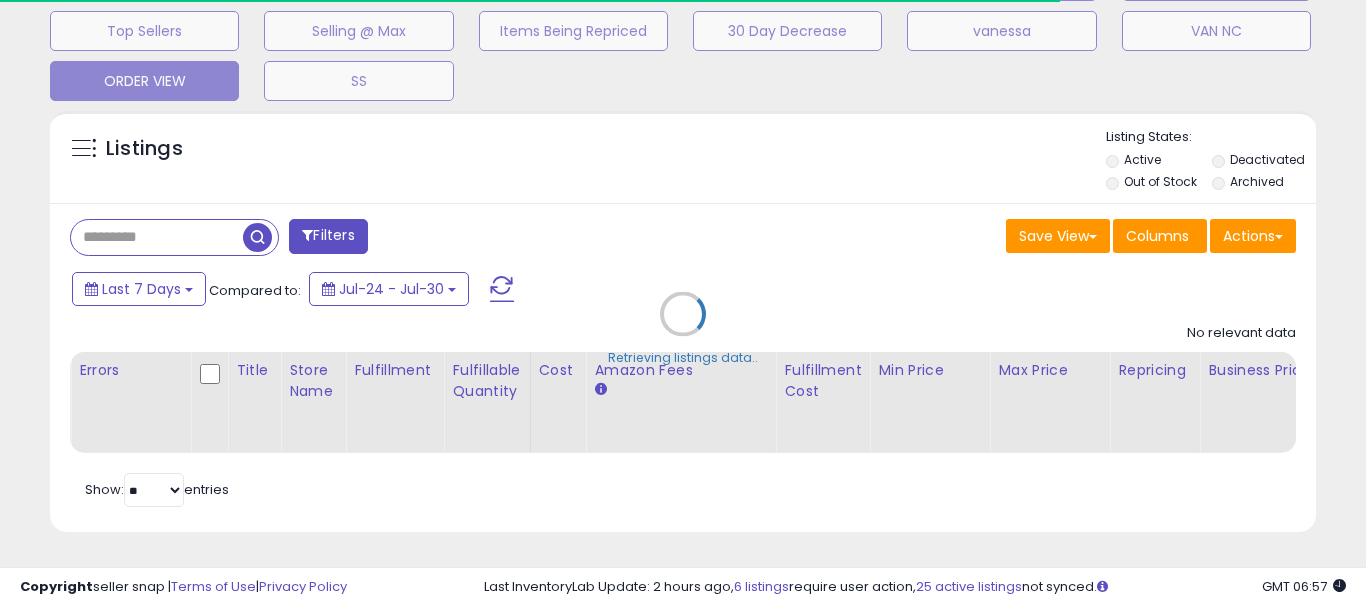 type on "**********" 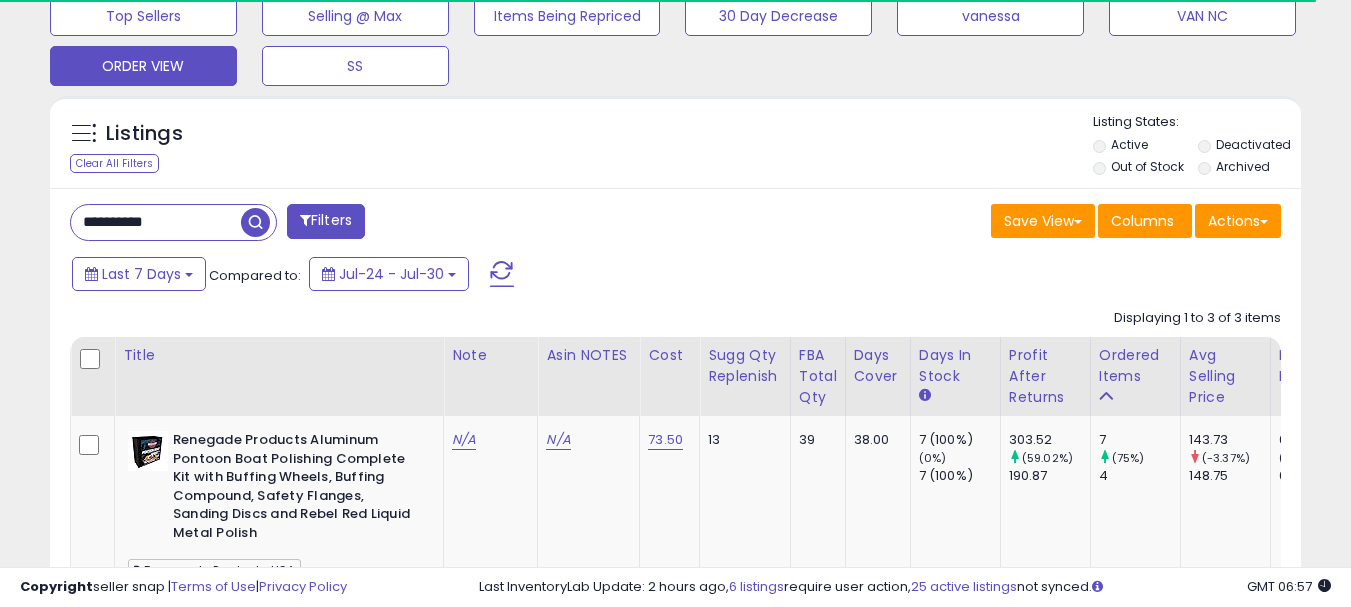scroll, scrollTop: 999590, scrollLeft: 999276, axis: both 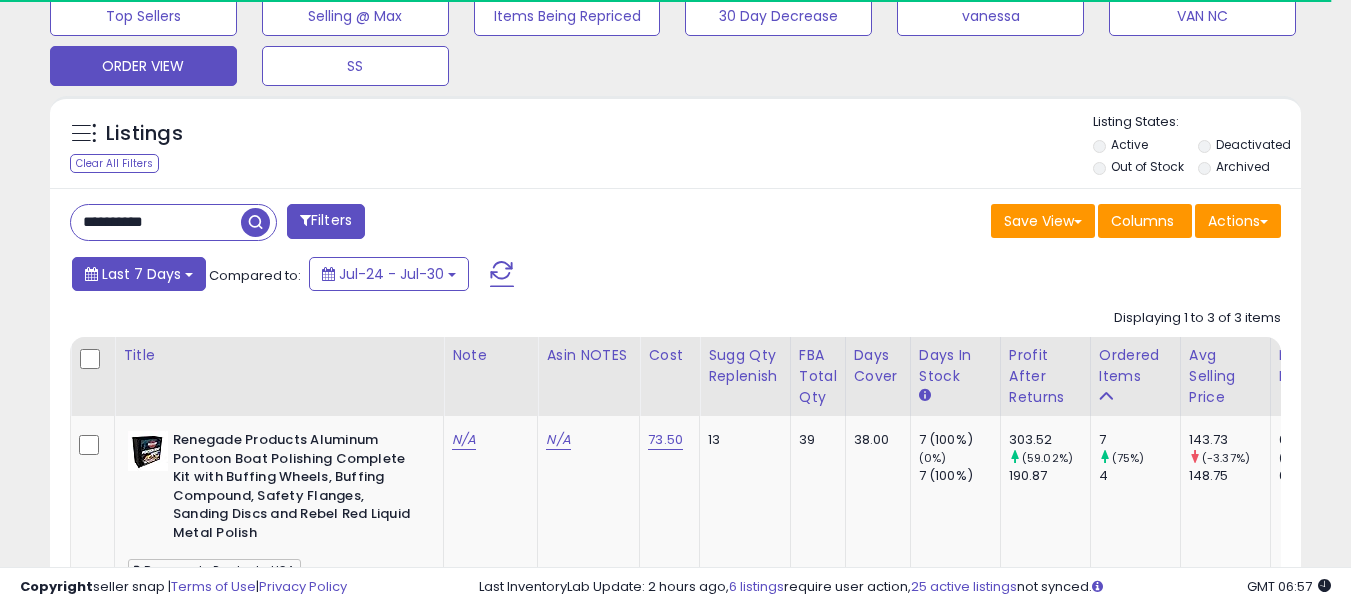 click on "Last 7 Days" at bounding box center [141, 274] 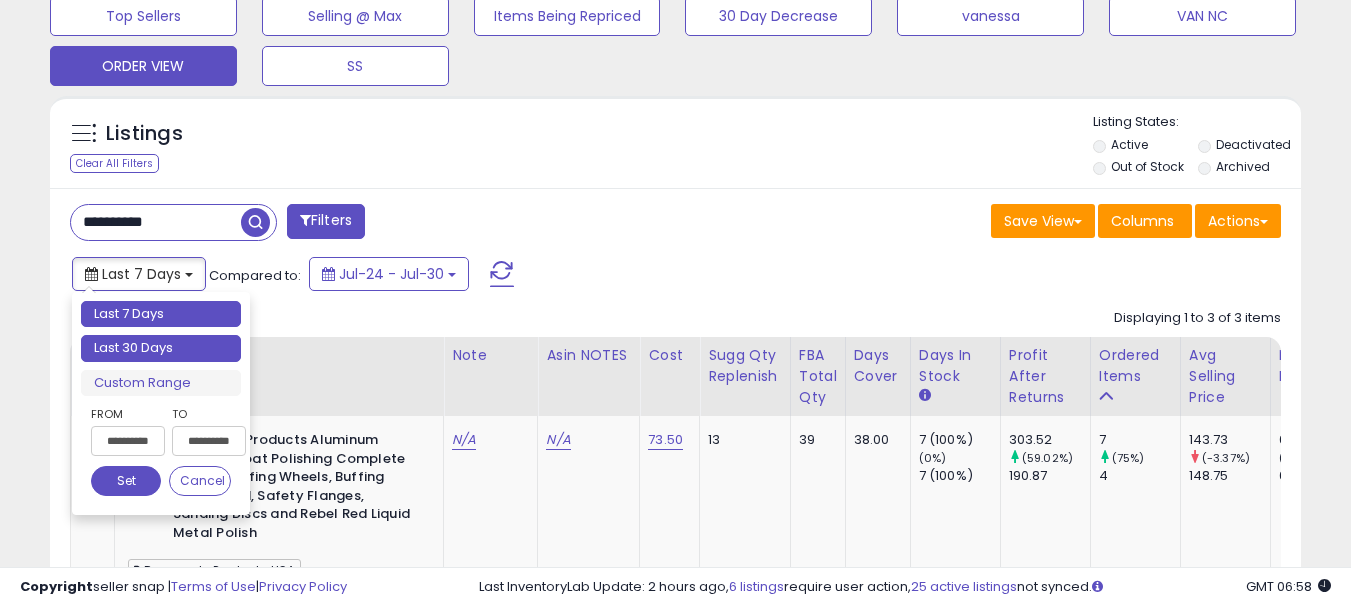 type on "**********" 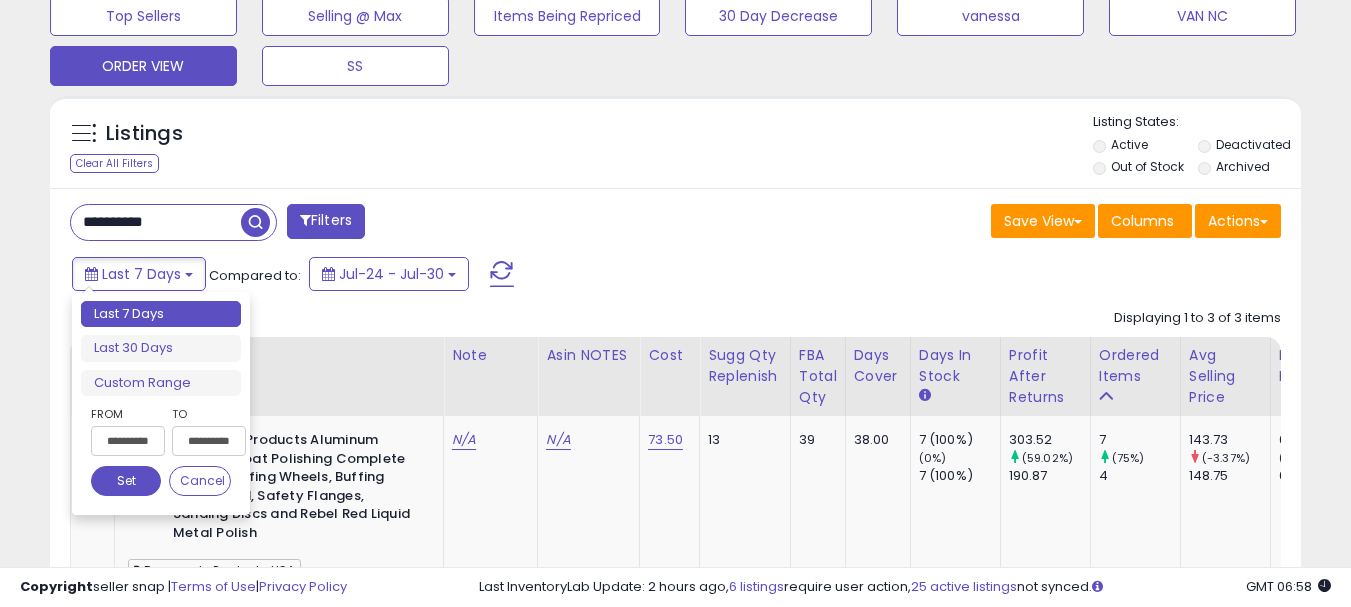 click on "Last 30 Days" at bounding box center (161, 348) 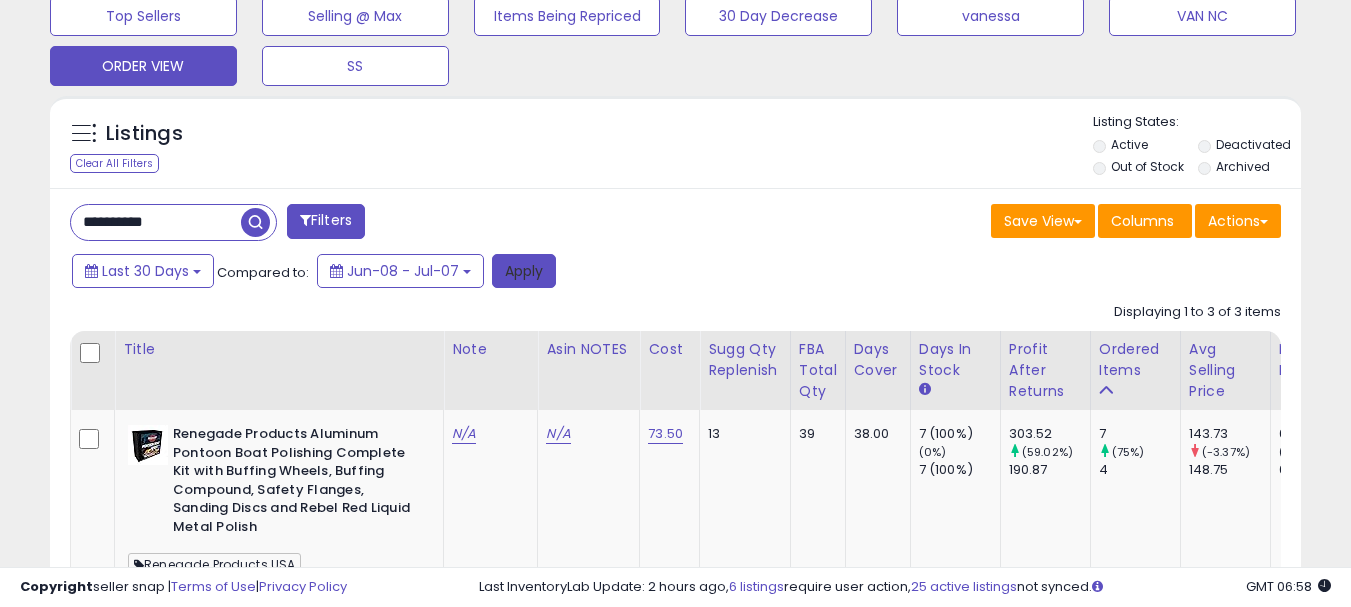 click on "Apply" at bounding box center [524, 271] 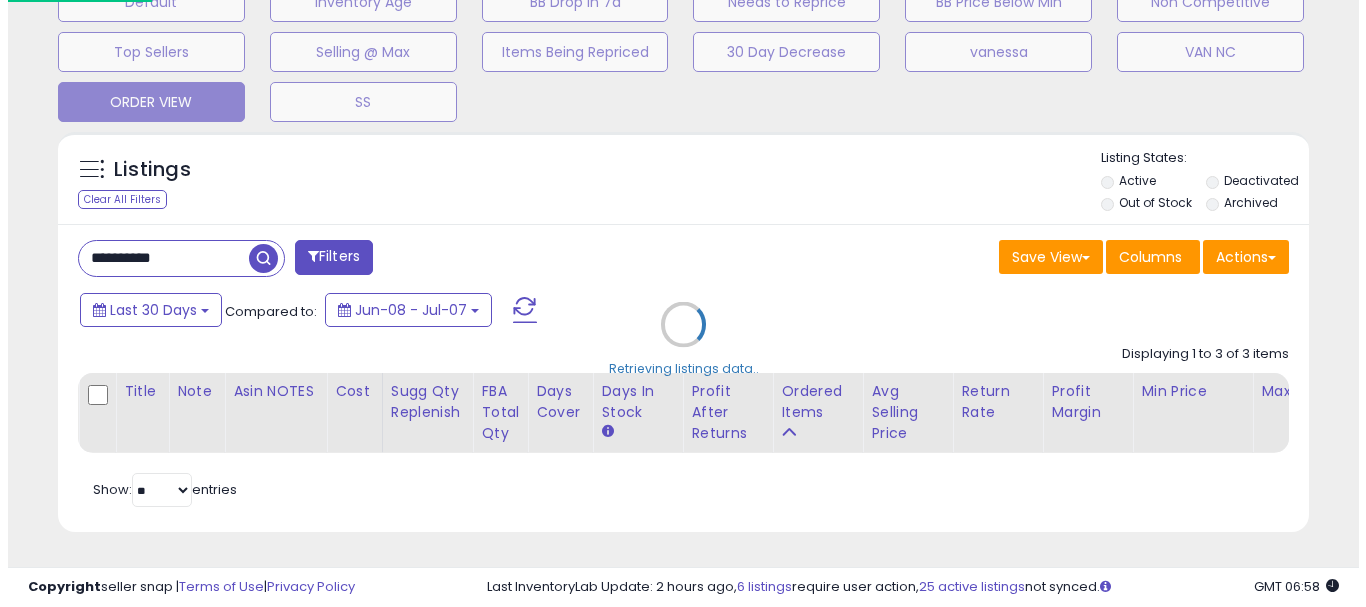 scroll, scrollTop: 663, scrollLeft: 0, axis: vertical 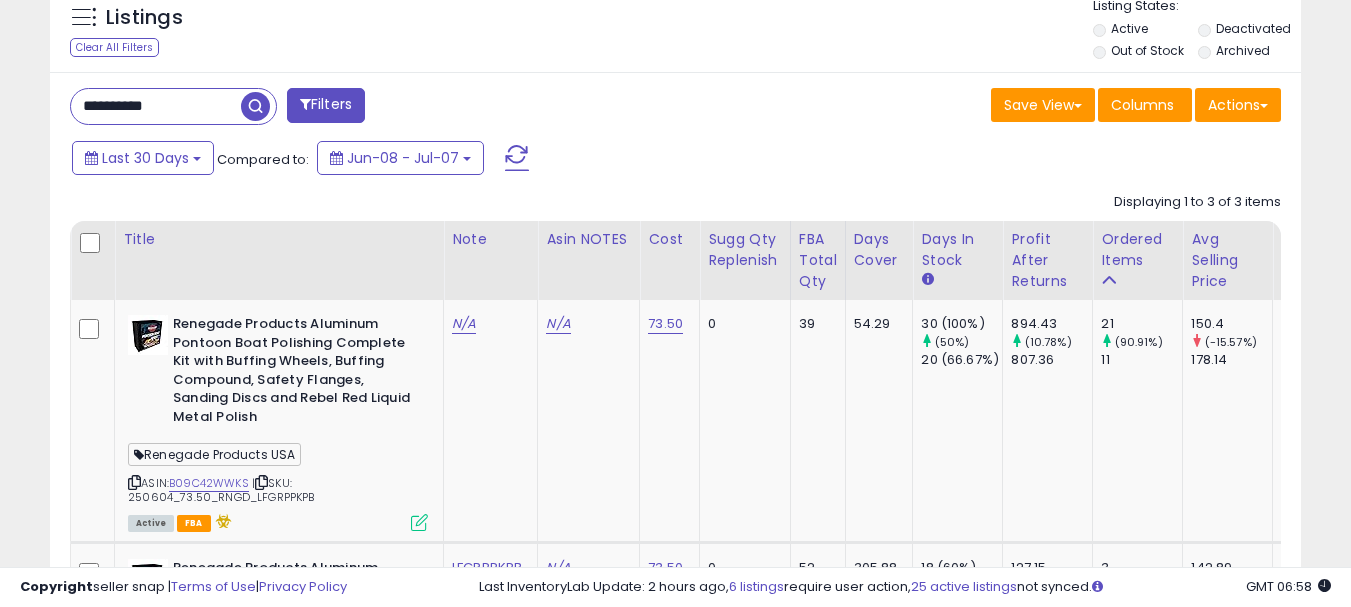 click on "Filters" at bounding box center [326, 105] 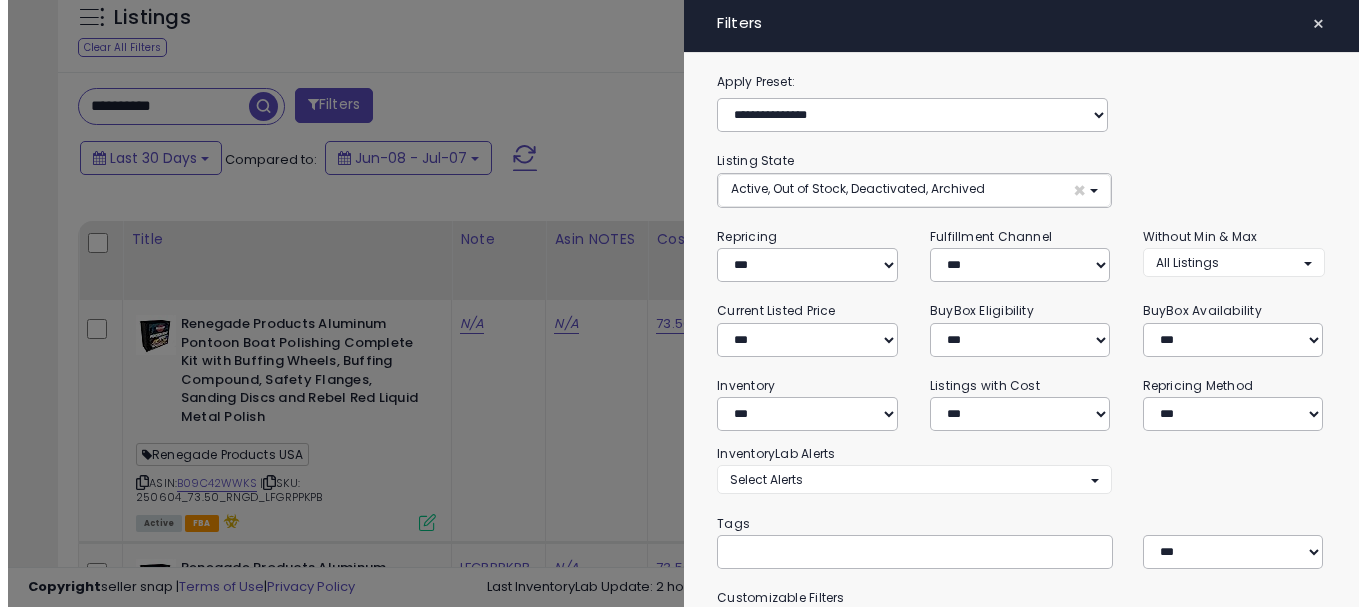 scroll, scrollTop: 999590, scrollLeft: 999267, axis: both 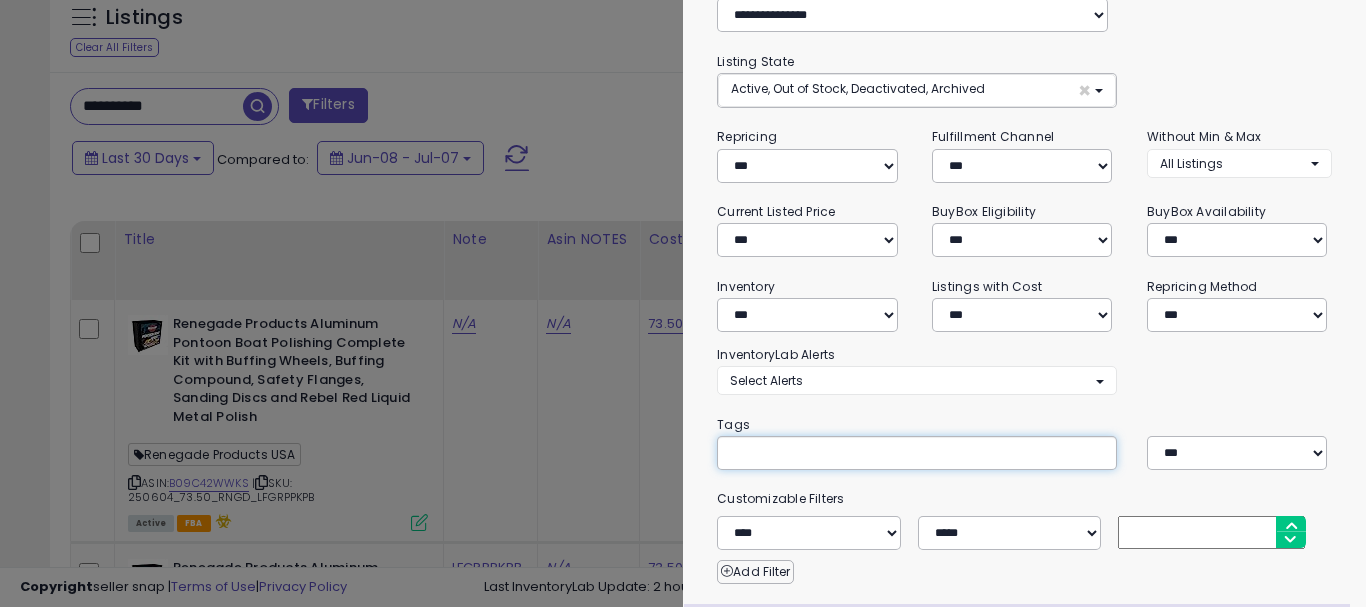 paste on "**********" 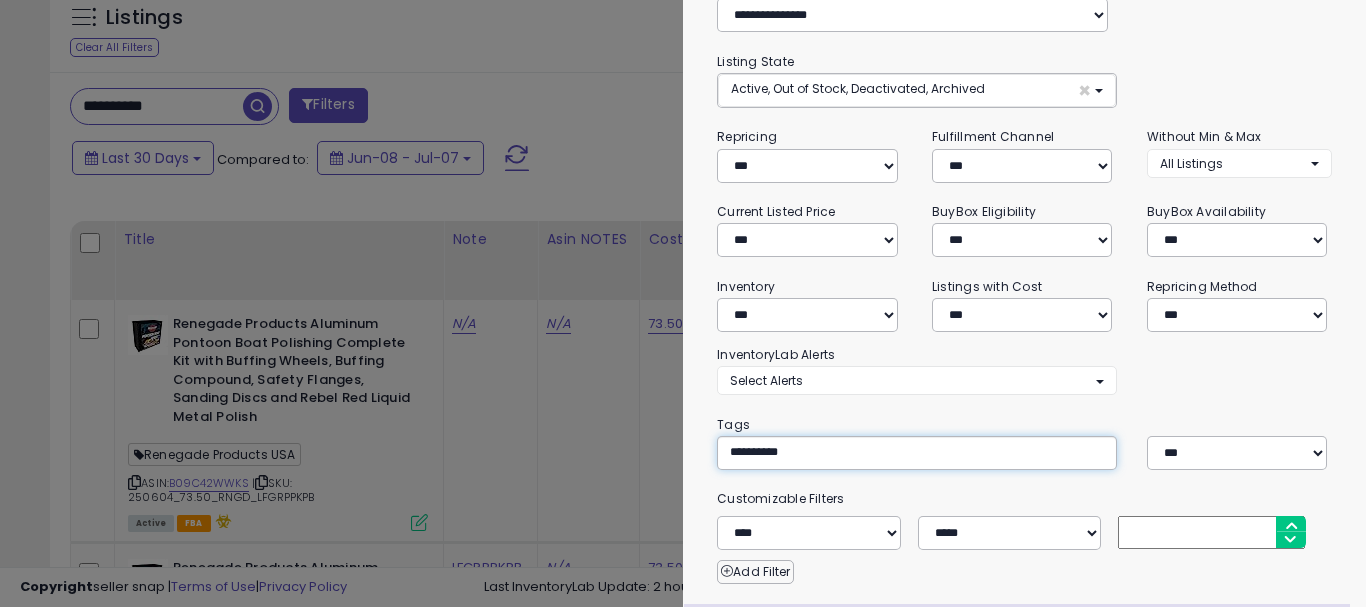 type on "**********" 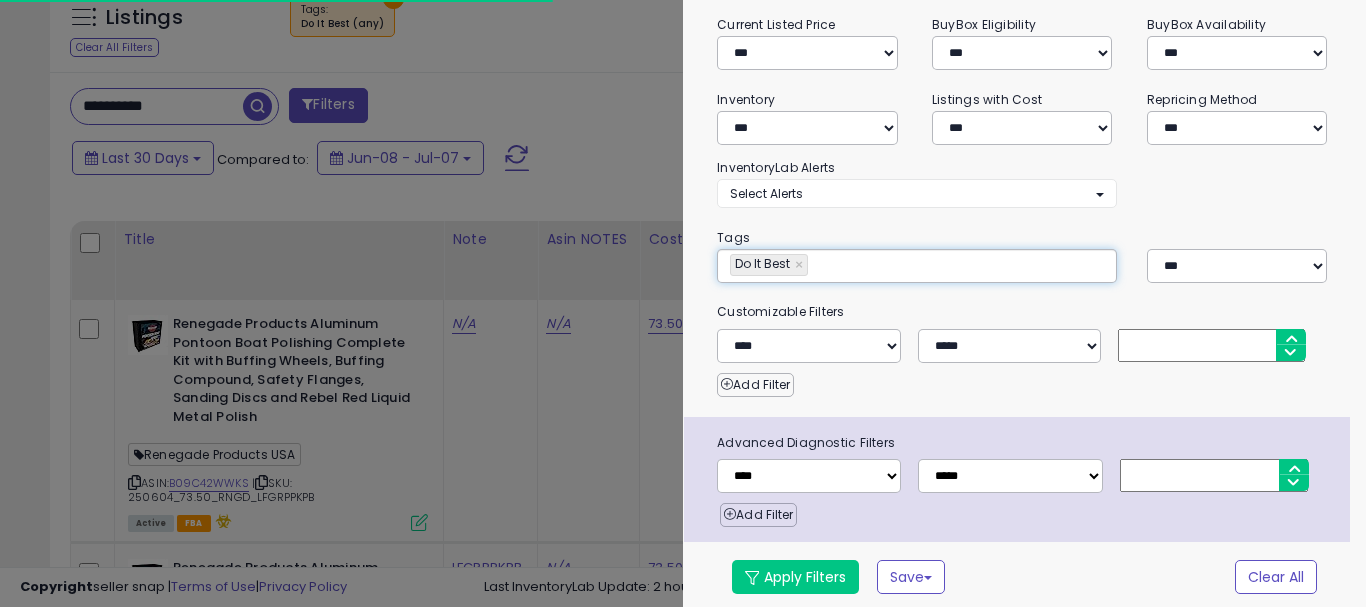 scroll, scrollTop: 289, scrollLeft: 0, axis: vertical 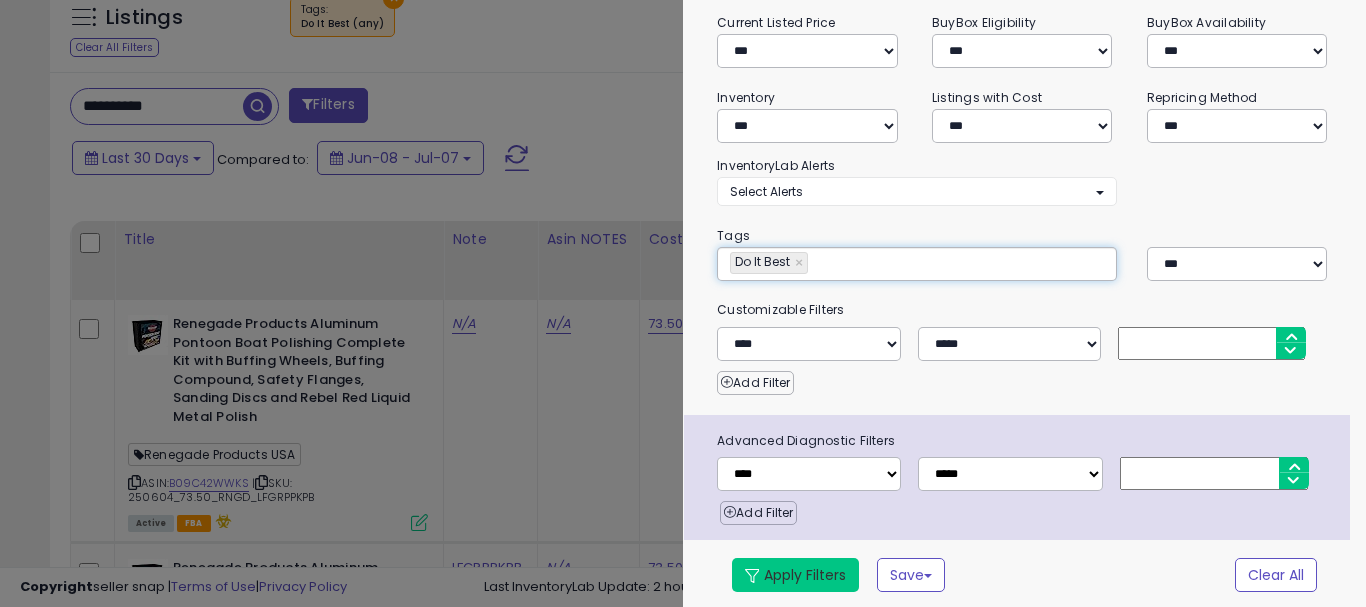 click on "Apply Filters" at bounding box center [795, 575] 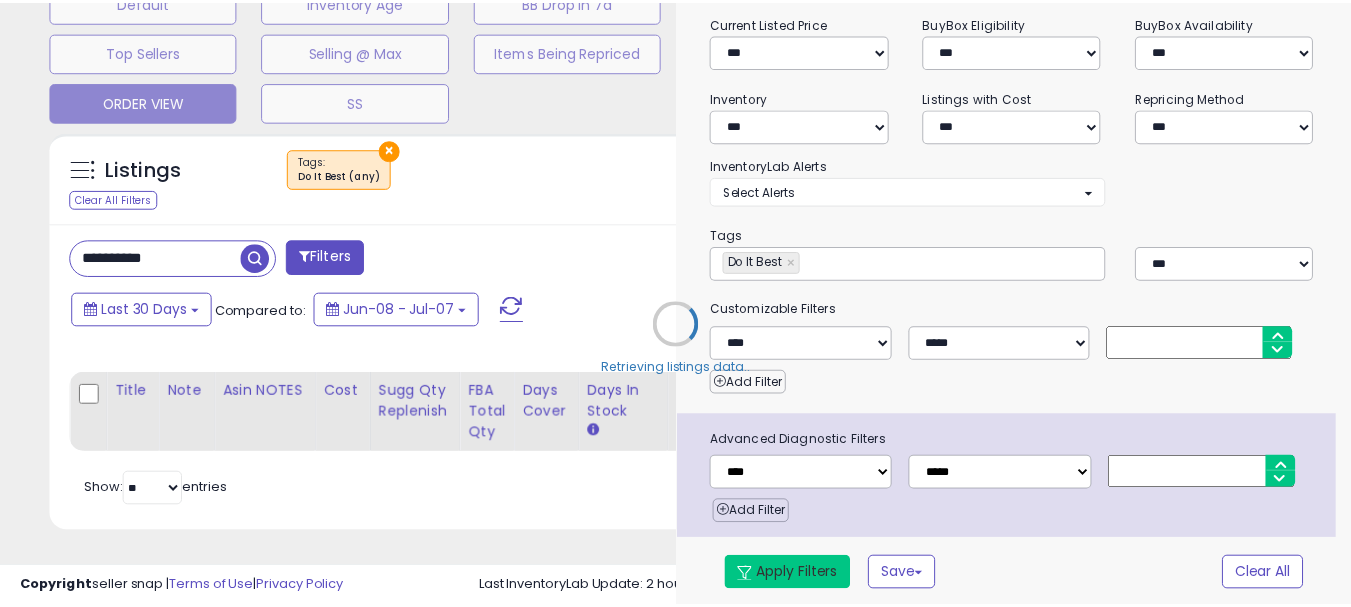 scroll, scrollTop: 663, scrollLeft: 0, axis: vertical 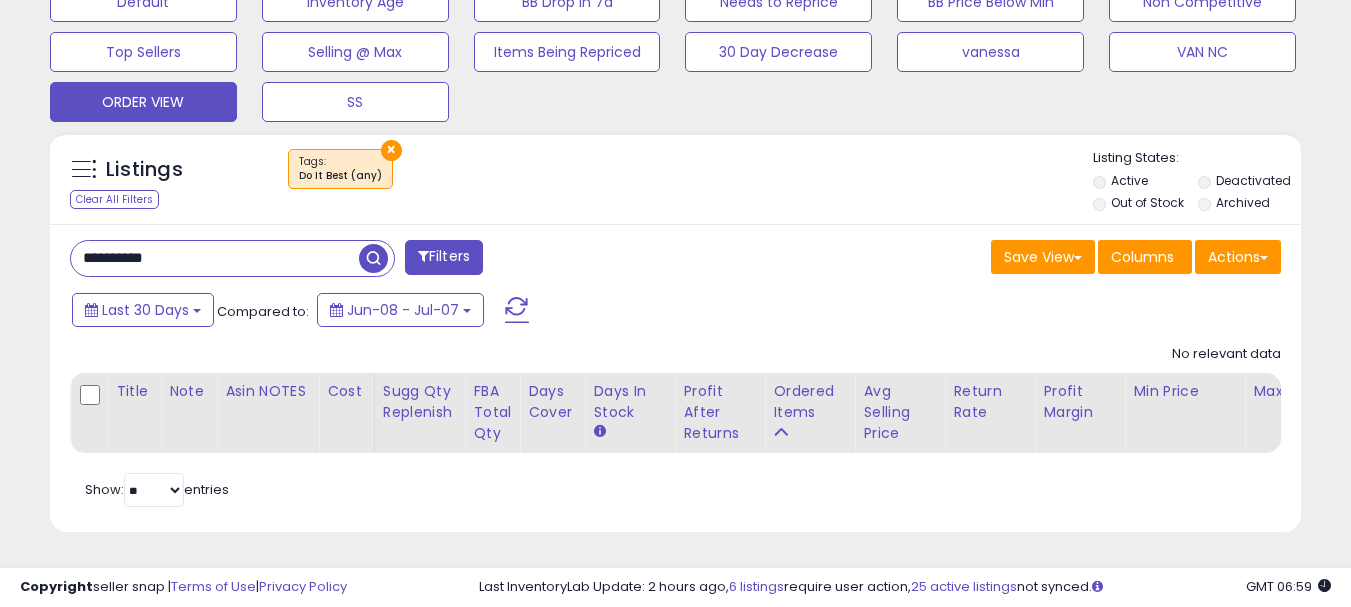 click on "**********" at bounding box center [215, 258] 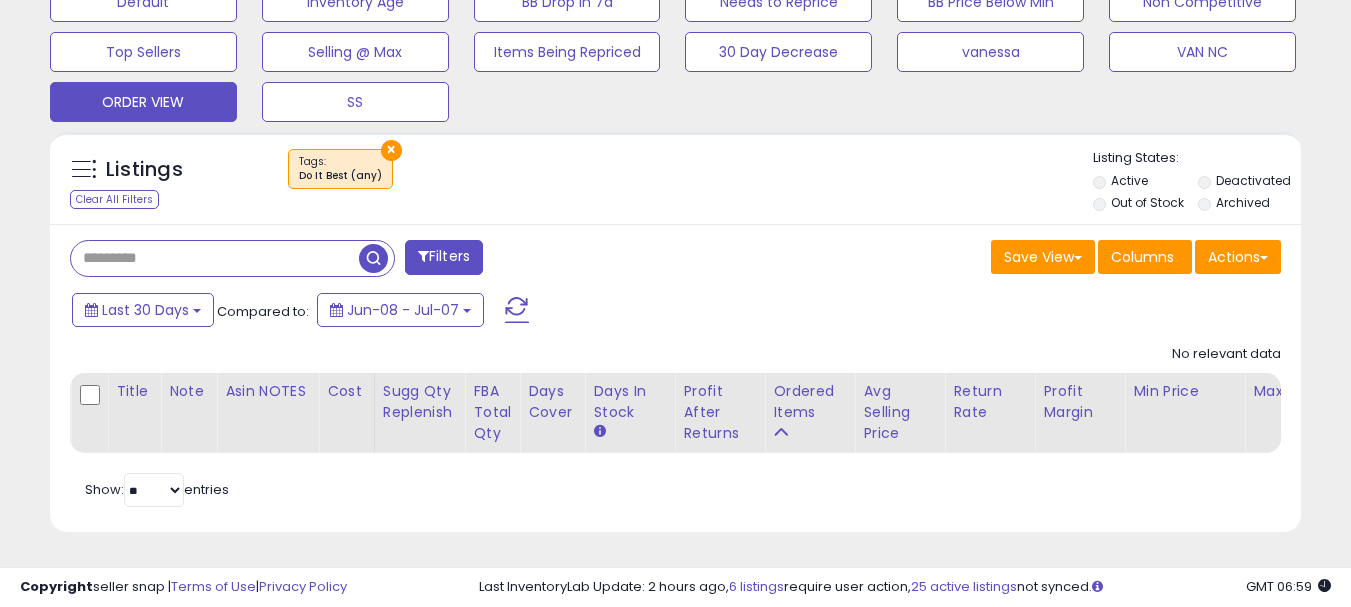 type 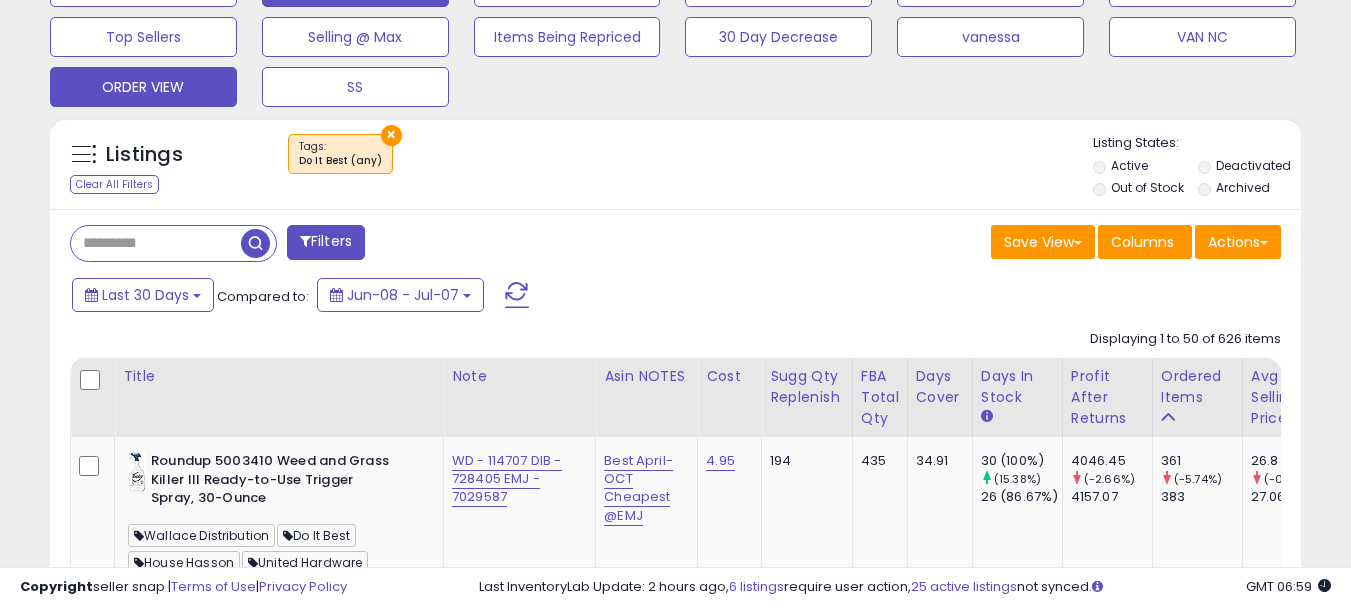 scroll, scrollTop: 410, scrollLeft: 724, axis: both 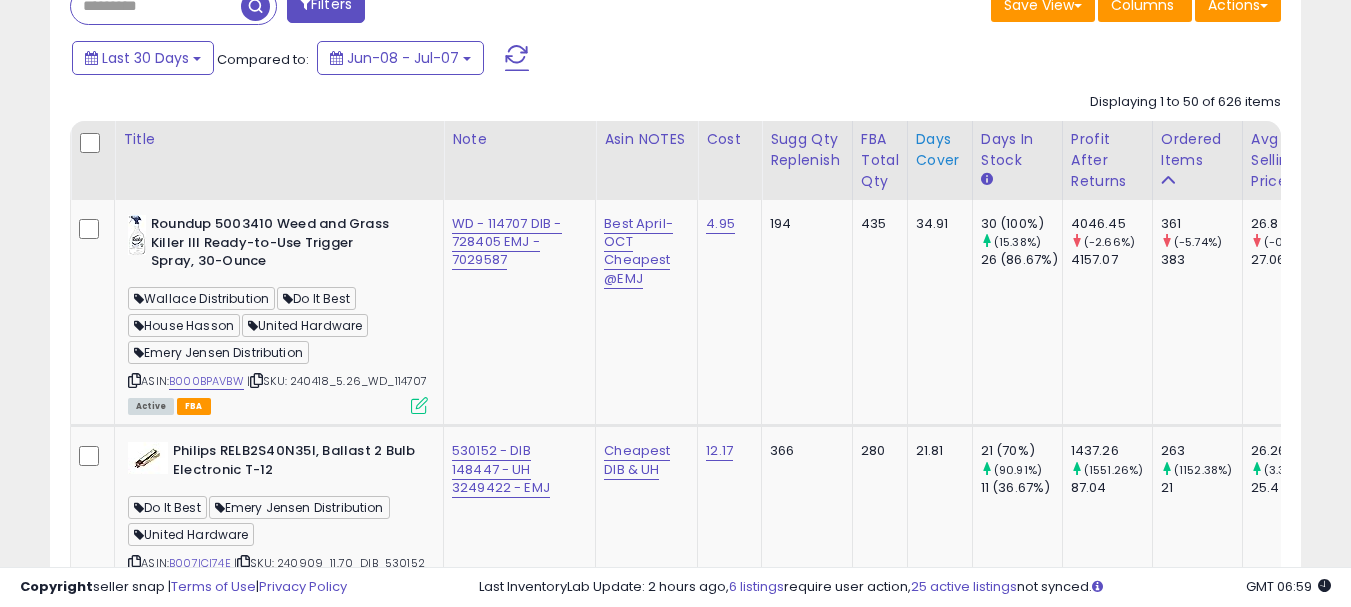 click on "Days Cover" 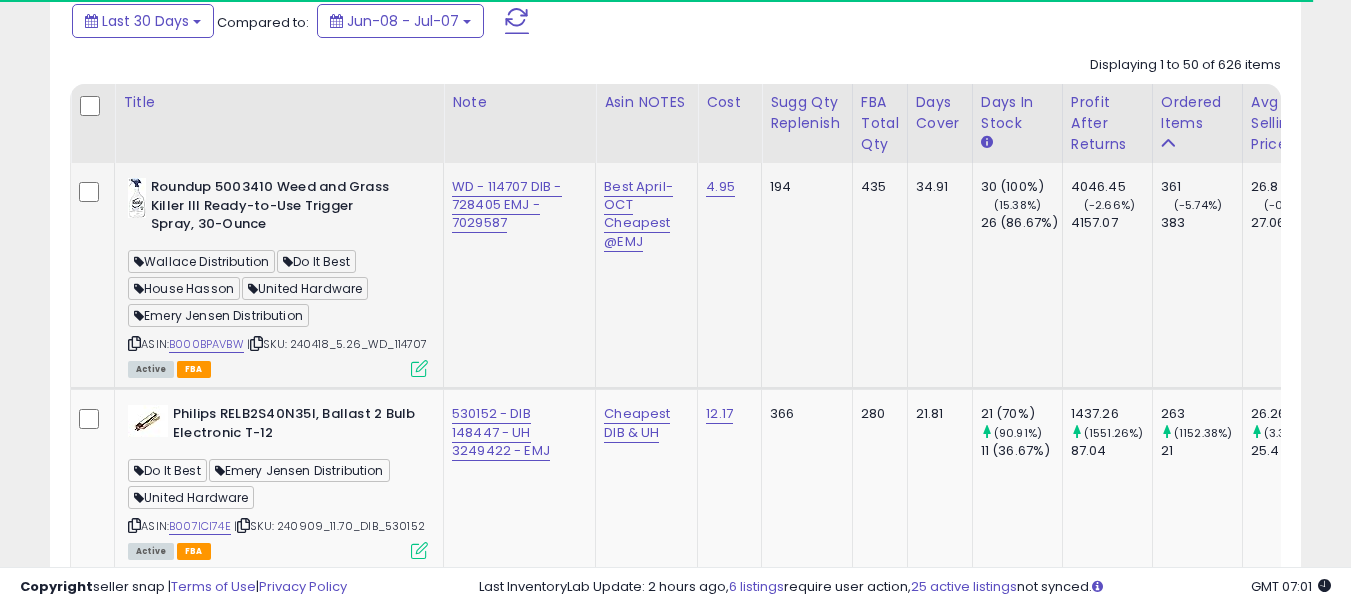 scroll, scrollTop: 900, scrollLeft: 0, axis: vertical 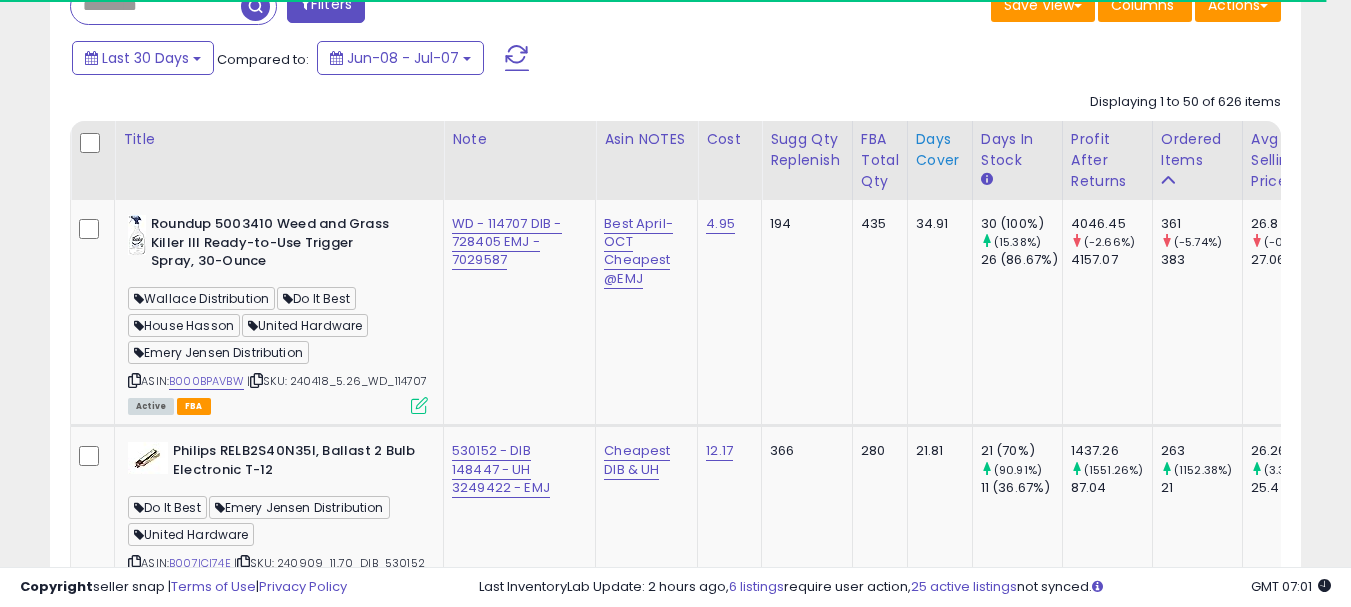 click on "Days Cover" at bounding box center (940, 150) 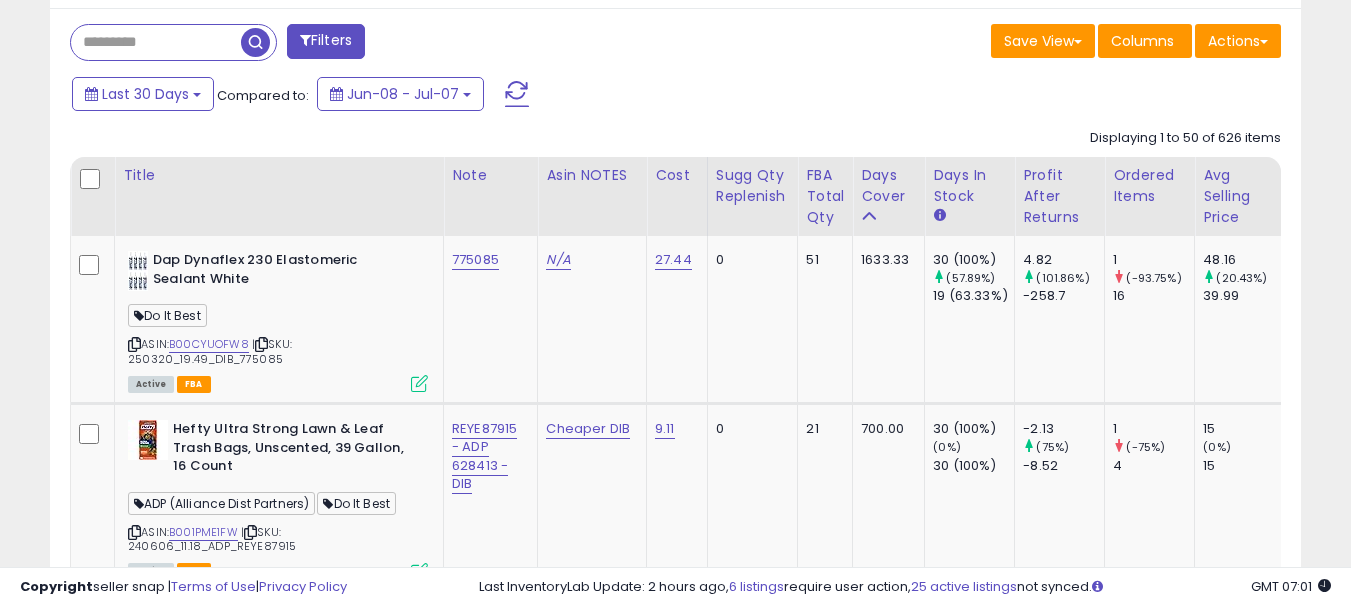 scroll, scrollTop: 900, scrollLeft: 0, axis: vertical 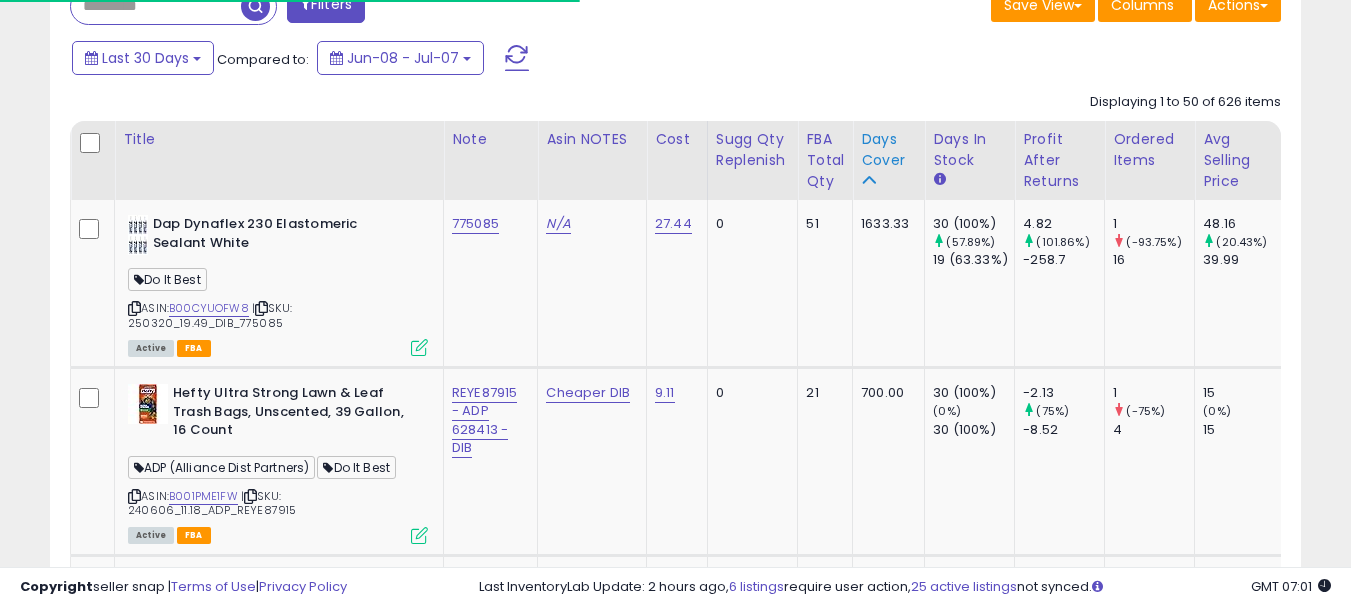 click on "Days Cover" at bounding box center (888, 150) 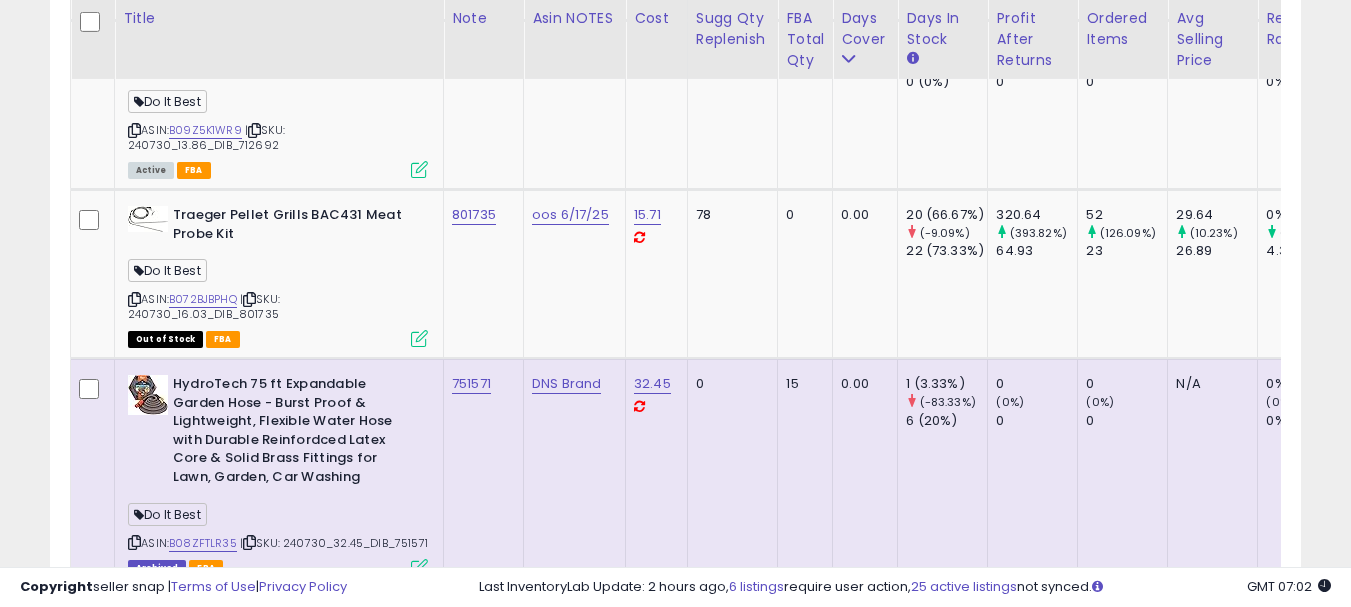 scroll, scrollTop: 1983, scrollLeft: 0, axis: vertical 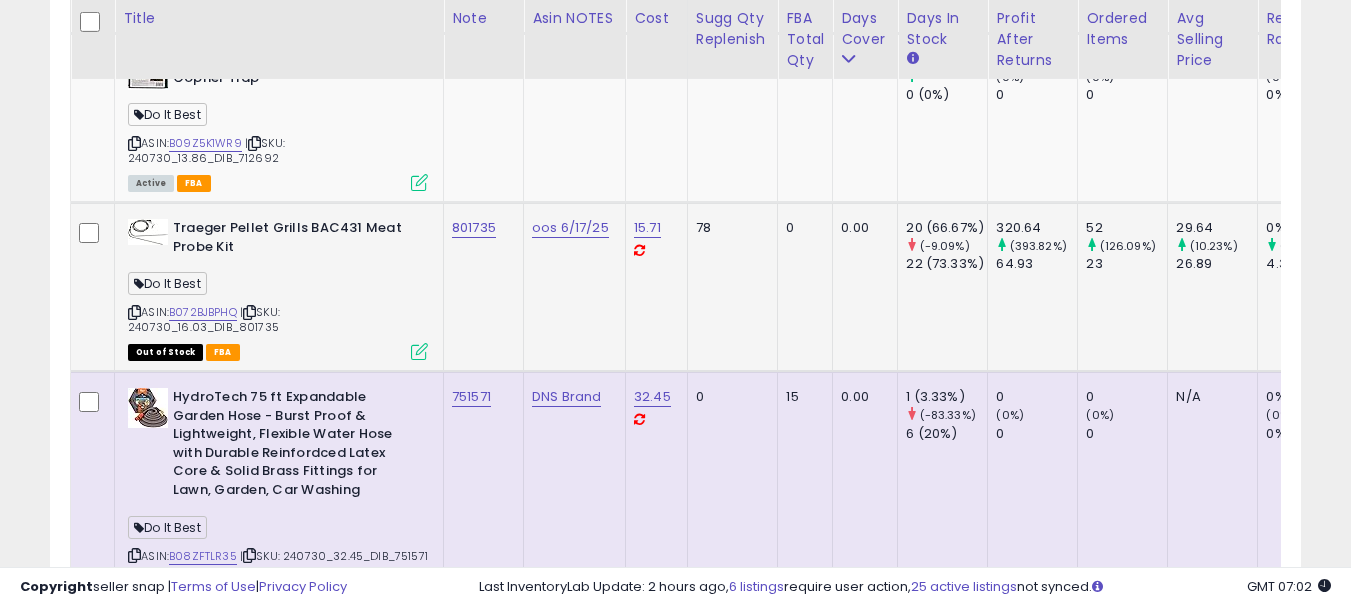 click on "801735" 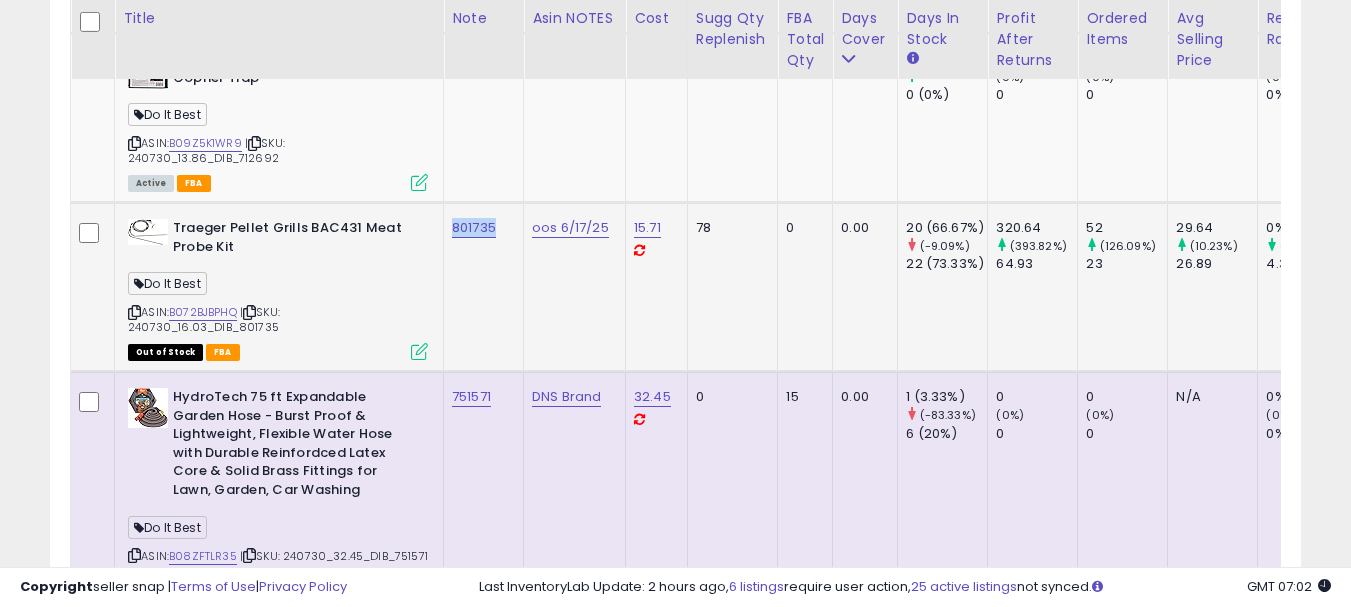 click on "801735" 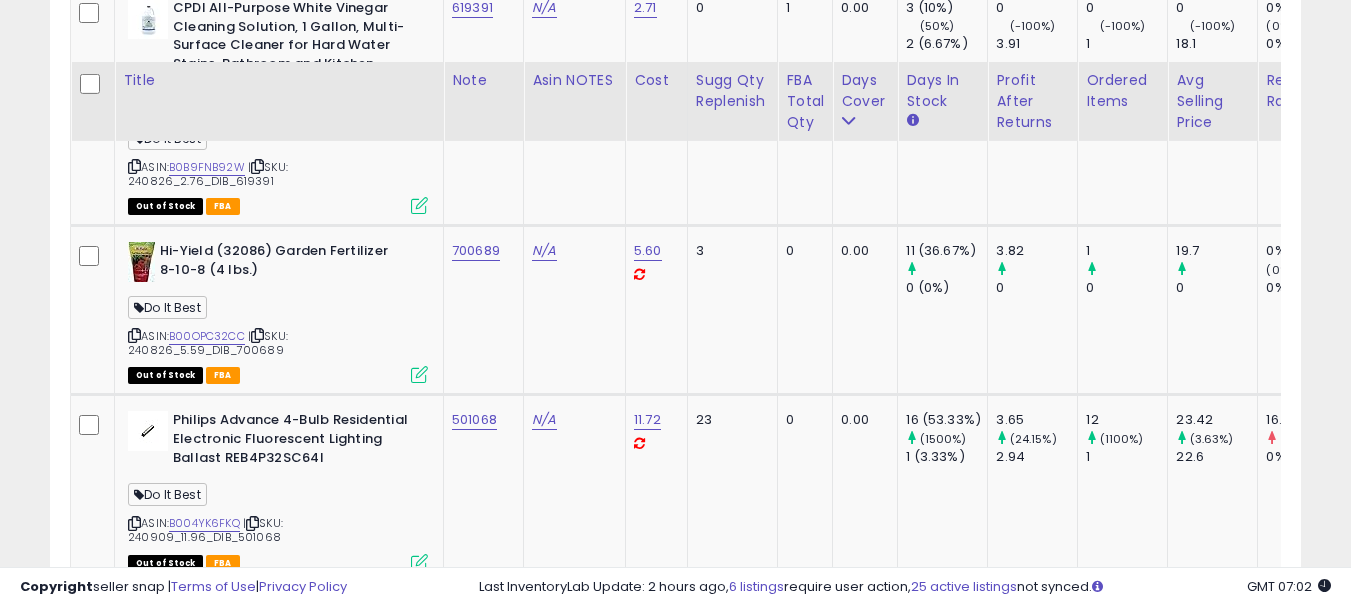 scroll, scrollTop: 3183, scrollLeft: 0, axis: vertical 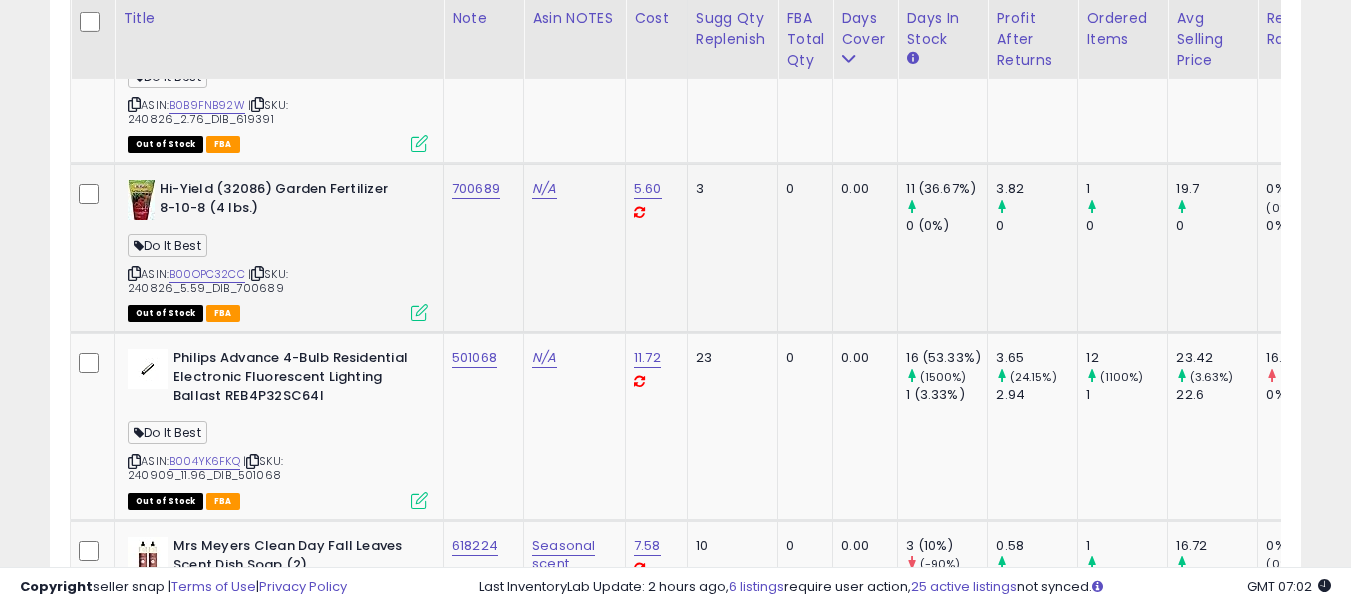 click on "700689" 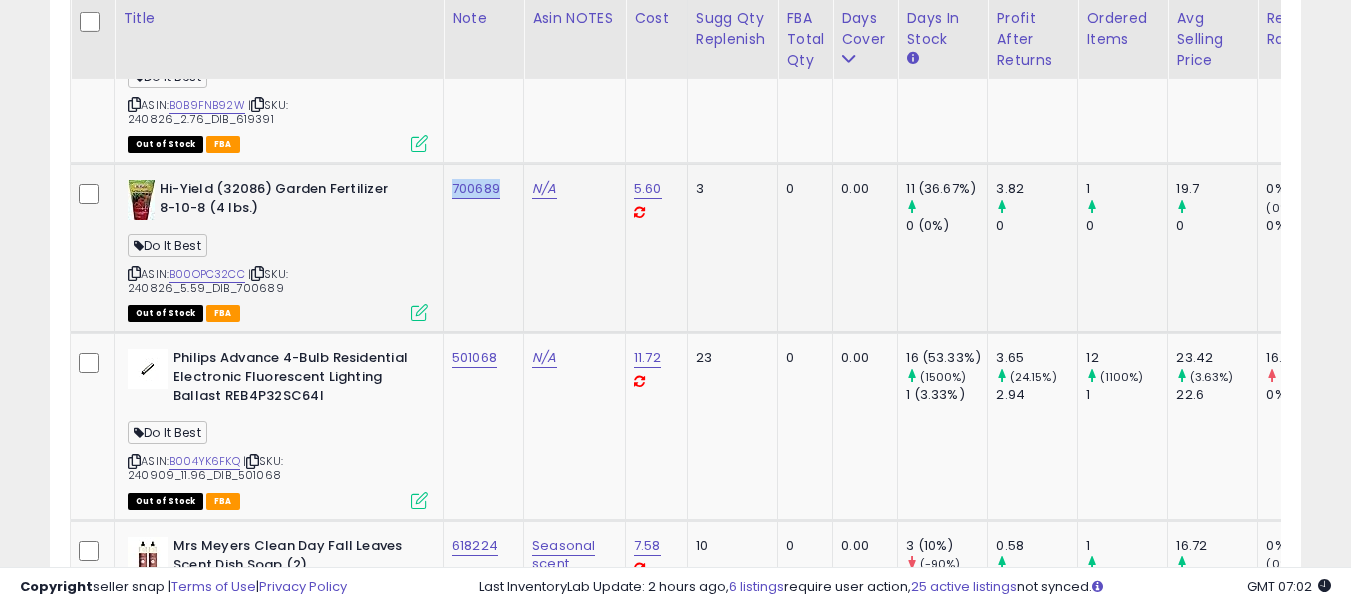 click on "700689" 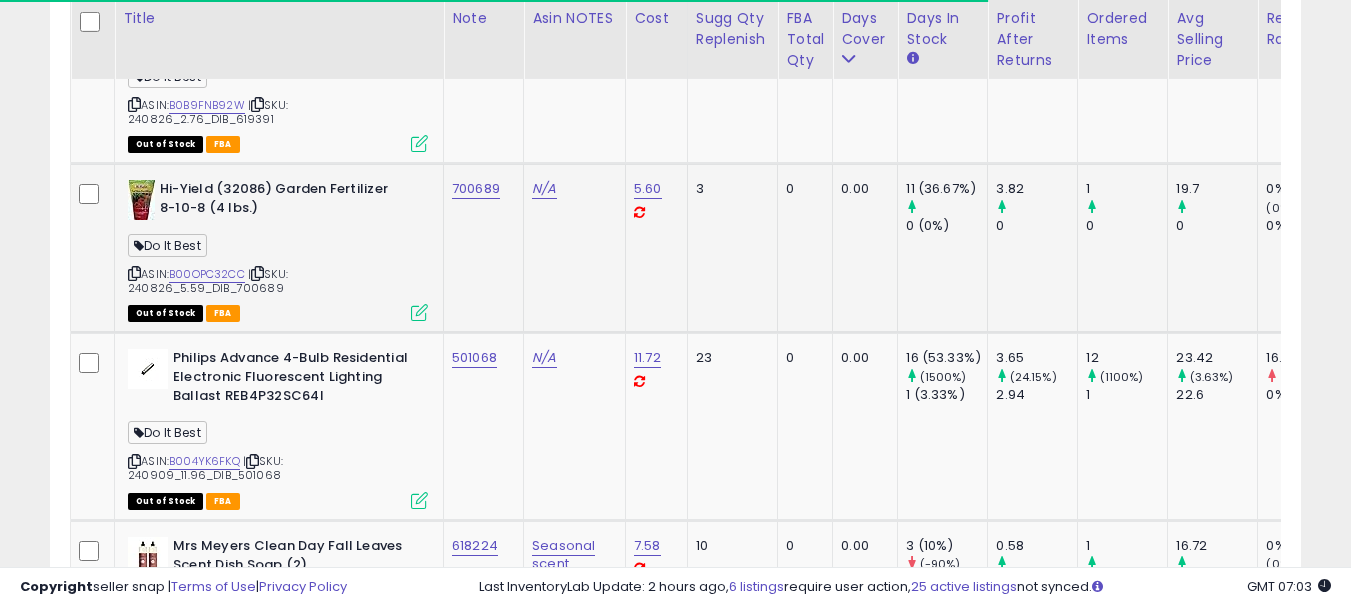 click on "700689" 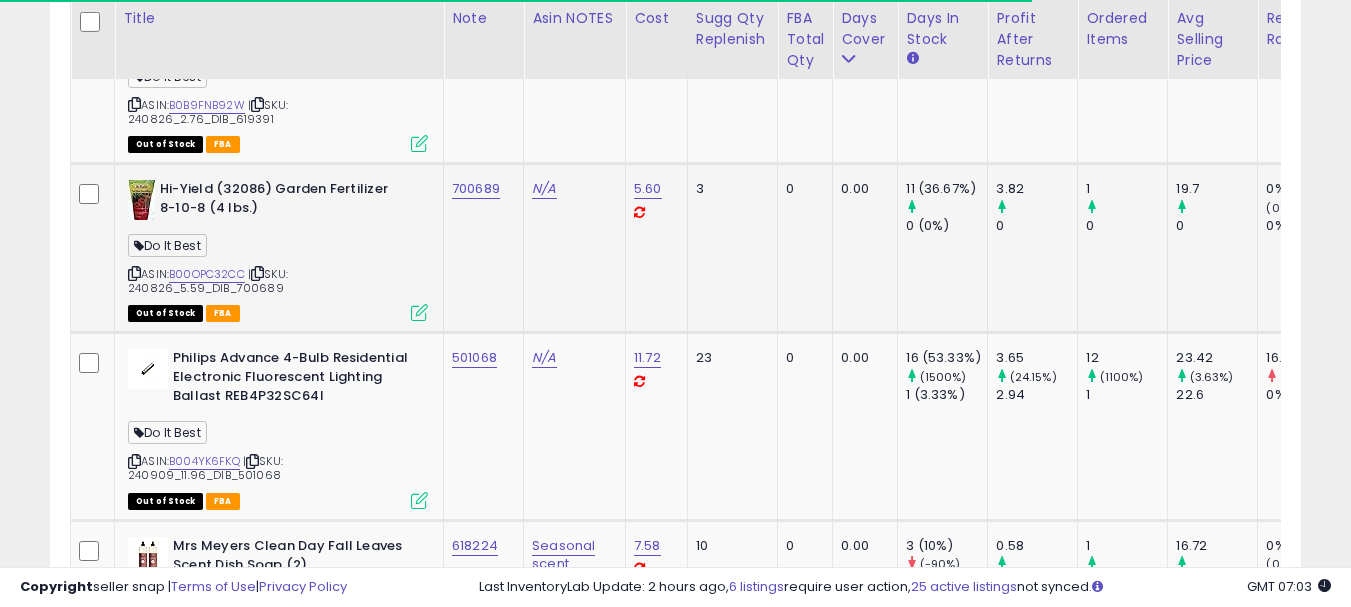 click on "700689" 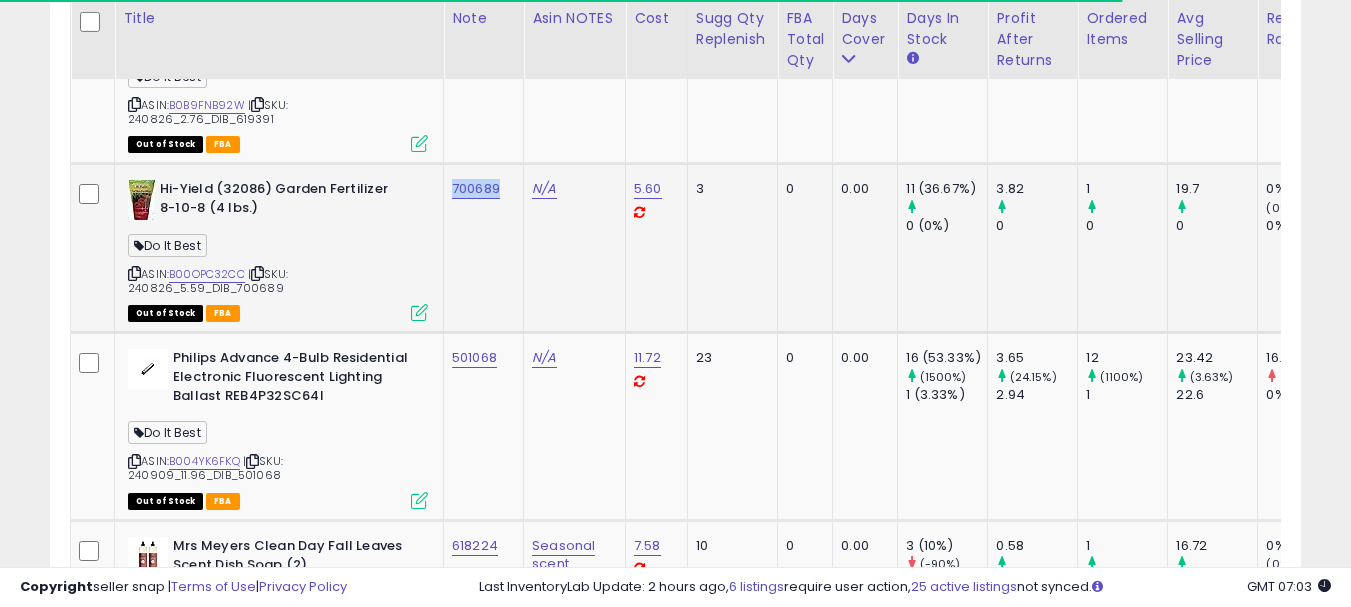 copy on "700689" 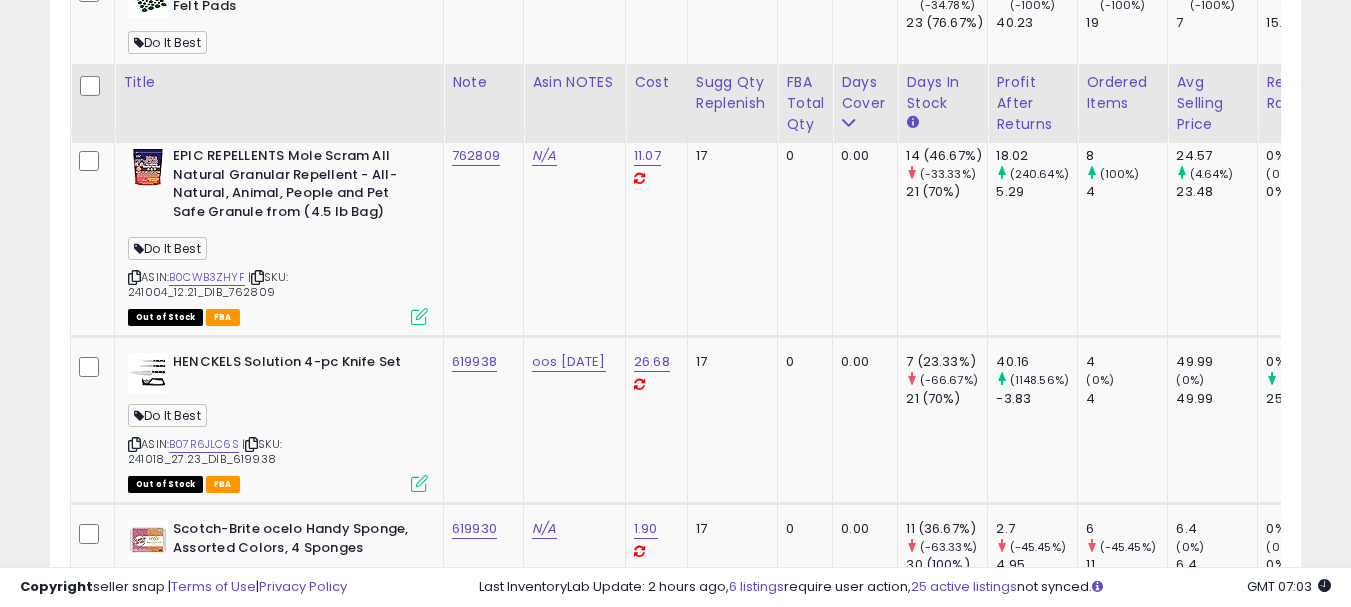 scroll, scrollTop: 4383, scrollLeft: 0, axis: vertical 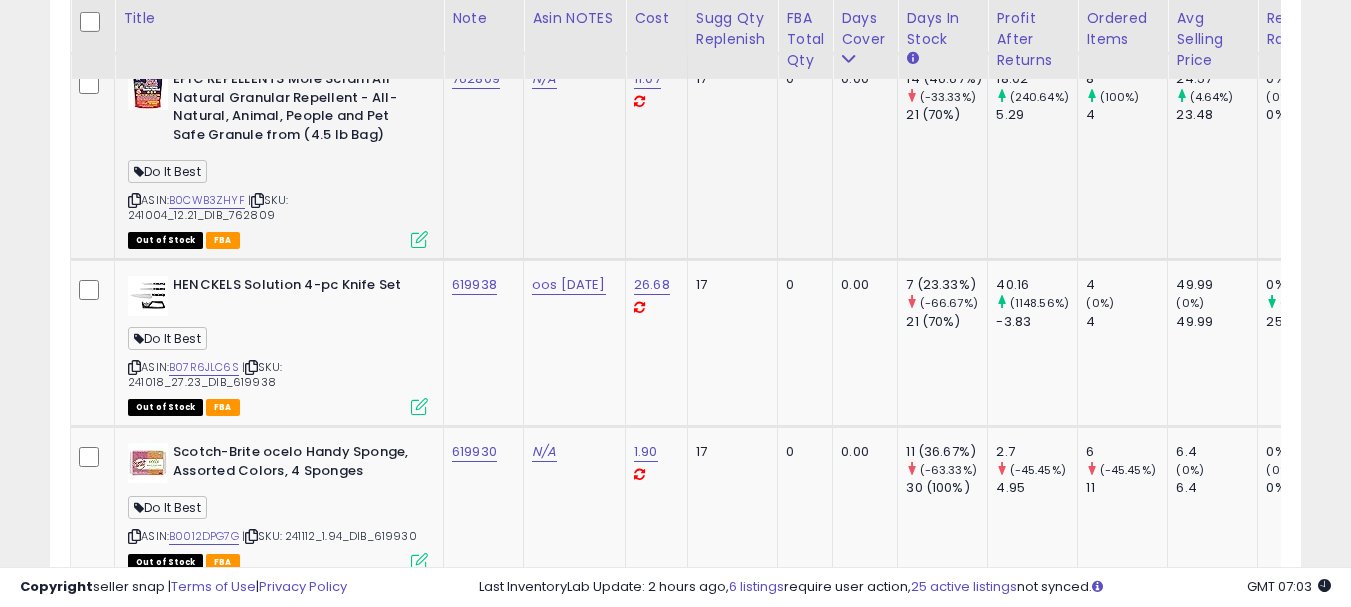 click on "762809" 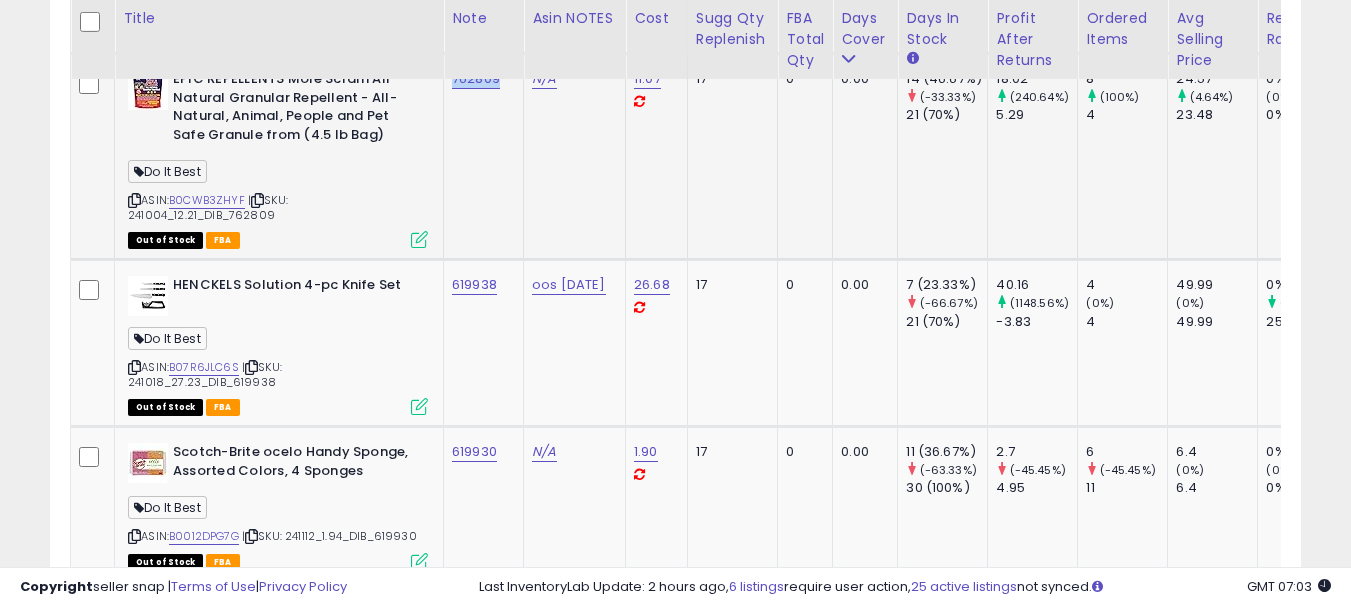 copy on "762809" 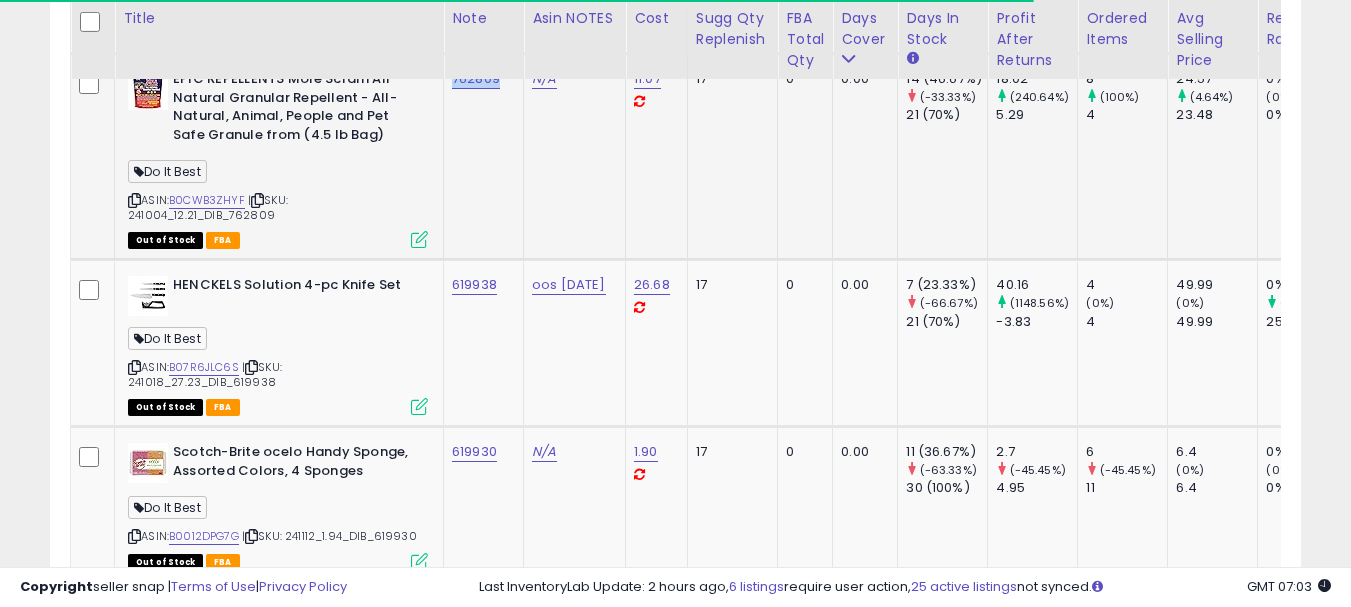 click at bounding box center [134, 200] 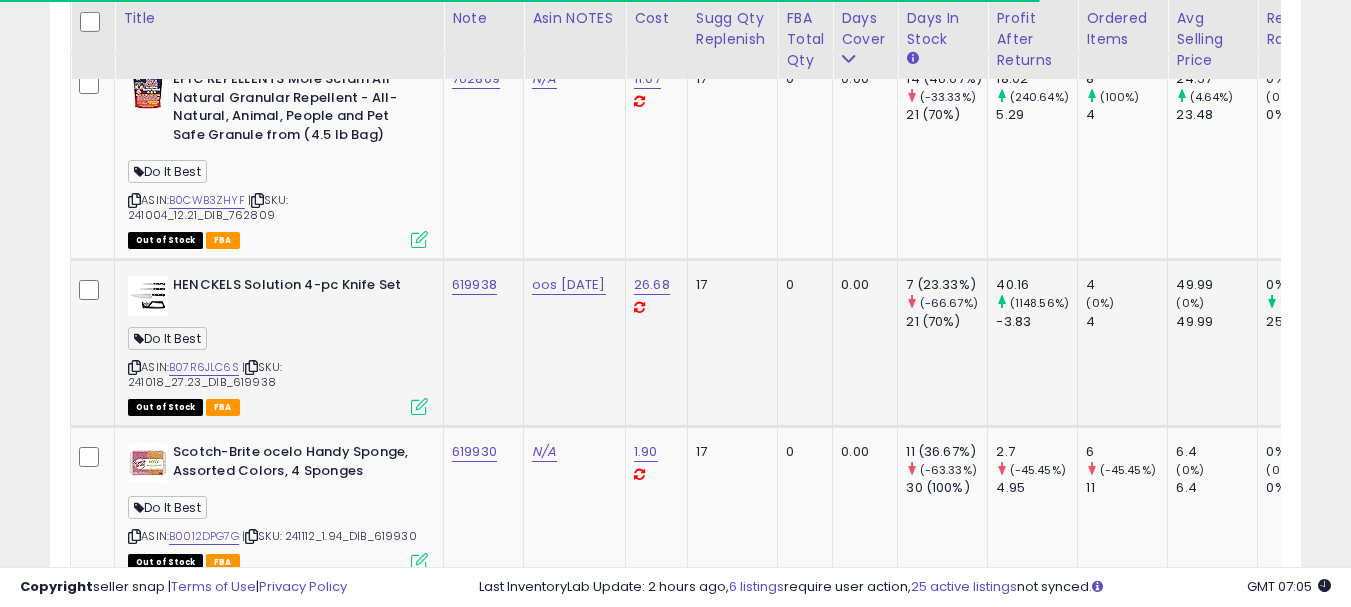 scroll, scrollTop: 4483, scrollLeft: 0, axis: vertical 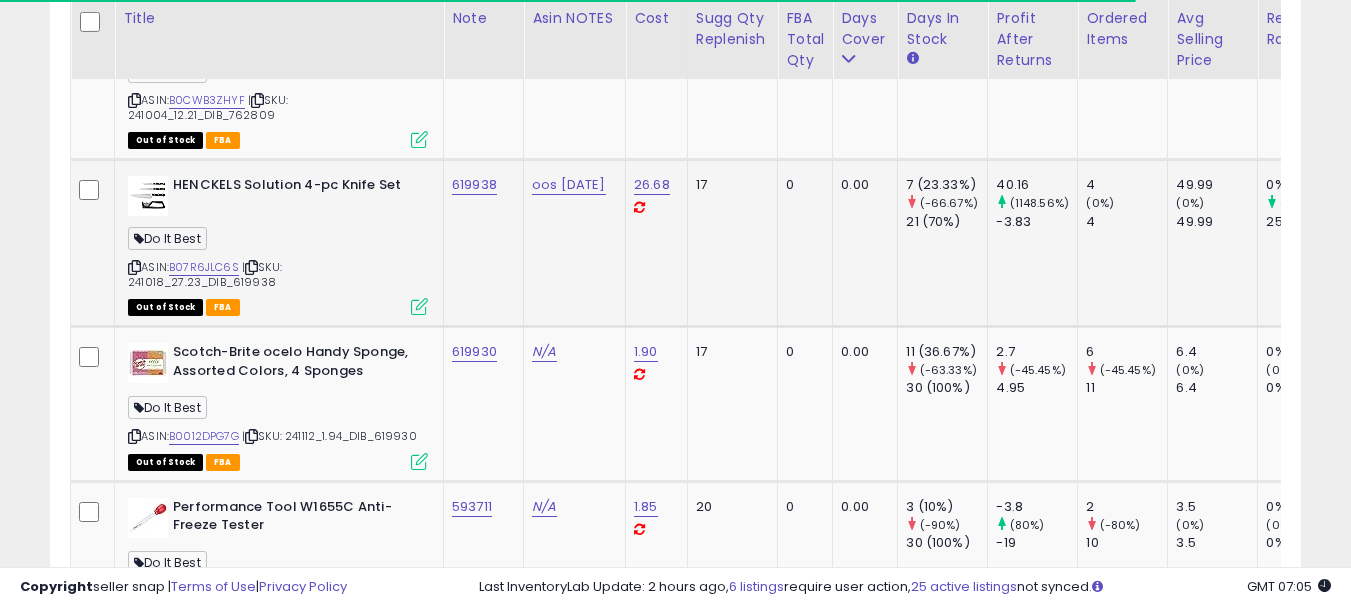 click on "619938" 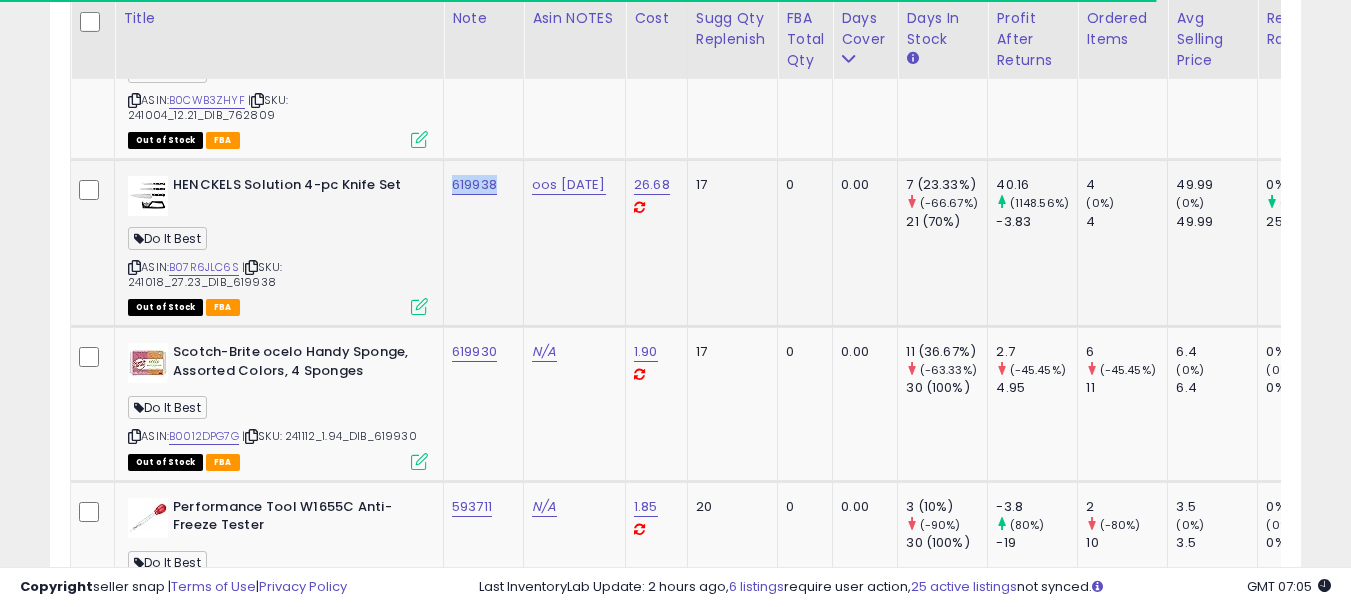 click on "619938" 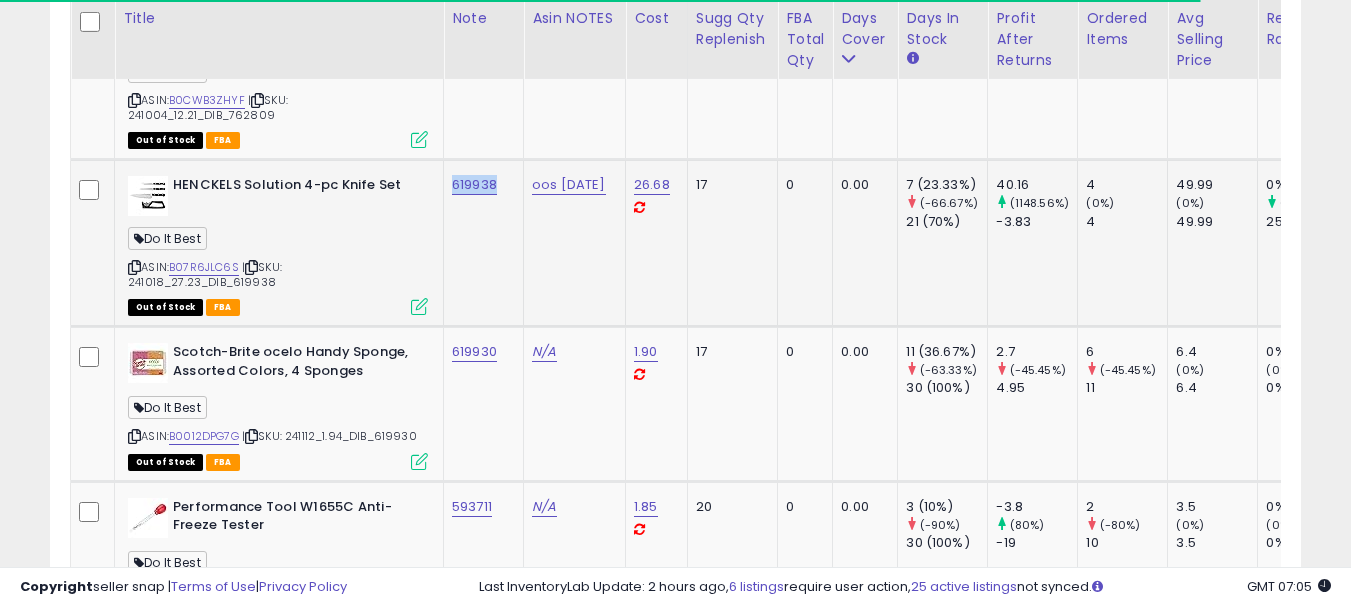 copy on "619938" 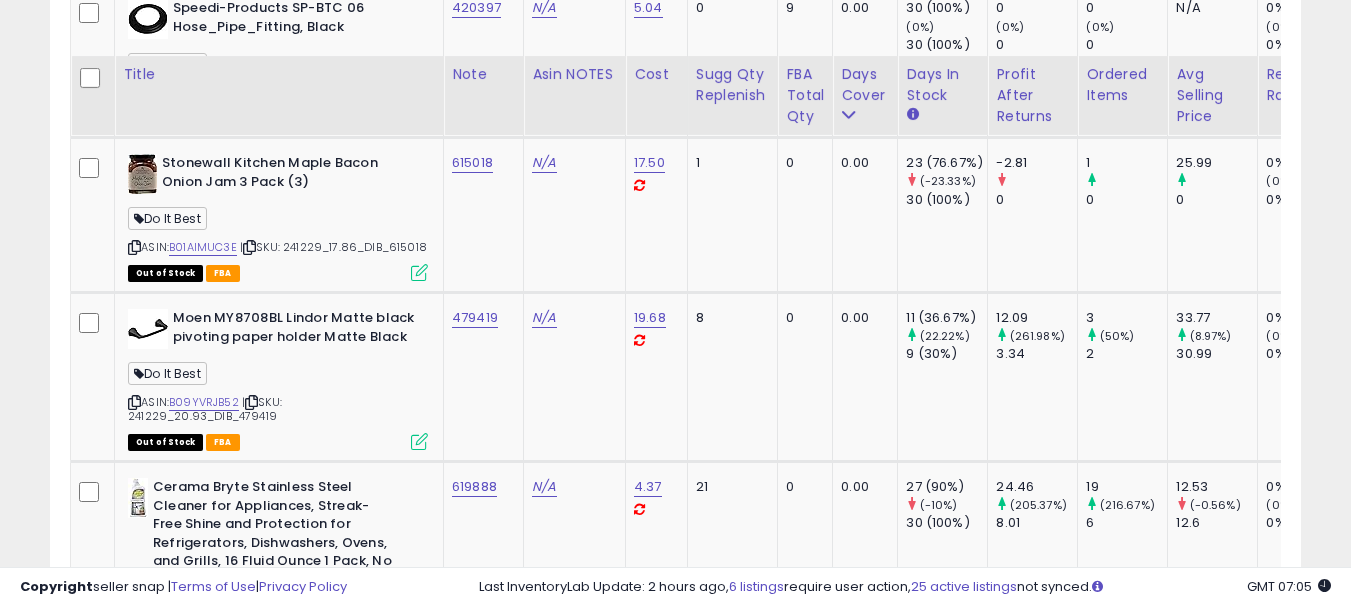 scroll, scrollTop: 5683, scrollLeft: 0, axis: vertical 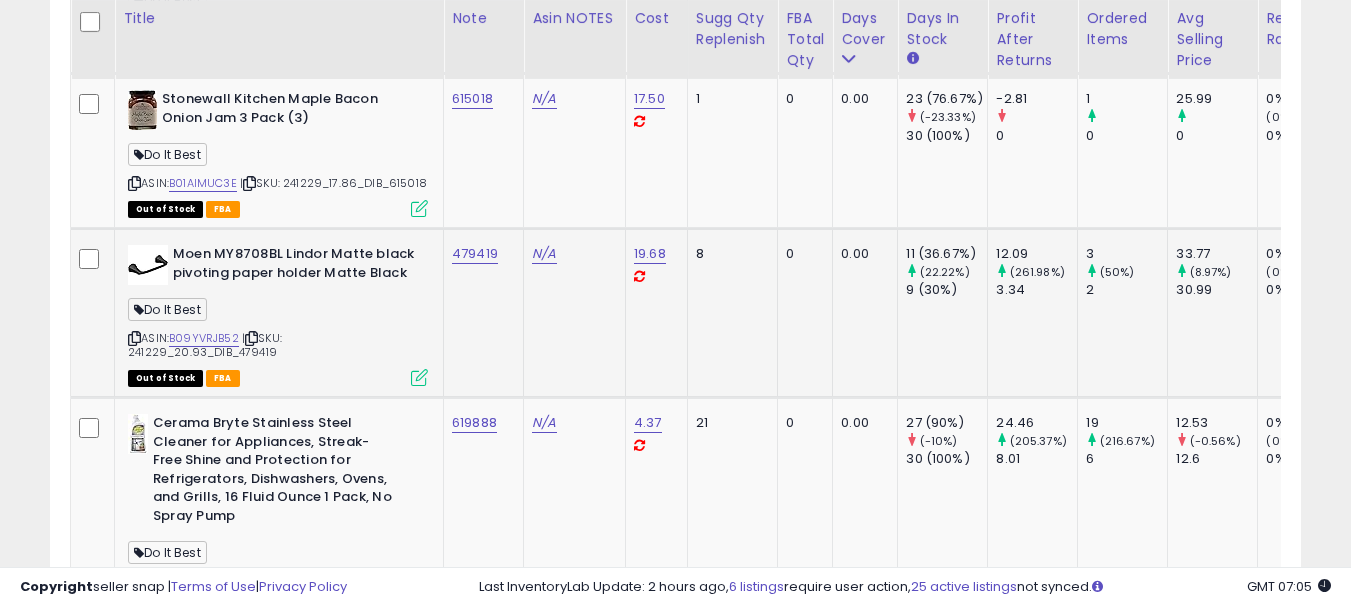 click on "479419" 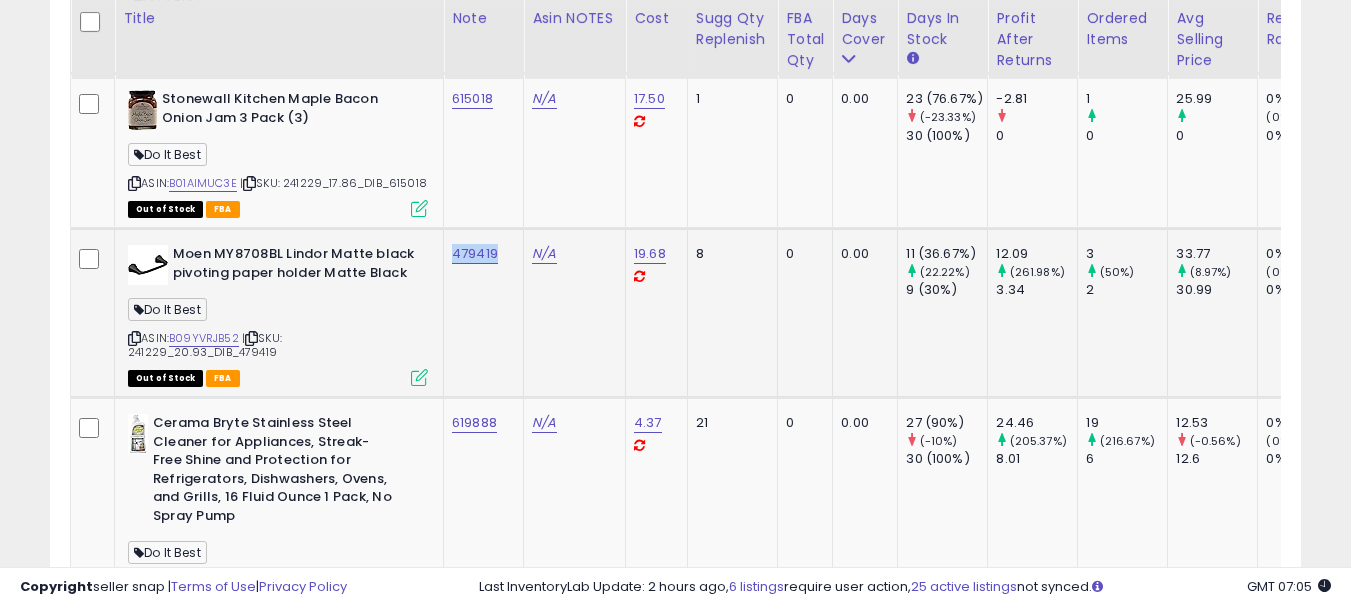 click on "479419" 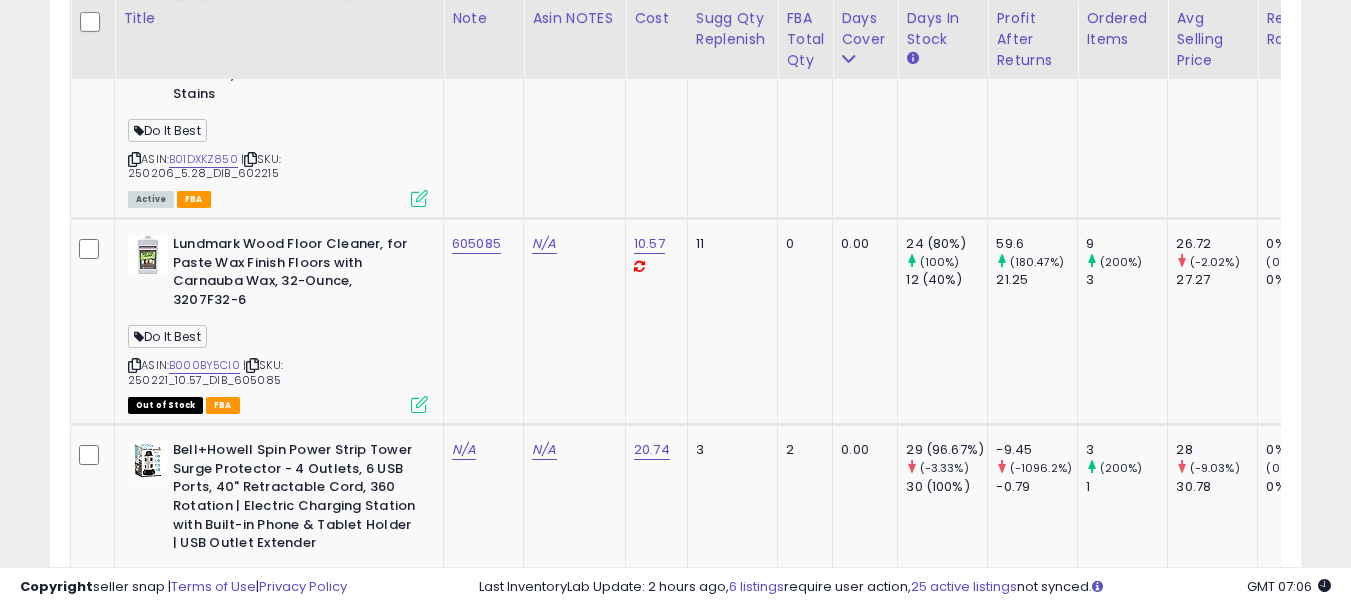 scroll, scrollTop: 7583, scrollLeft: 0, axis: vertical 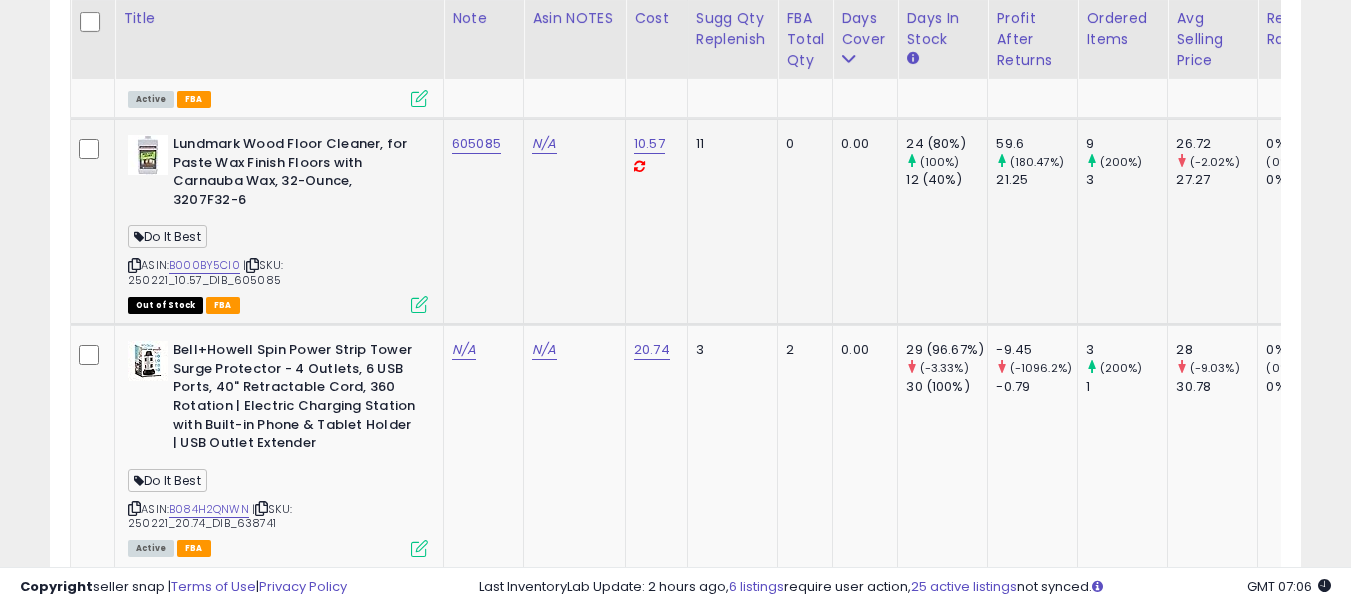 click on "605085" 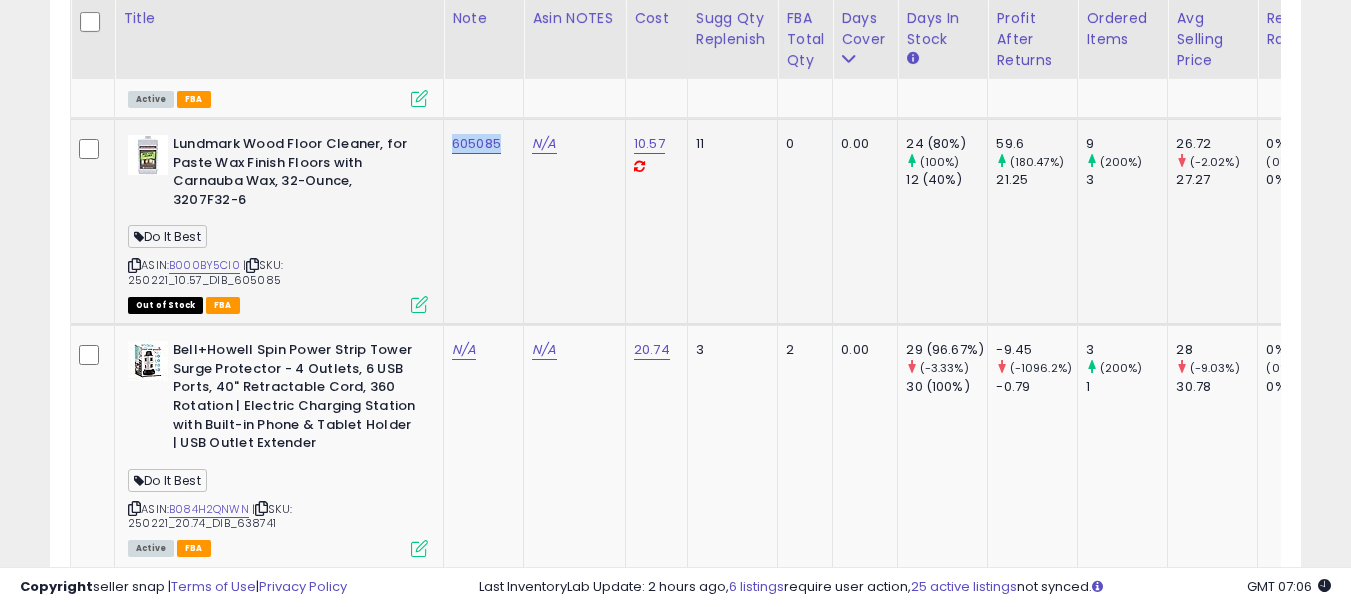 copy on "605085" 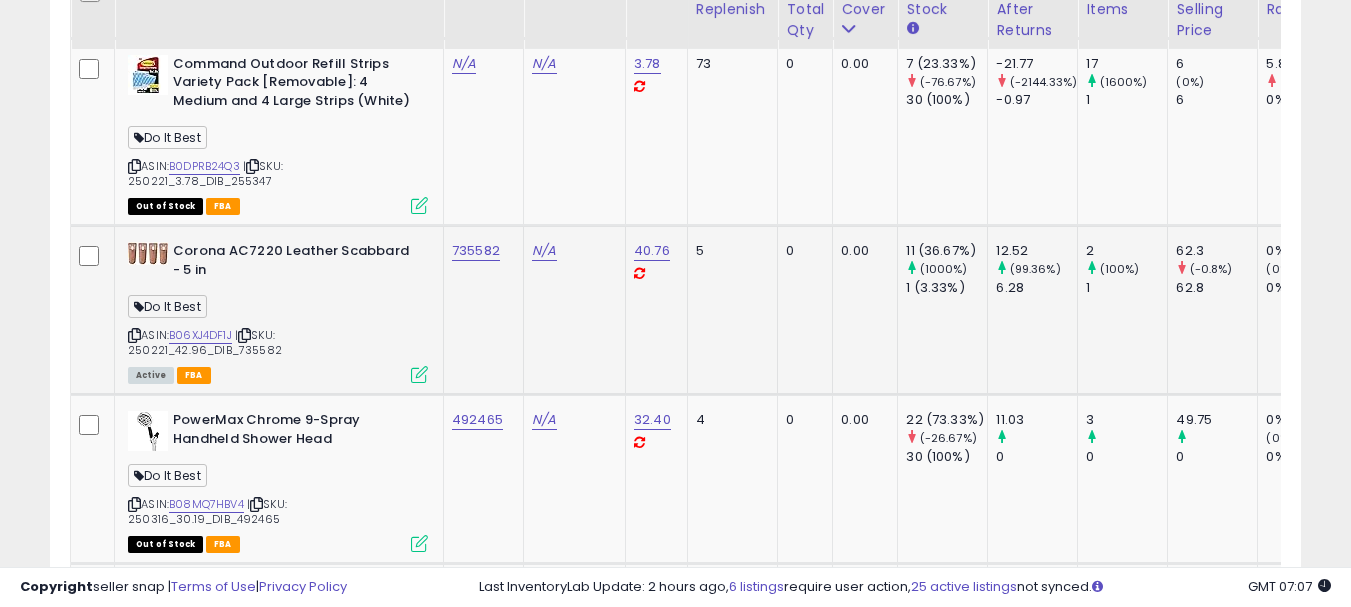 scroll, scrollTop: 8183, scrollLeft: 0, axis: vertical 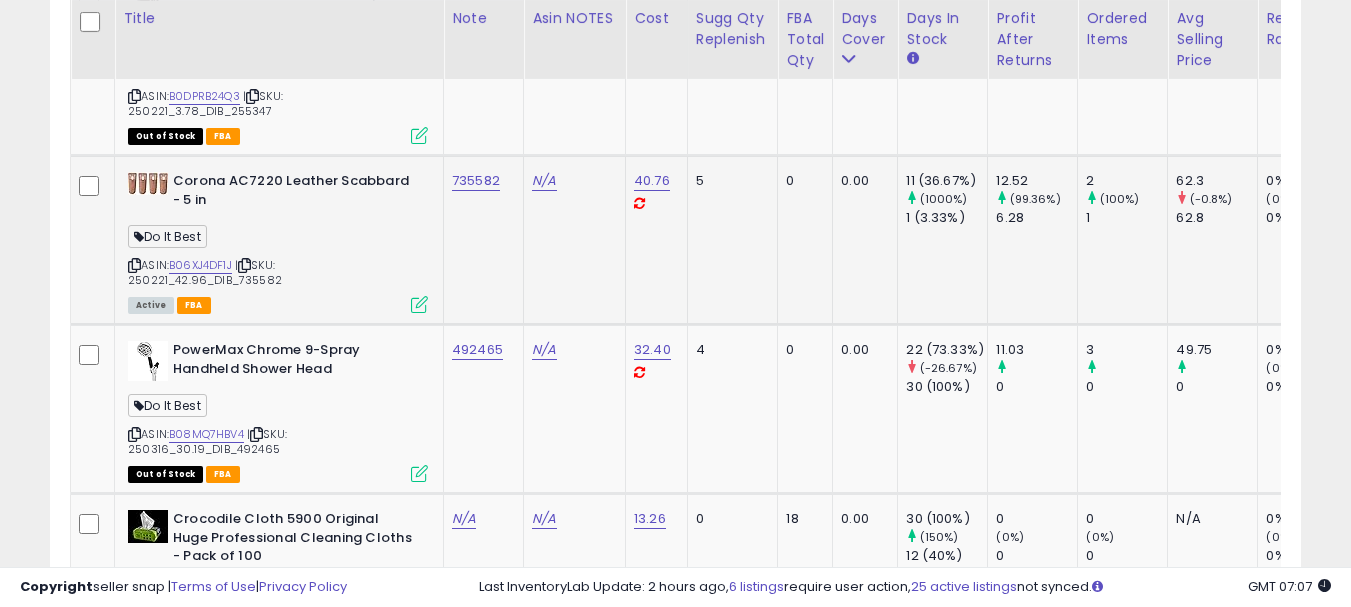click on "735582" 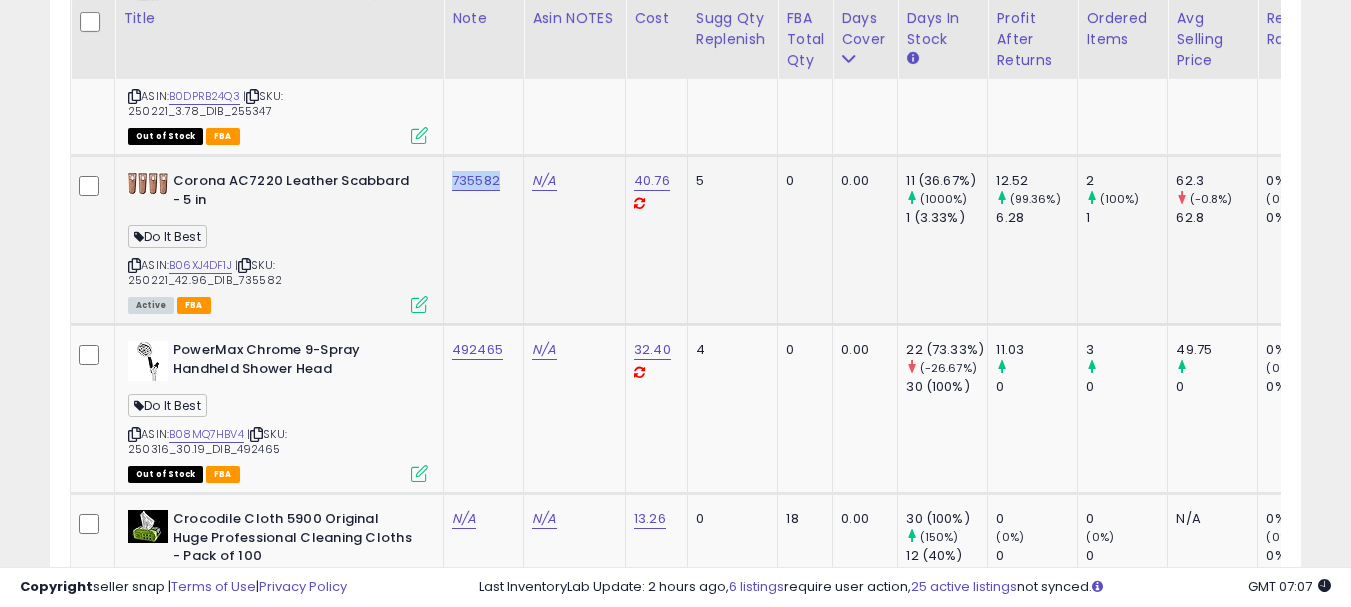 copy on "735582" 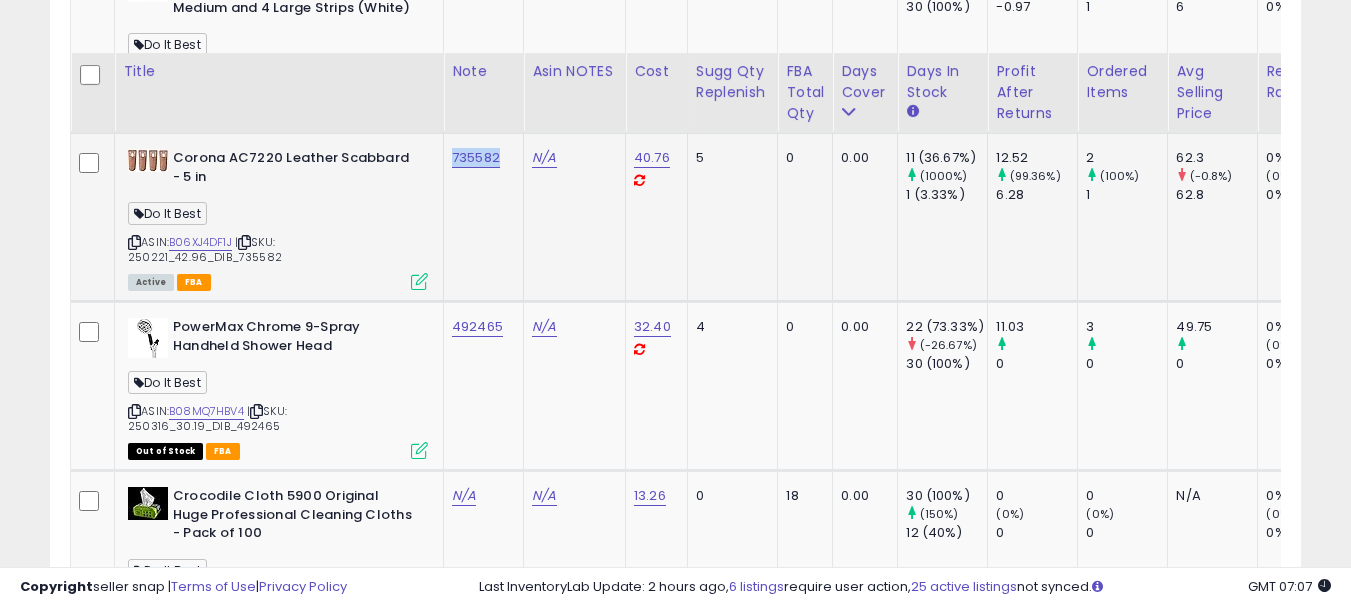 scroll, scrollTop: 8283, scrollLeft: 0, axis: vertical 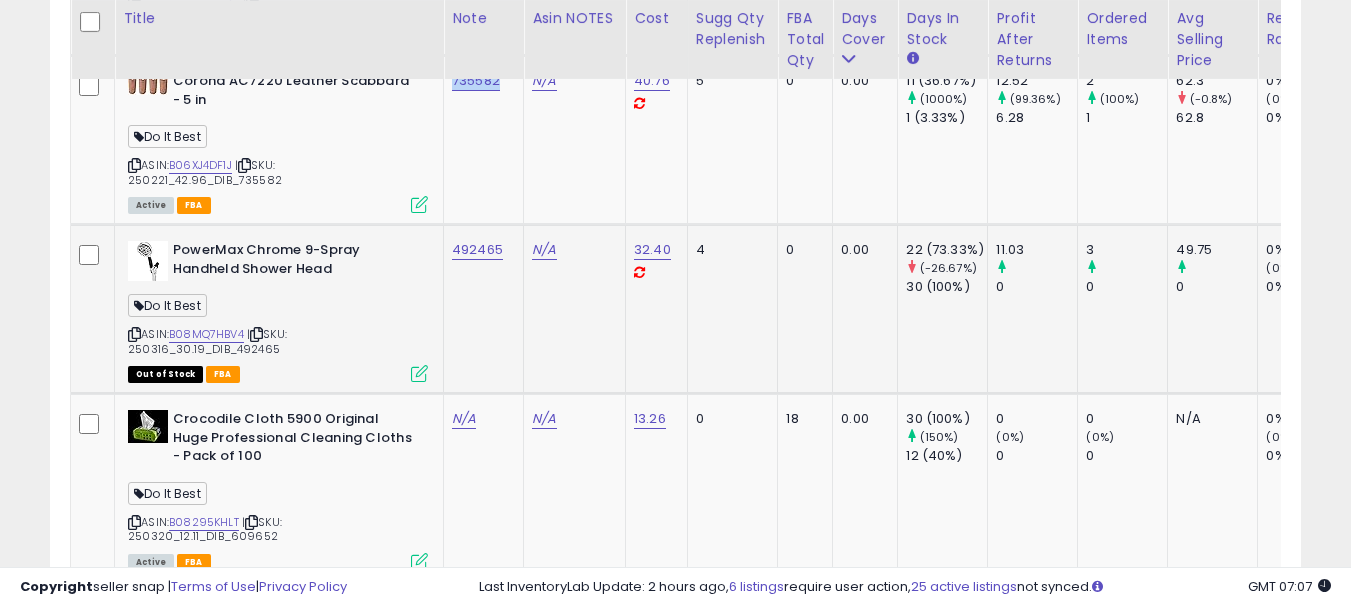 click on "492465" 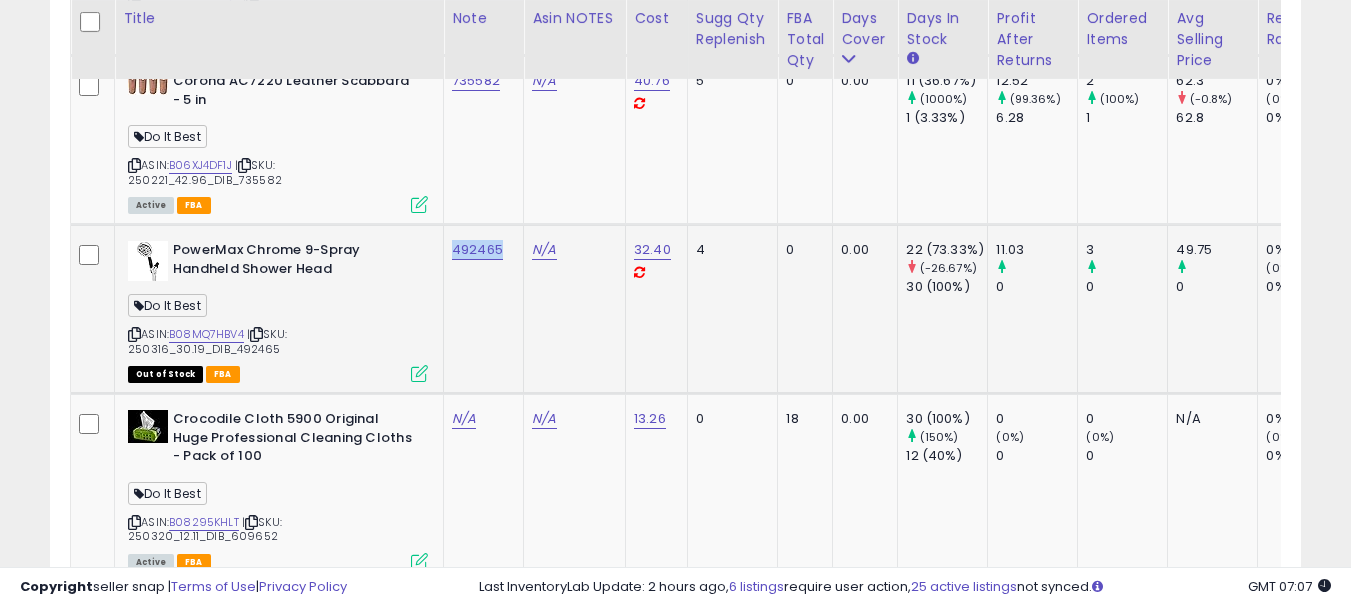 copy on "492465" 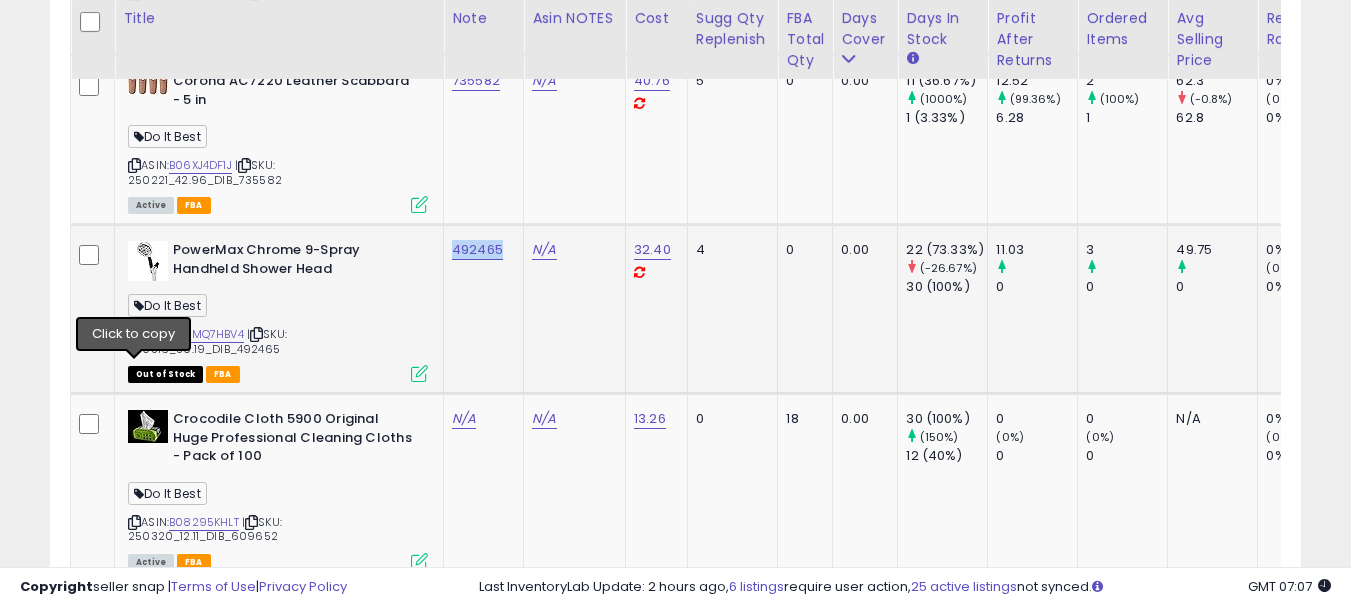 click at bounding box center (134, 334) 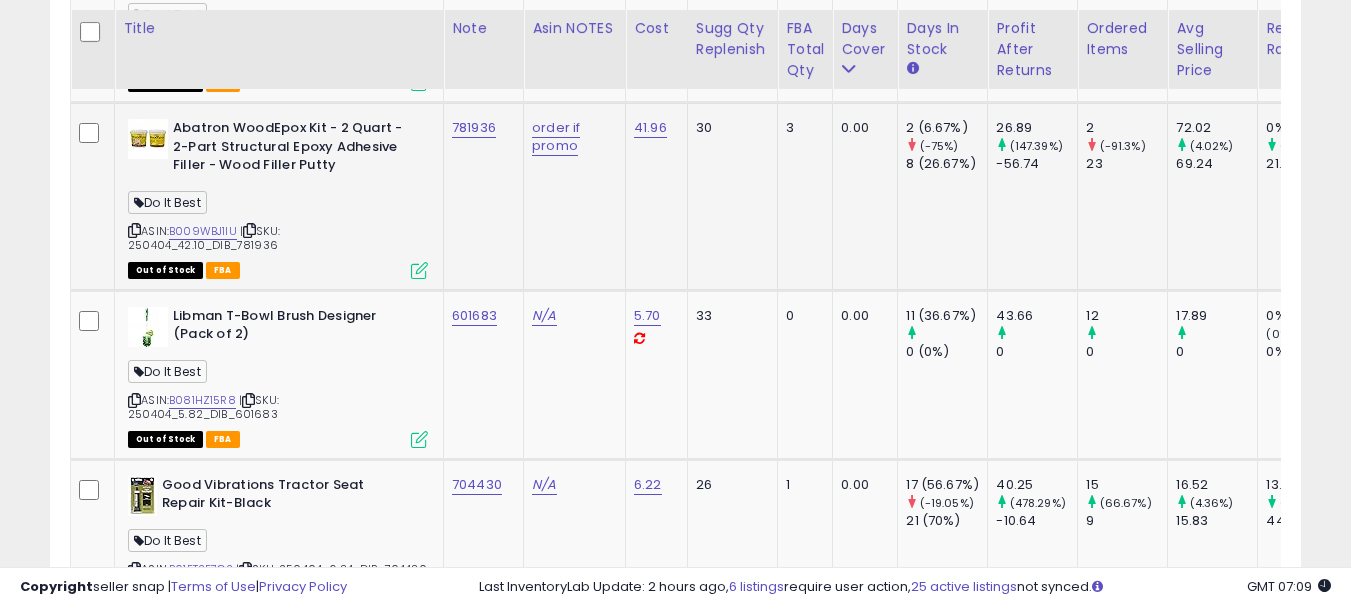 scroll, scrollTop: 9483, scrollLeft: 0, axis: vertical 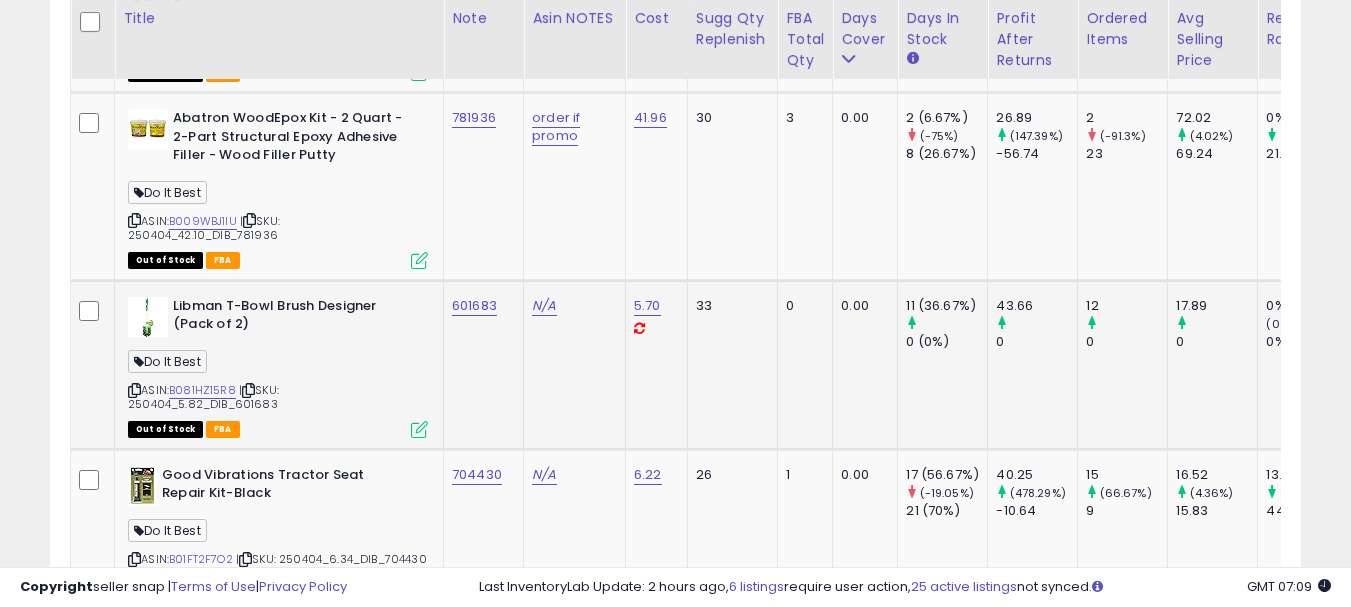 click on "601683" 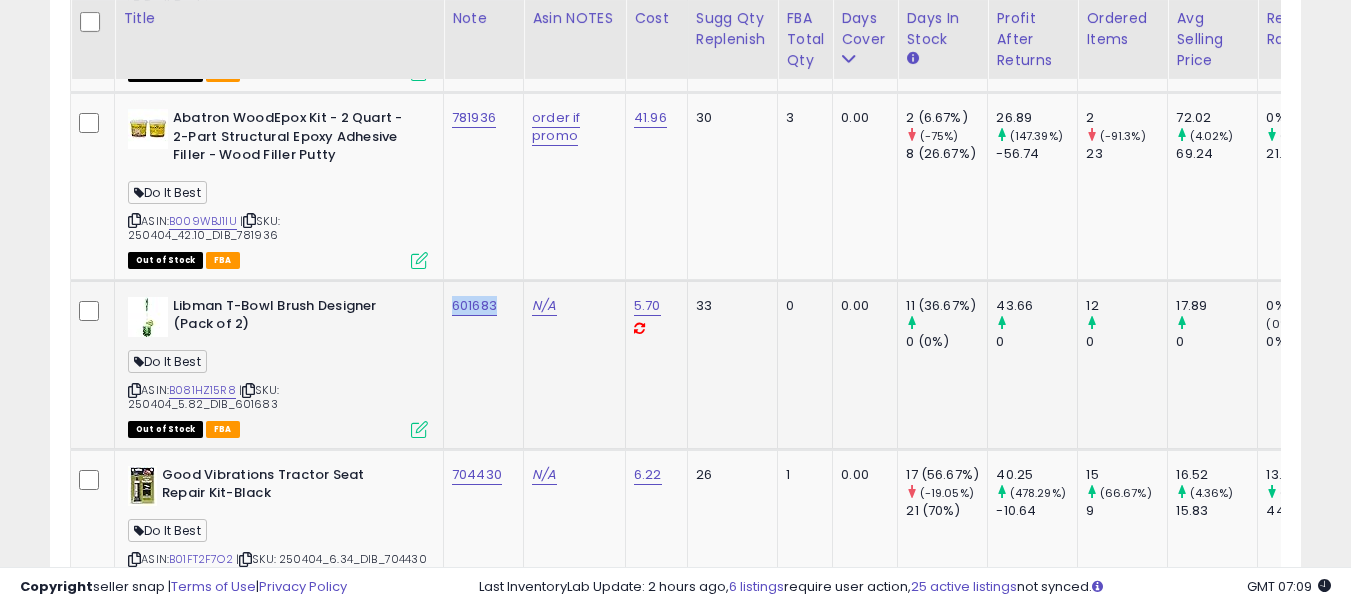copy on "601683" 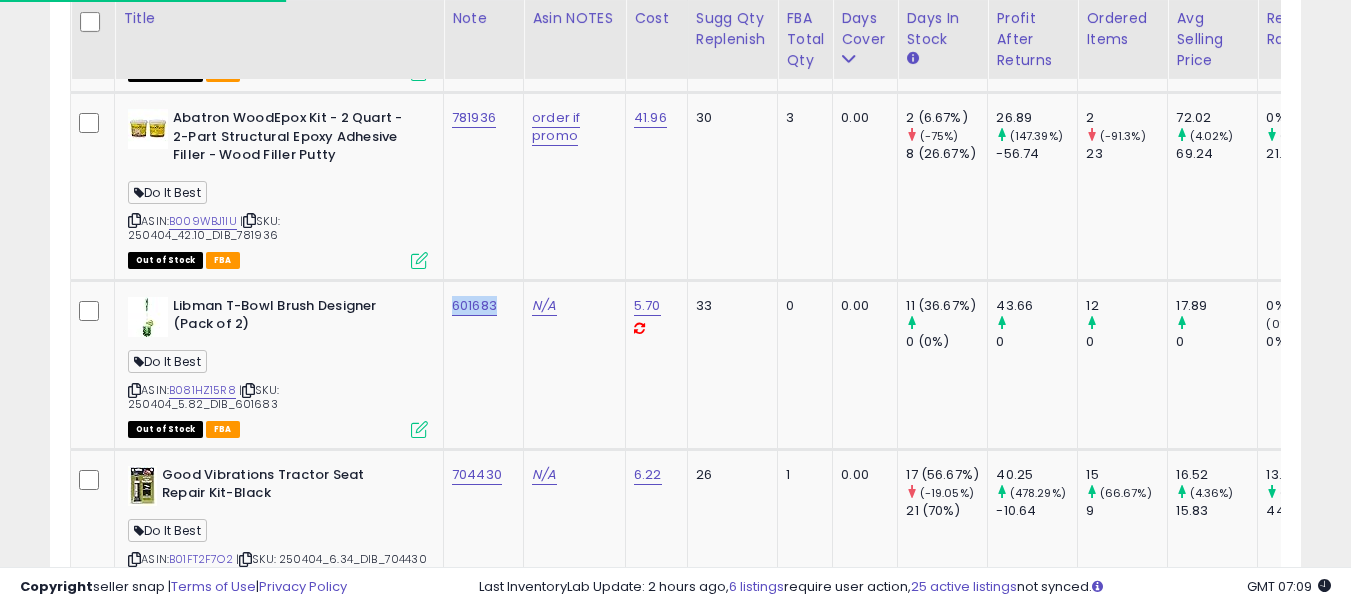 scroll, scrollTop: 9583, scrollLeft: 0, axis: vertical 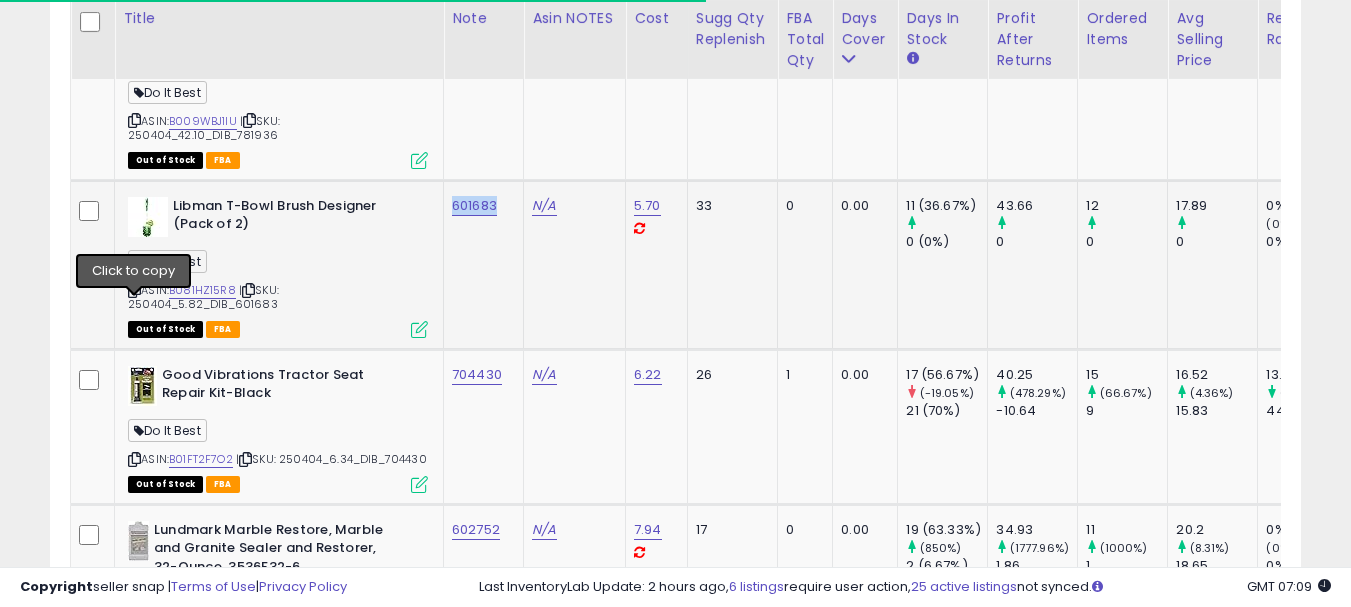 click at bounding box center (134, 290) 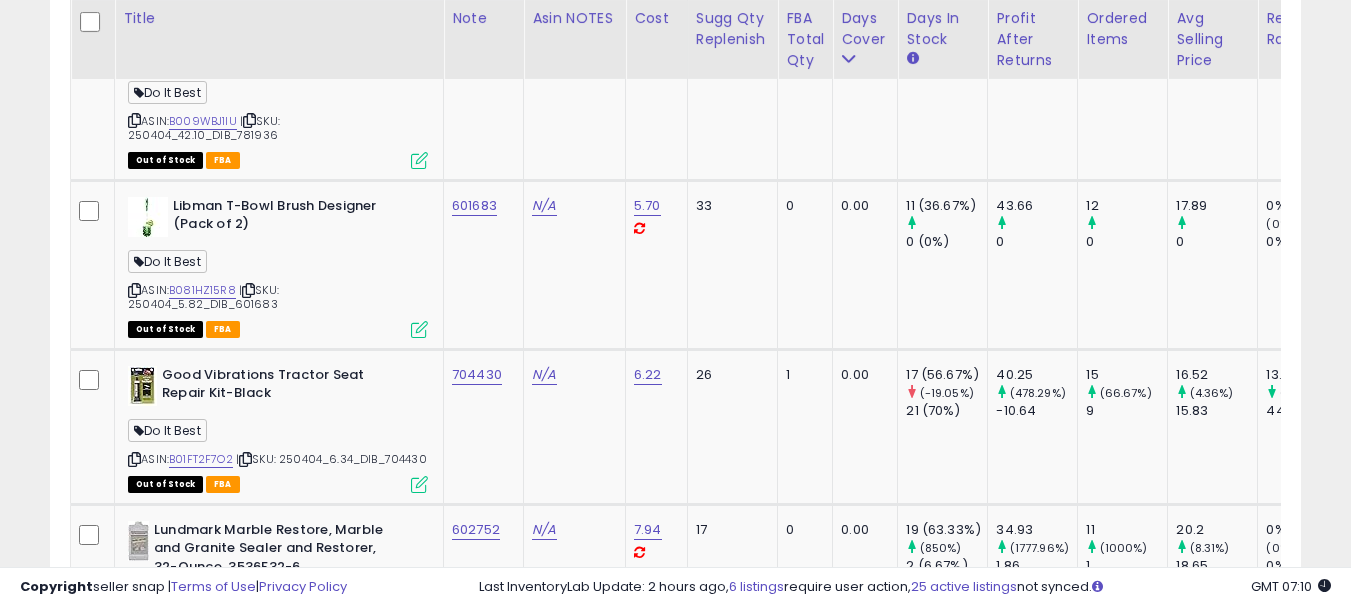 scroll, scrollTop: 0, scrollLeft: 606, axis: horizontal 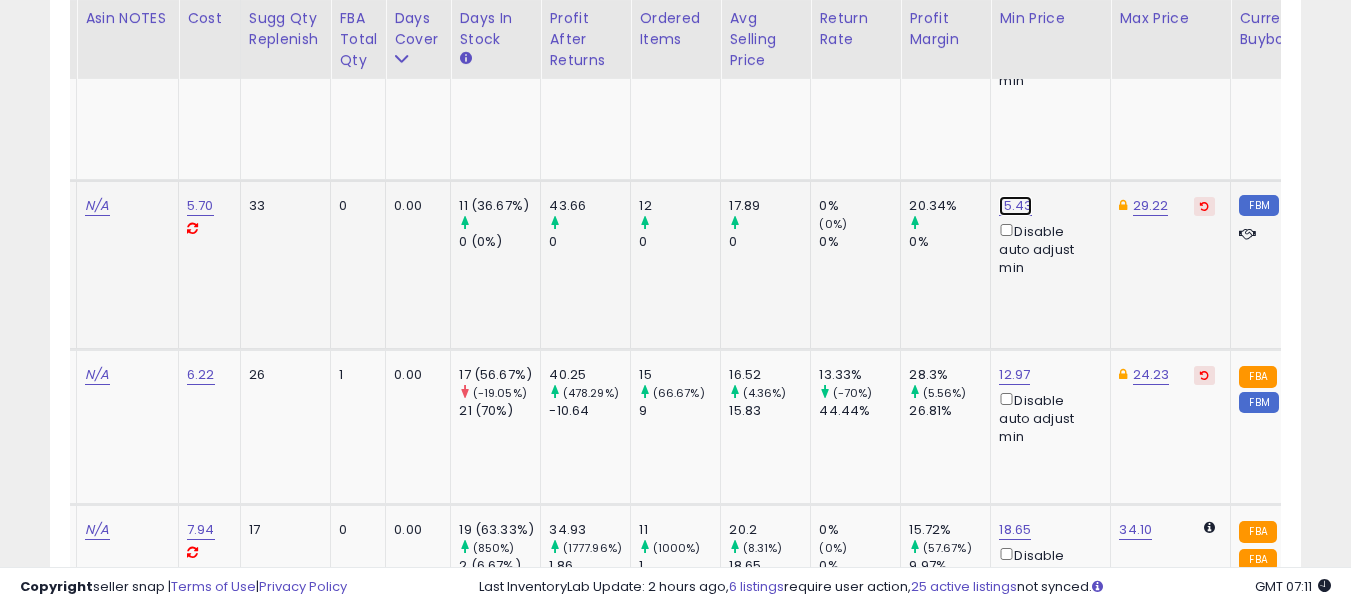 click on "15.43" at bounding box center [1012, -8459] 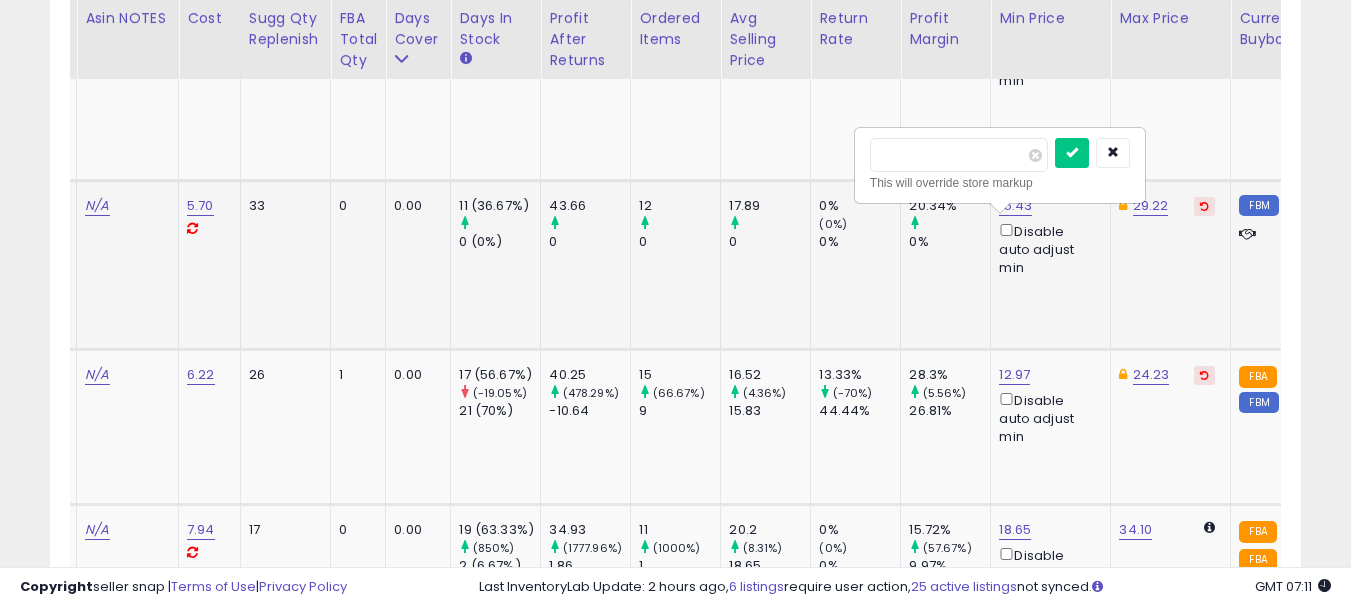 click on "*****" at bounding box center (959, 155) 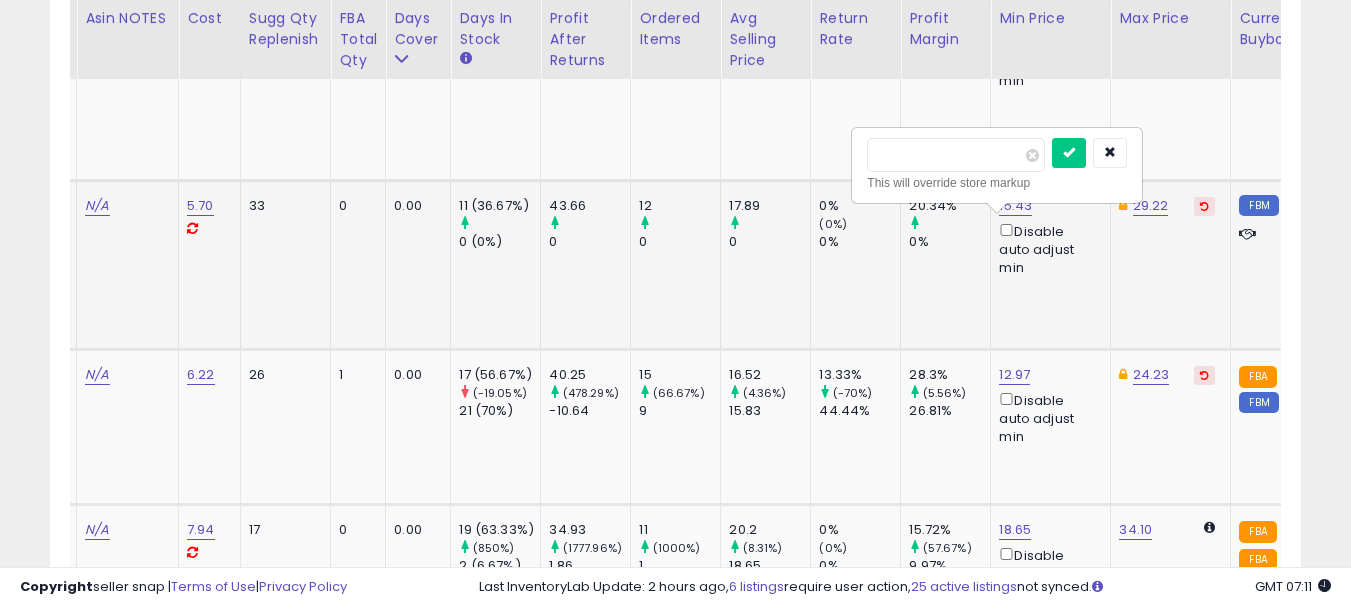 type on "**" 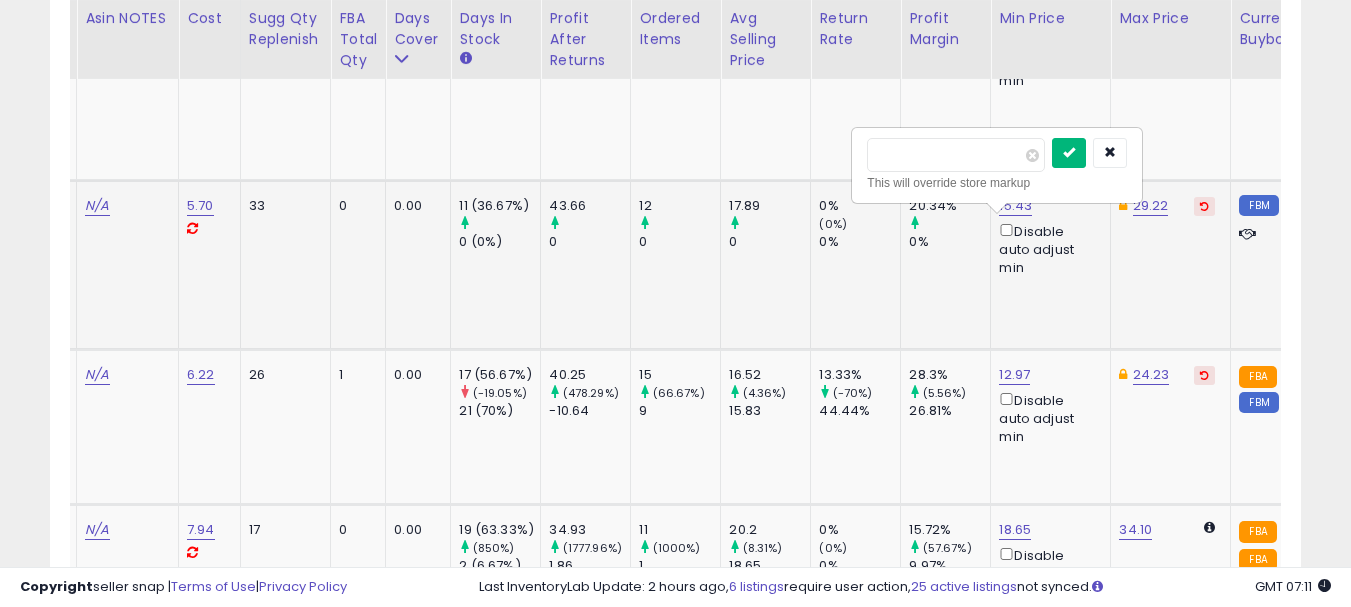 click at bounding box center (1069, 153) 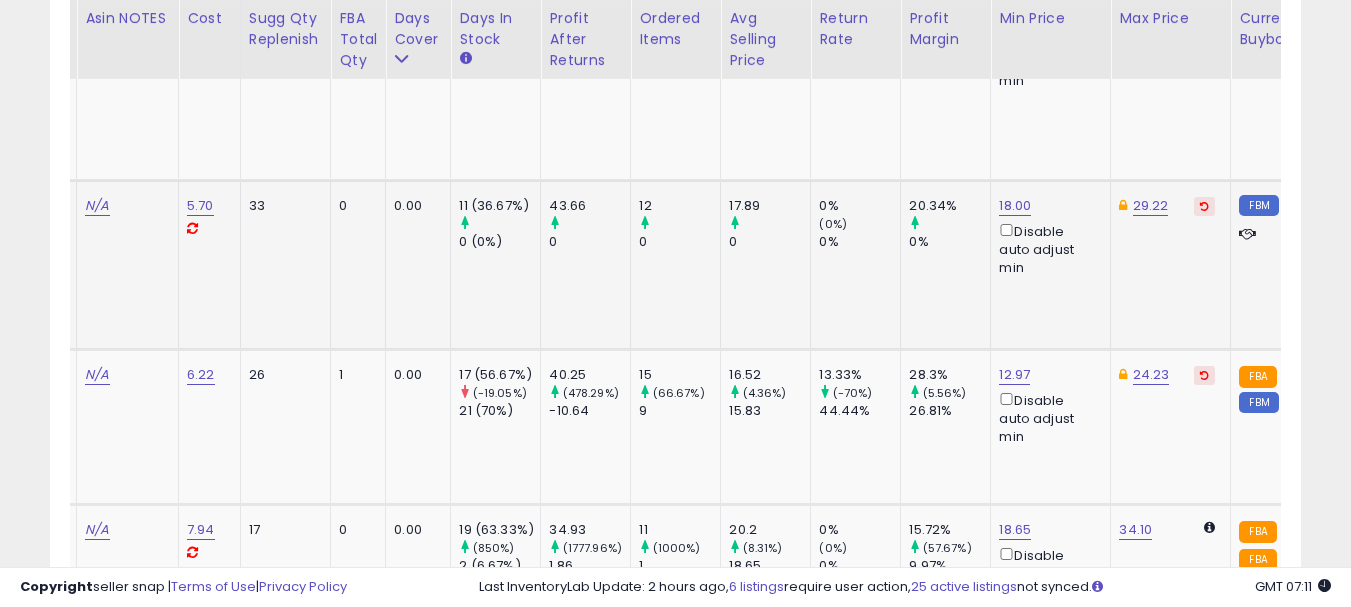 scroll, scrollTop: 0, scrollLeft: 0, axis: both 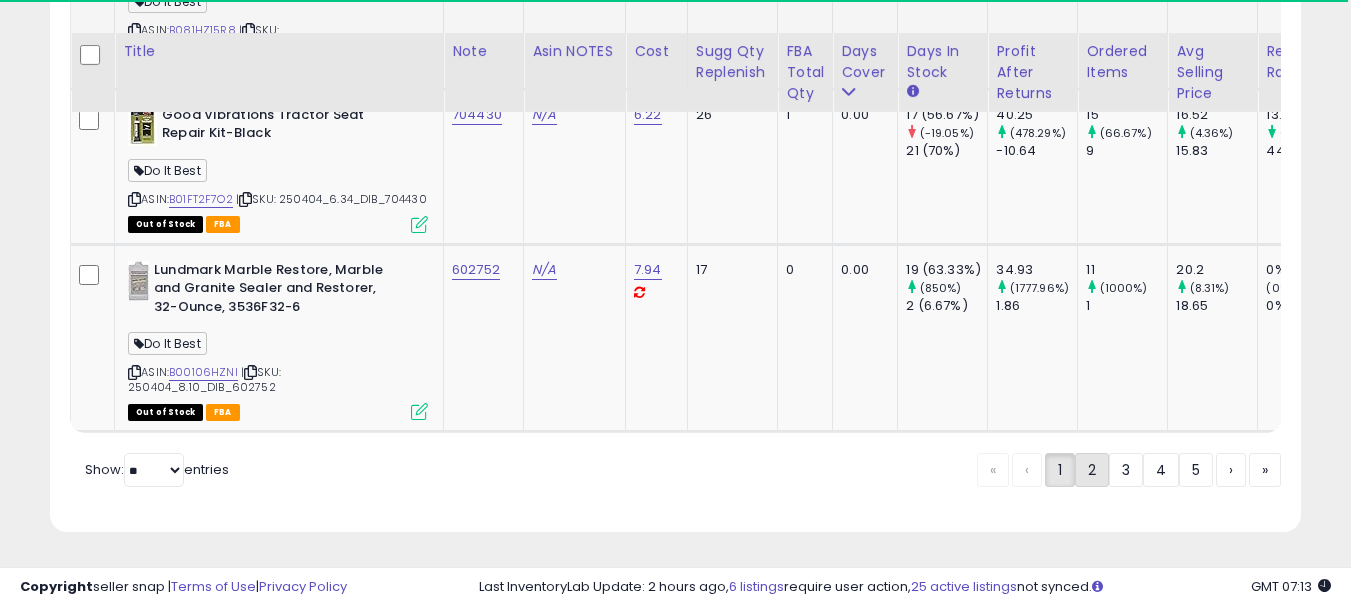 click on "2" 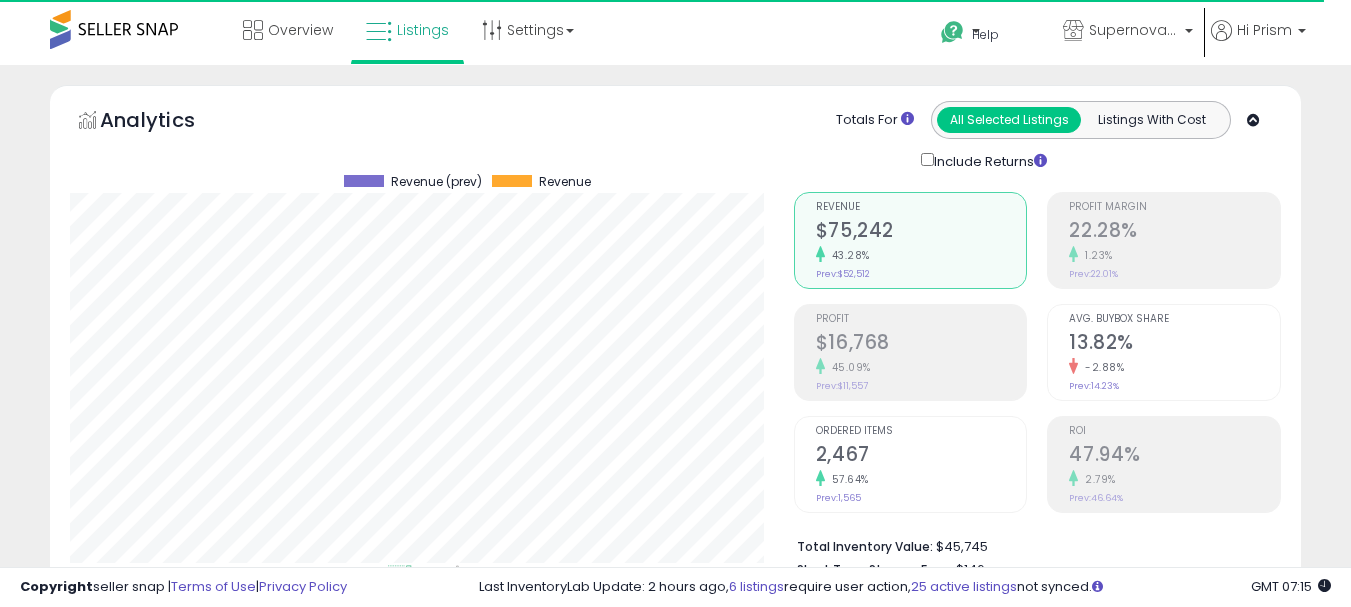 select on "**" 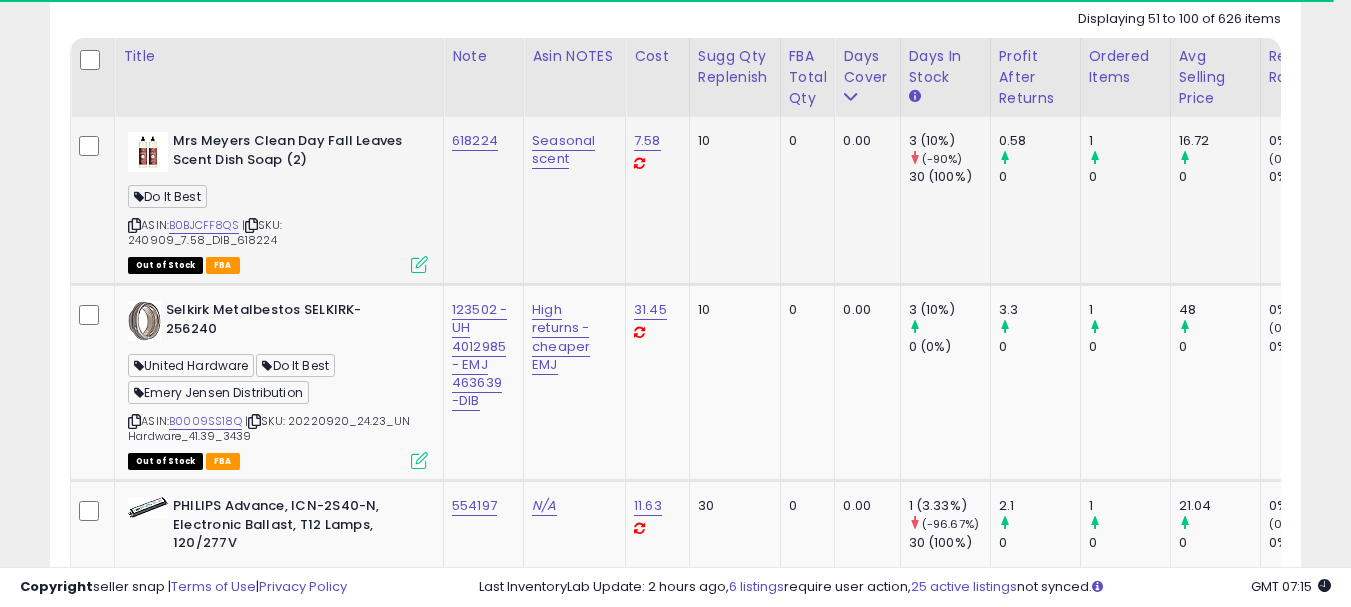 scroll, scrollTop: 983, scrollLeft: 0, axis: vertical 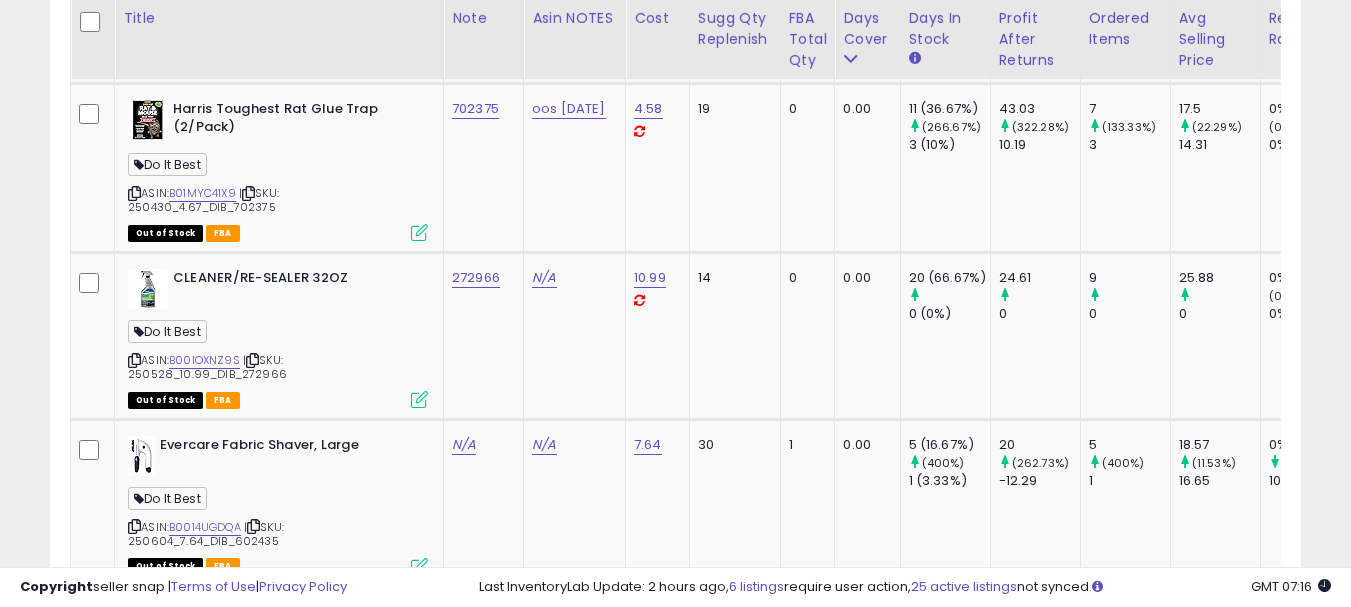 click on "272966" 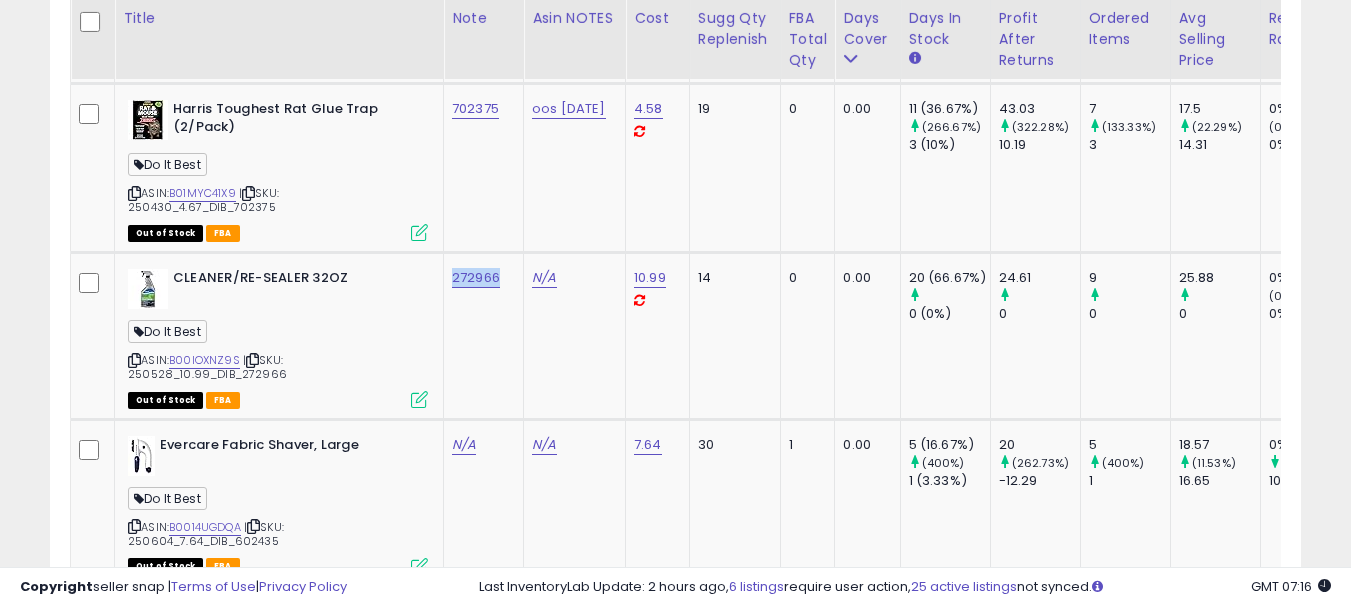 copy on "272966" 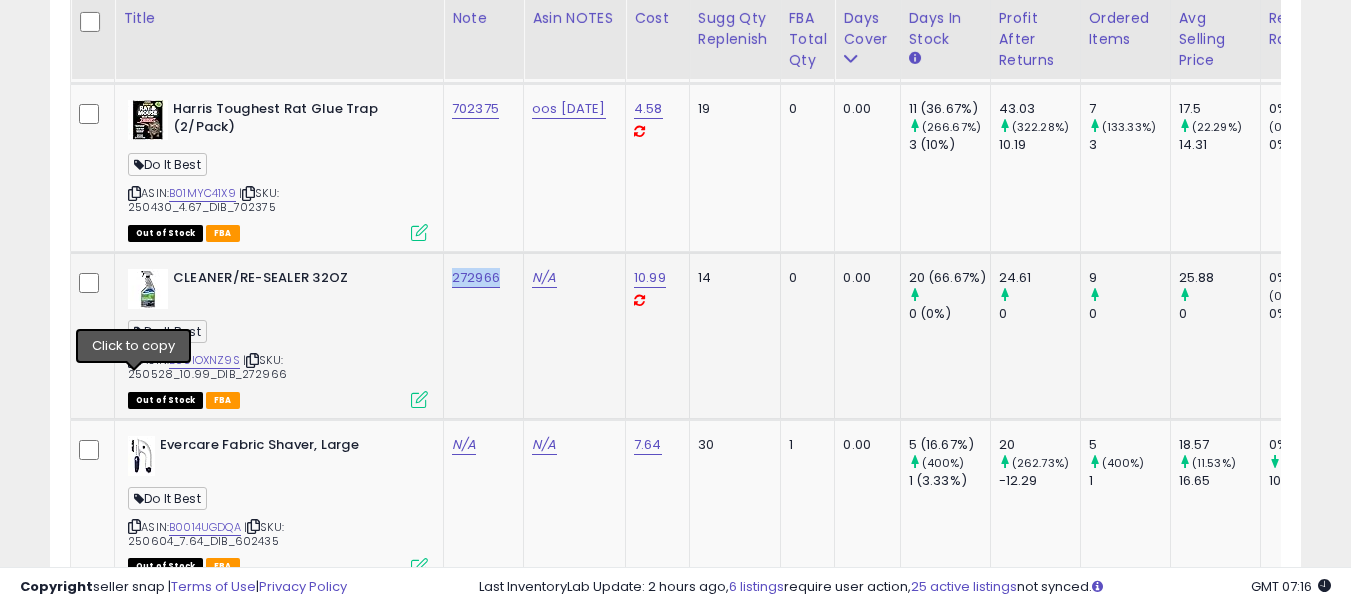 click at bounding box center [134, 360] 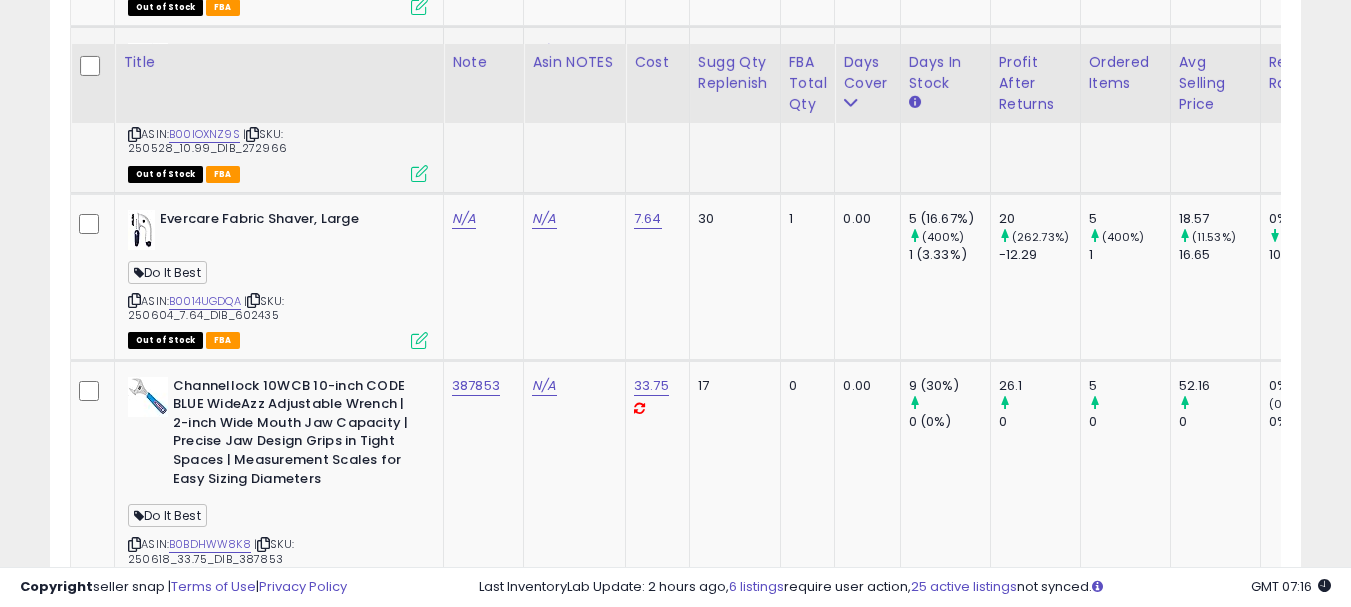scroll, scrollTop: 5383, scrollLeft: 0, axis: vertical 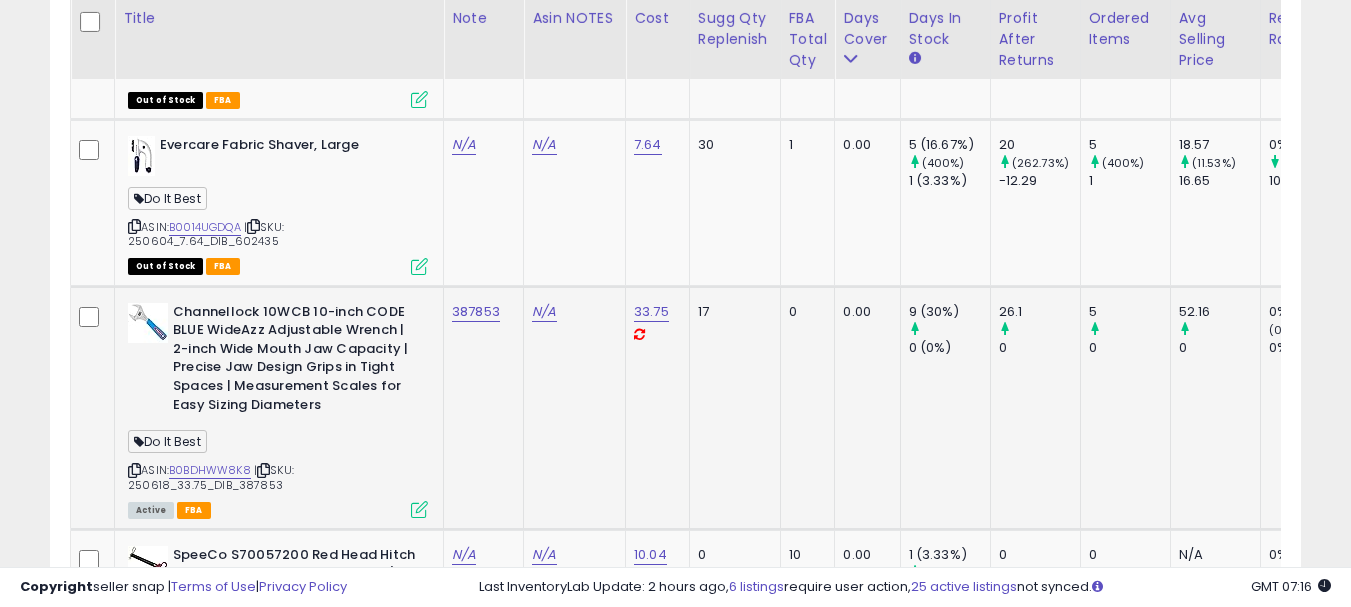 click on "387853" 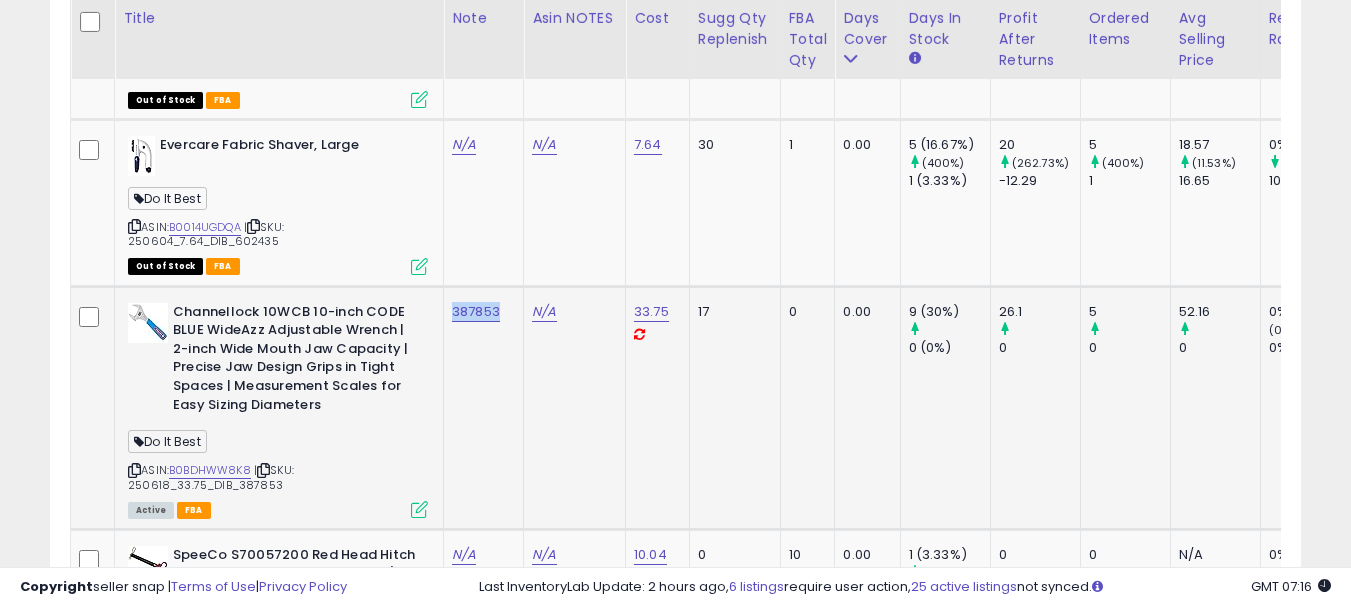 copy on "387853" 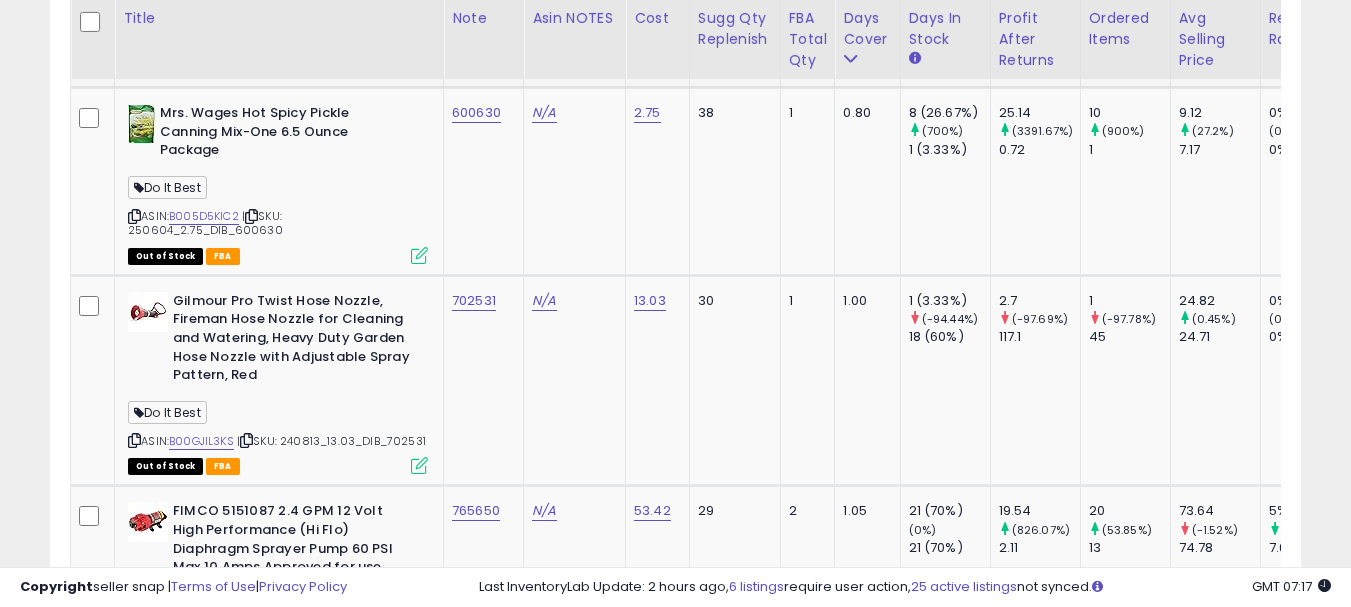 scroll, scrollTop: 6983, scrollLeft: 0, axis: vertical 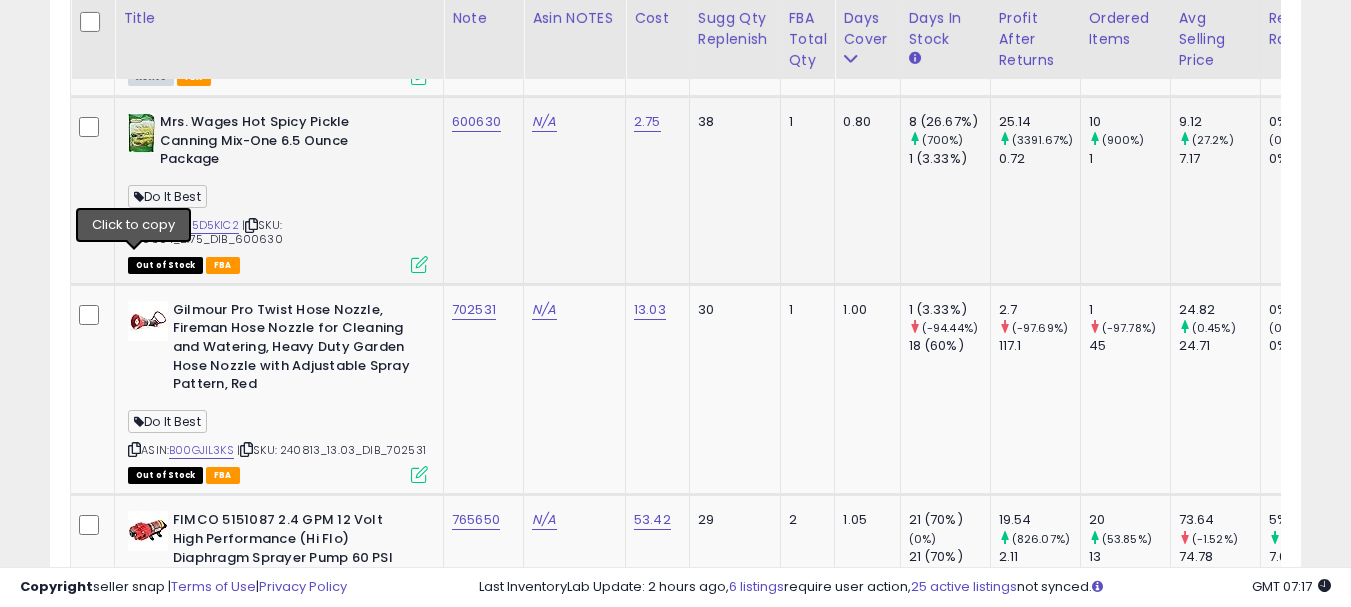 click at bounding box center (134, 225) 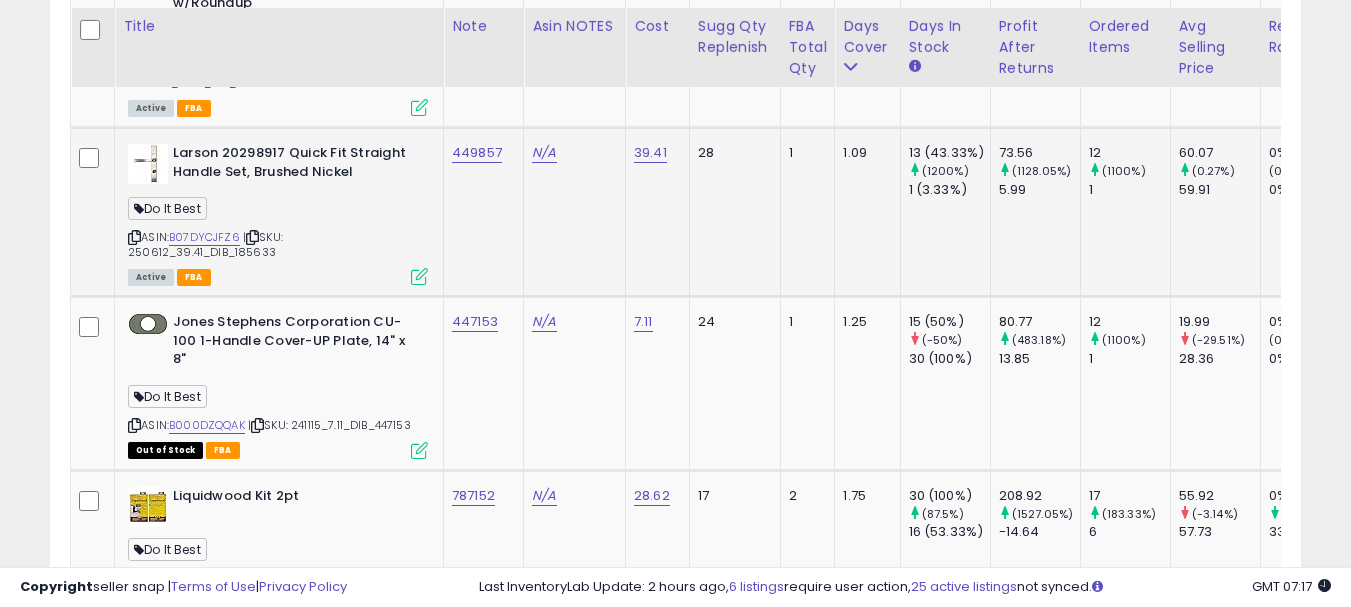 scroll, scrollTop: 7583, scrollLeft: 0, axis: vertical 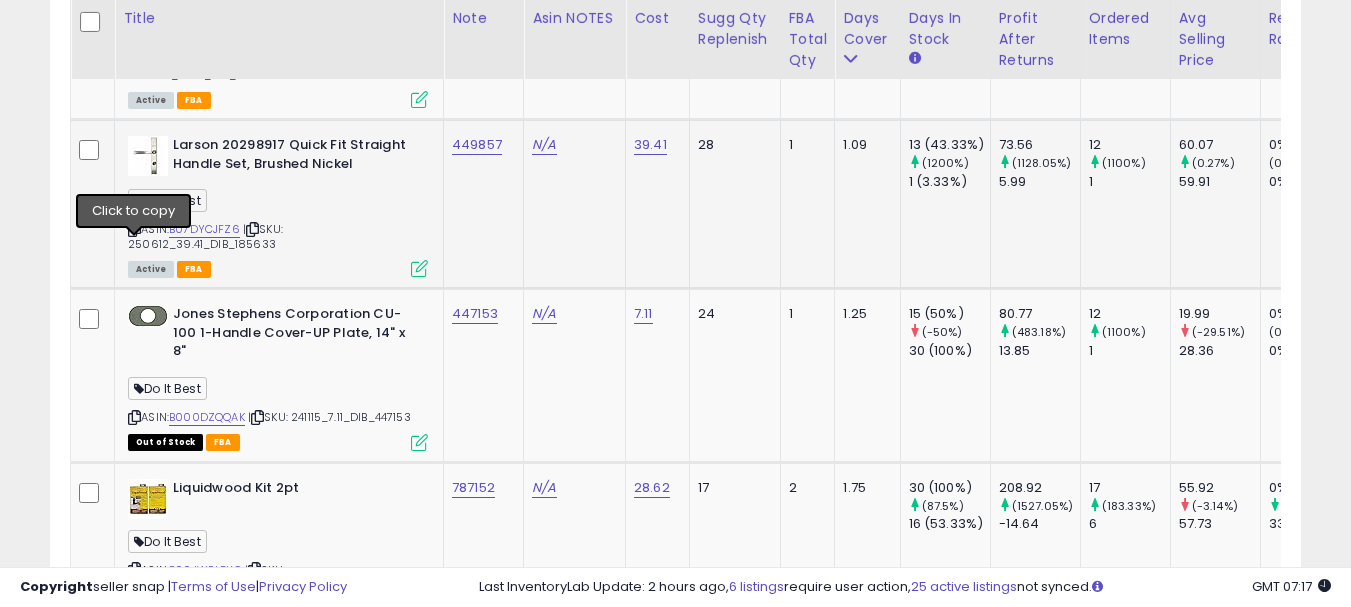 click at bounding box center (134, 229) 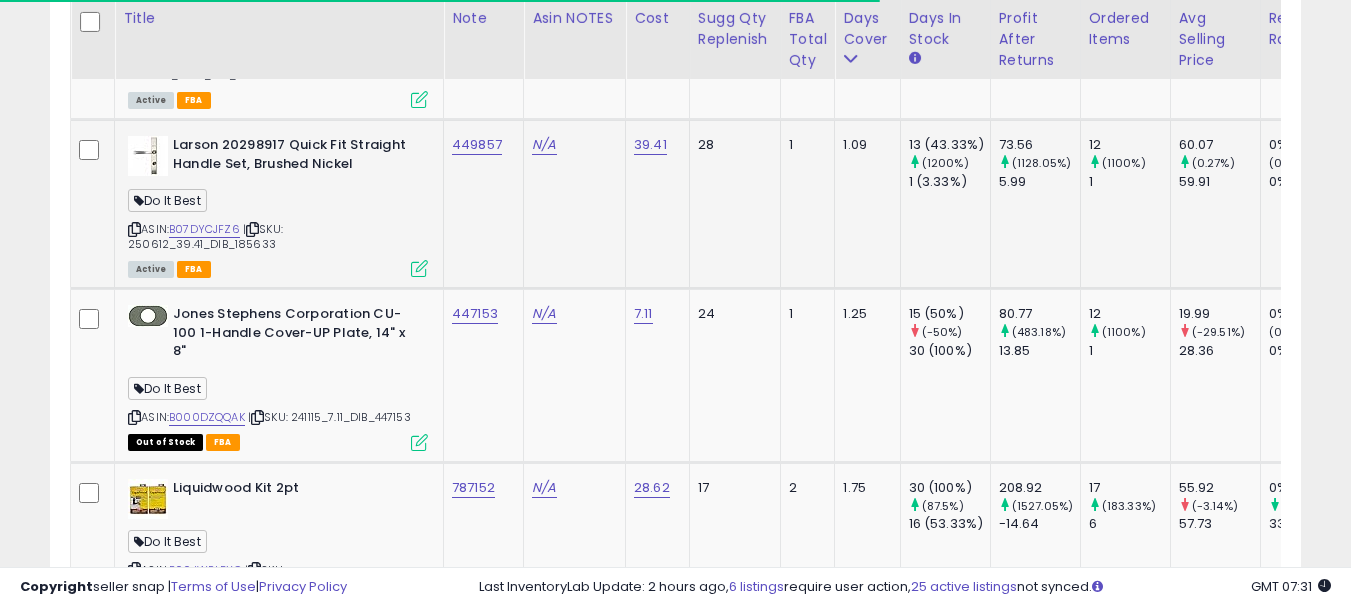 scroll, scrollTop: 7683, scrollLeft: 0, axis: vertical 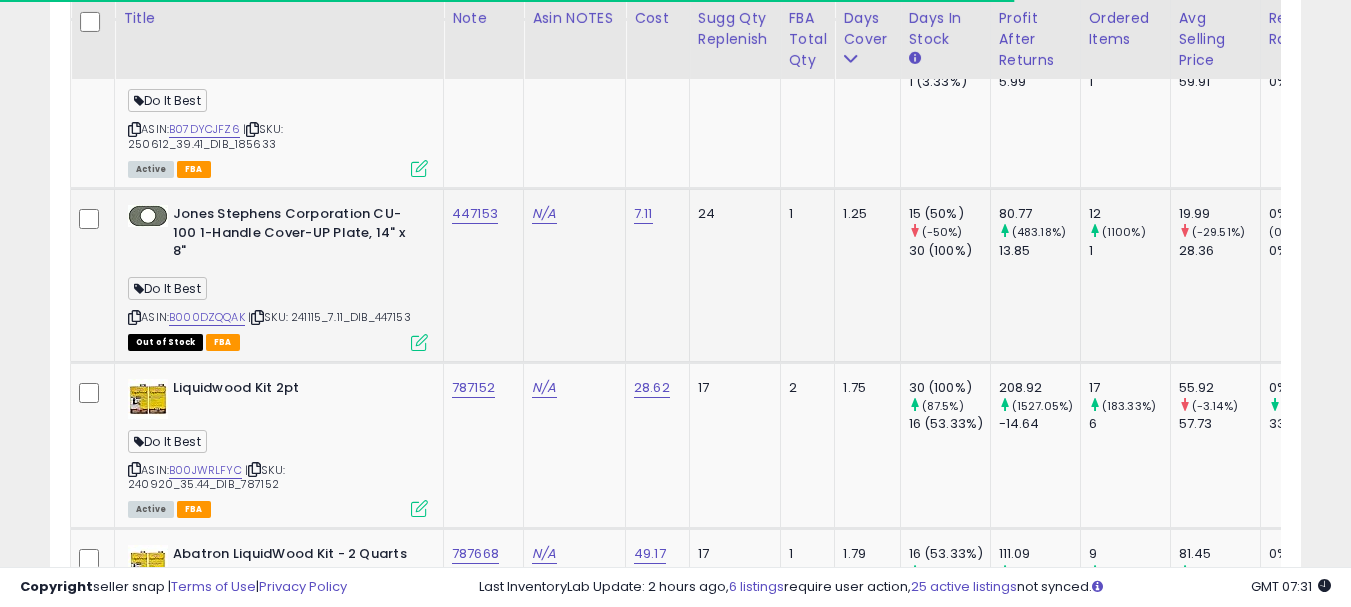 click on "447153" 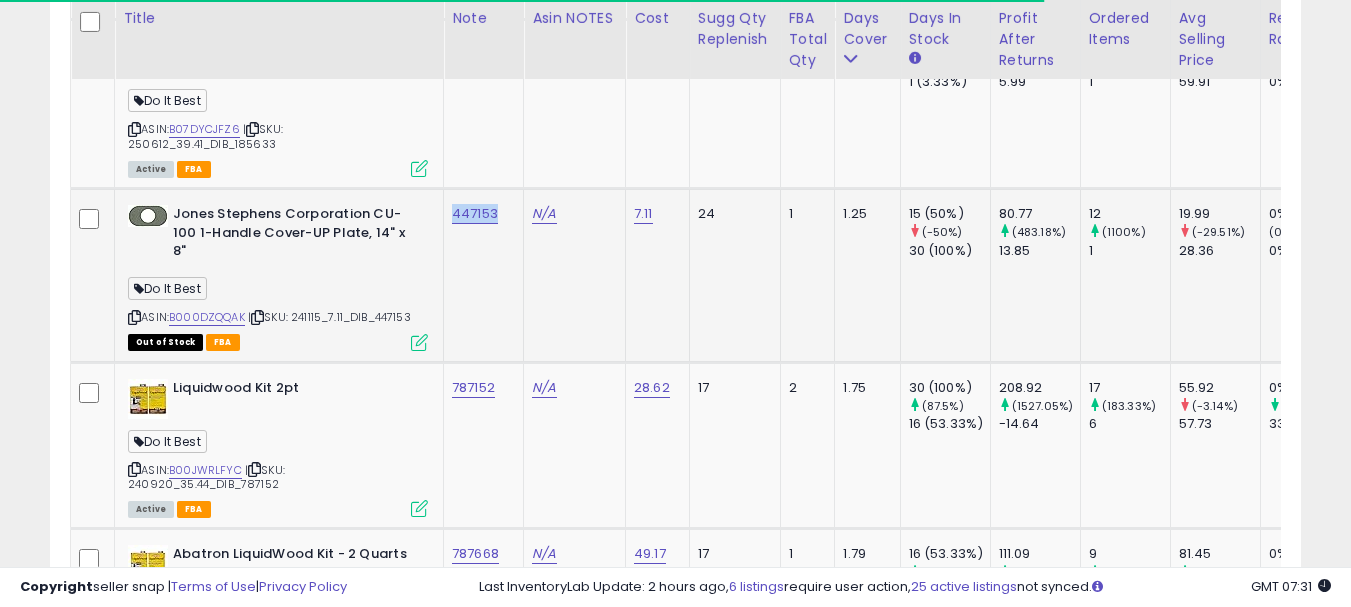 copy on "447153" 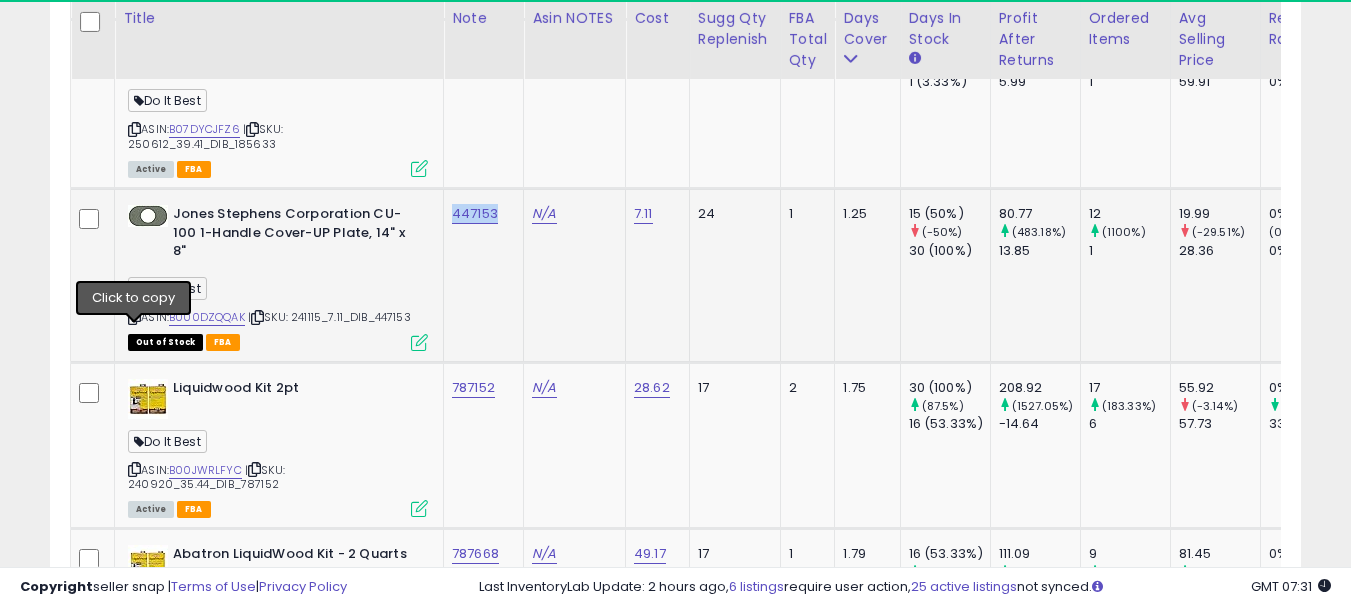 click at bounding box center (134, 317) 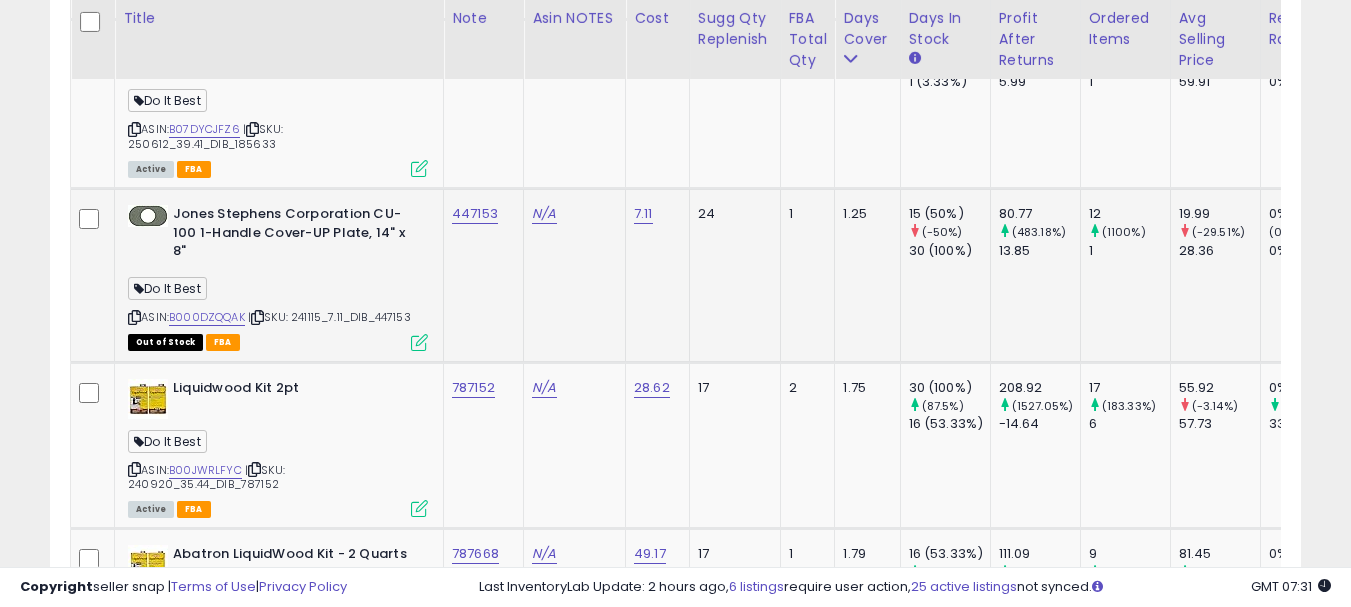 scroll, scrollTop: 7783, scrollLeft: 0, axis: vertical 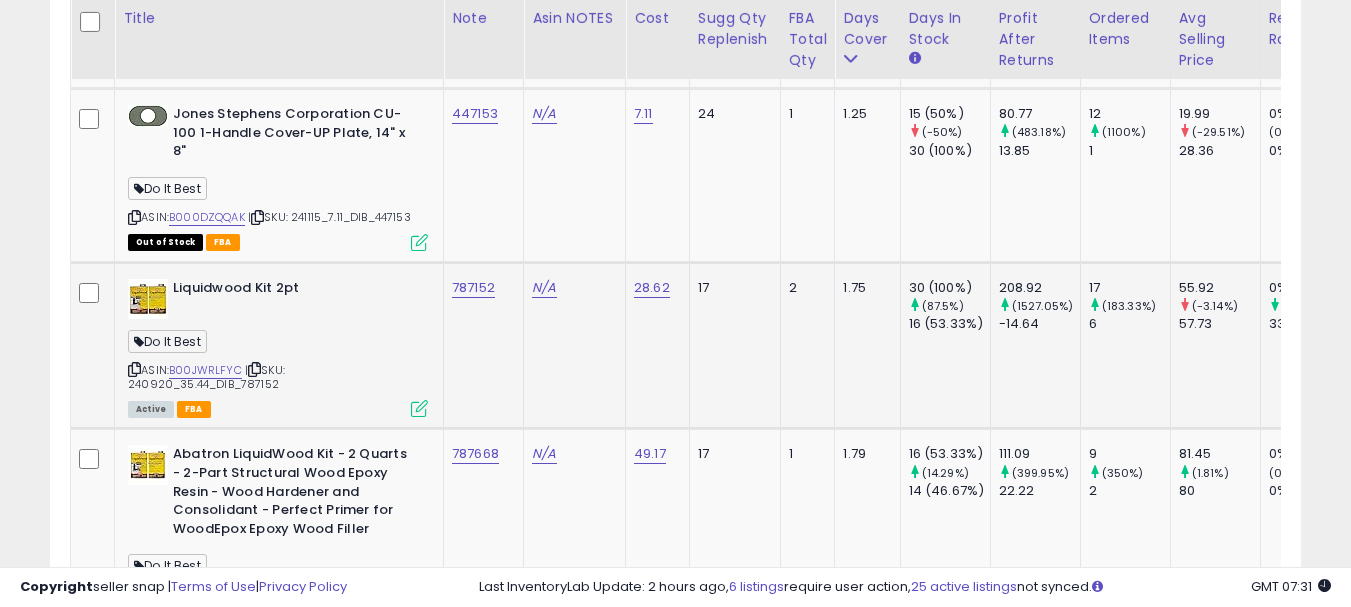 click on "787152" 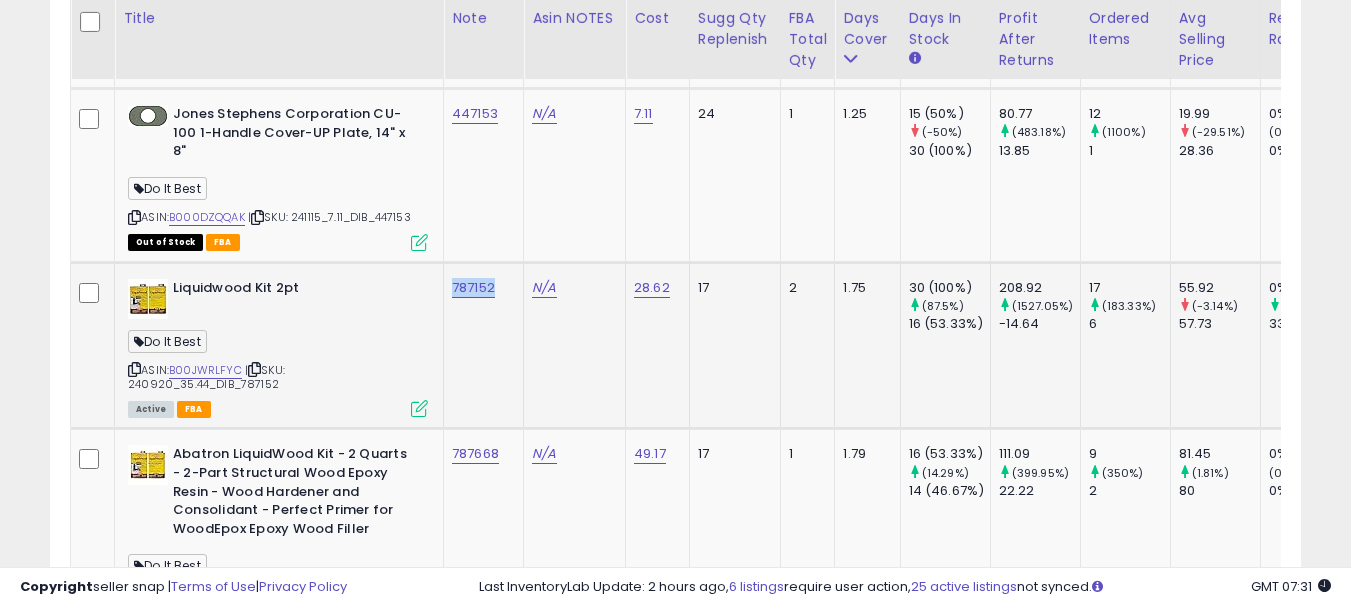 click on "787152" 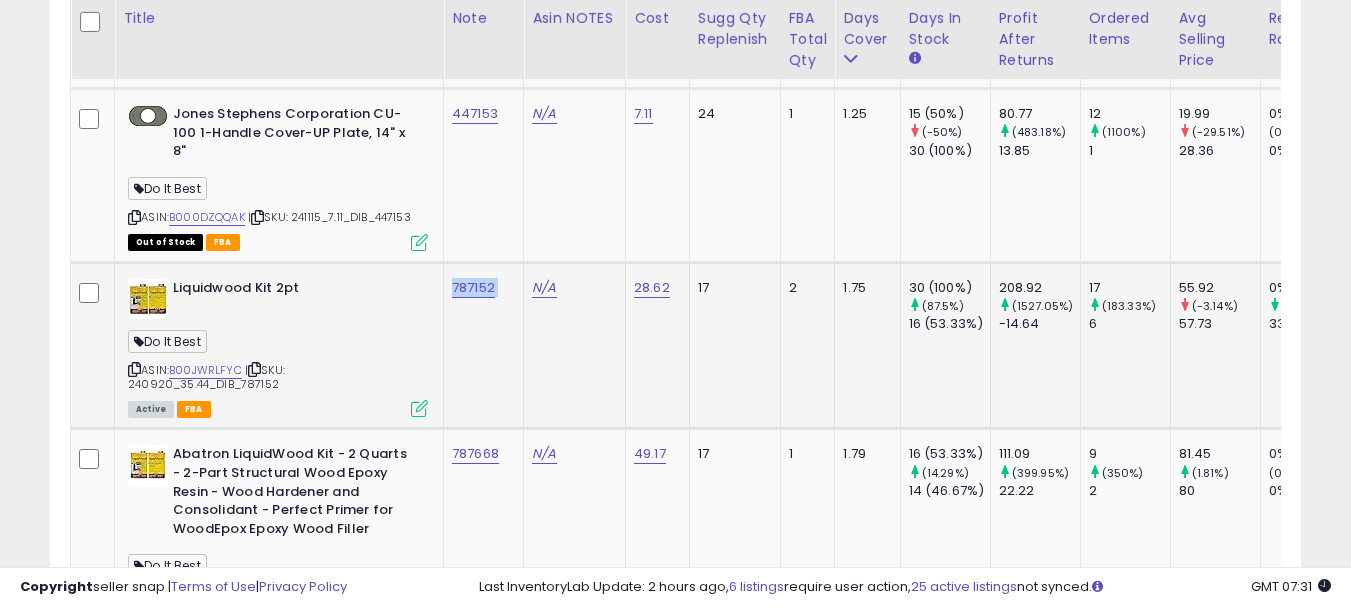 copy on "787152" 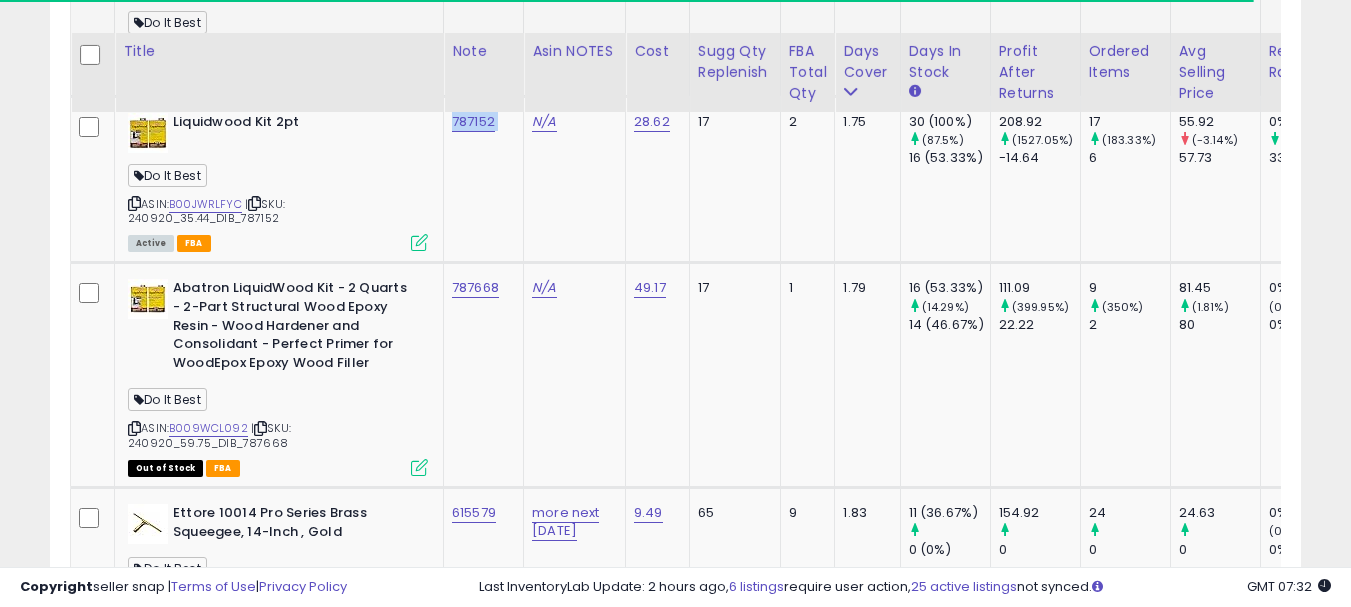scroll, scrollTop: 7983, scrollLeft: 0, axis: vertical 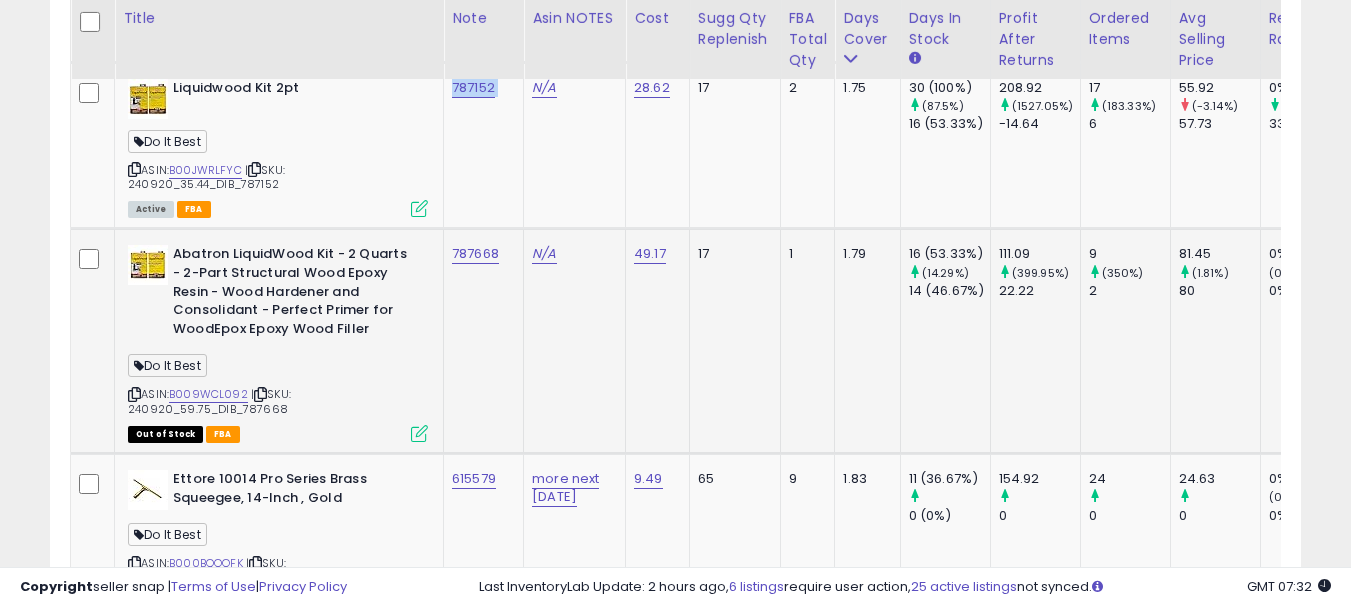 click on "787668" 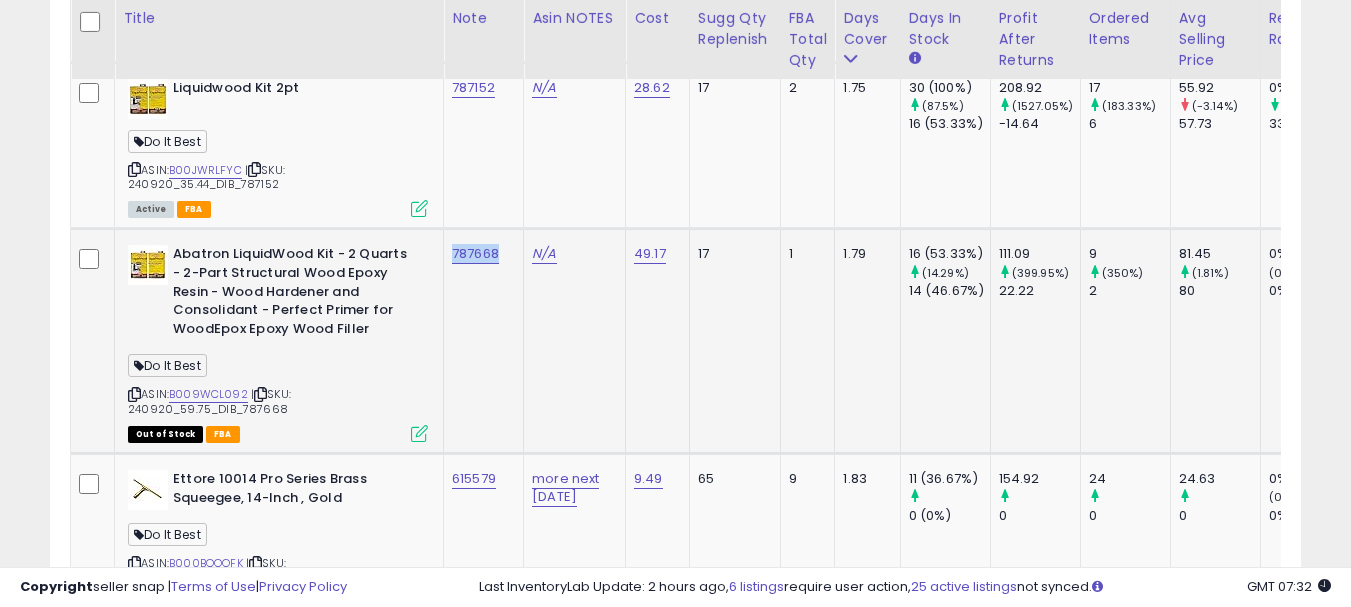 copy on "787668" 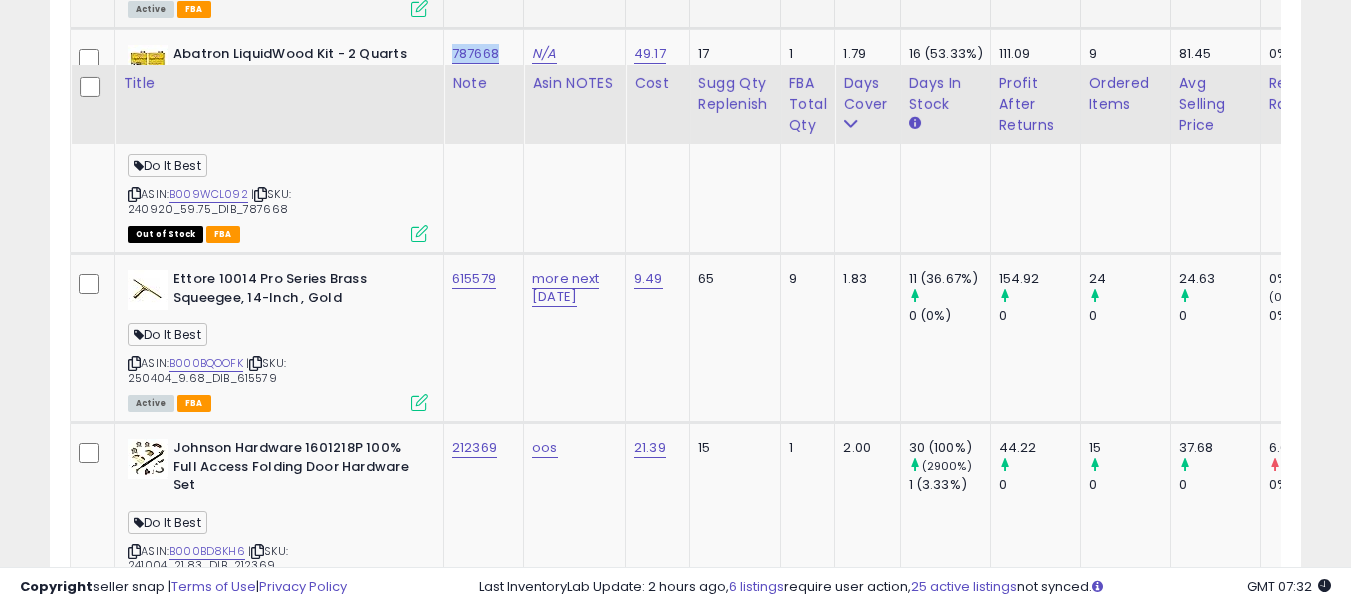 scroll, scrollTop: 8283, scrollLeft: 0, axis: vertical 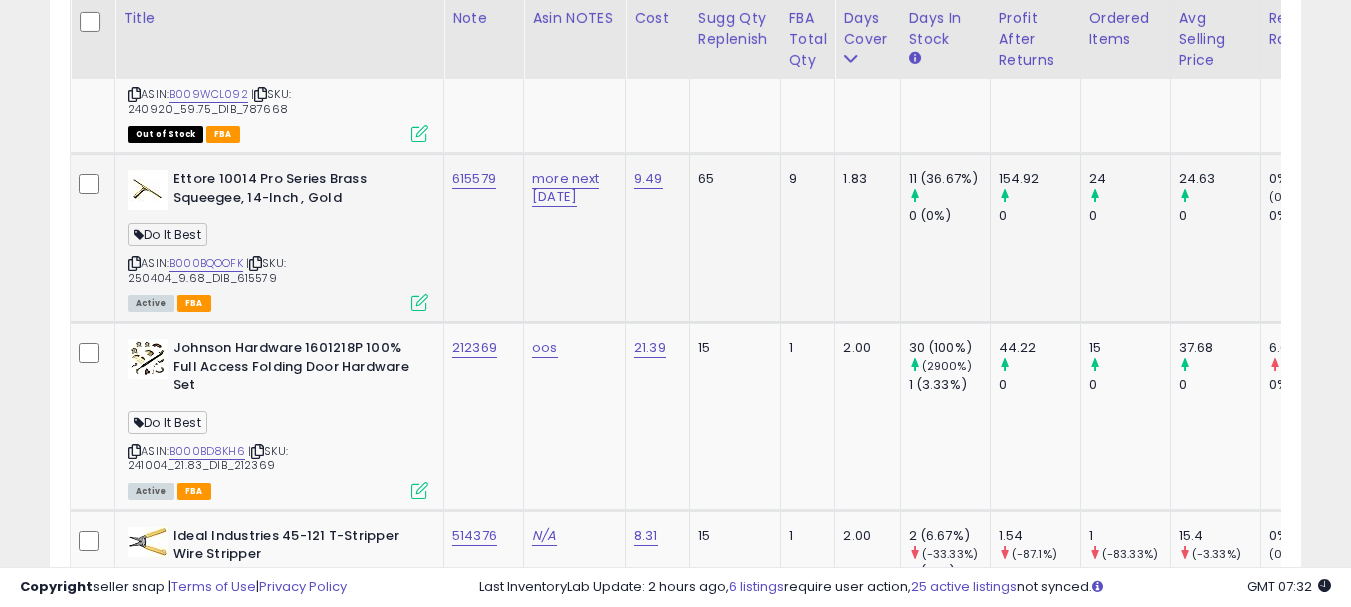 click on "615579" 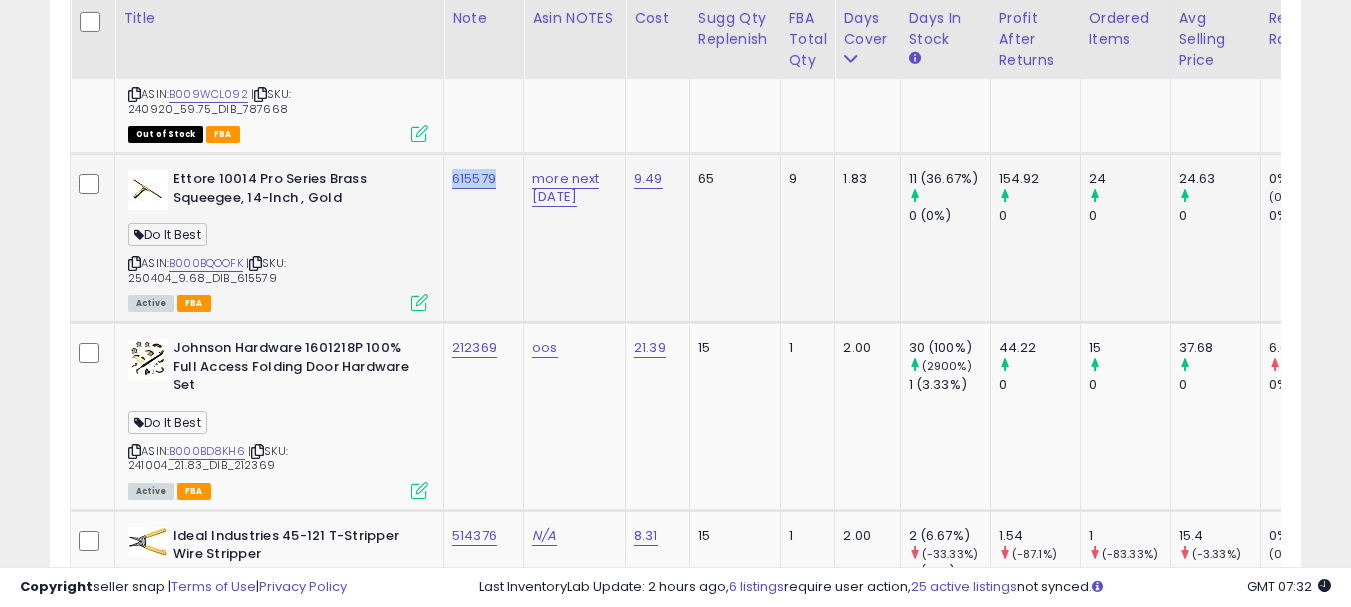 copy on "615579" 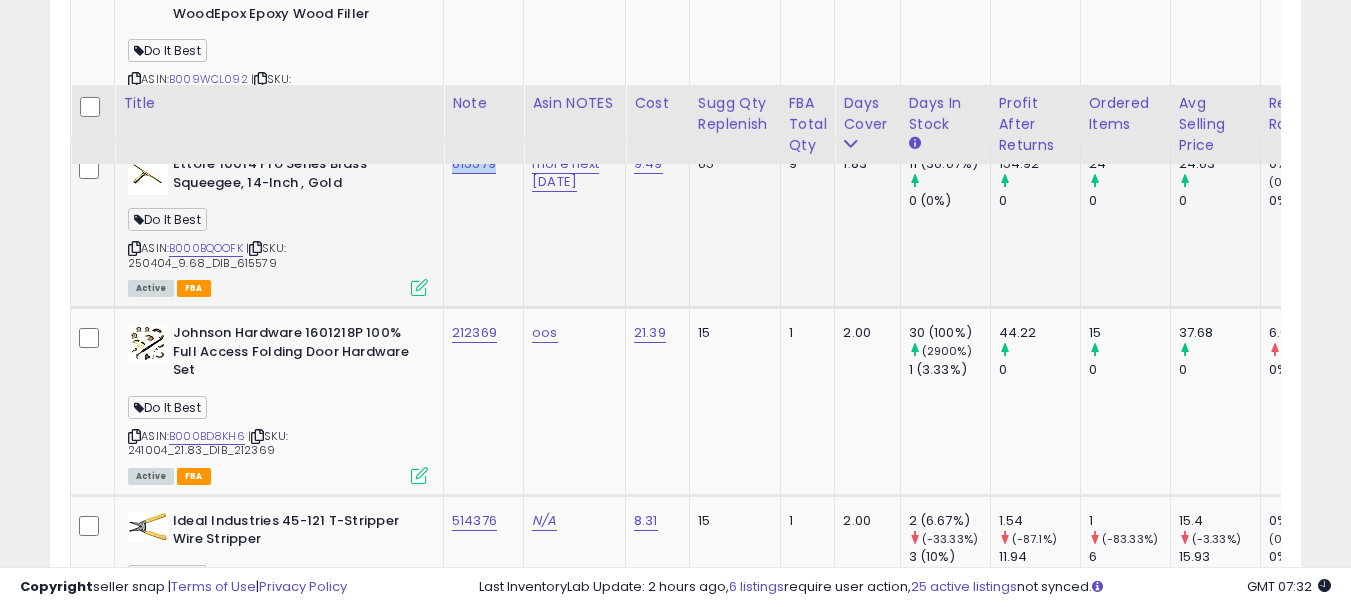 scroll, scrollTop: 8383, scrollLeft: 0, axis: vertical 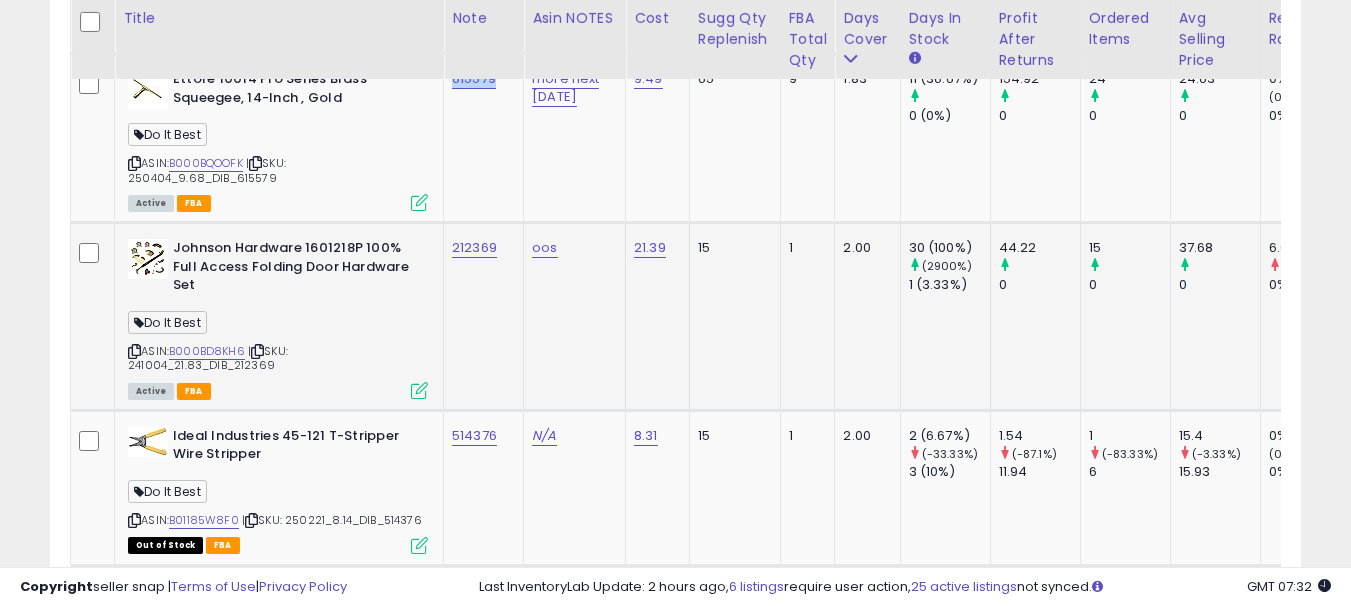 click on "212369" 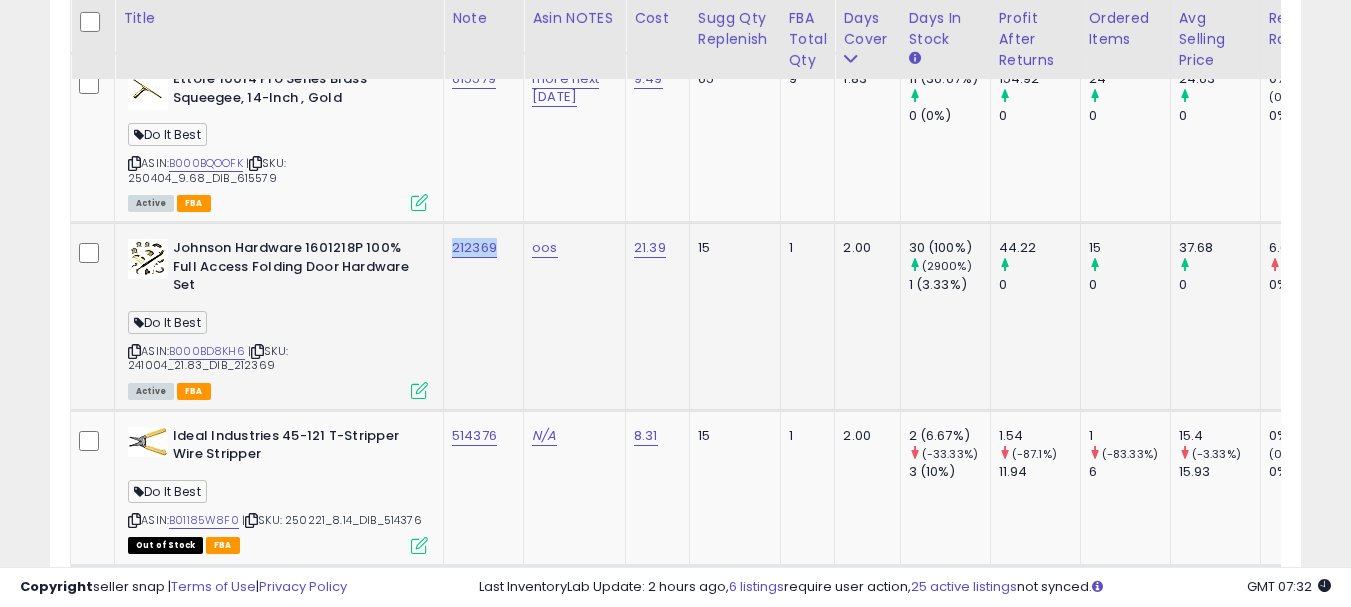 copy on "212369" 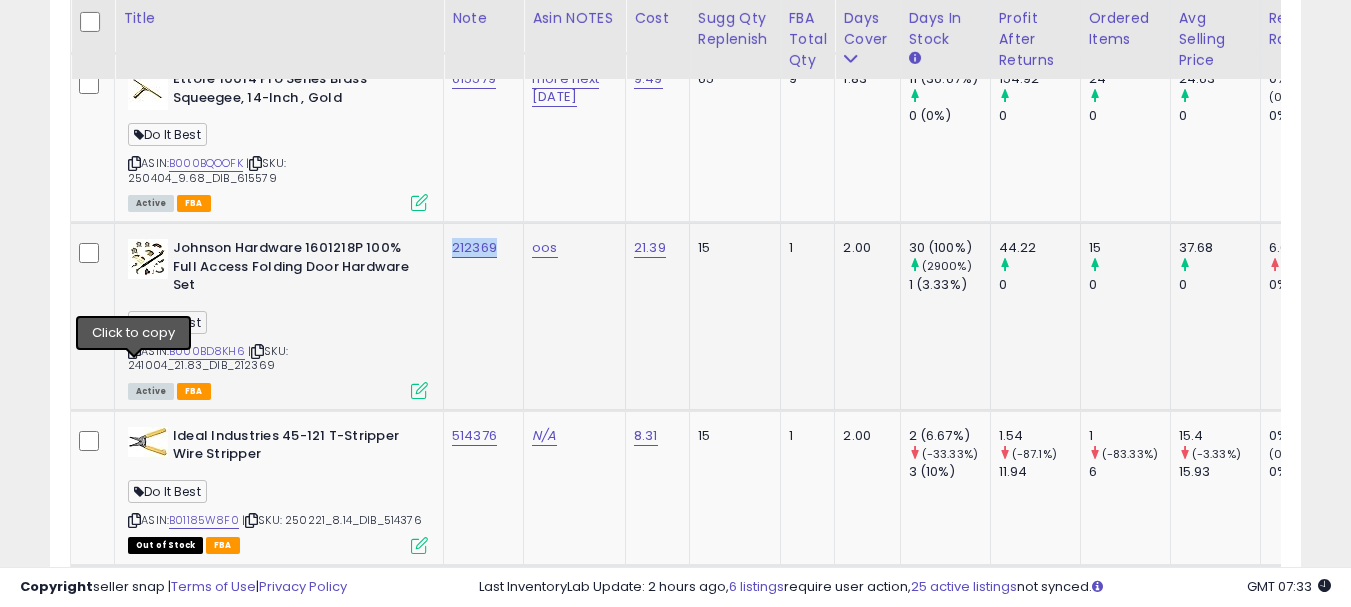 click at bounding box center [134, 351] 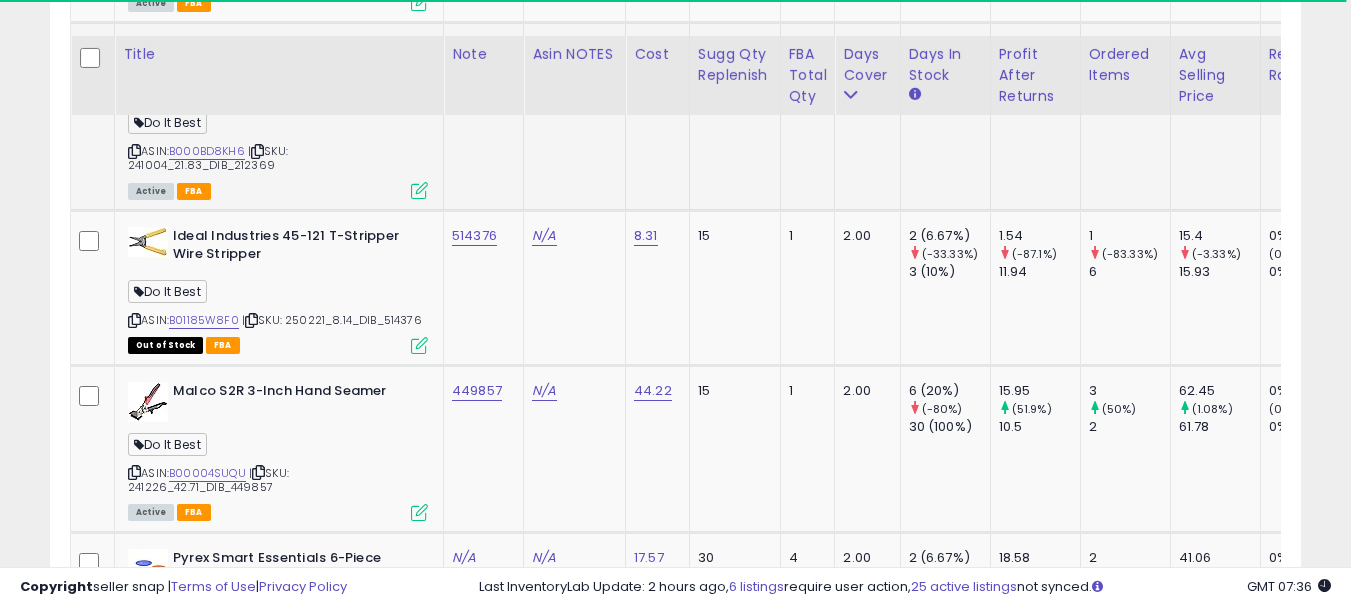 scroll, scrollTop: 8683, scrollLeft: 0, axis: vertical 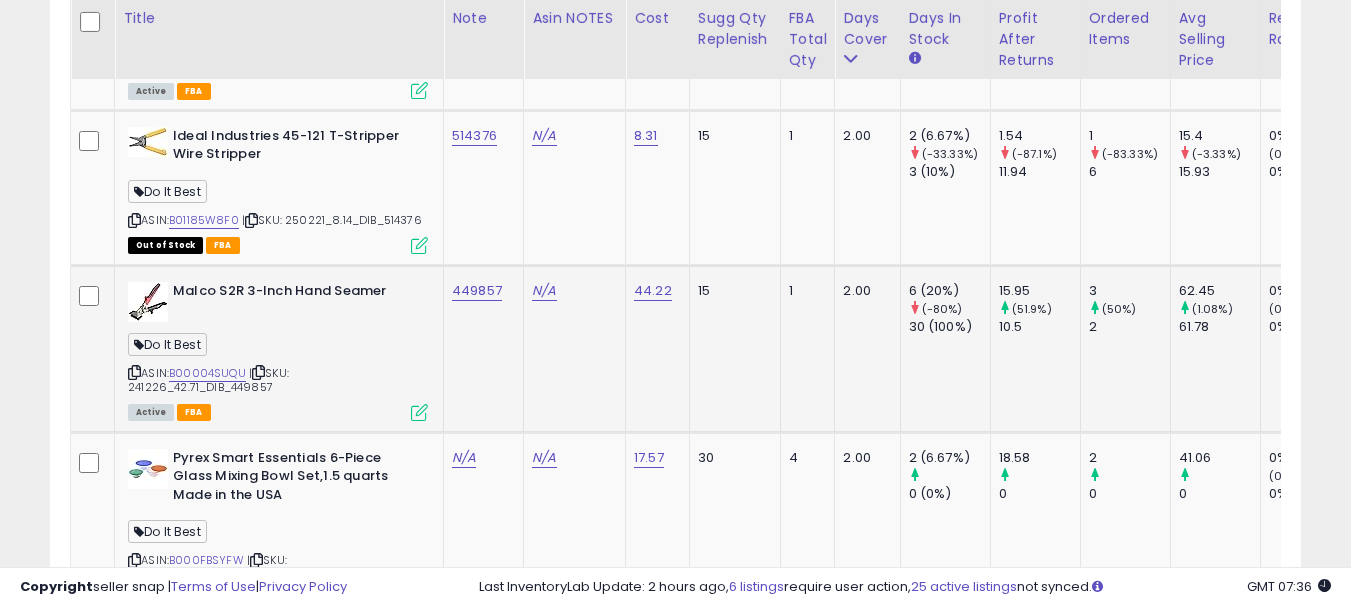 click on "449857" 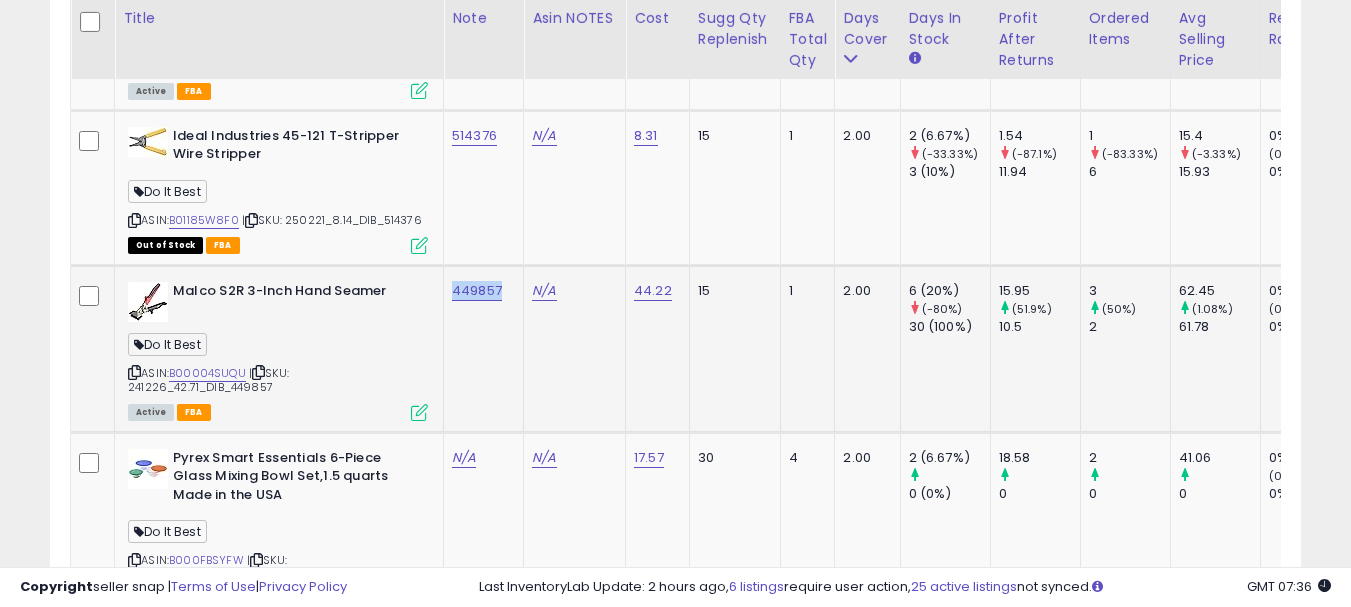 copy on "449857" 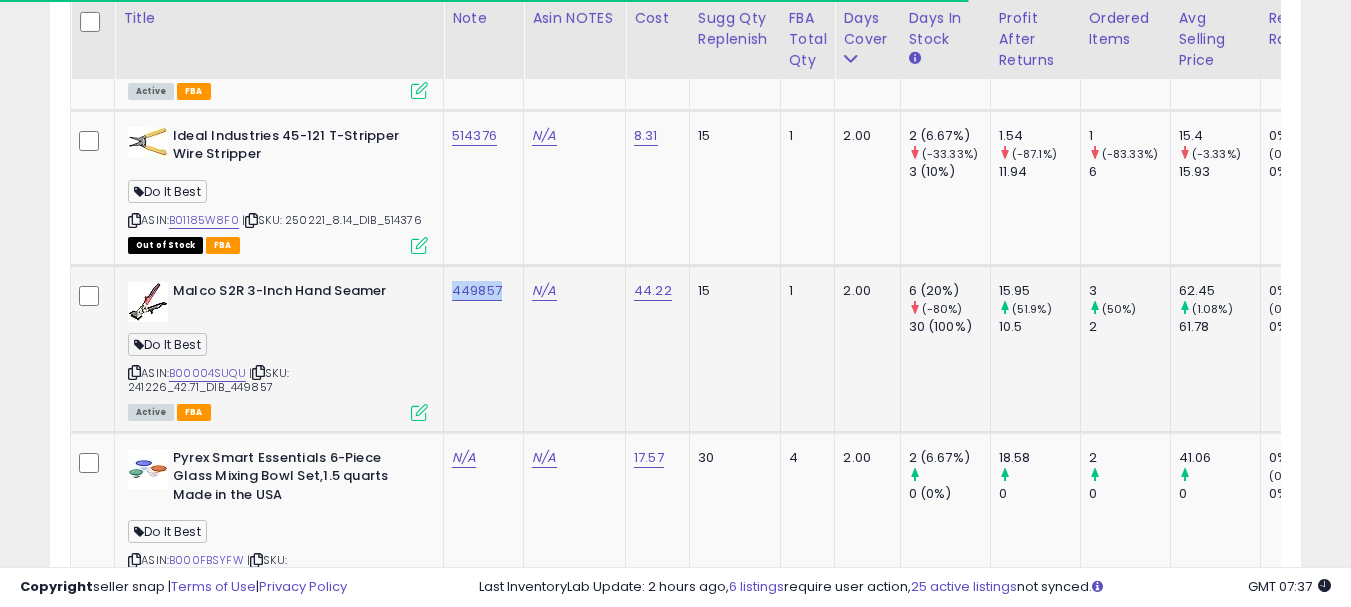 click at bounding box center [134, 372] 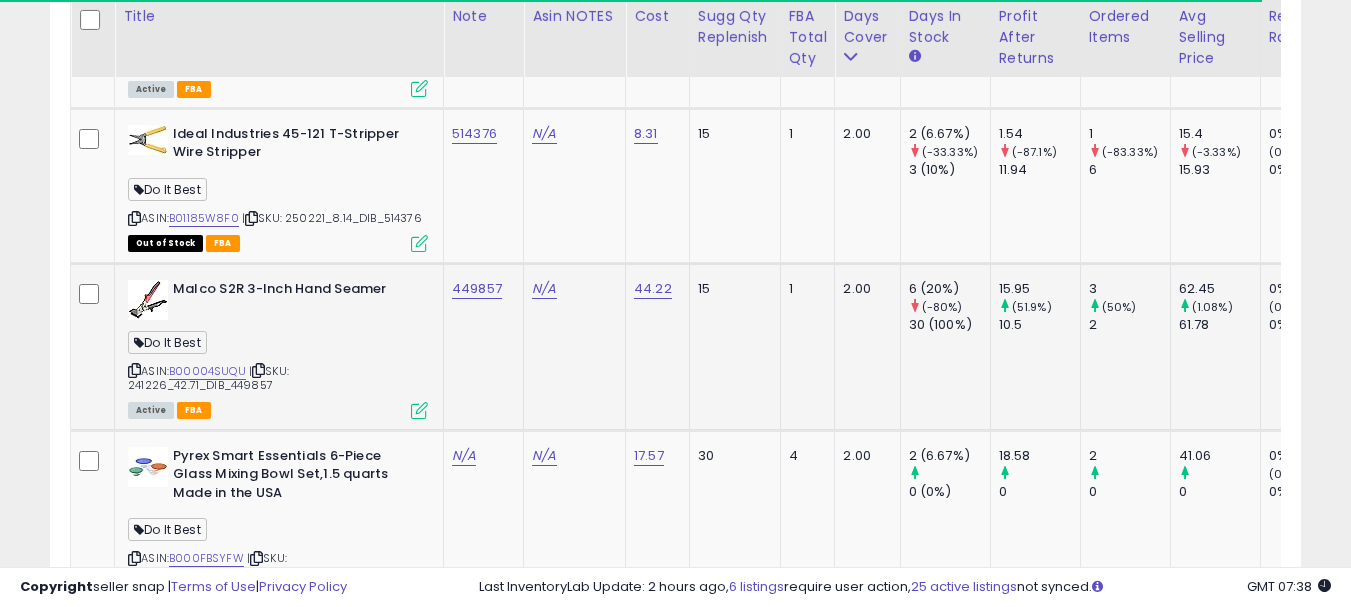 scroll, scrollTop: 8883, scrollLeft: 0, axis: vertical 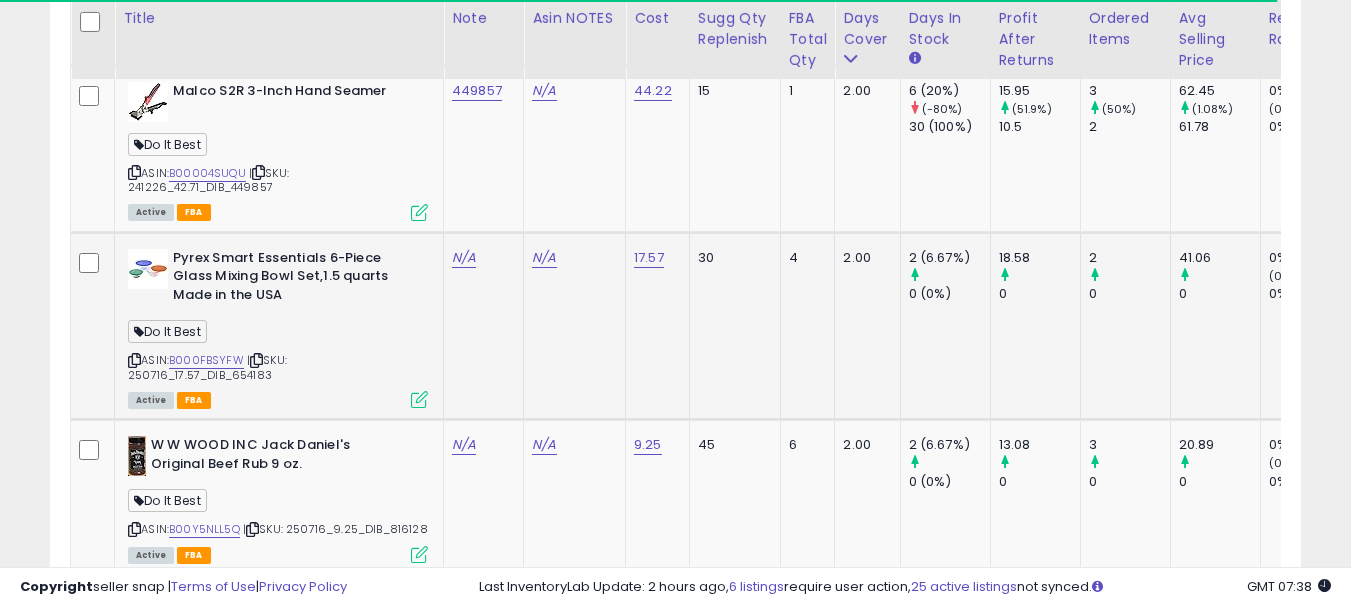 click at bounding box center (134, 360) 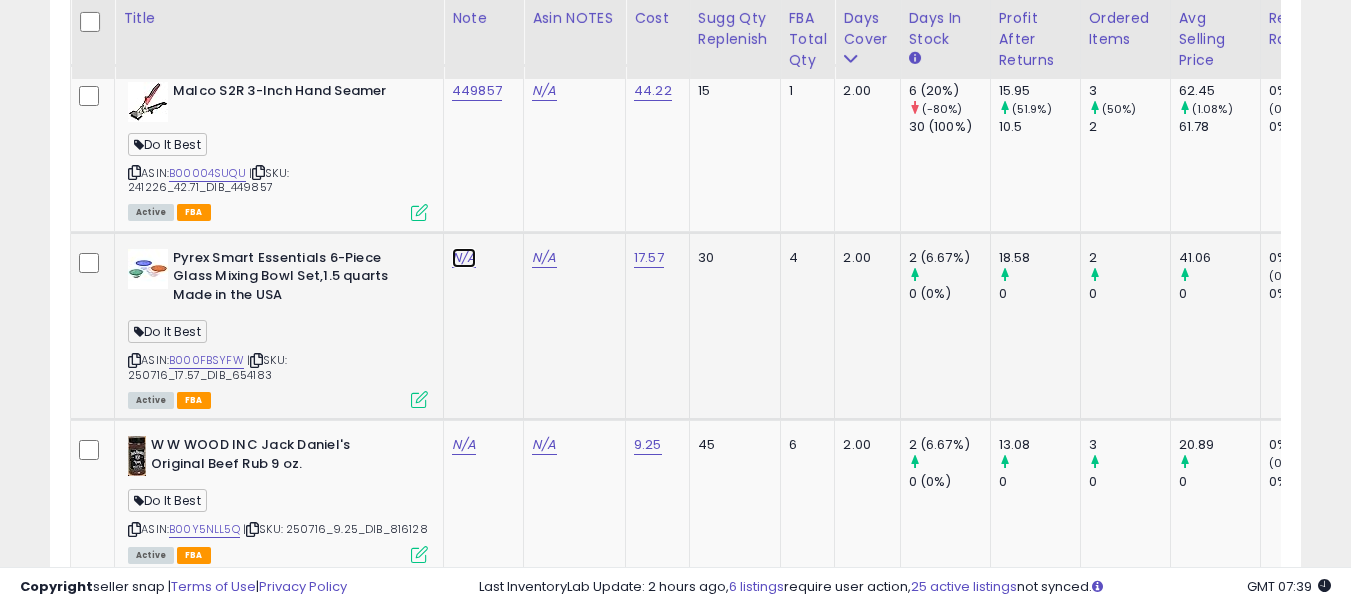 click on "N/A" at bounding box center (464, -6653) 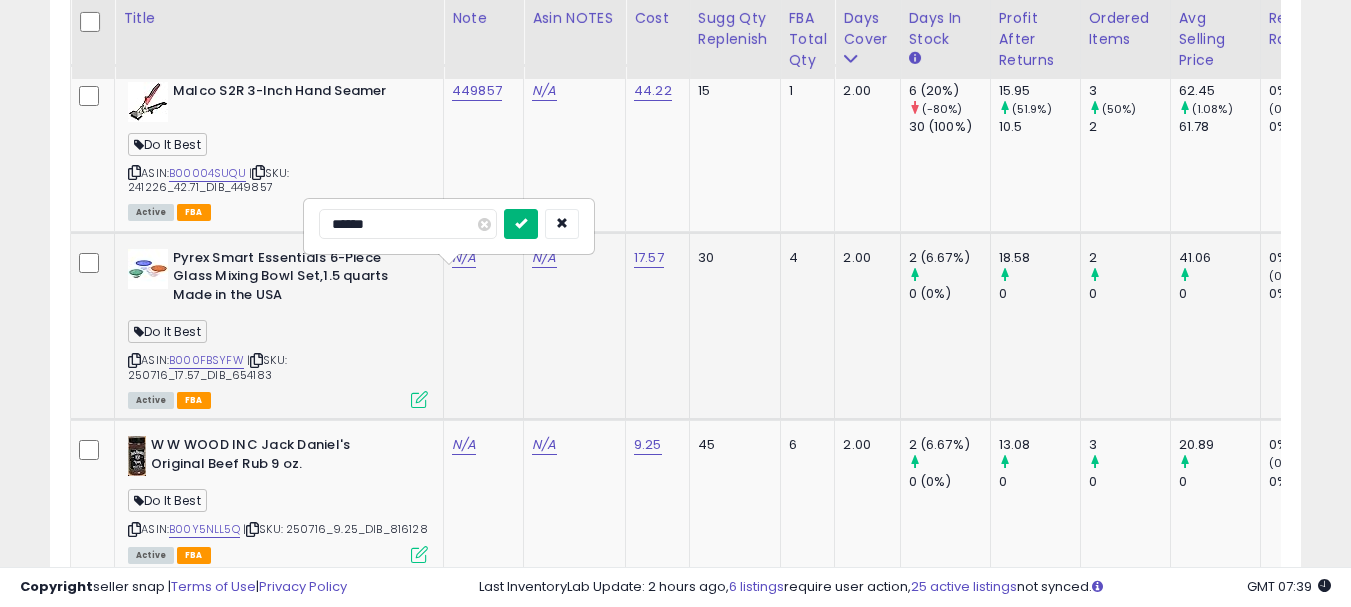 type on "******" 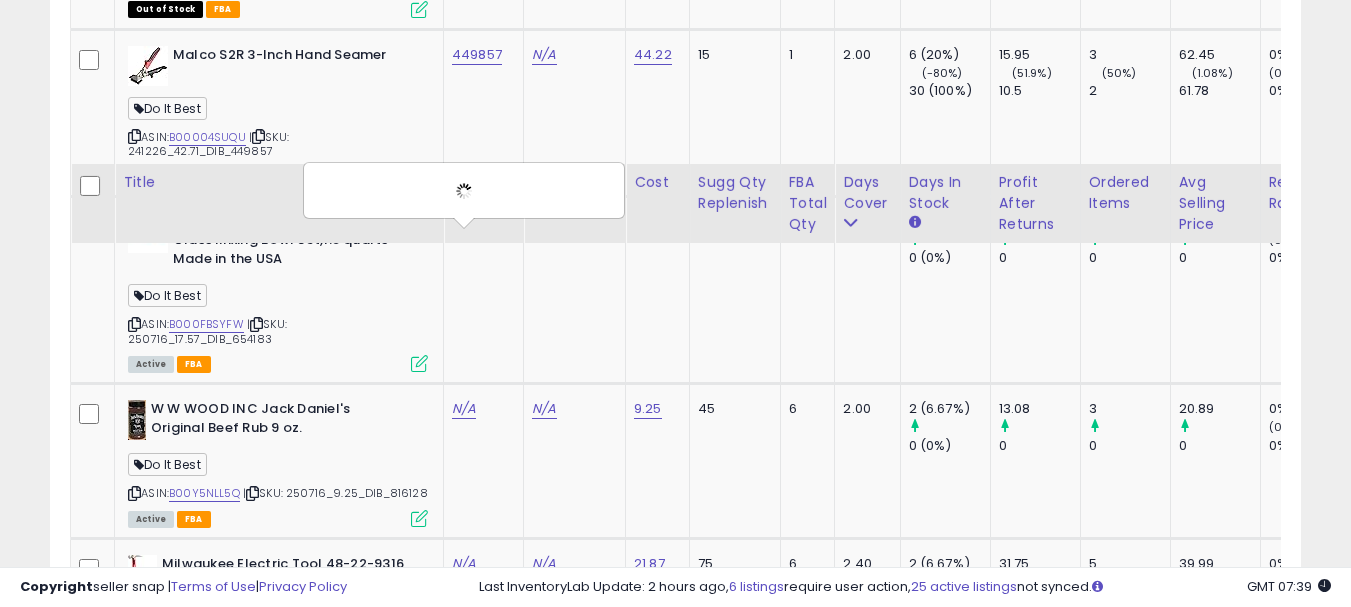 scroll, scrollTop: 9083, scrollLeft: 0, axis: vertical 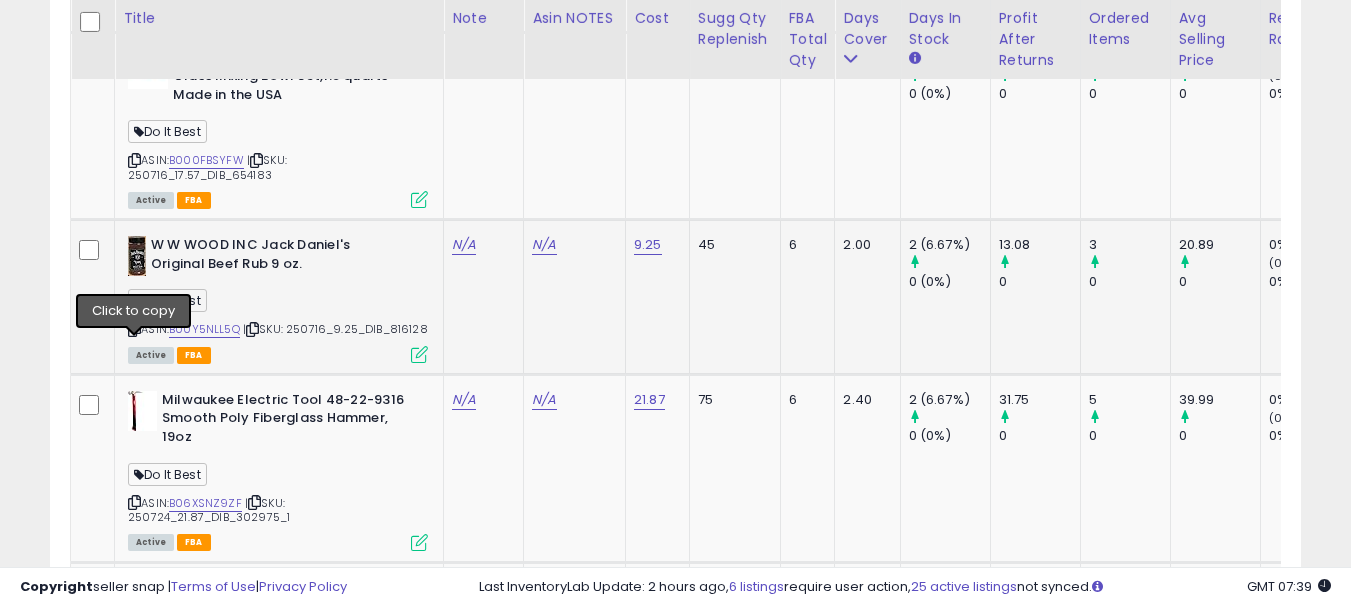 click at bounding box center [134, 329] 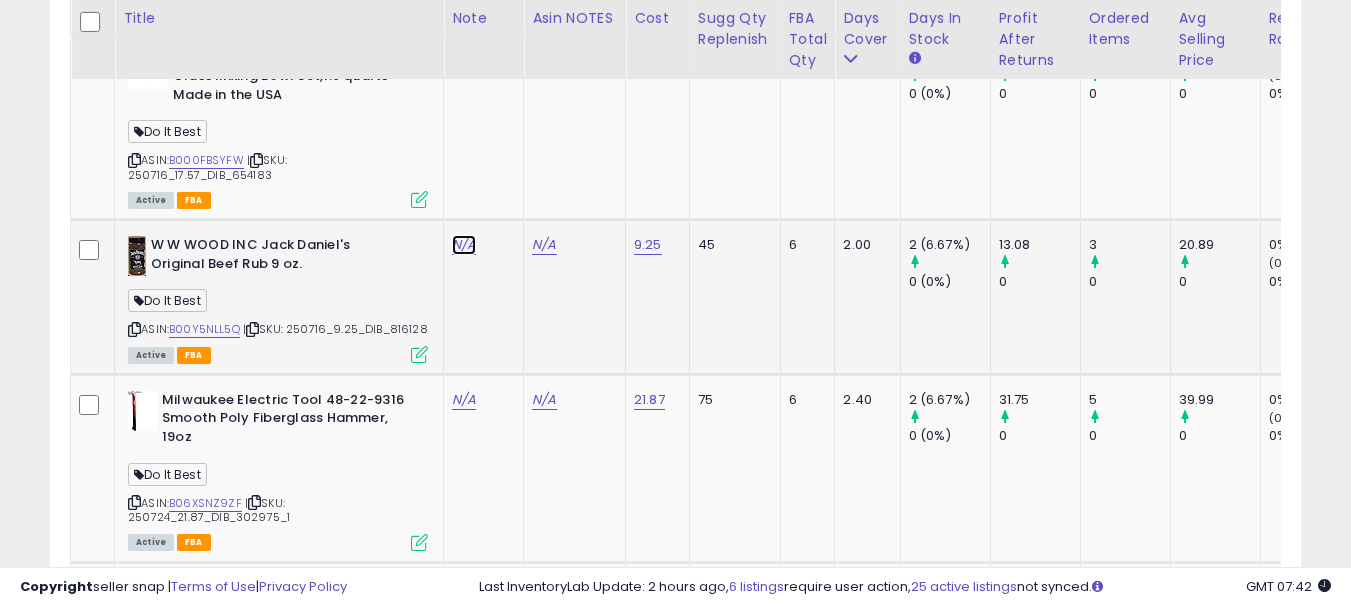 click on "N/A" at bounding box center (464, -6853) 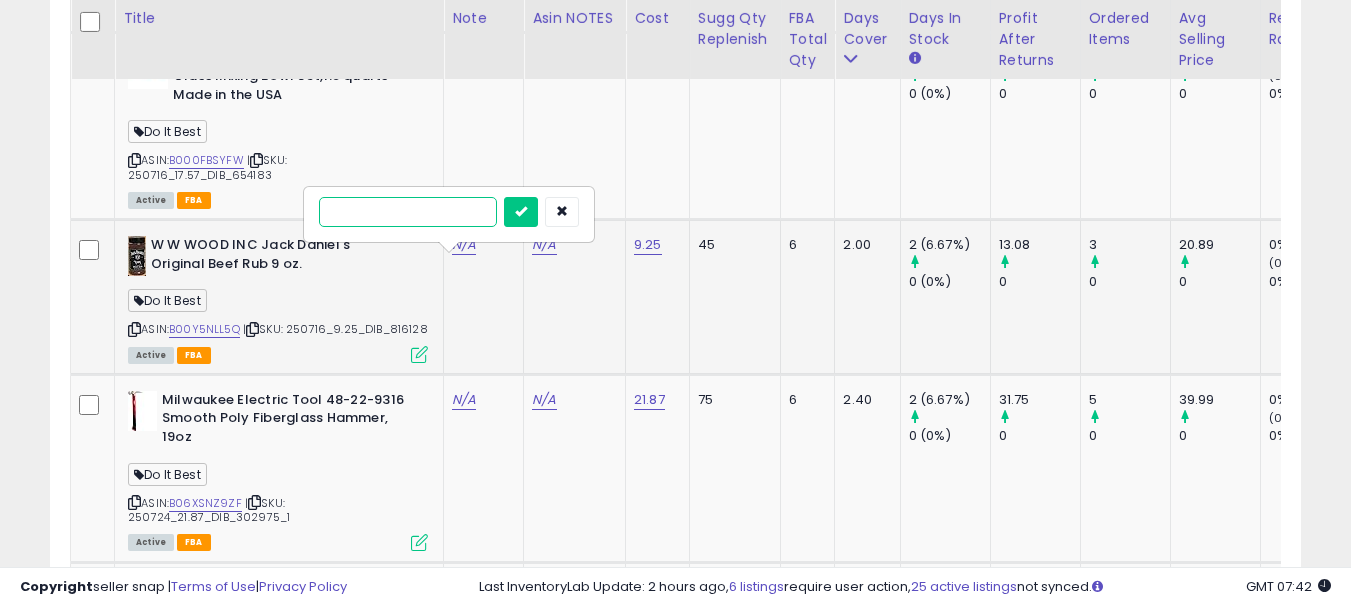 paste on "******" 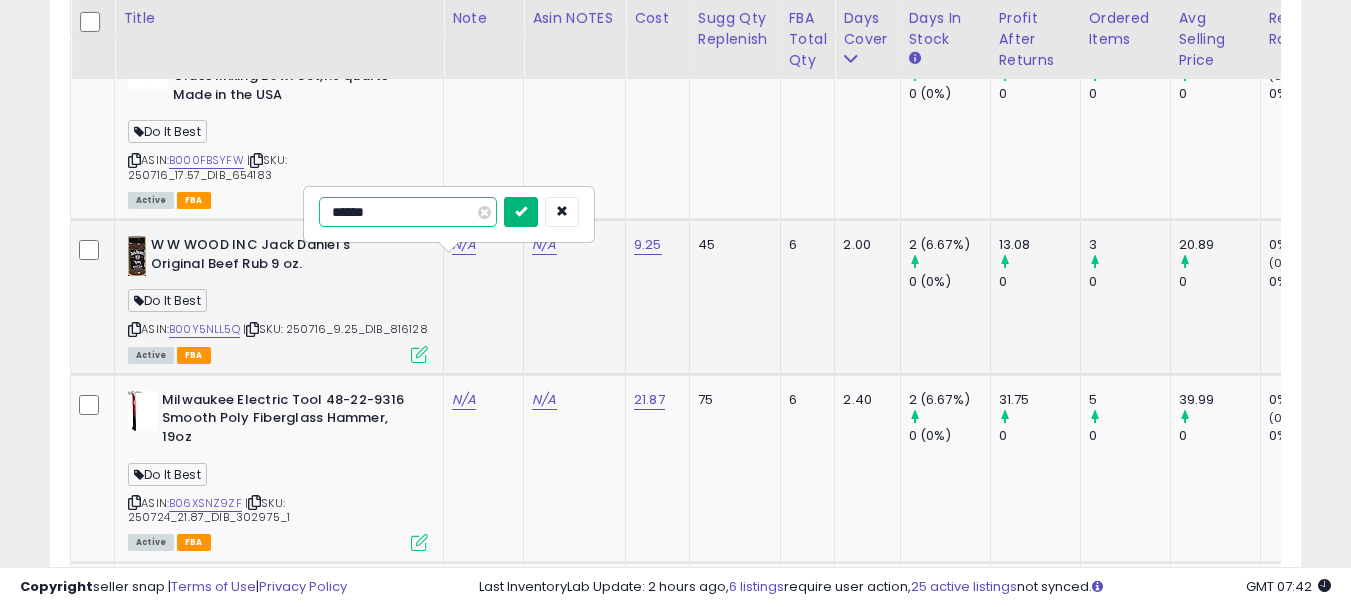 type on "******" 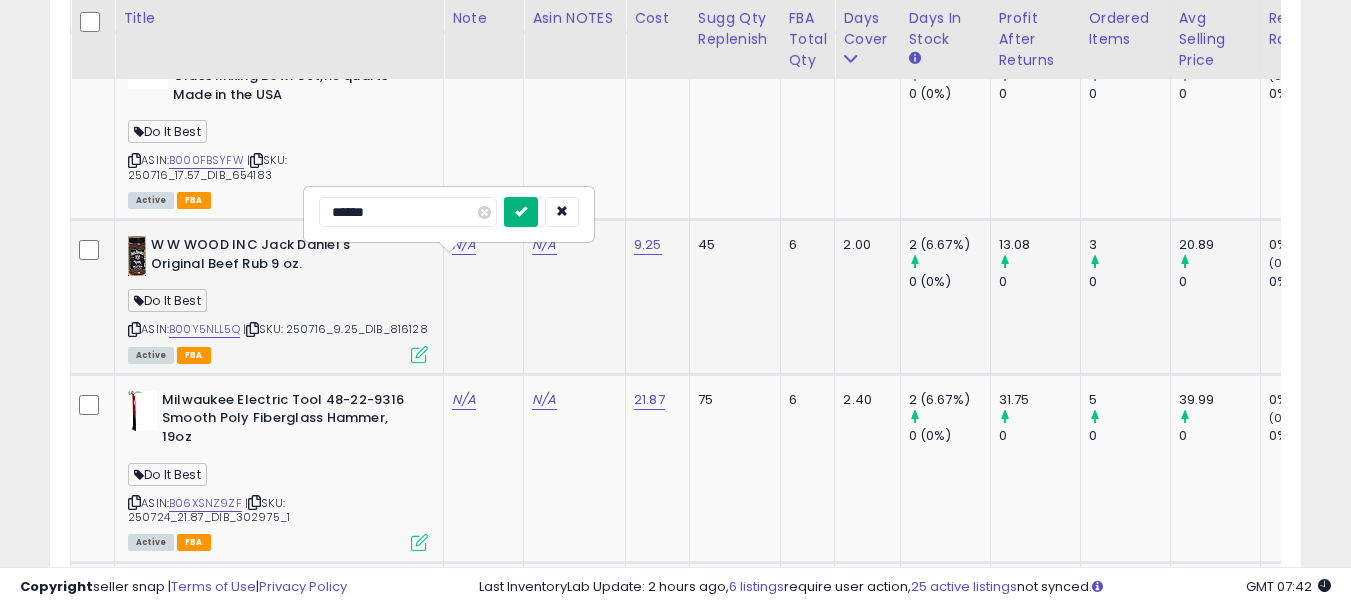 click at bounding box center [521, 212] 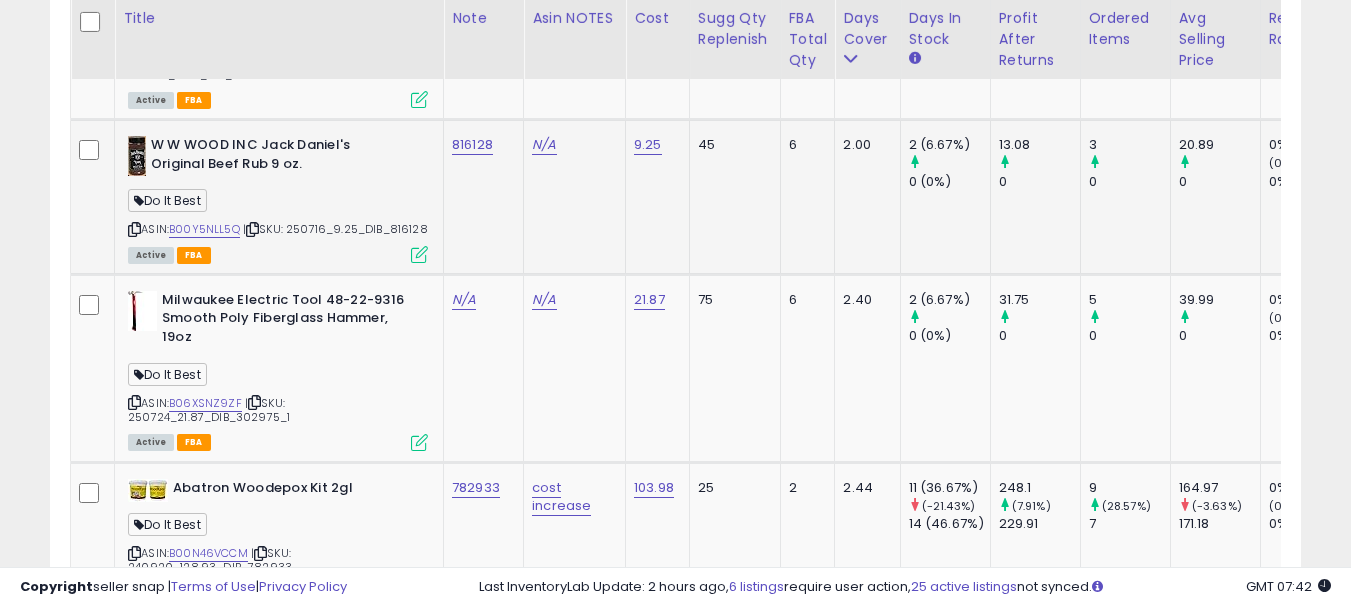 scroll, scrollTop: 9283, scrollLeft: 0, axis: vertical 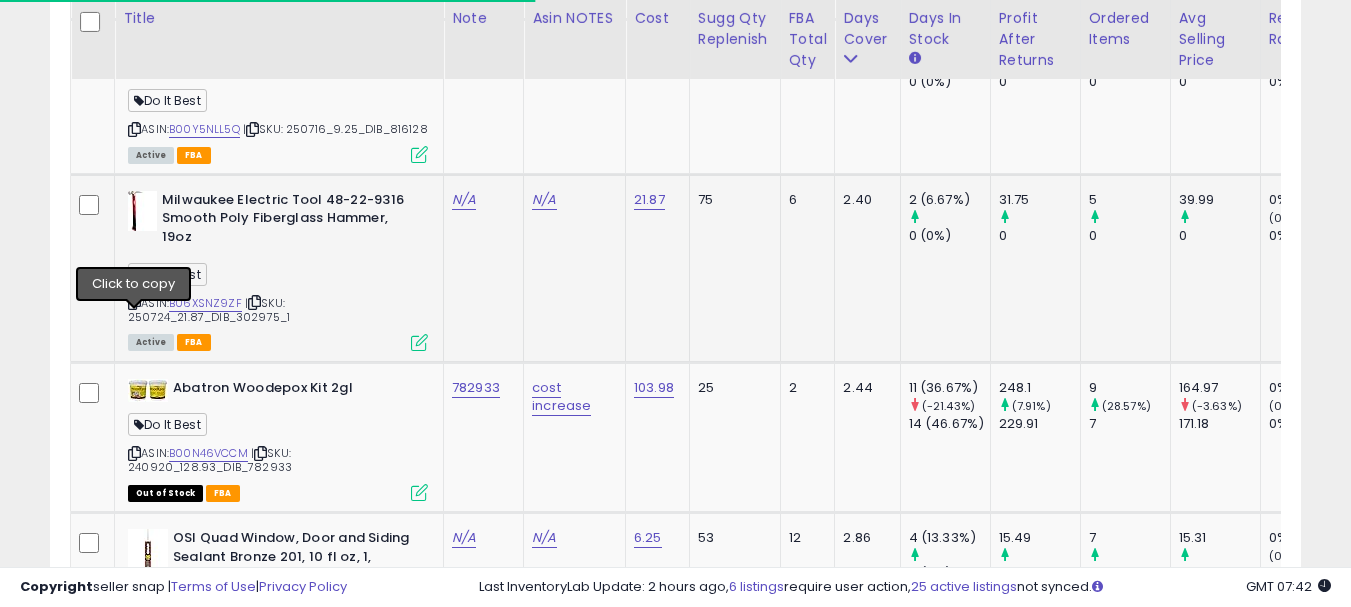 click at bounding box center (134, 302) 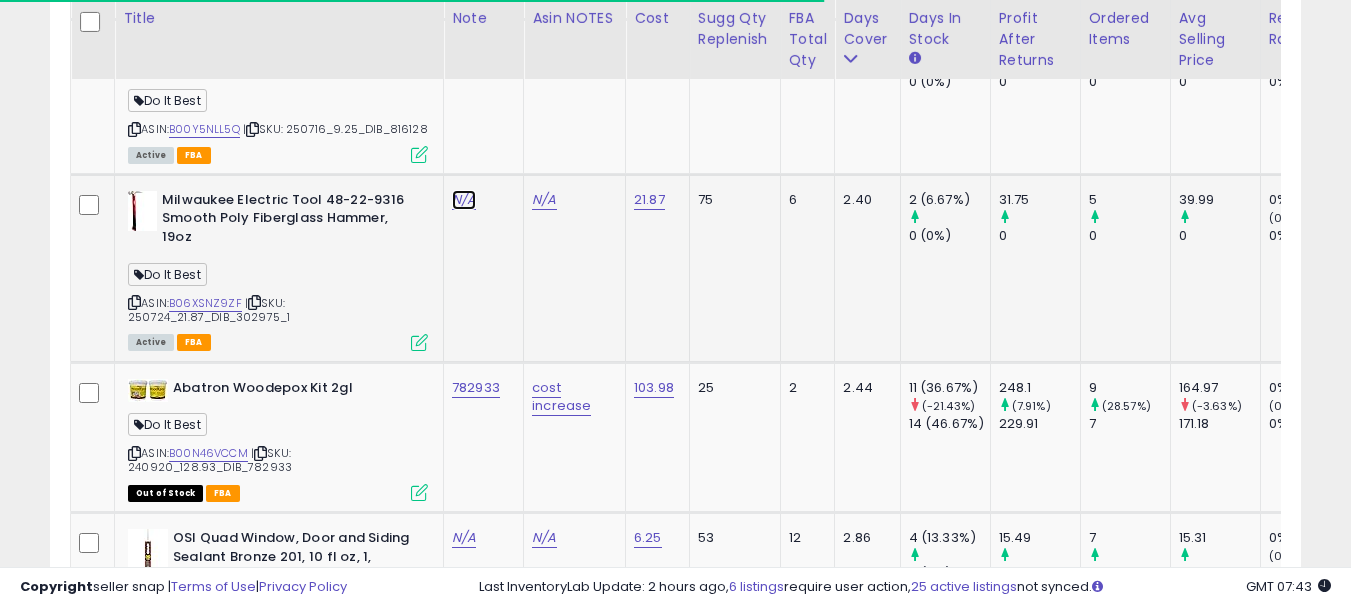 click on "N/A" at bounding box center [464, -7053] 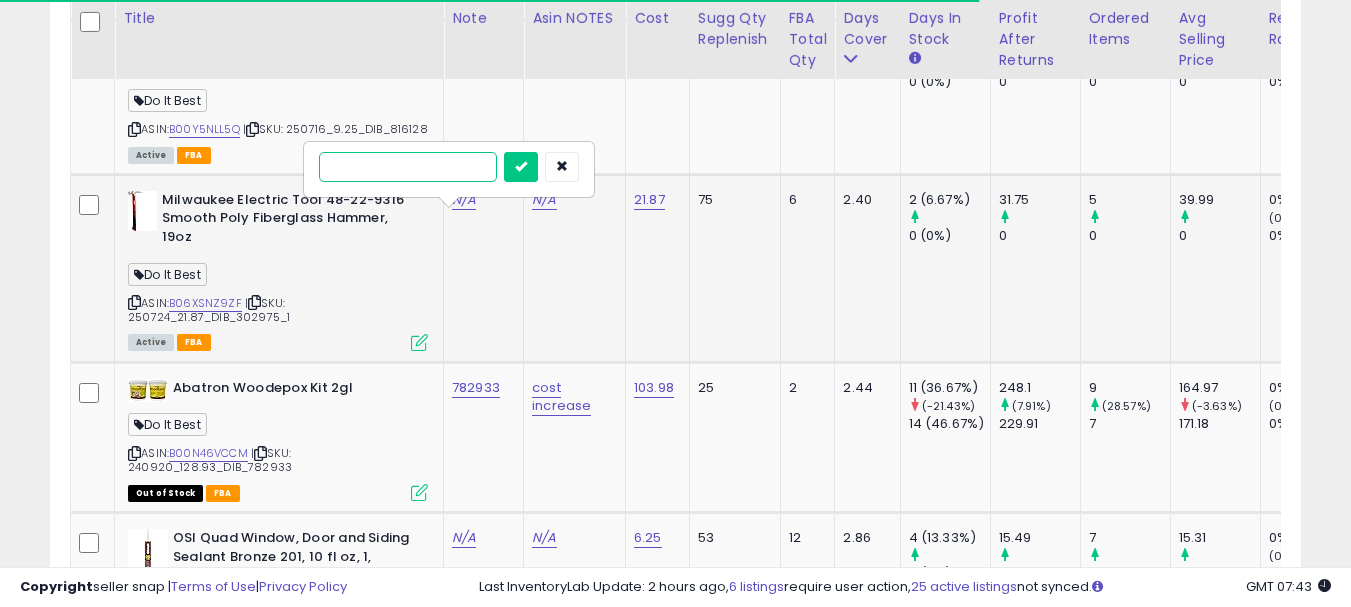 paste on "******" 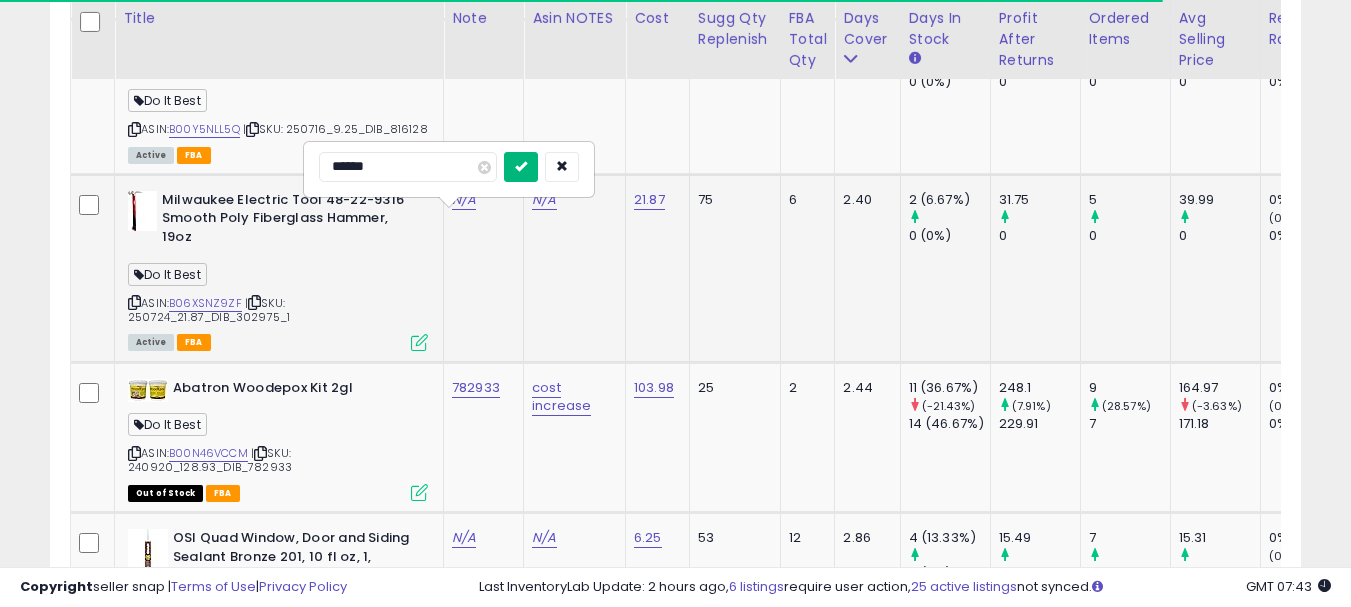 click at bounding box center [521, 167] 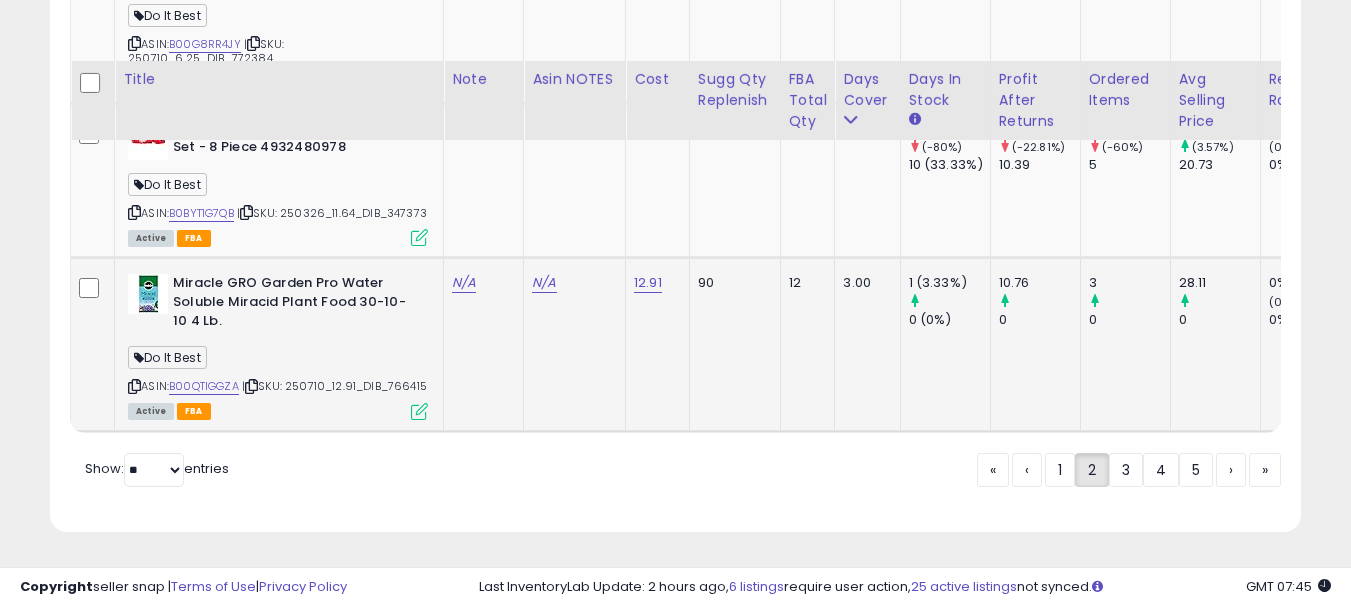 scroll, scrollTop: 9941, scrollLeft: 0, axis: vertical 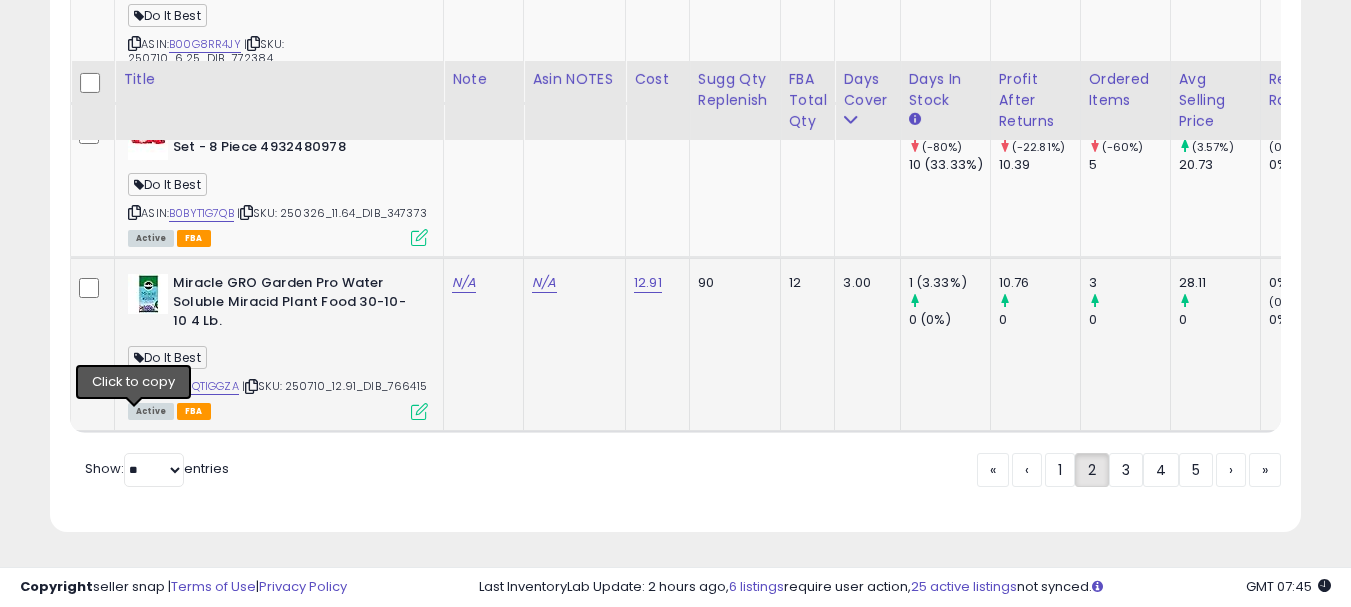 click at bounding box center [134, 386] 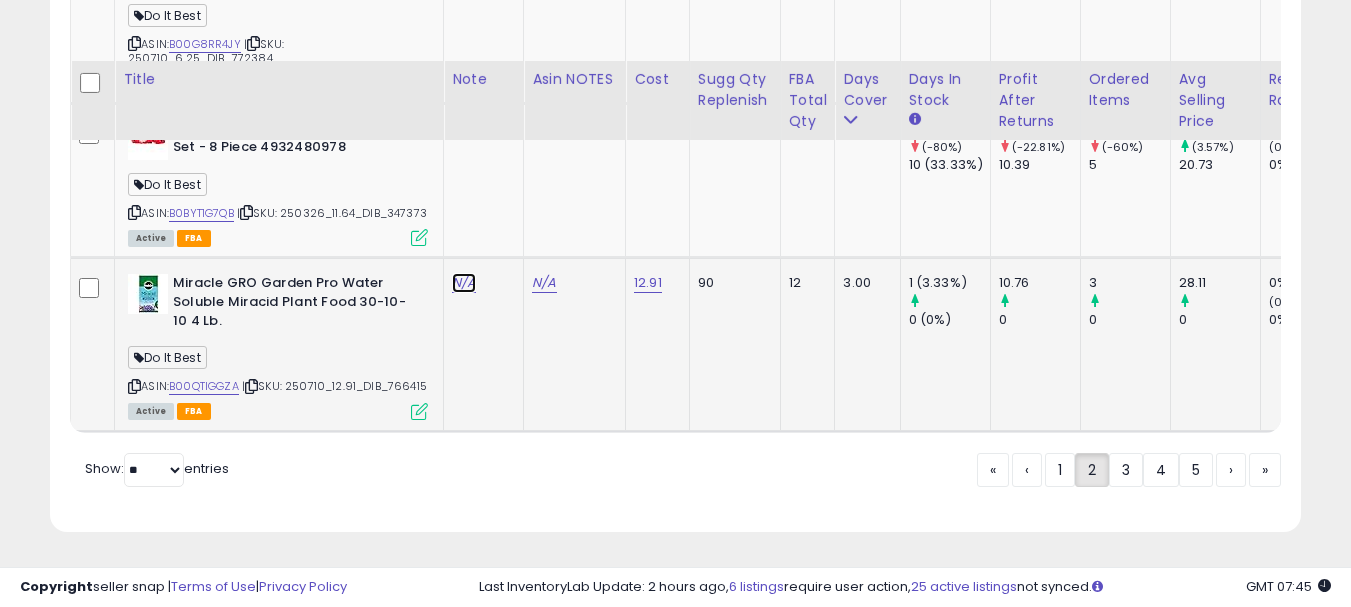 click on "N/A" at bounding box center [464, -7650] 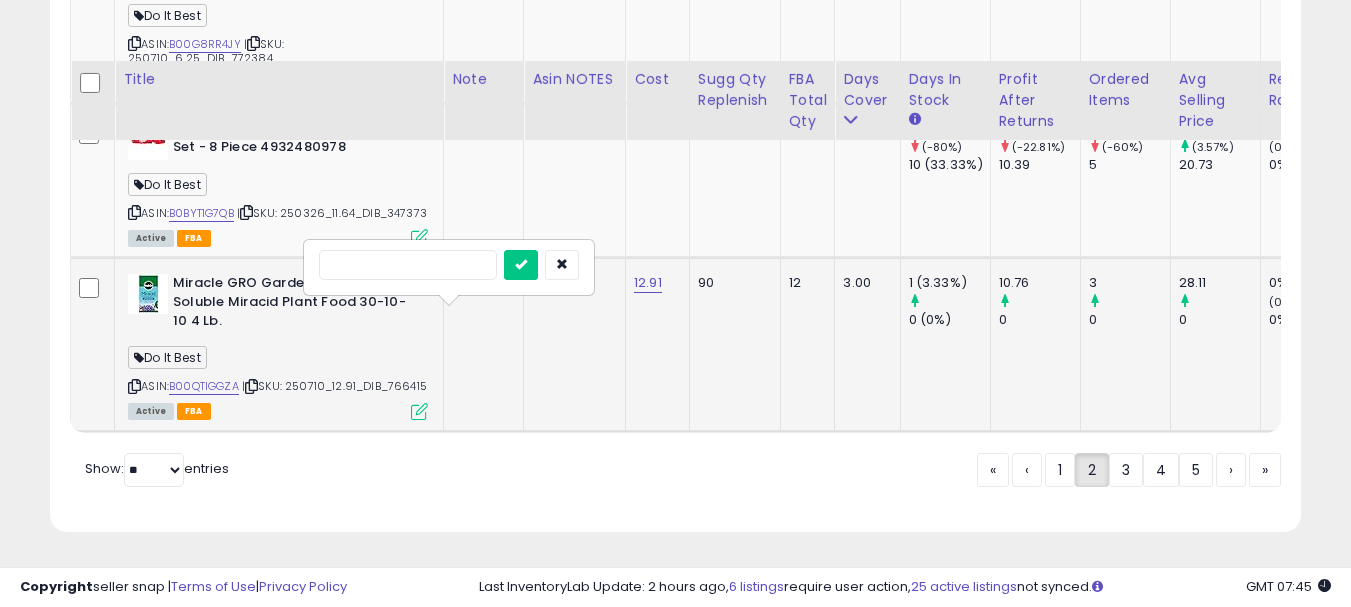 type on "******" 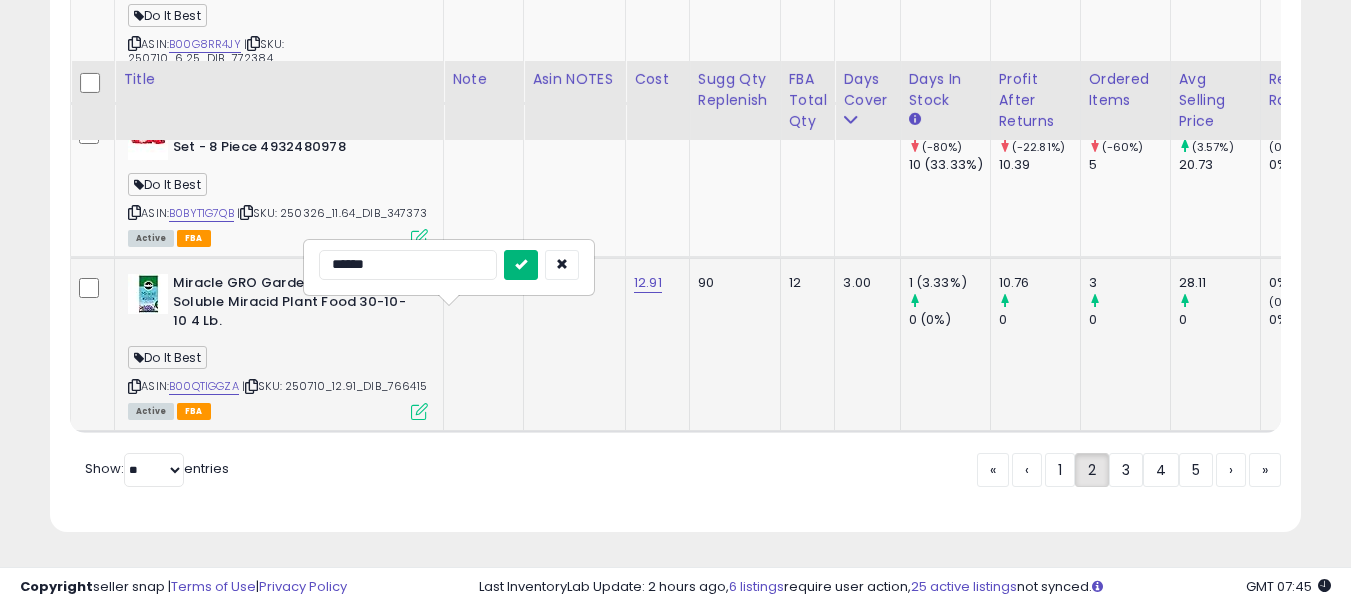 click at bounding box center (521, 264) 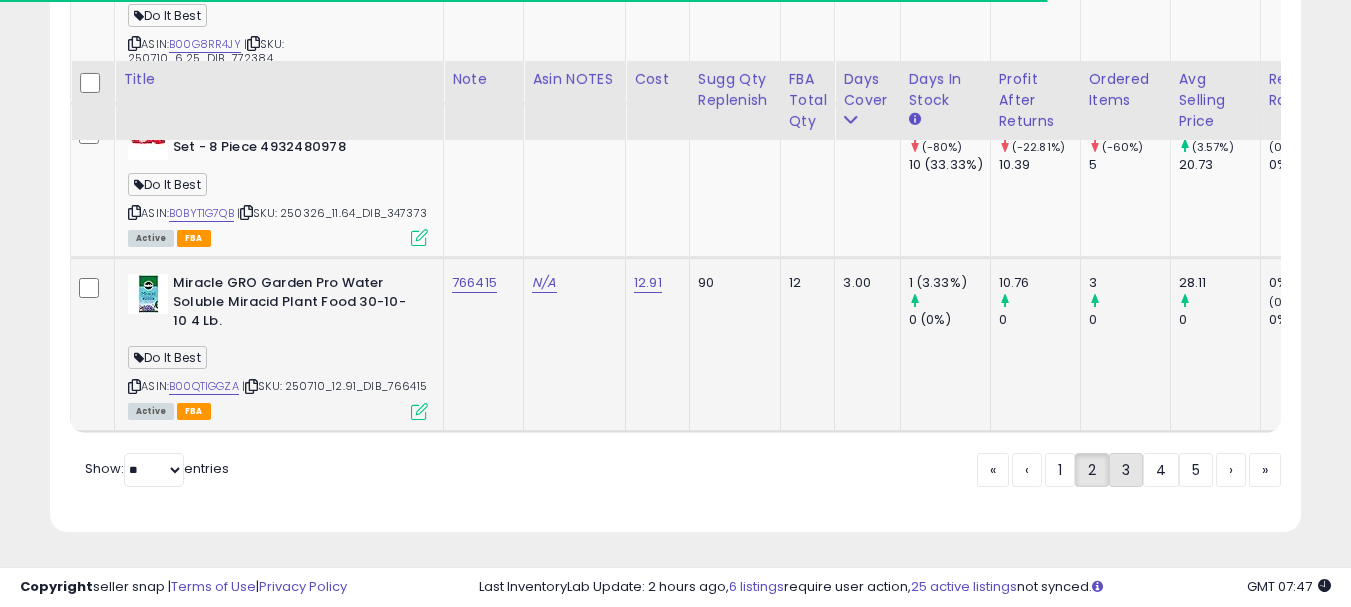 click on "3" 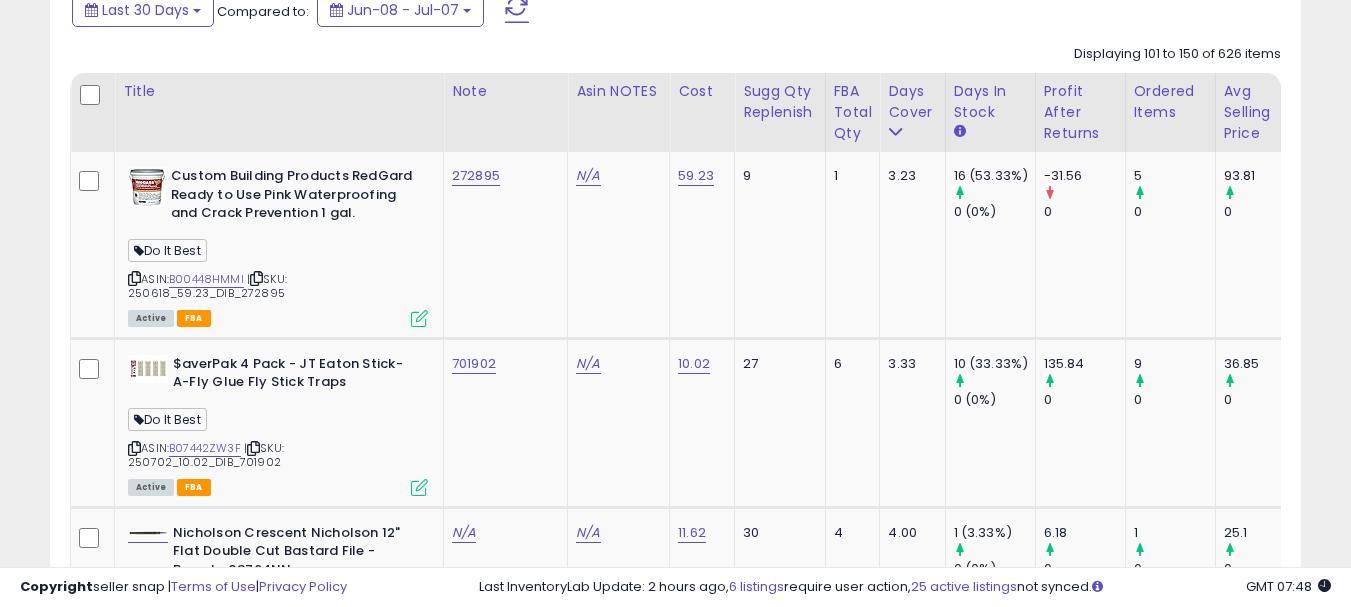 scroll, scrollTop: 983, scrollLeft: 0, axis: vertical 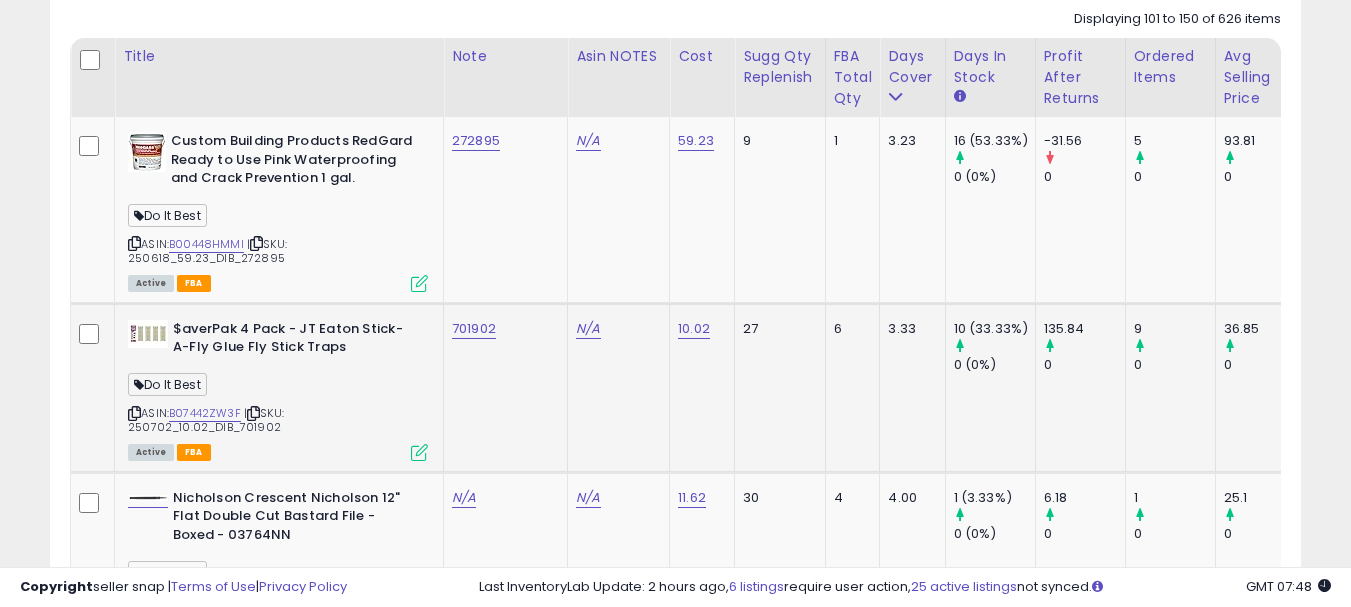 click on "ASIN:  B07442ZW3F    |   SKU: 250702_10.02_DIB_701902 Active FBA" at bounding box center (278, 389) 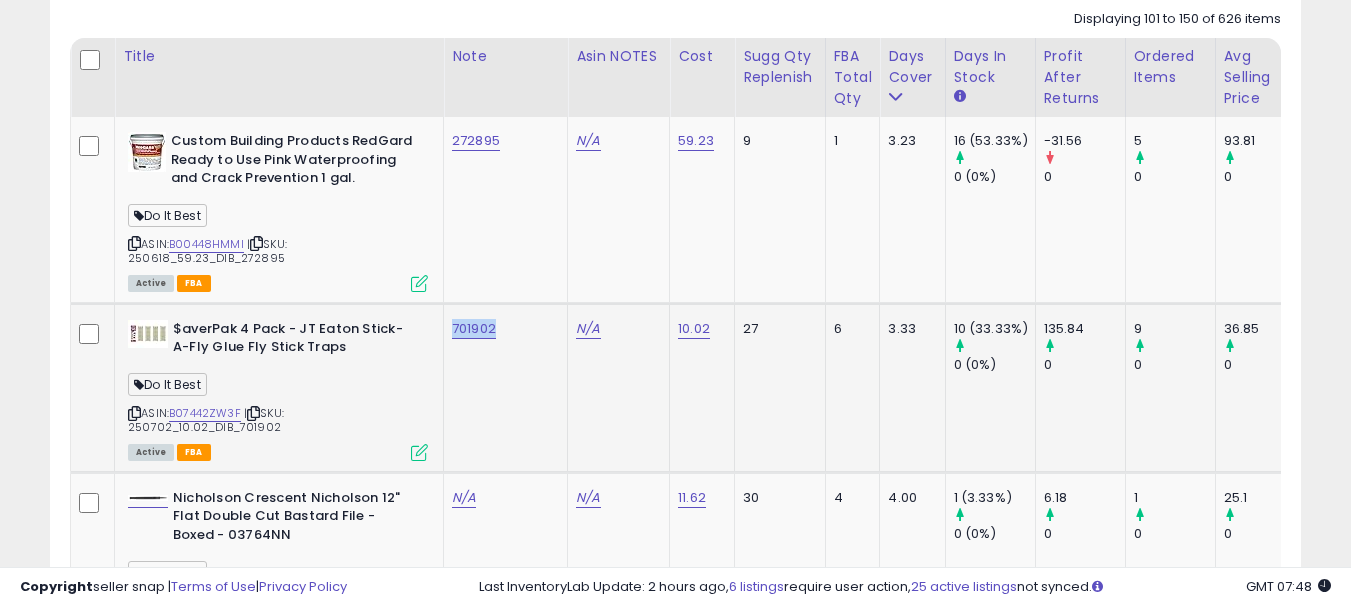 click on "701902" 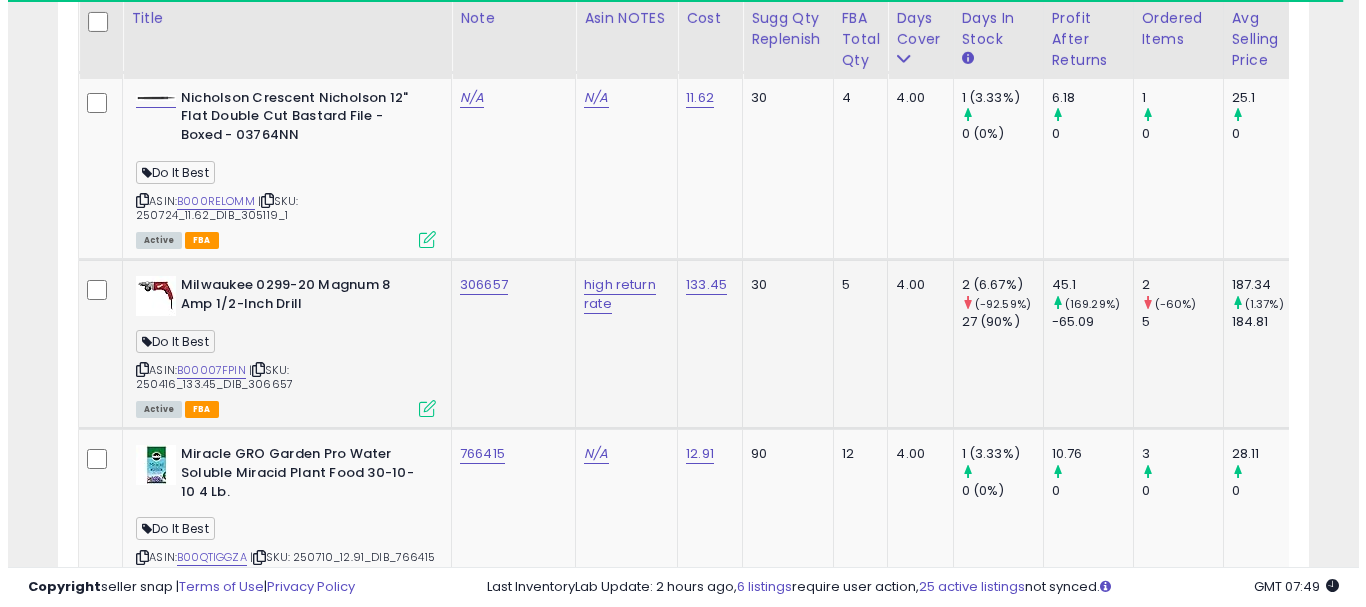 scroll, scrollTop: 1483, scrollLeft: 0, axis: vertical 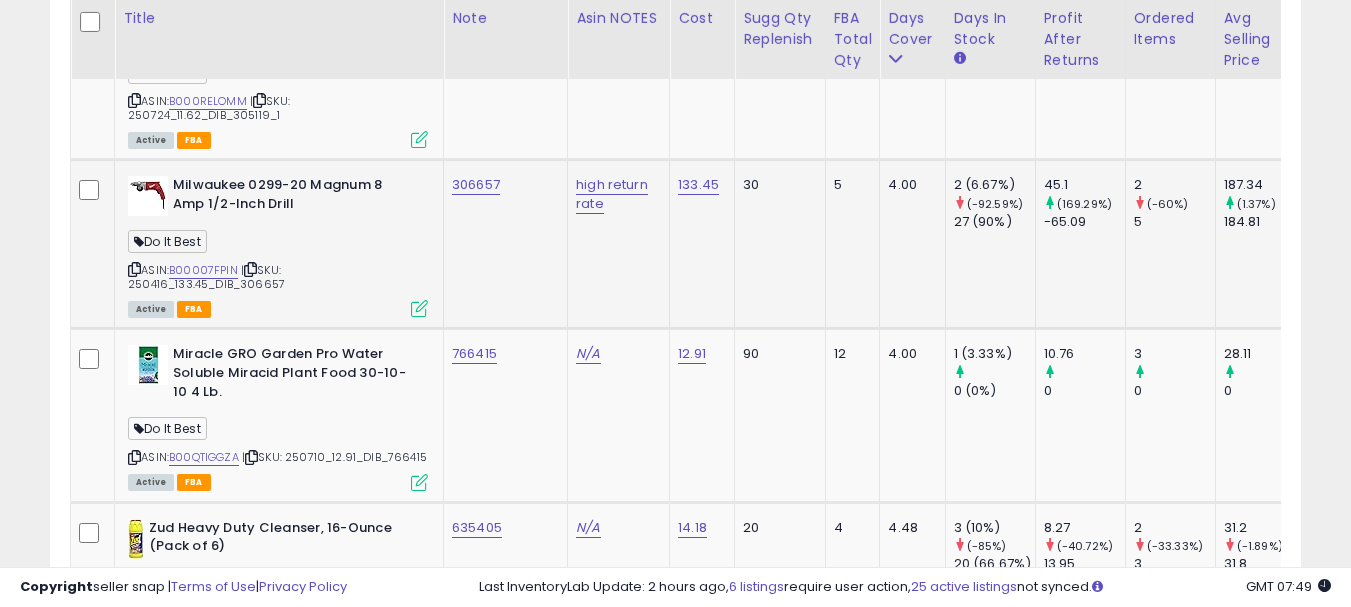 click on "766415" 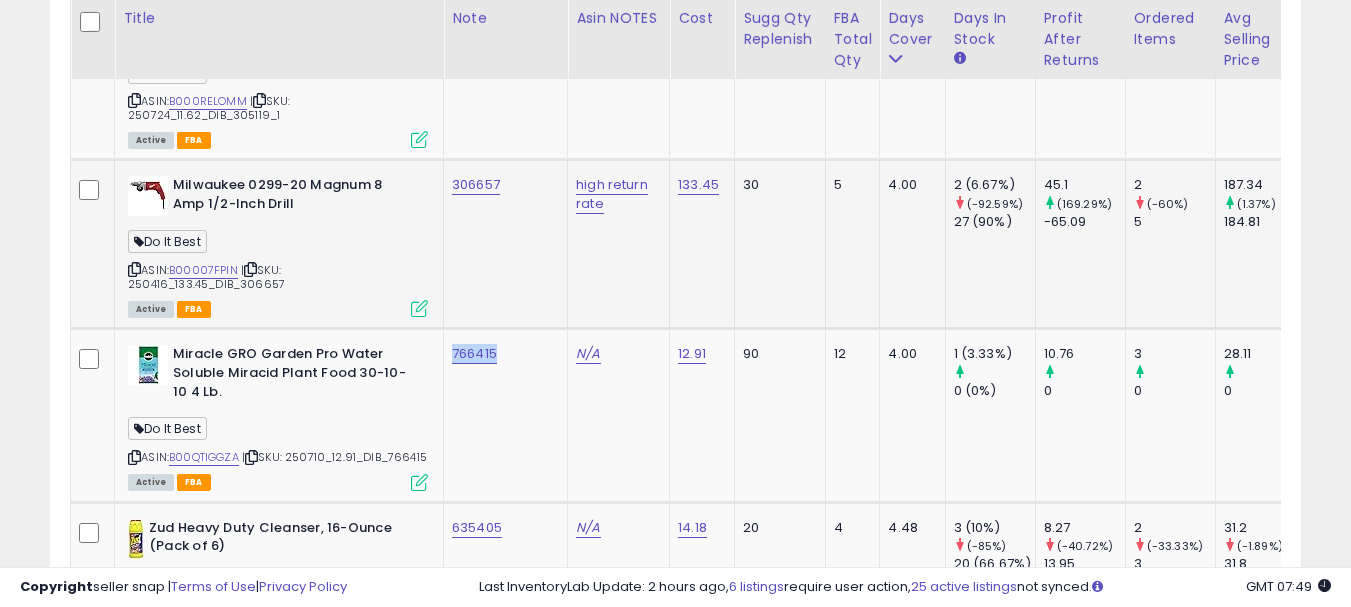 click on "766415" 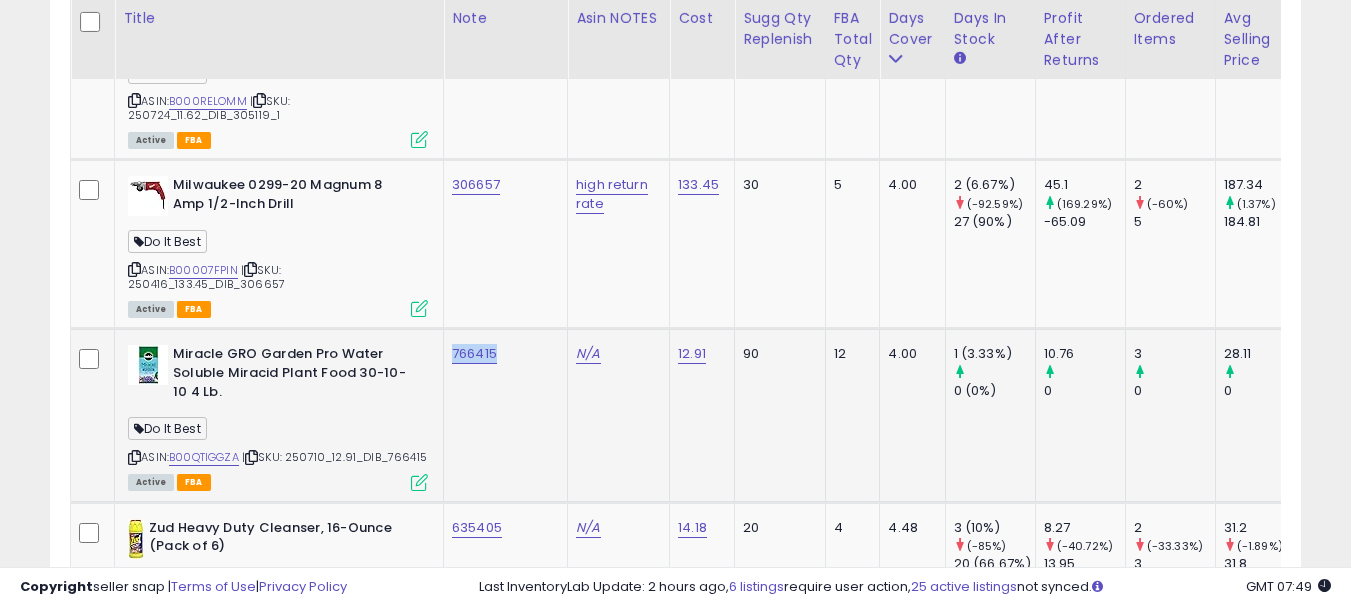 drag, startPoint x: 479, startPoint y: 410, endPoint x: 419, endPoint y: 498, distance: 106.50822 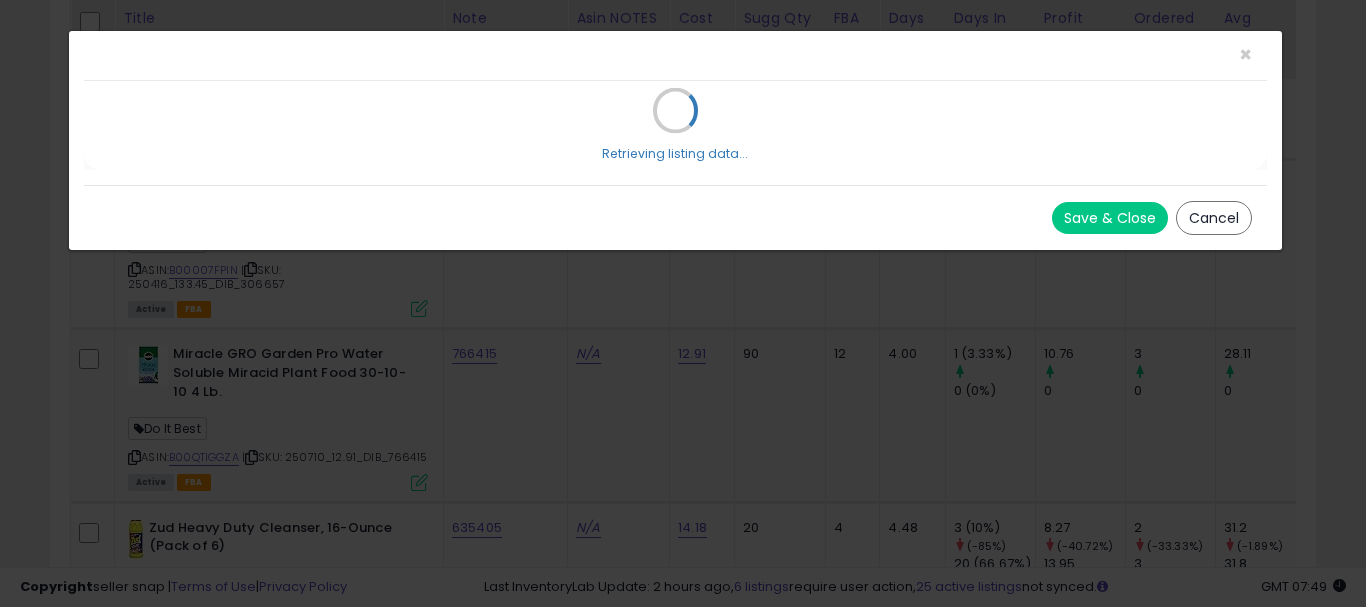 scroll, scrollTop: 999590, scrollLeft: 999267, axis: both 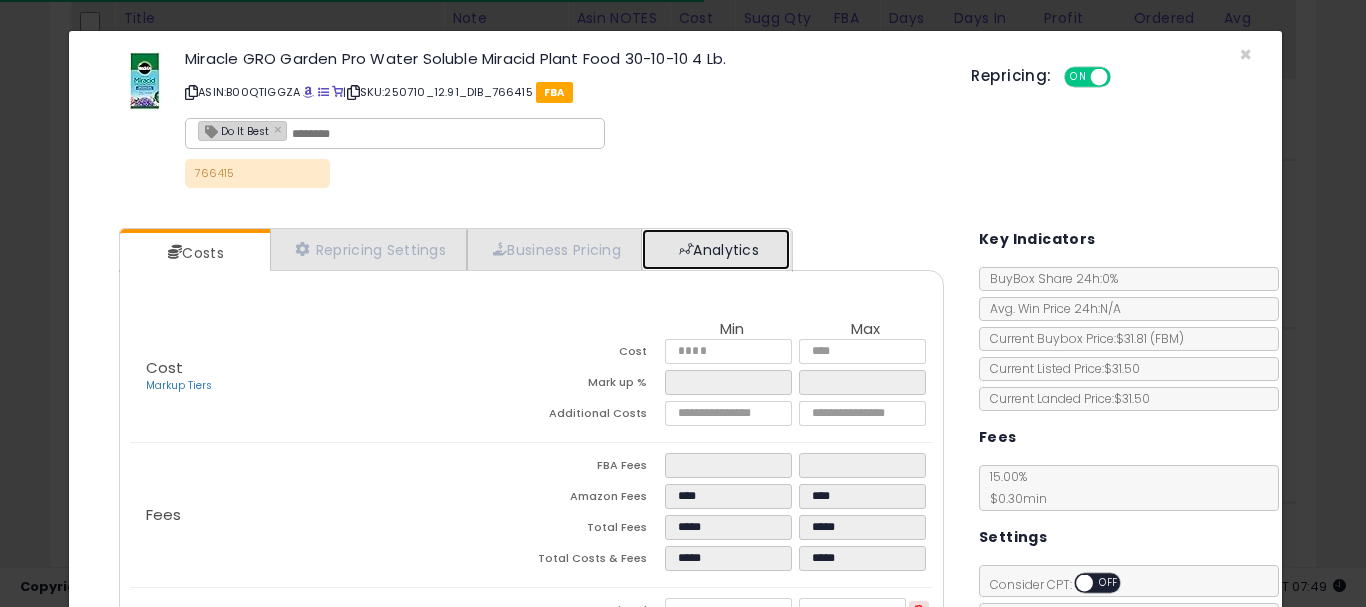 click on "Analytics" at bounding box center [716, 249] 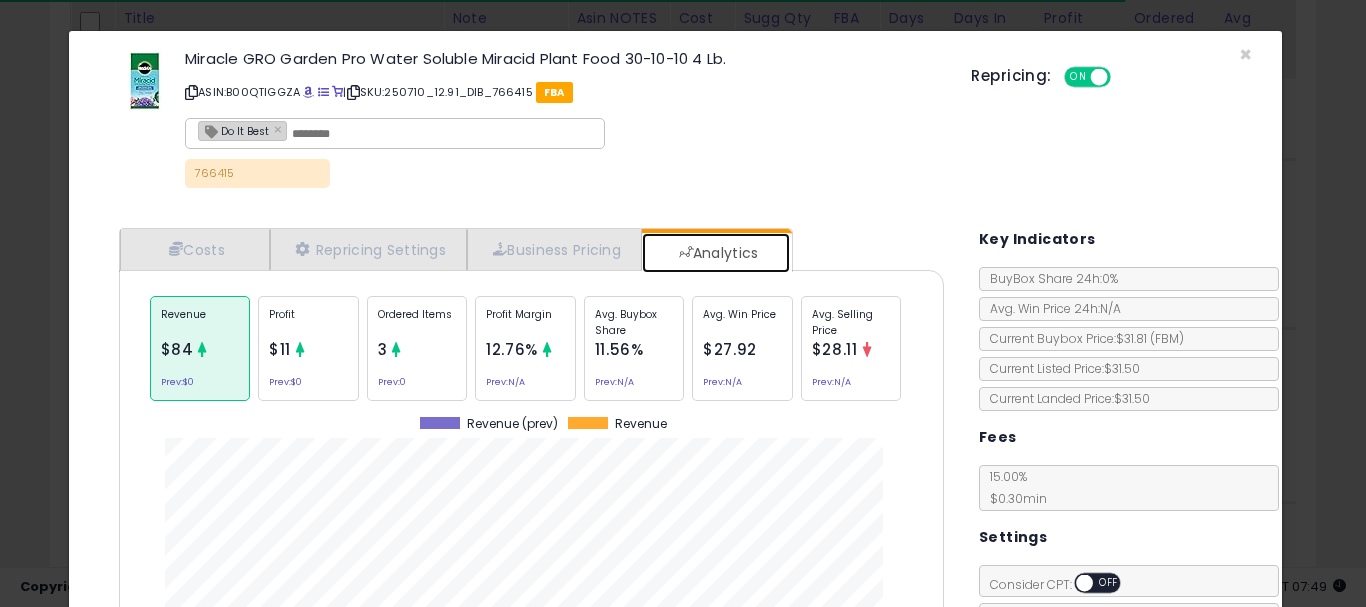 scroll, scrollTop: 999384, scrollLeft: 999145, axis: both 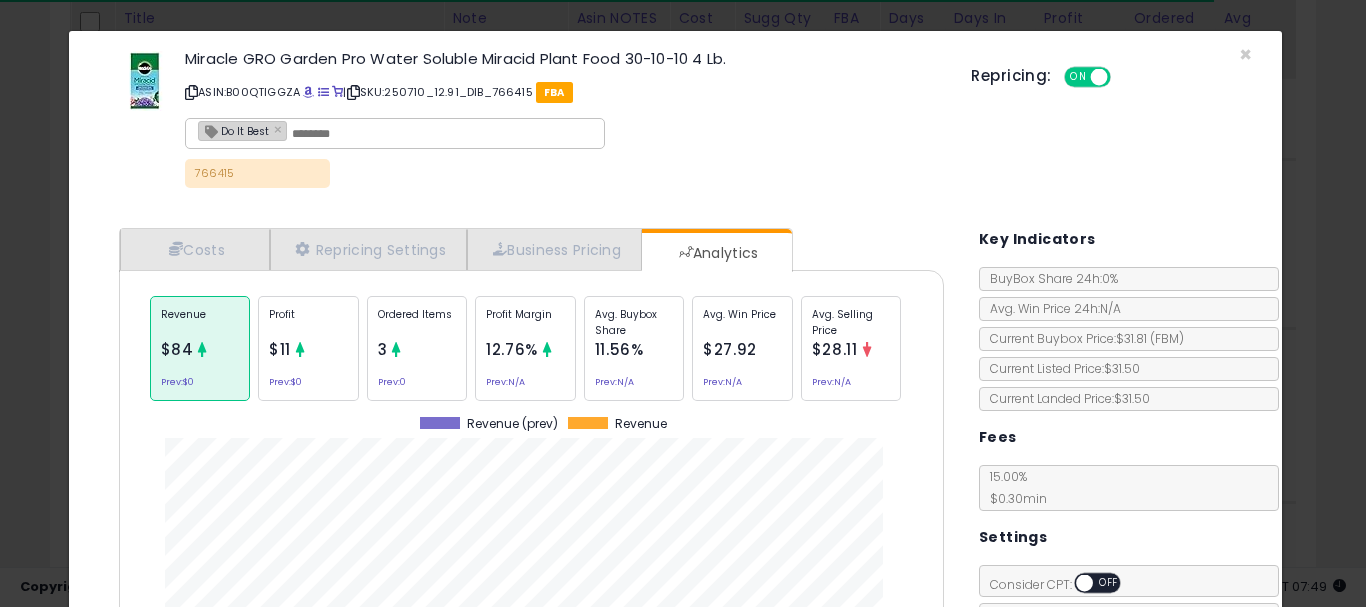 click on "Repricing:
ON   OFF" at bounding box center [1111, 74] 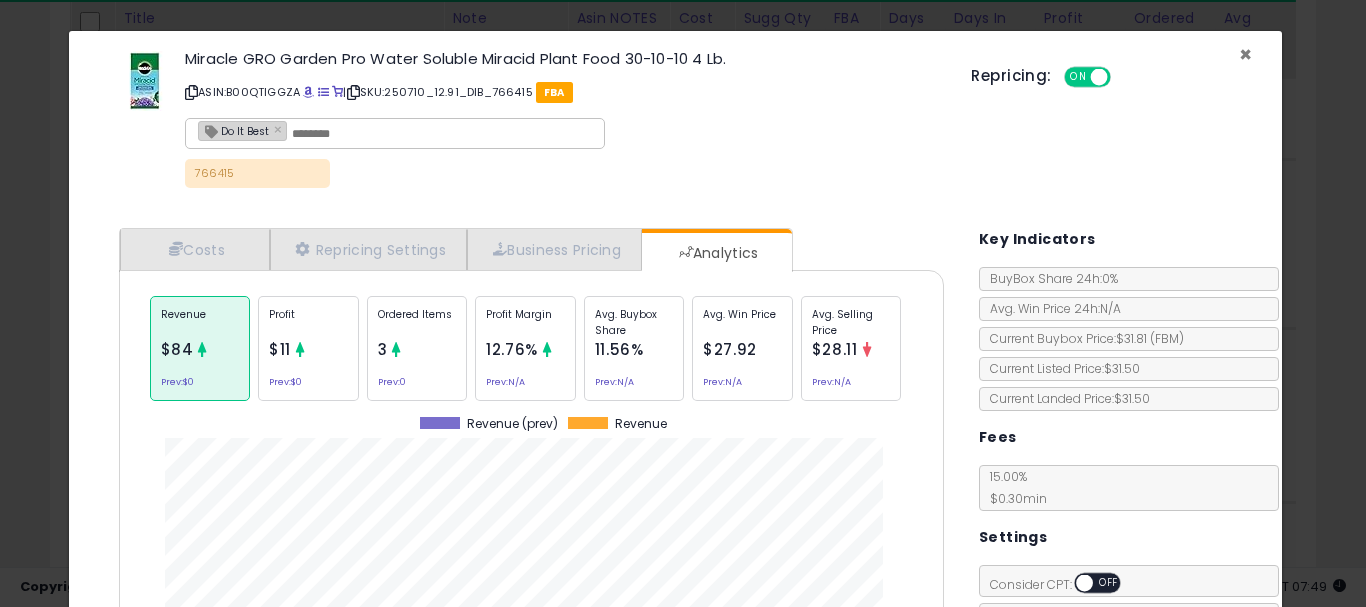 click on "×" at bounding box center [1245, 54] 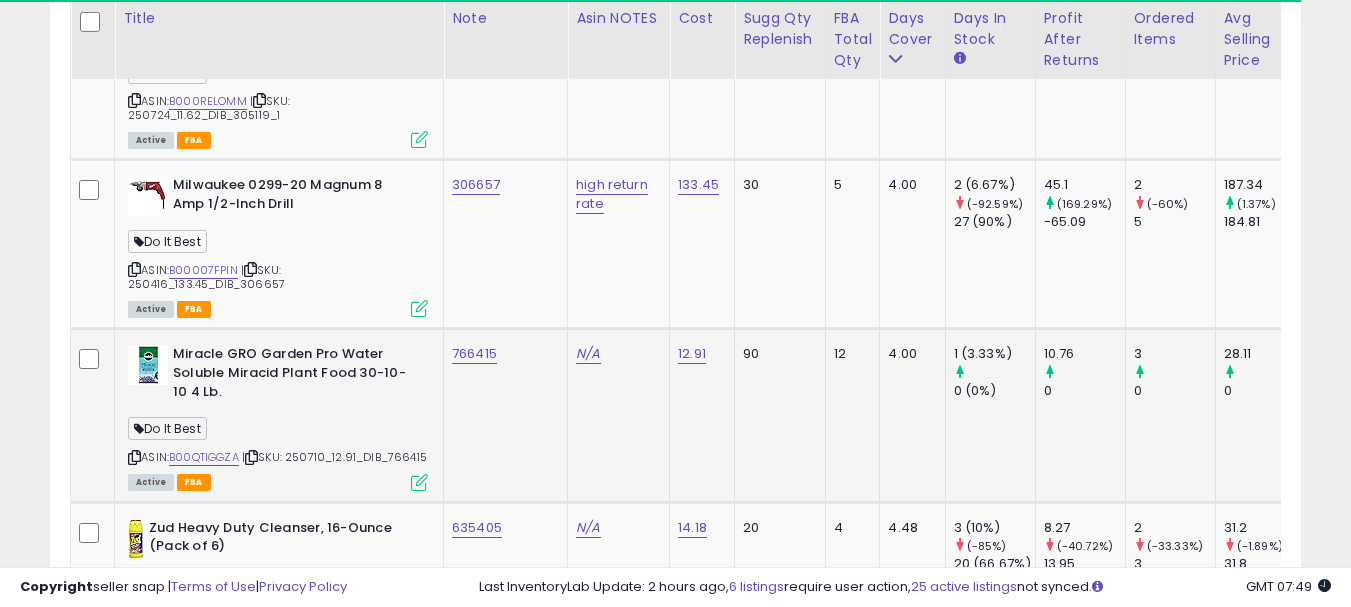 scroll, scrollTop: 410, scrollLeft: 724, axis: both 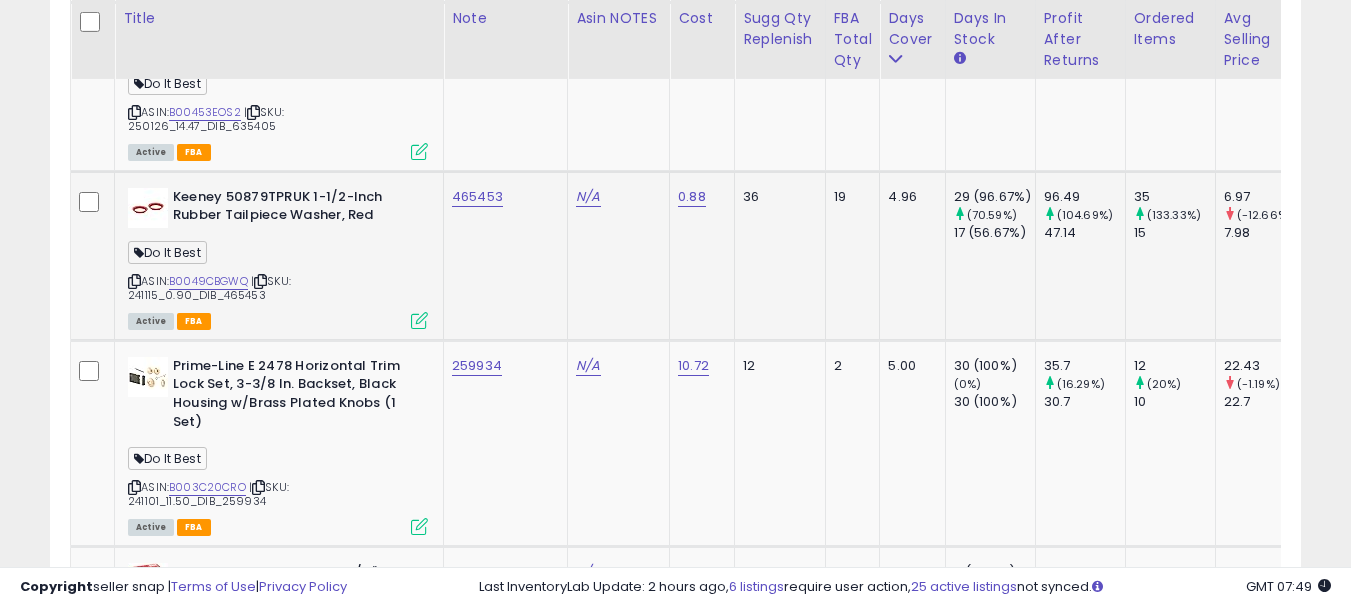 click on "465453" 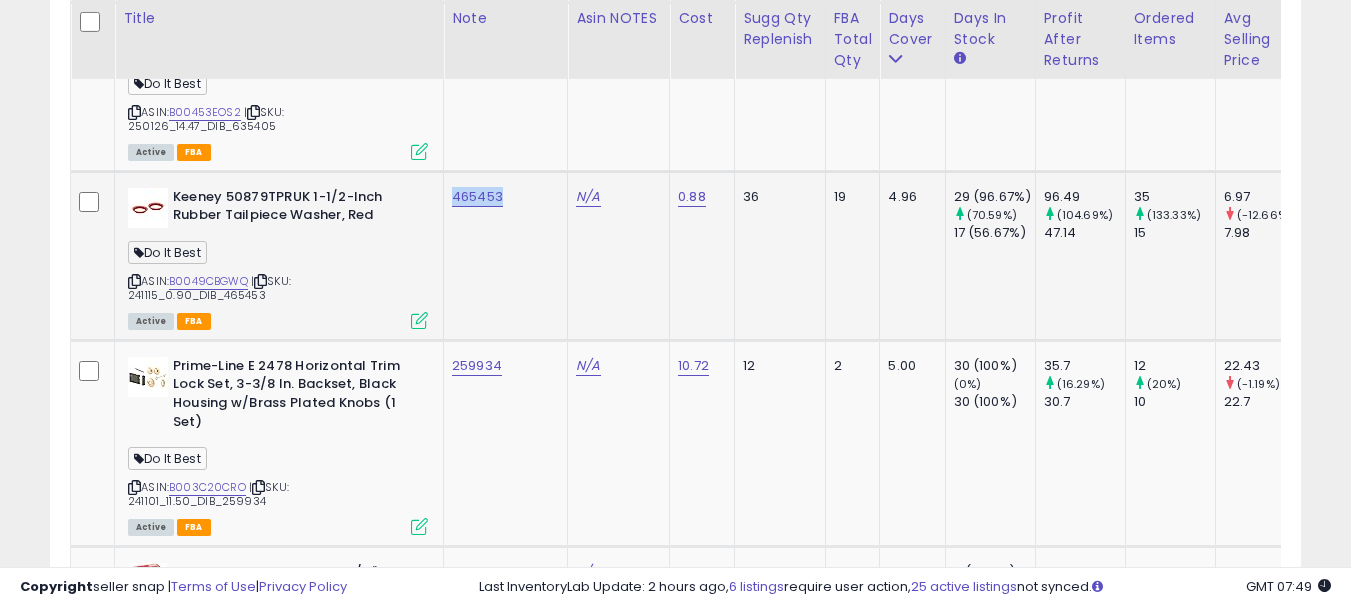 click on "465453" 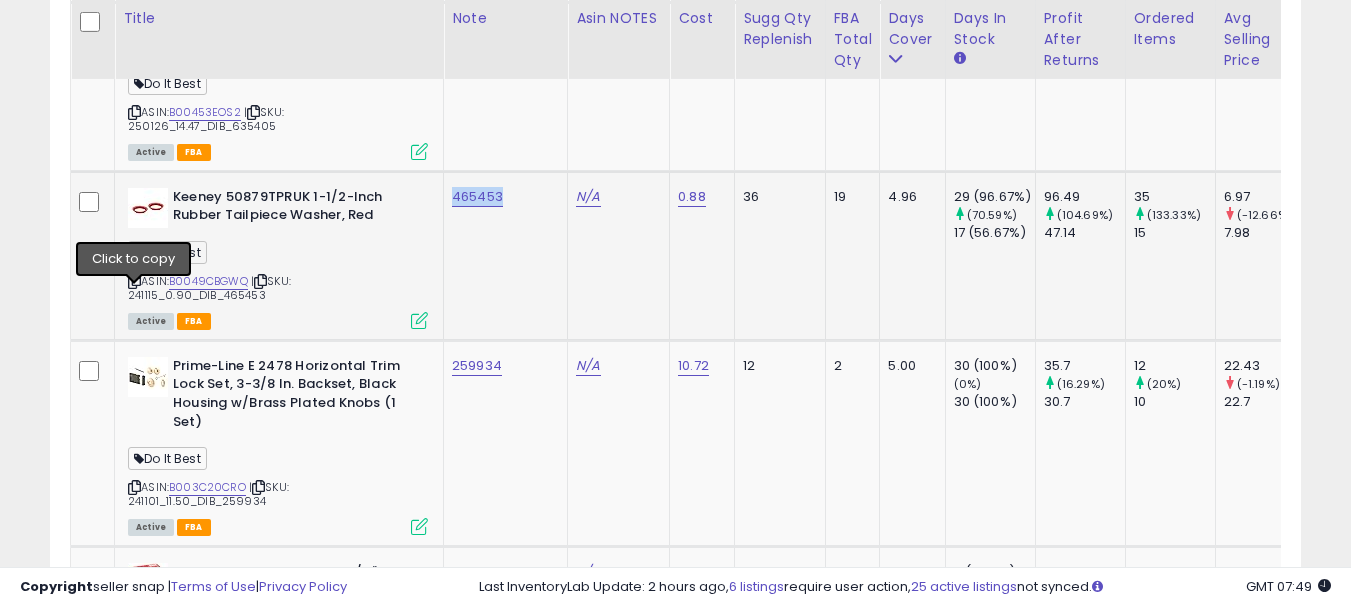click at bounding box center [134, 281] 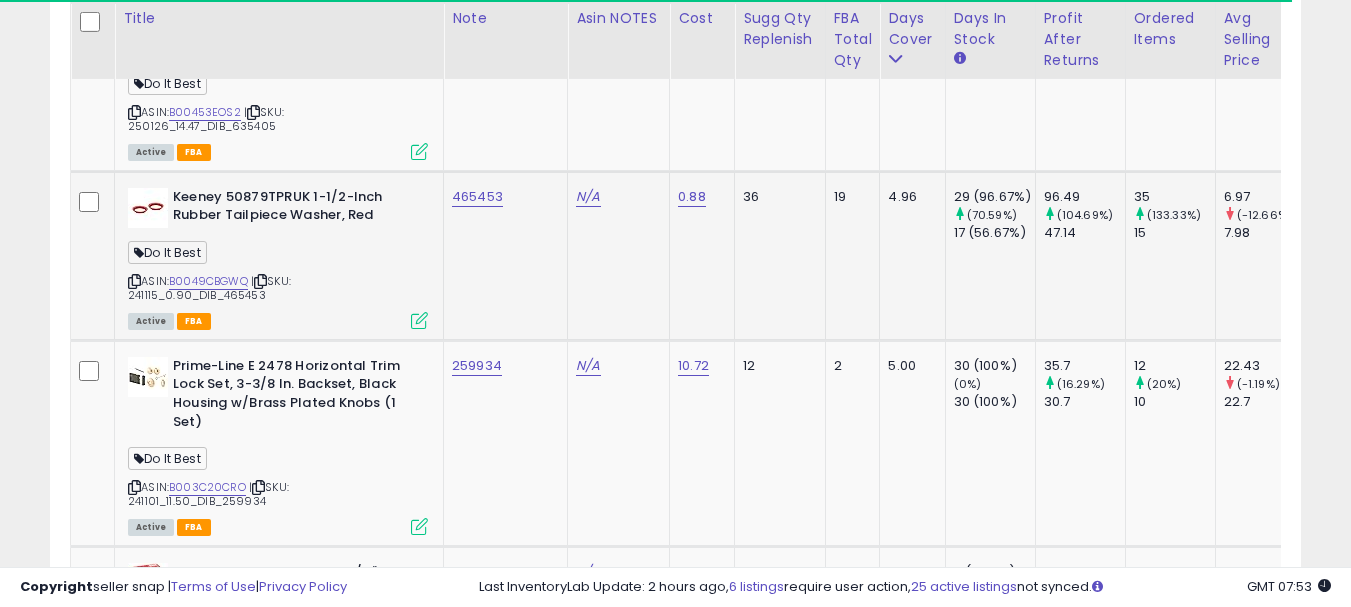 click at bounding box center [419, 320] 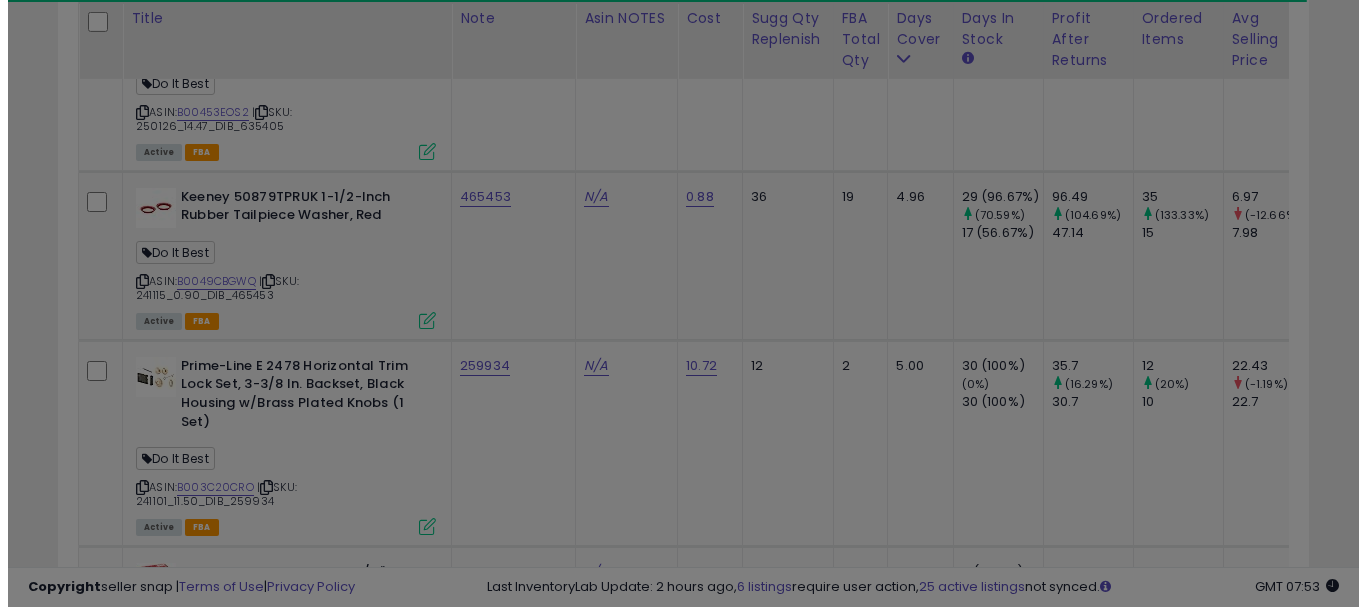 scroll, scrollTop: 999590, scrollLeft: 999267, axis: both 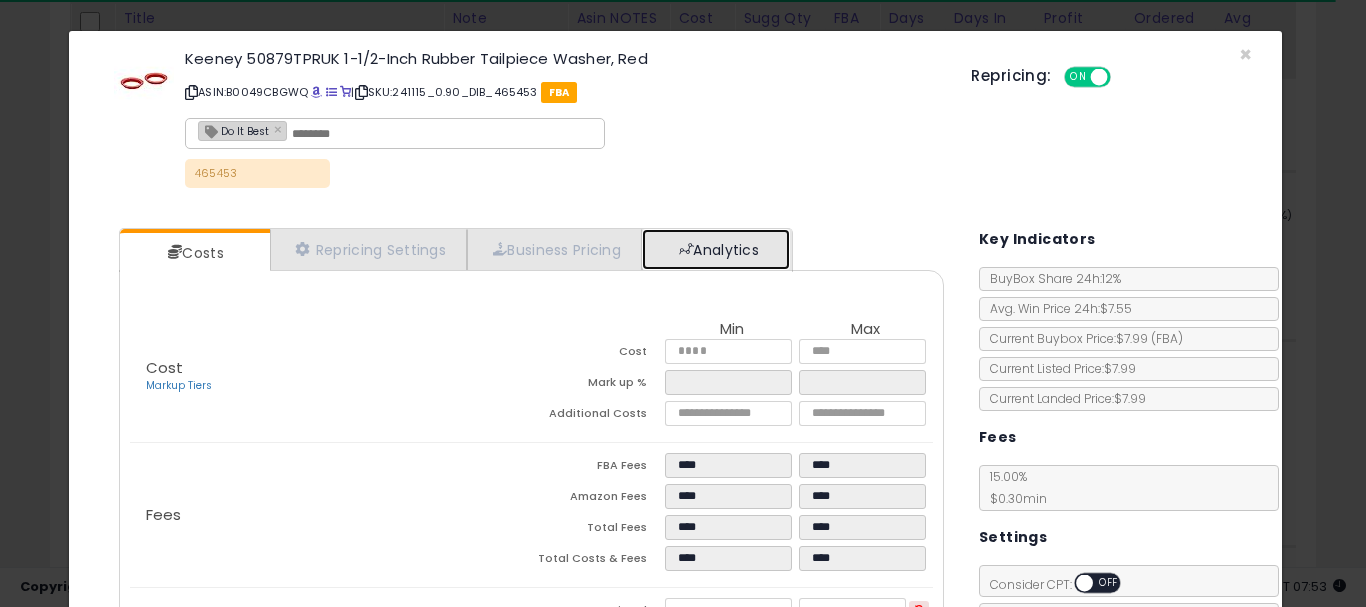click on "Analytics" at bounding box center (716, 249) 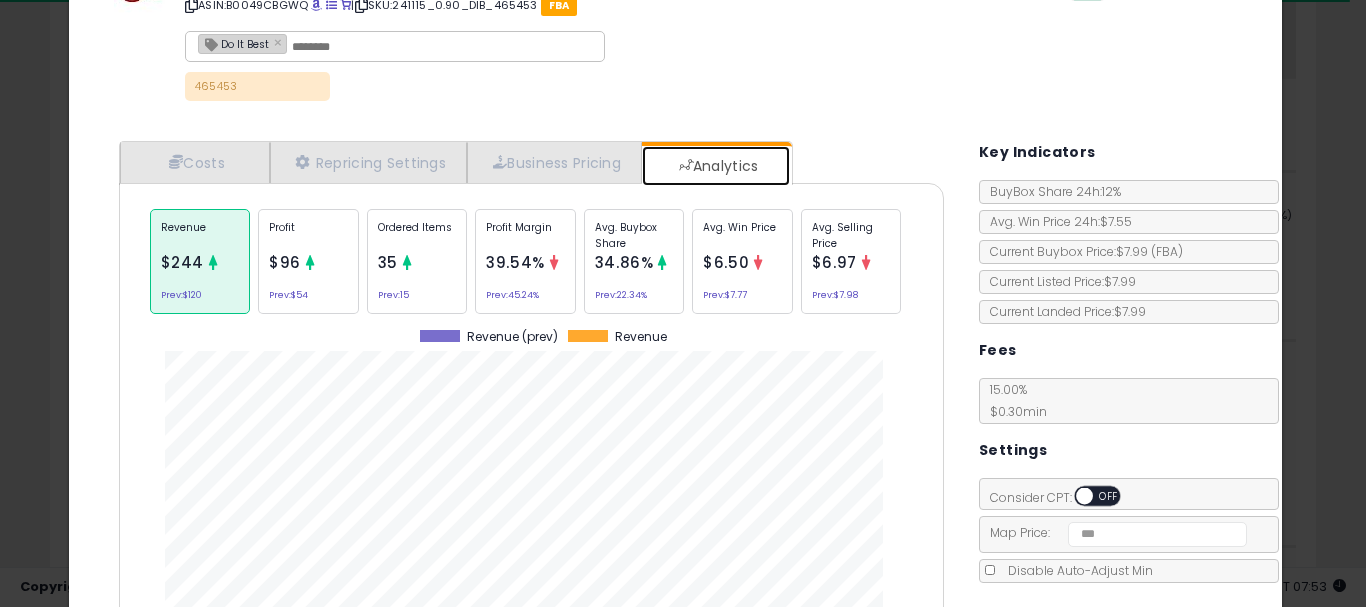 scroll, scrollTop: 100, scrollLeft: 0, axis: vertical 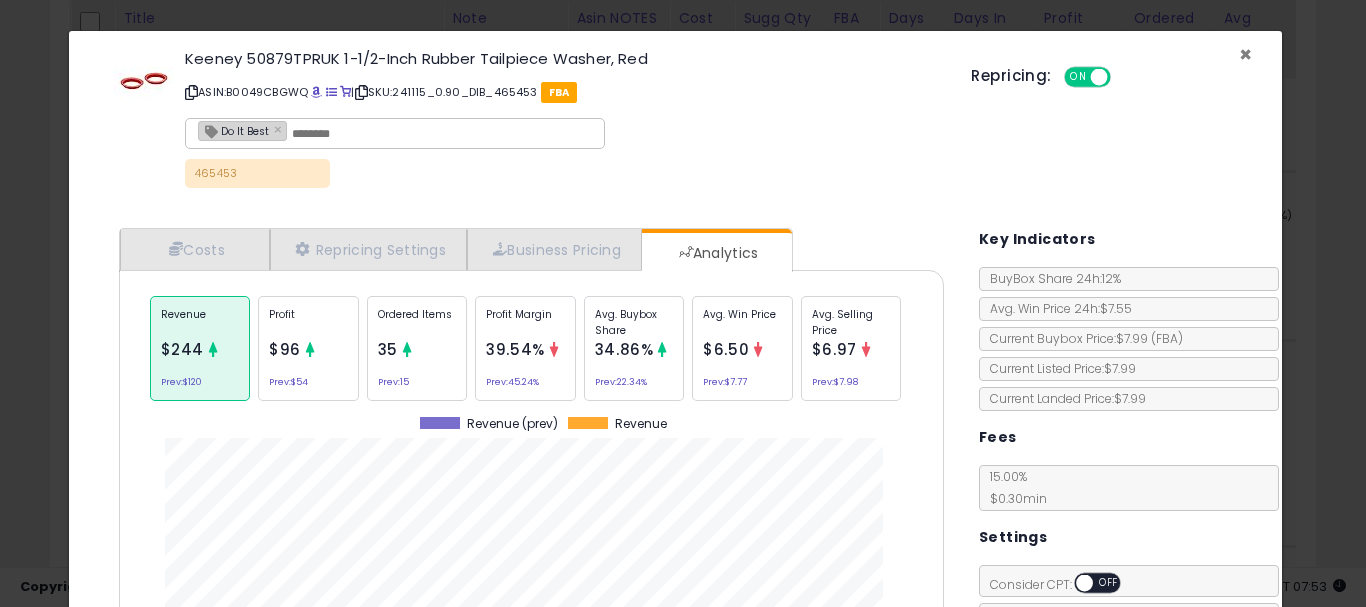 click on "×" at bounding box center (1245, 54) 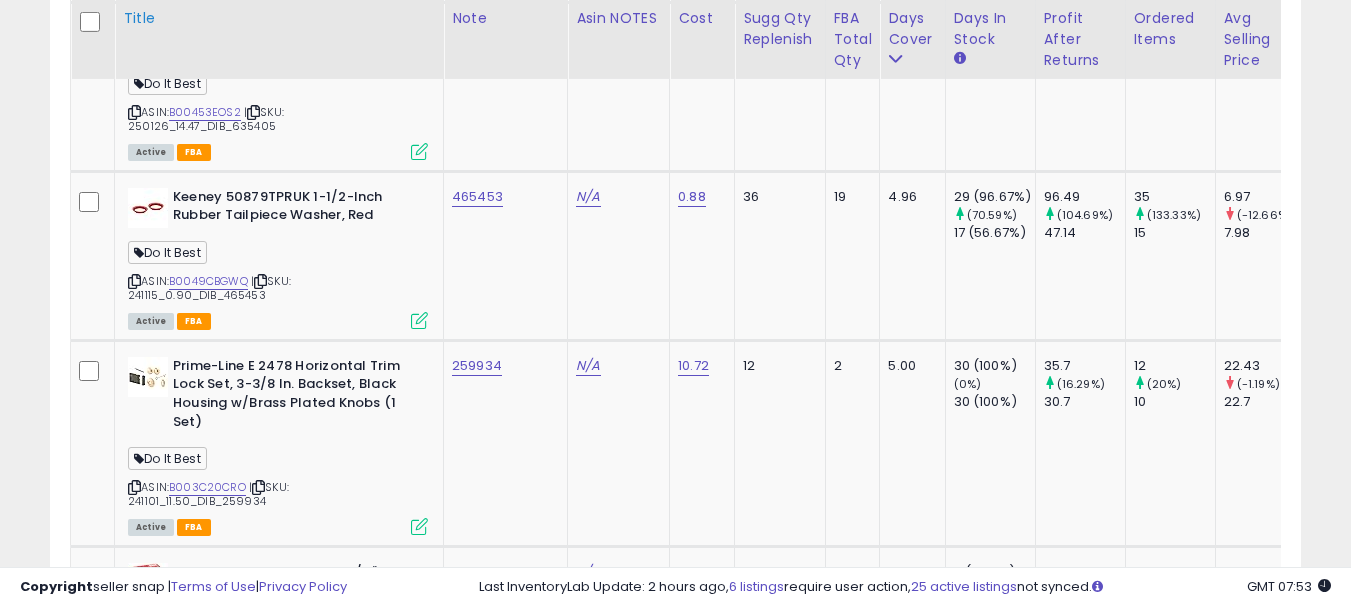 scroll, scrollTop: 410, scrollLeft: 724, axis: both 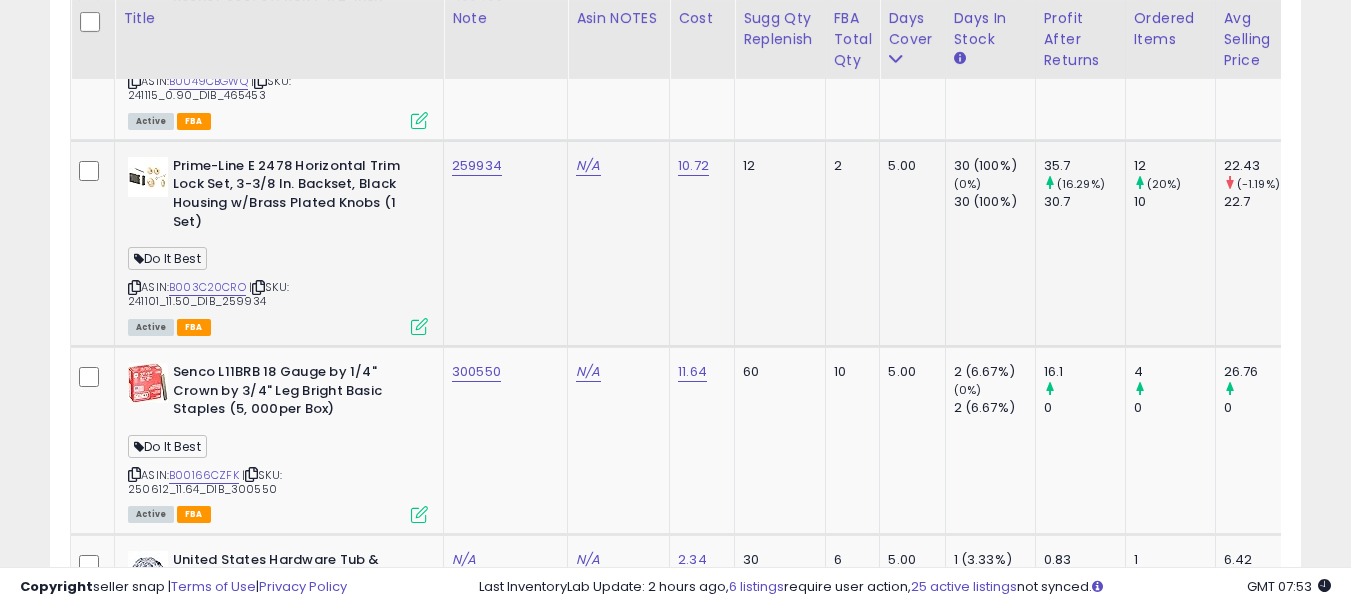 click on "259934" 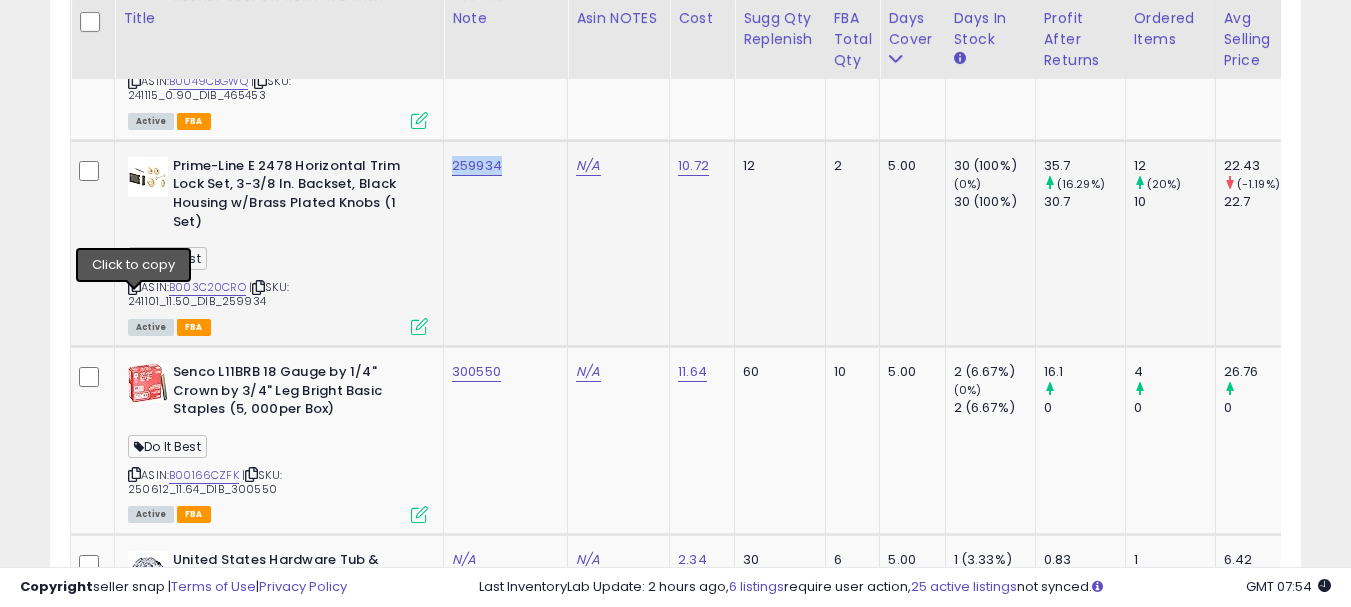 click at bounding box center (134, 287) 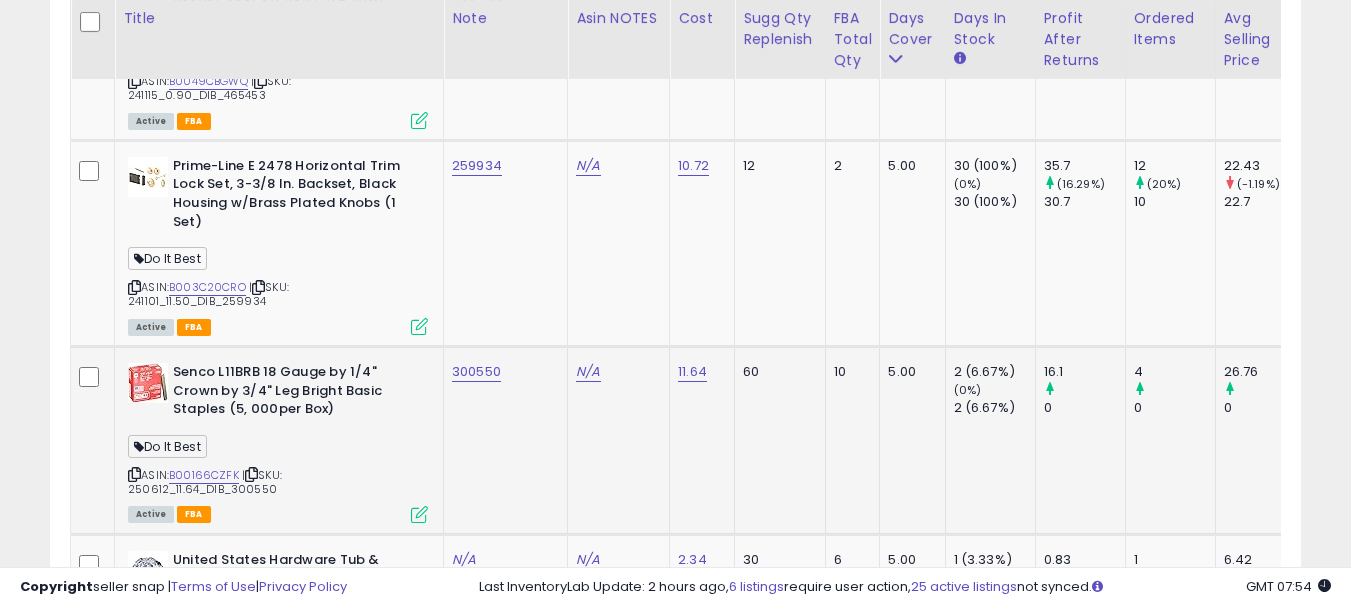 scroll, scrollTop: 2283, scrollLeft: 0, axis: vertical 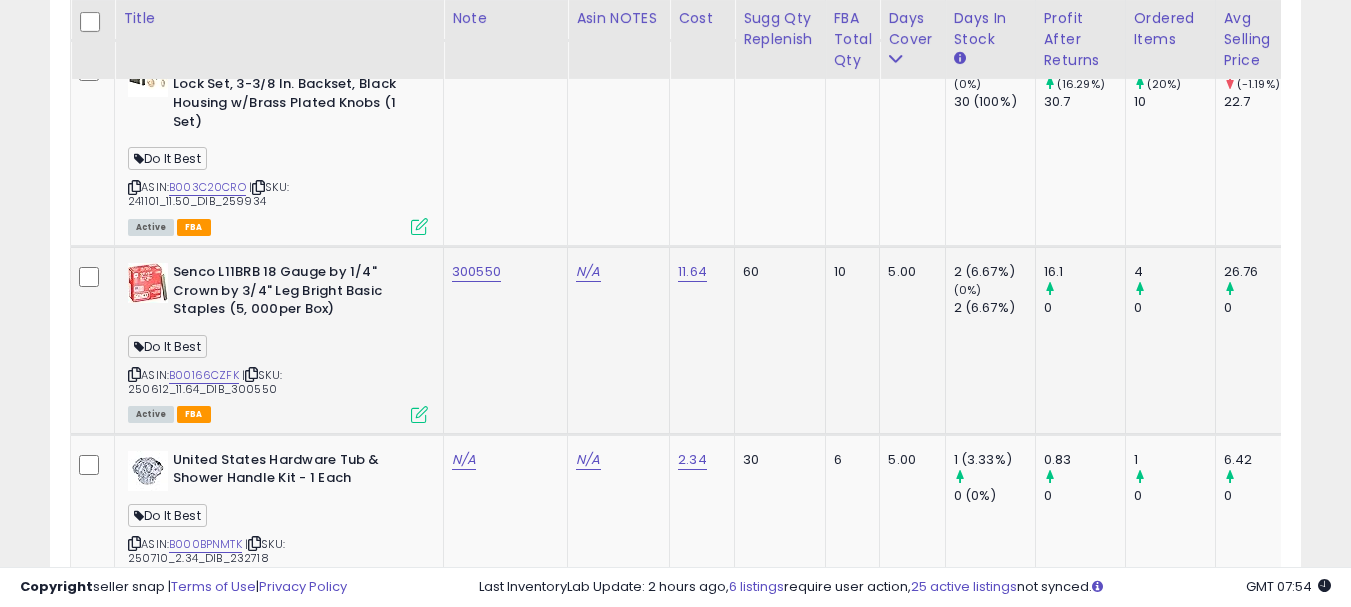 click on "300550" 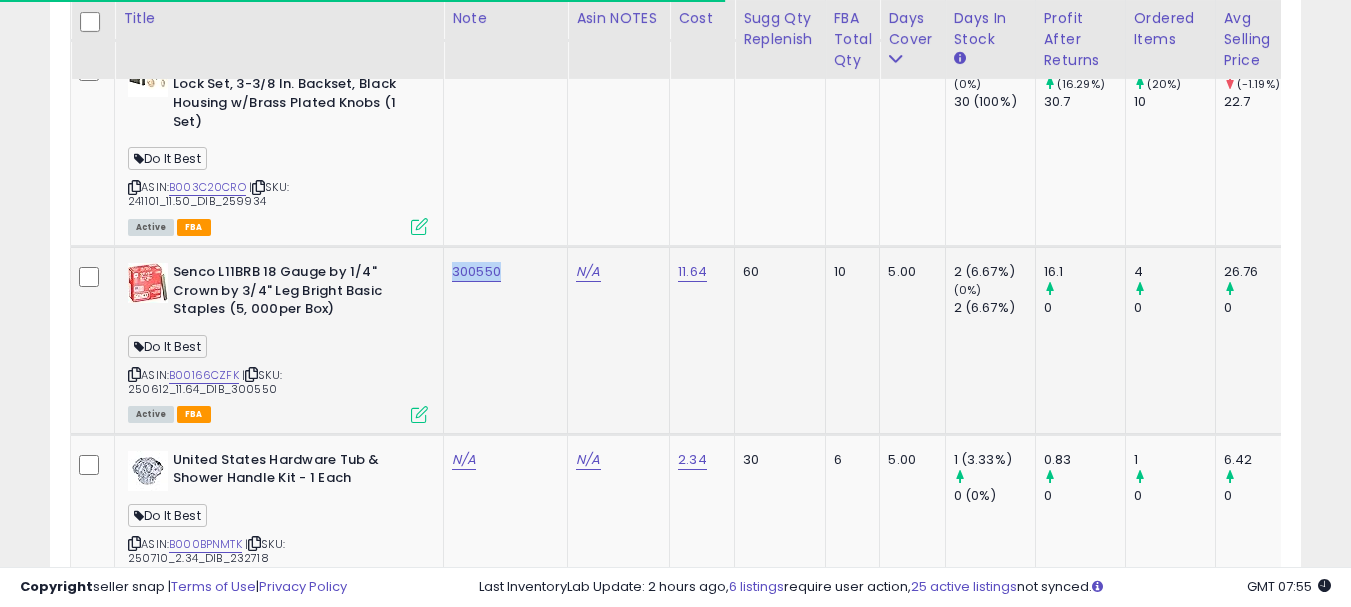 click at bounding box center (134, 374) 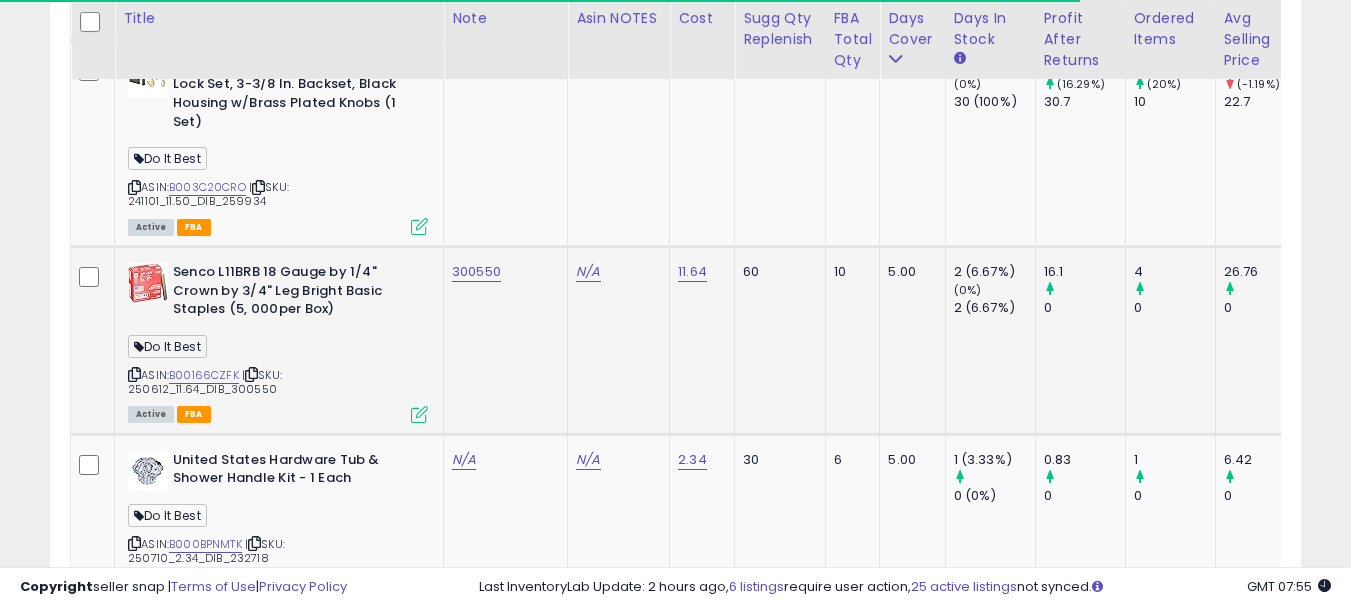 click on "300550" 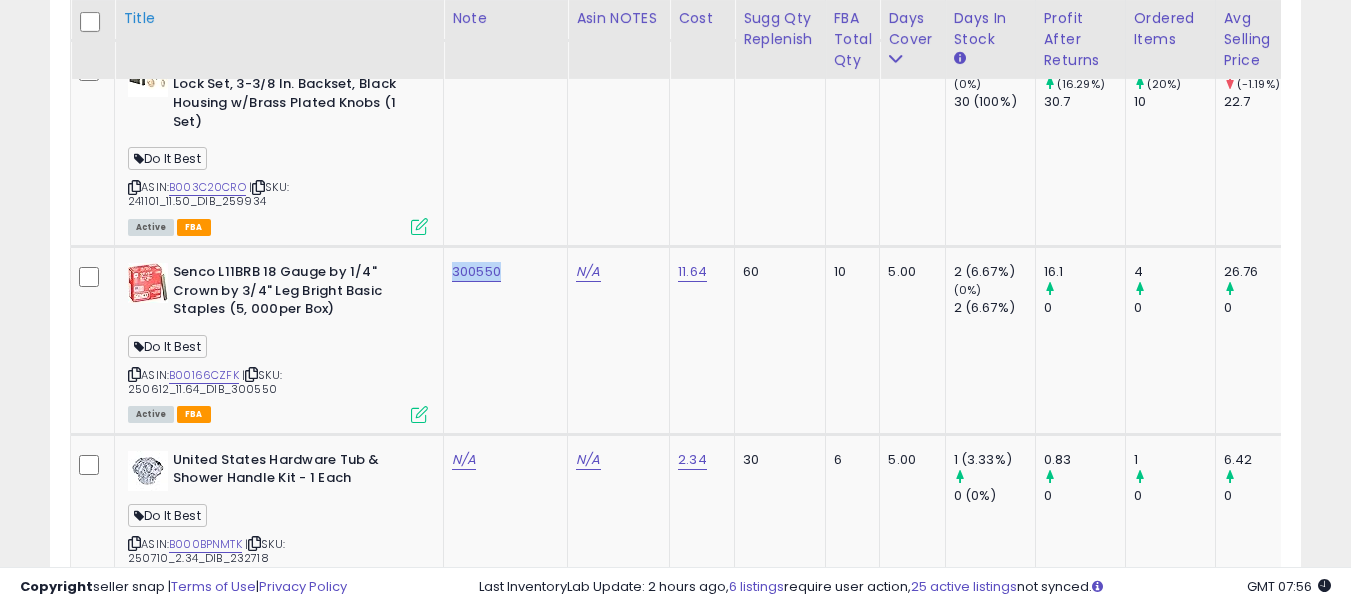 drag, startPoint x: 138, startPoint y: 388, endPoint x: 366, endPoint y: 0, distance: 450.0311 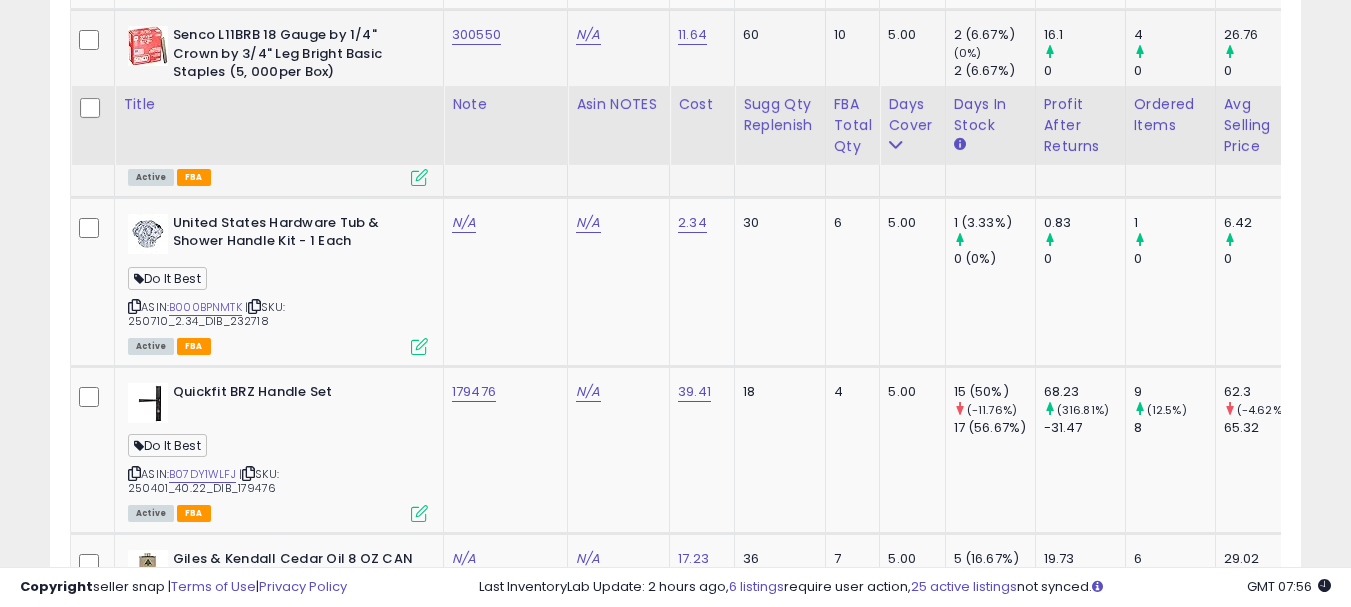 scroll, scrollTop: 2683, scrollLeft: 0, axis: vertical 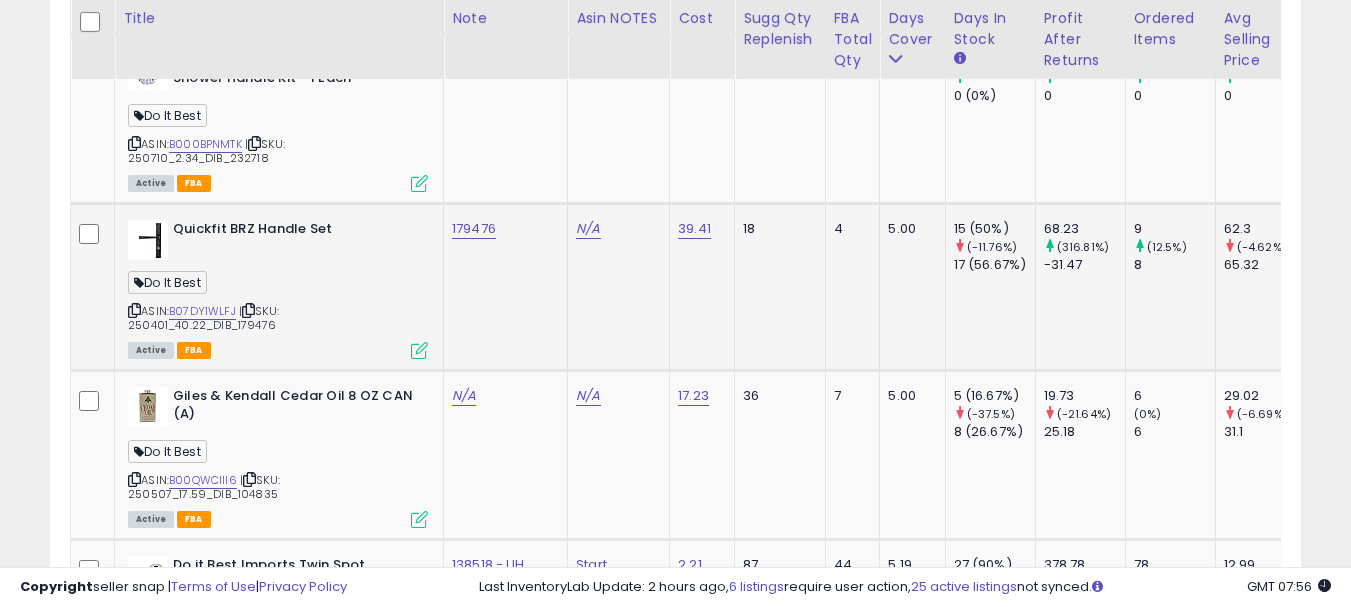 click on "179476" 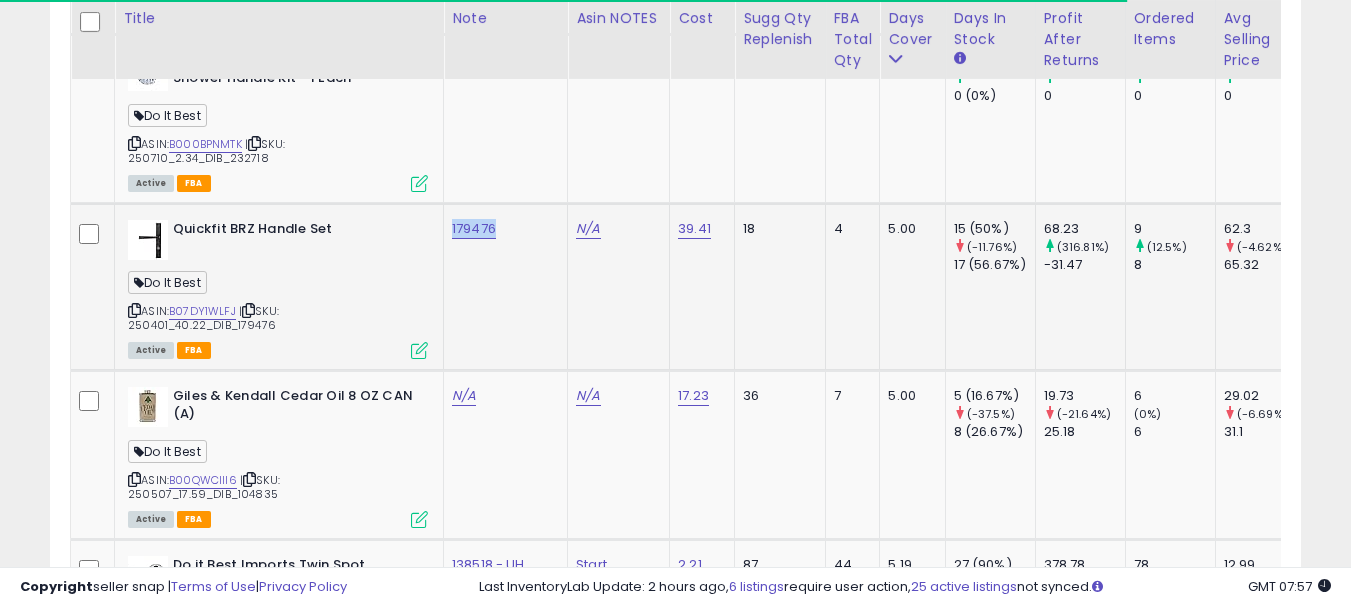 click at bounding box center [134, 310] 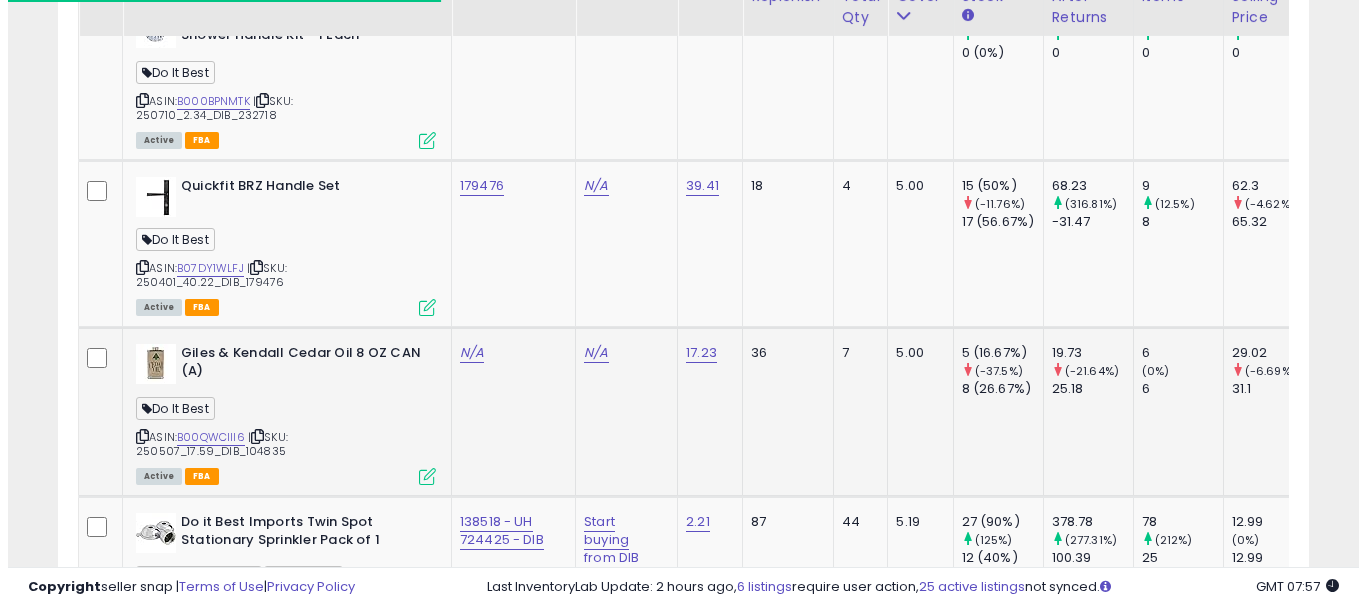 scroll, scrollTop: 2883, scrollLeft: 0, axis: vertical 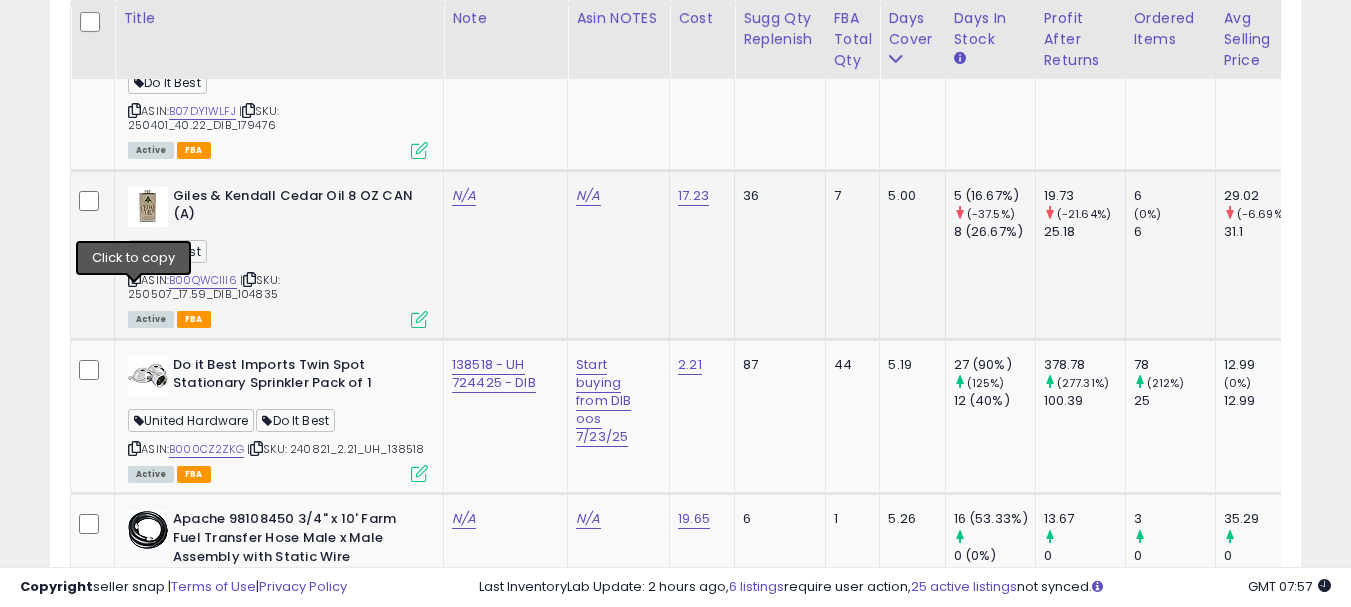 click at bounding box center (134, 279) 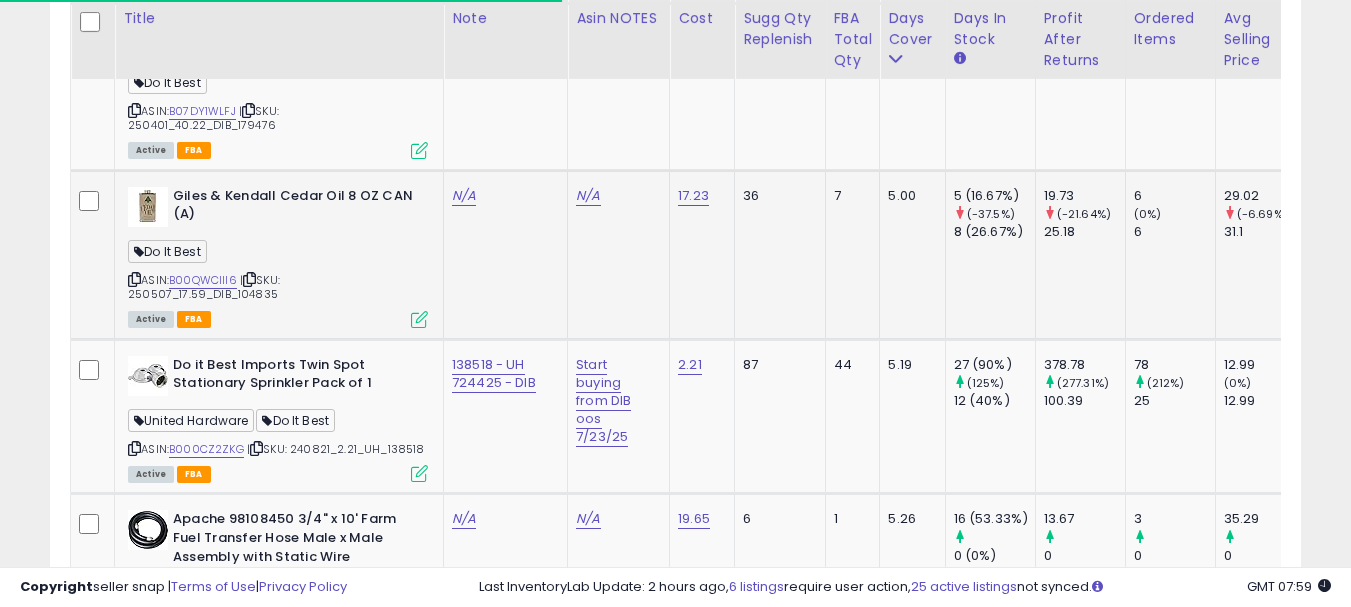 click at bounding box center [419, 319] 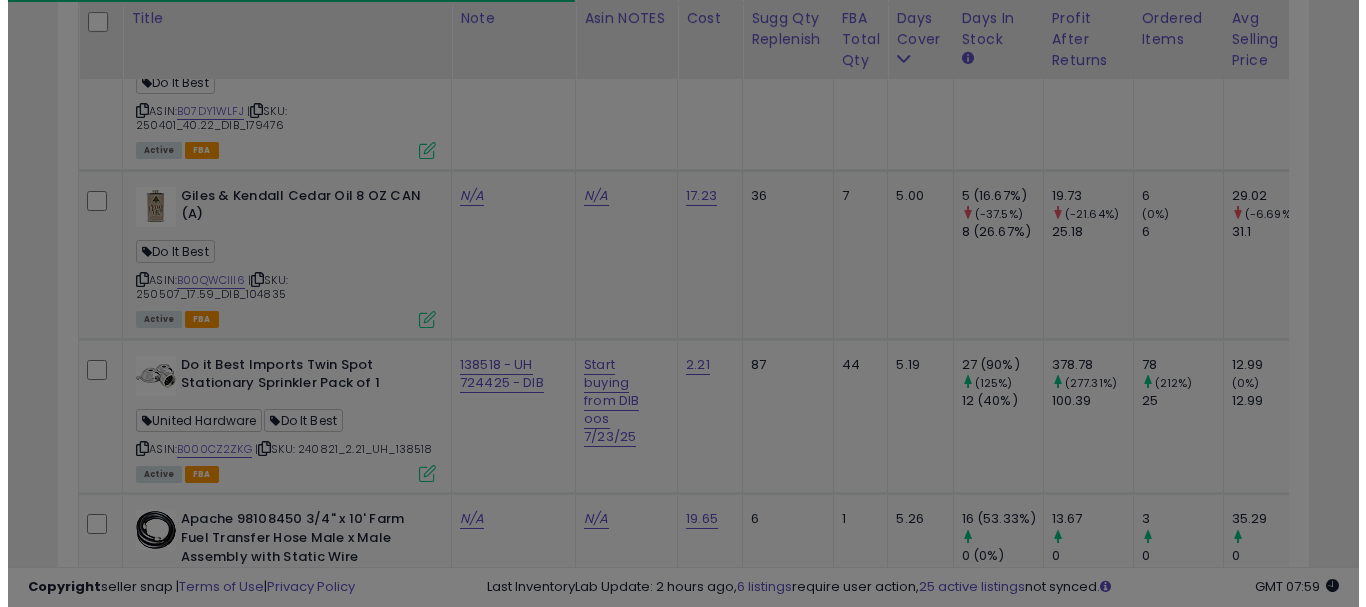 scroll, scrollTop: 999590, scrollLeft: 999267, axis: both 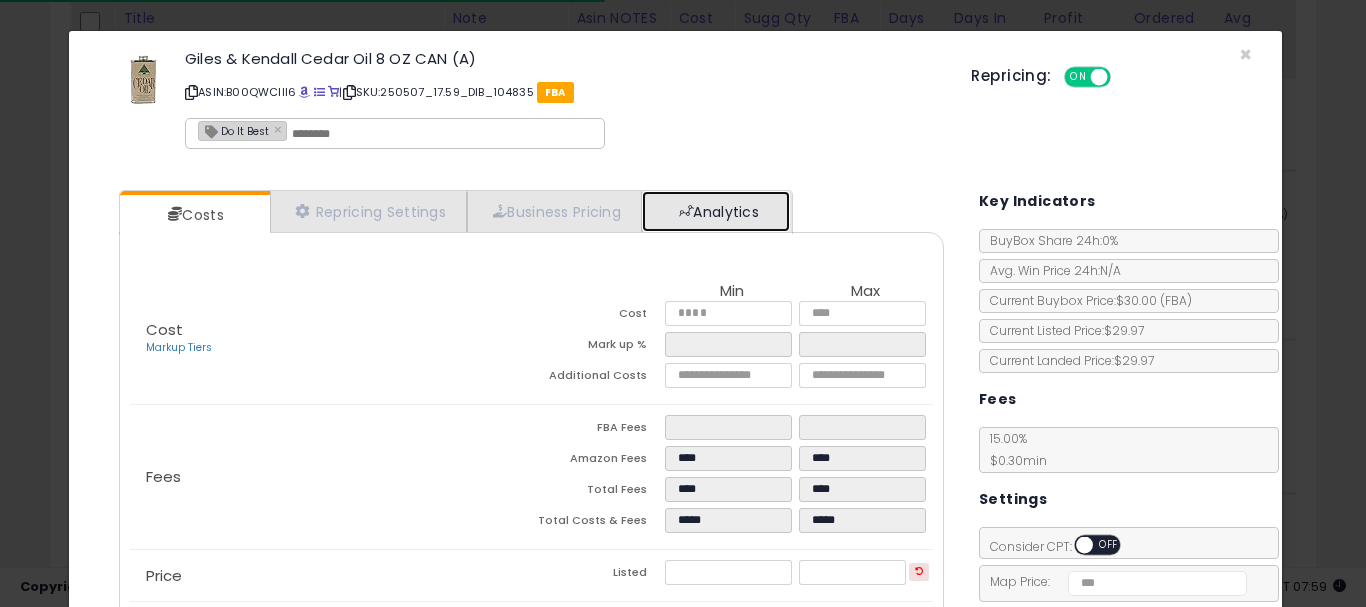 click on "Analytics" at bounding box center [716, 211] 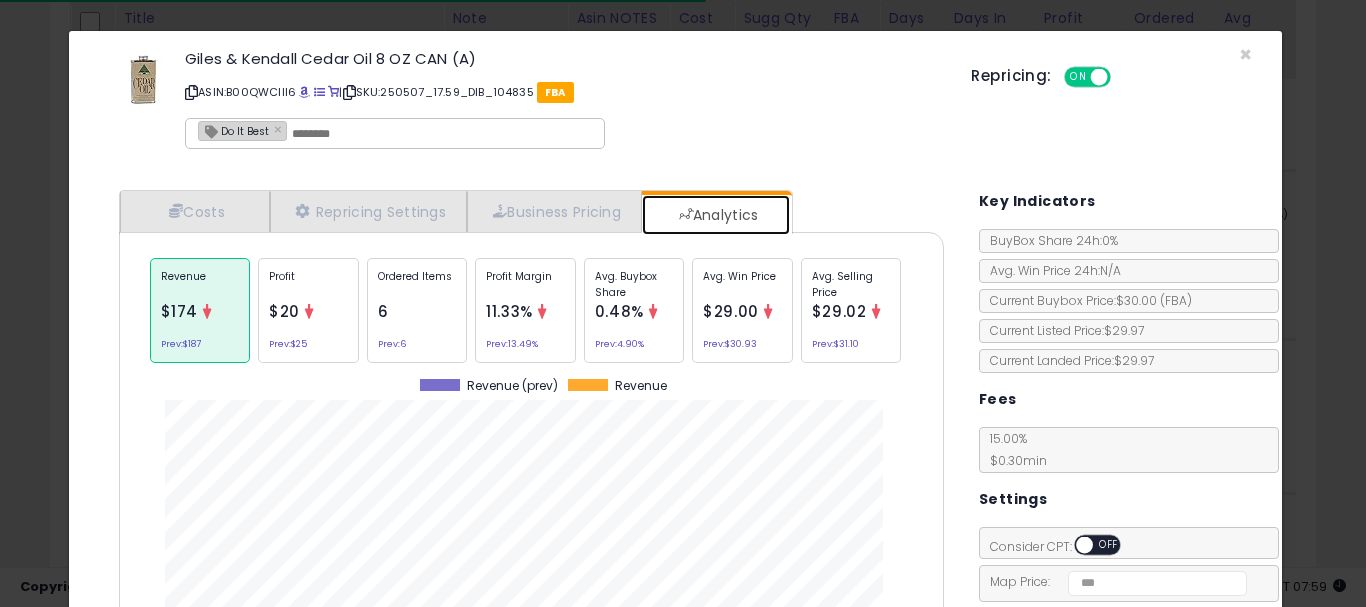 scroll, scrollTop: 999384, scrollLeft: 999145, axis: both 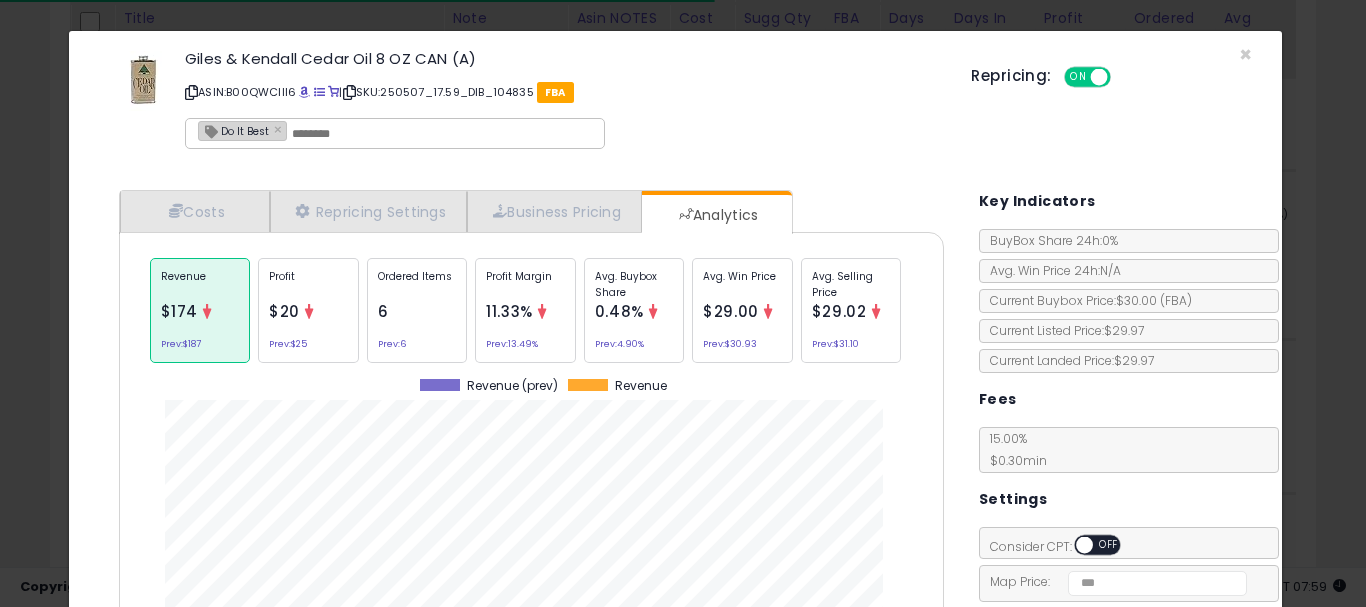 click on "Repricing:
ON   OFF" at bounding box center (1111, 74) 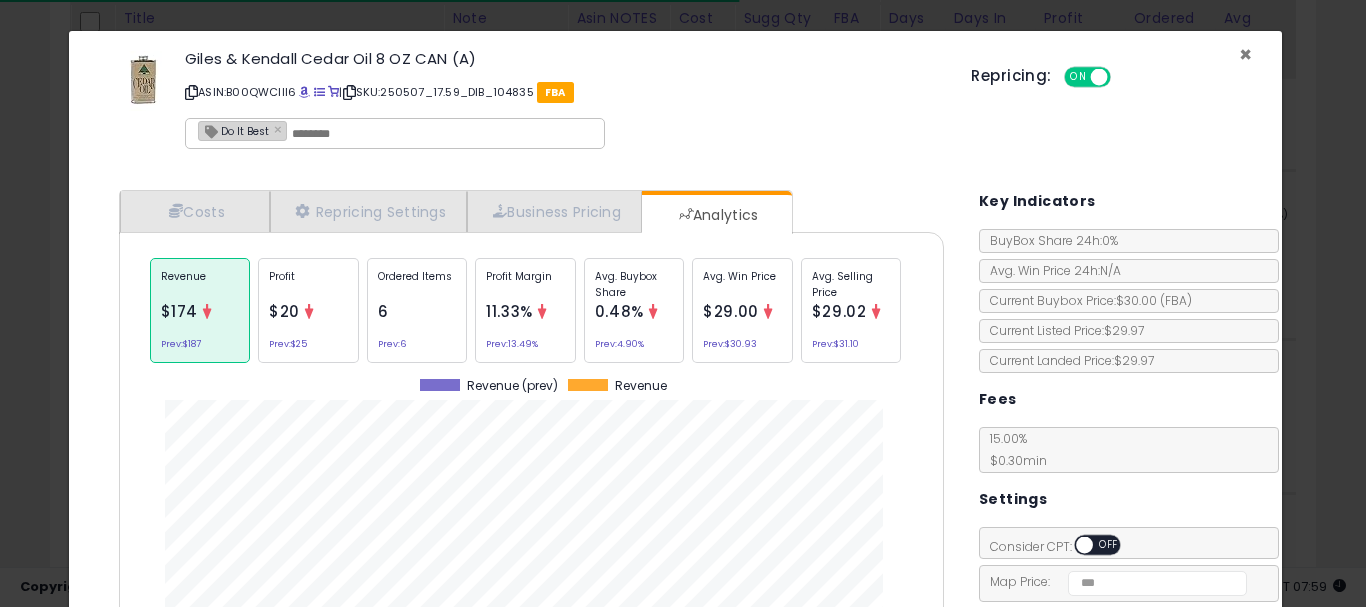 click on "×" at bounding box center (1245, 54) 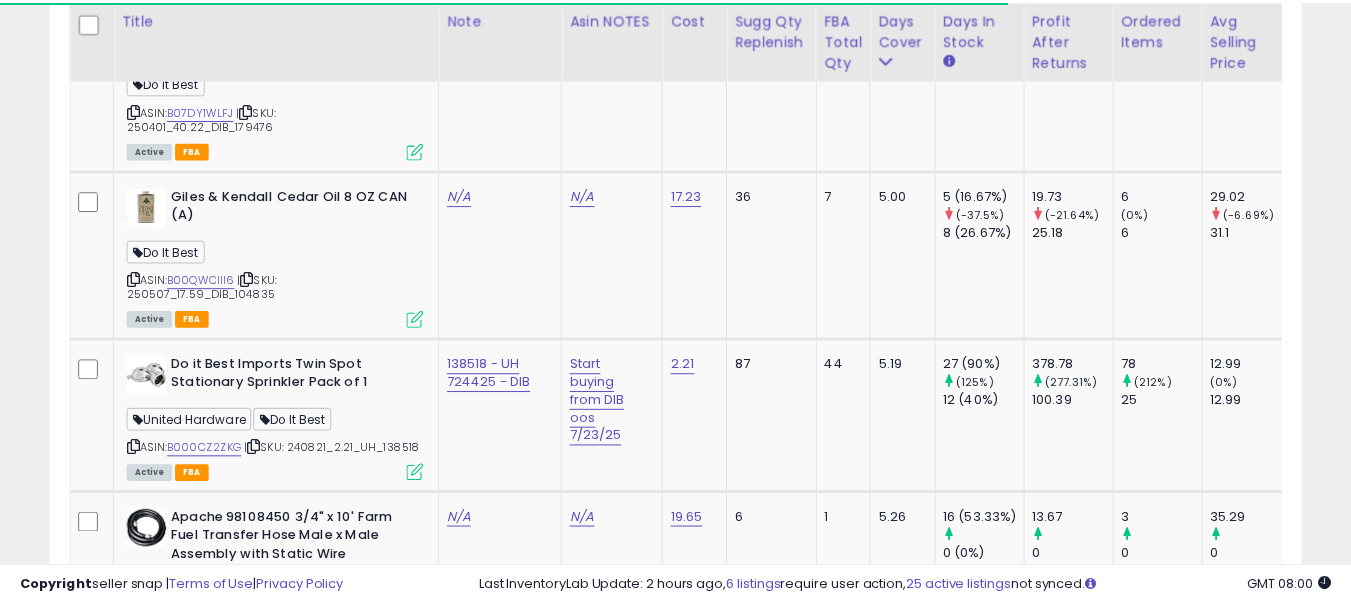 scroll, scrollTop: 410, scrollLeft: 724, axis: both 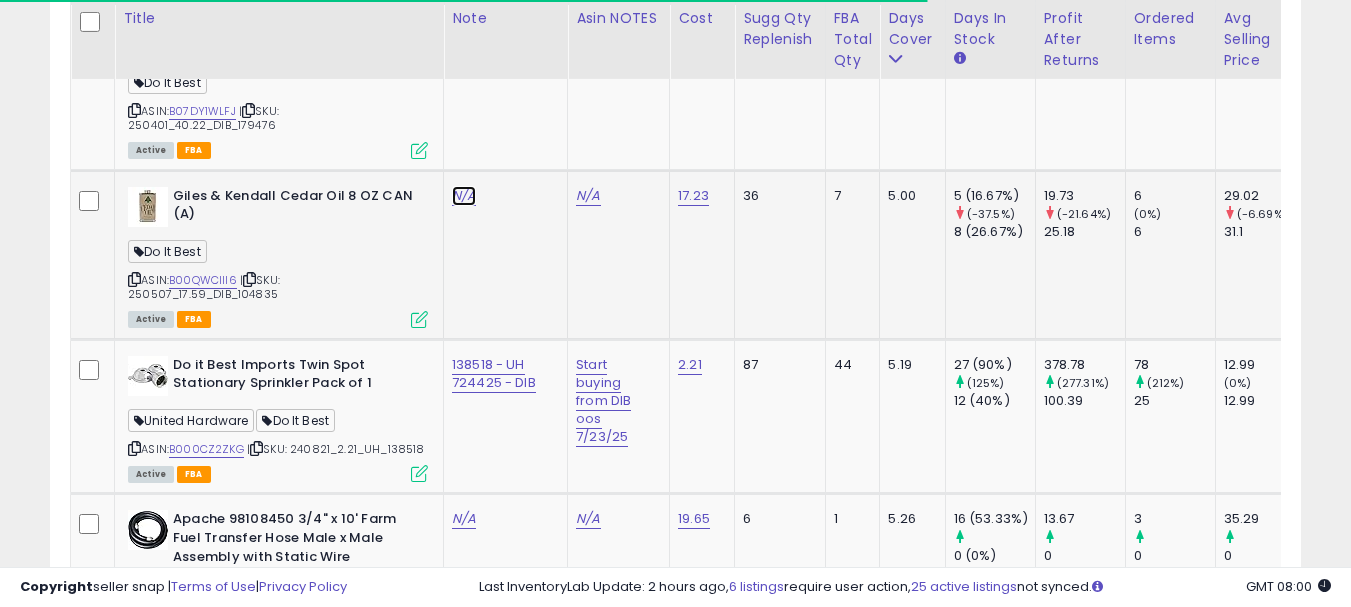 click on "N/A" at bounding box center (464, -1402) 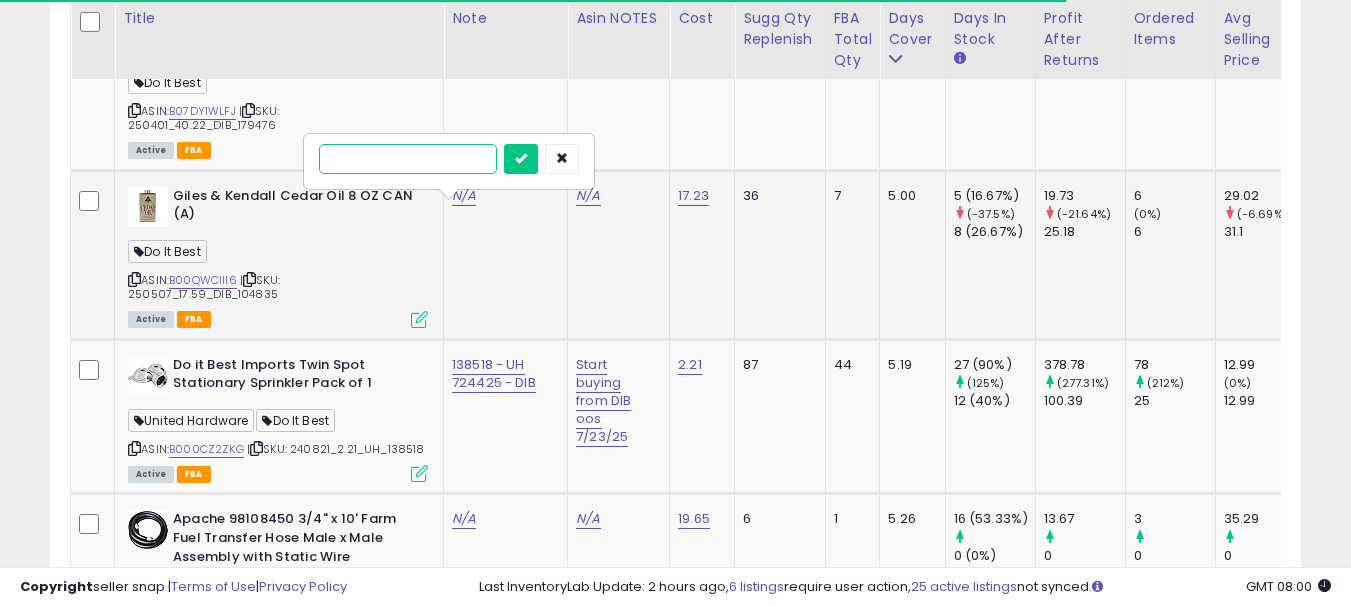 paste on "*****" 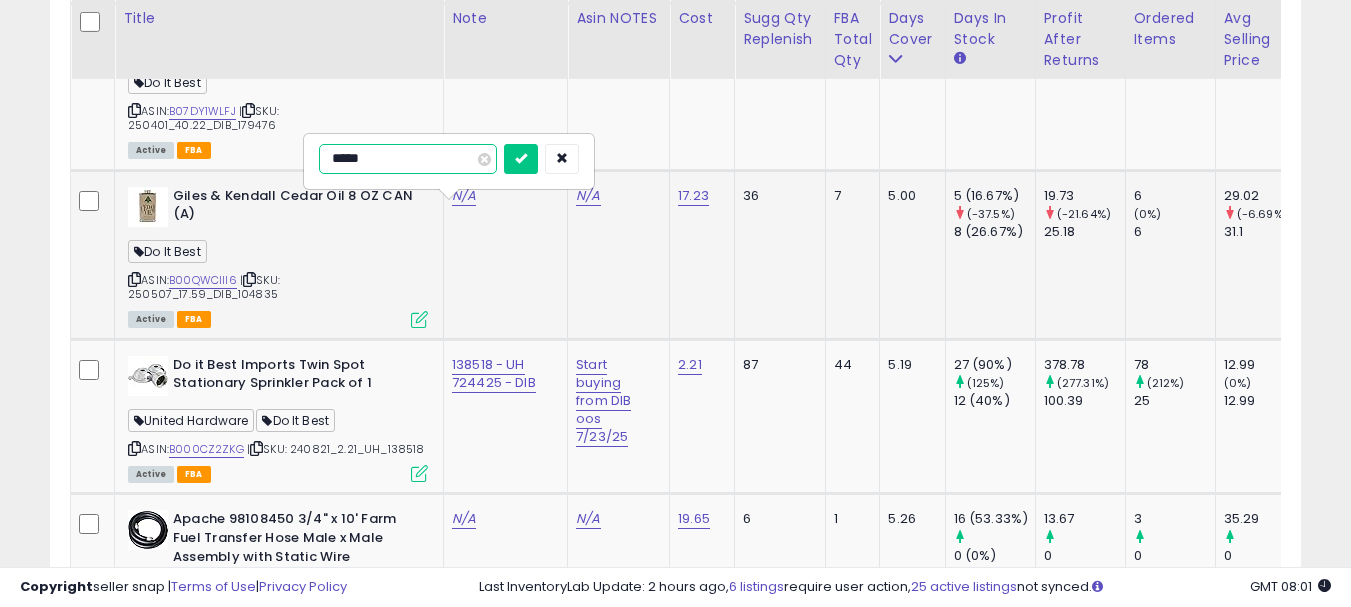 click on "*****" at bounding box center (408, 159) 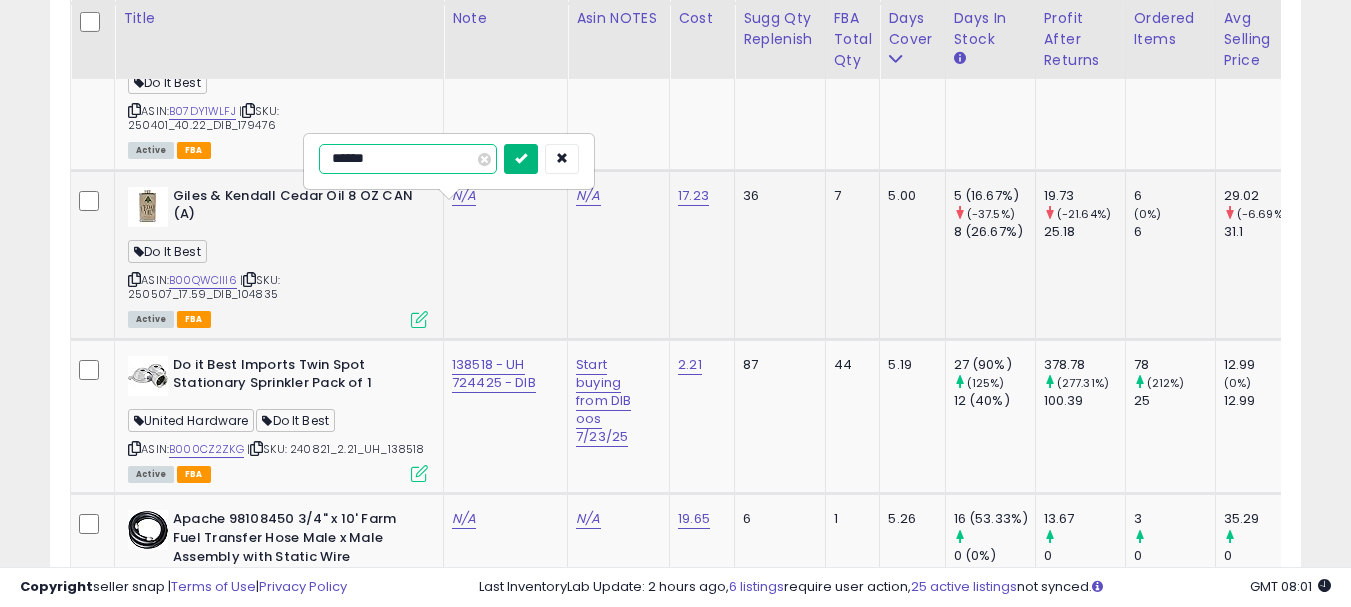 type on "******" 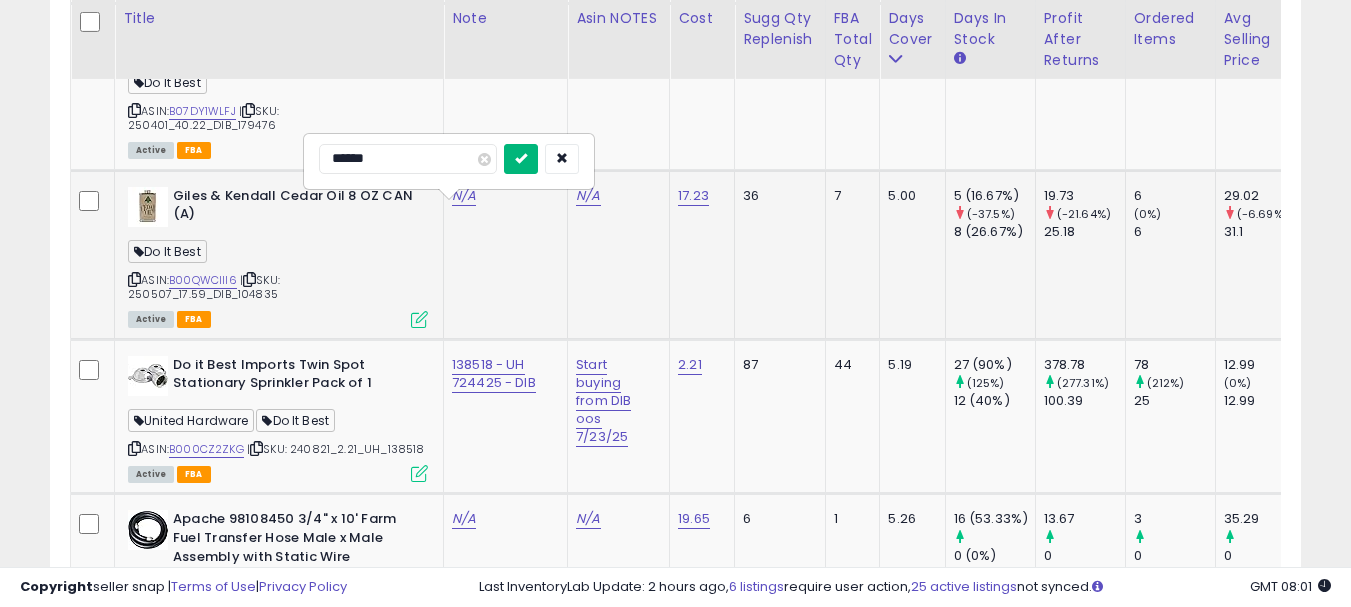 click at bounding box center (521, 159) 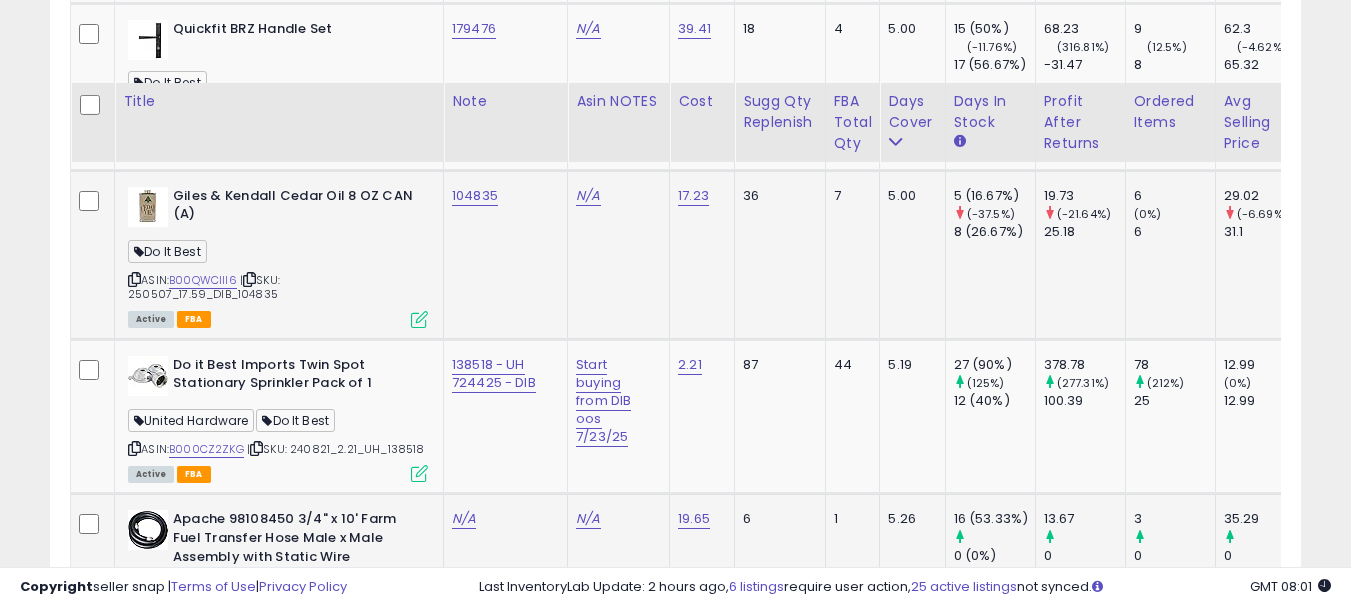 scroll, scrollTop: 2983, scrollLeft: 0, axis: vertical 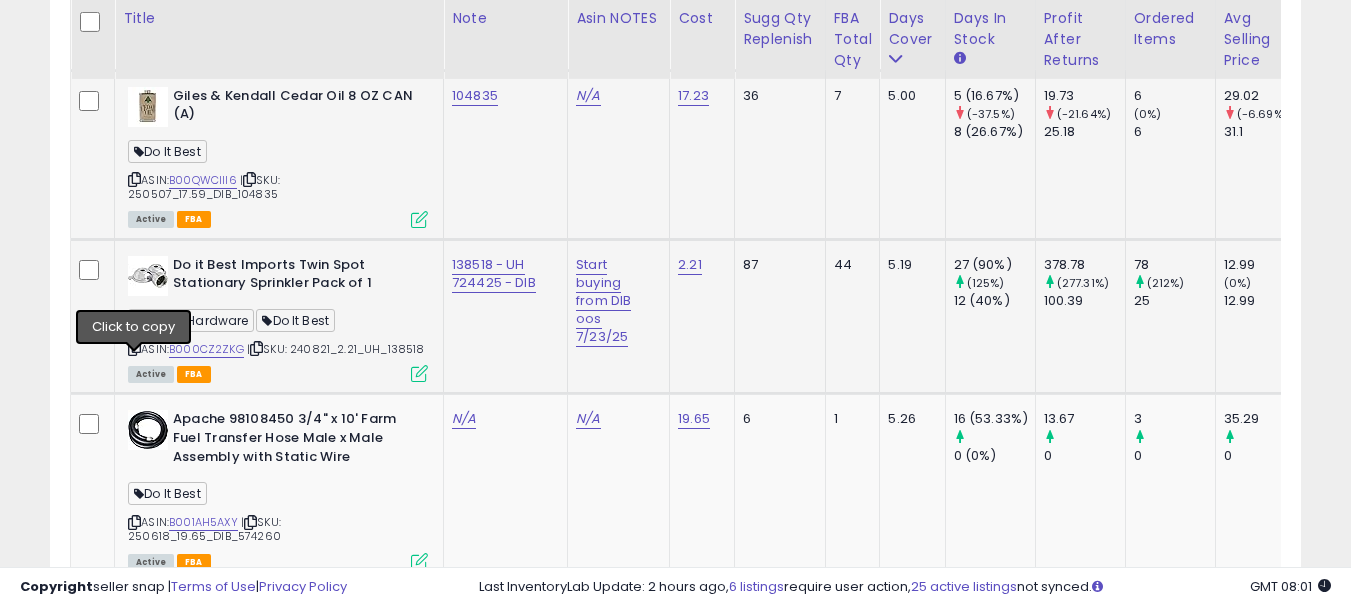 click at bounding box center [134, 348] 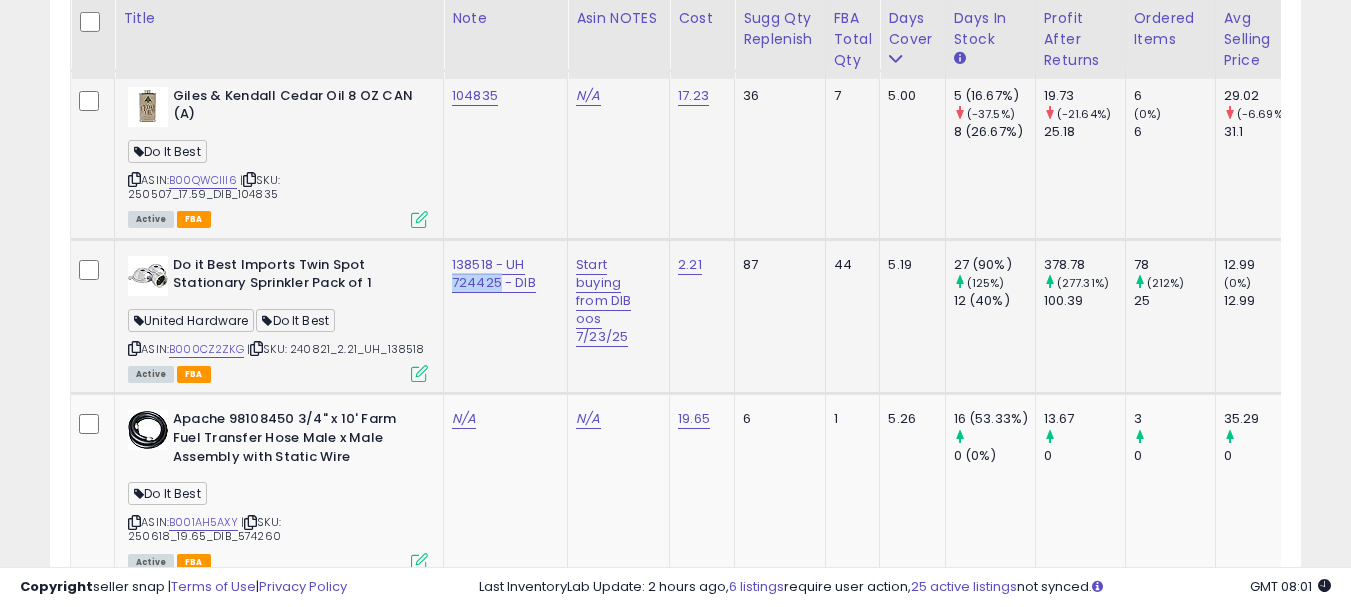 drag, startPoint x: 451, startPoint y: 302, endPoint x: 497, endPoint y: 302, distance: 46 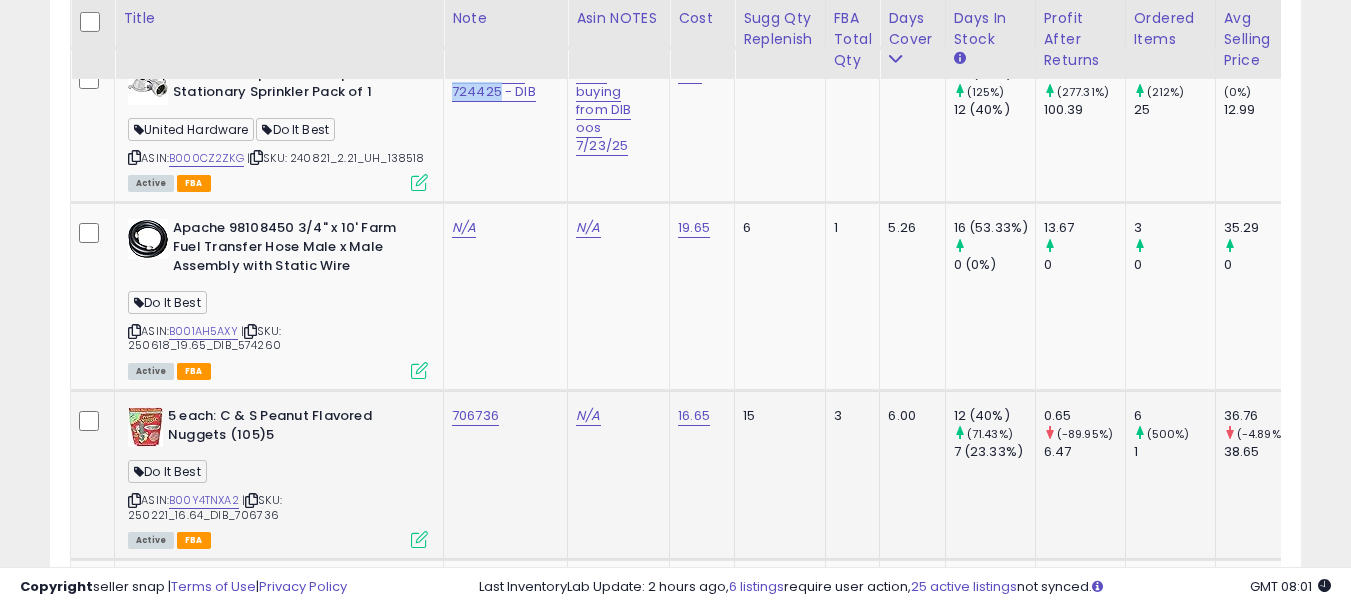 scroll, scrollTop: 3183, scrollLeft: 0, axis: vertical 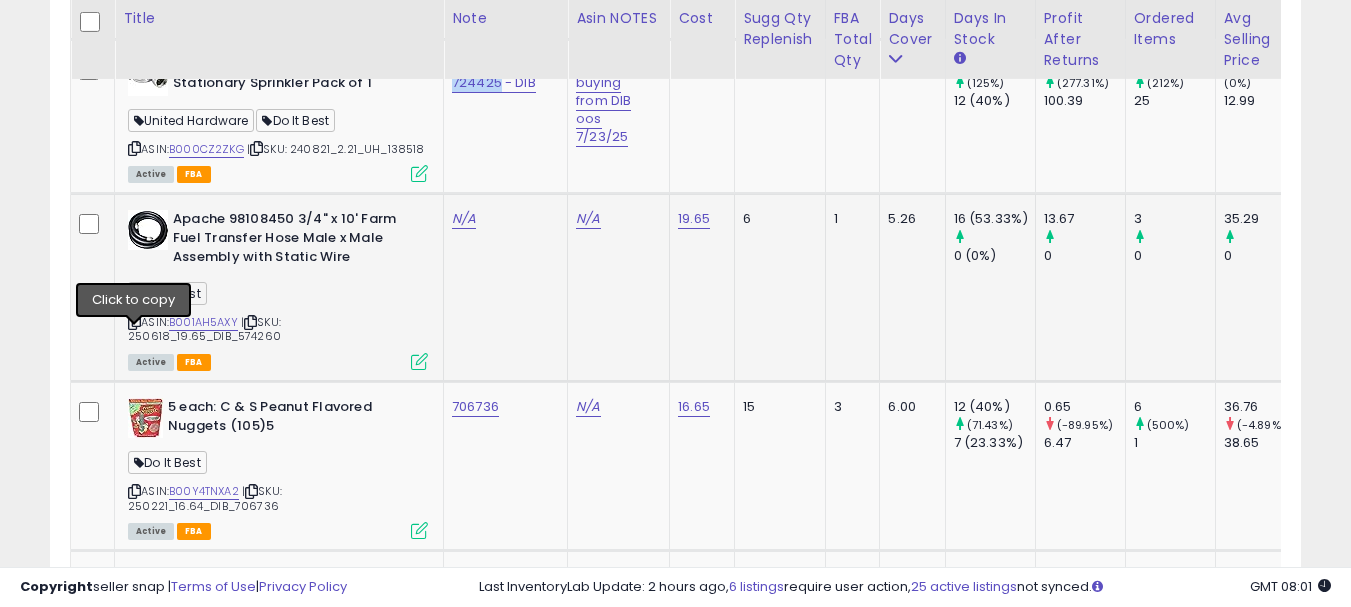 click at bounding box center [134, 322] 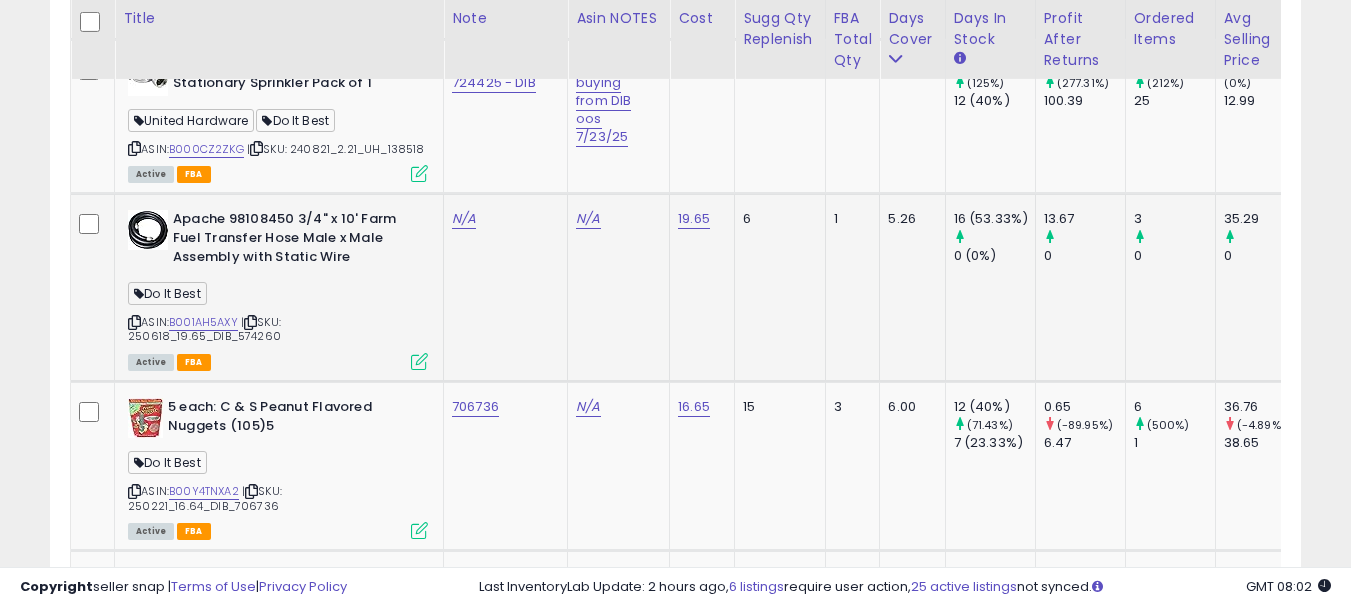 click on "N/A" 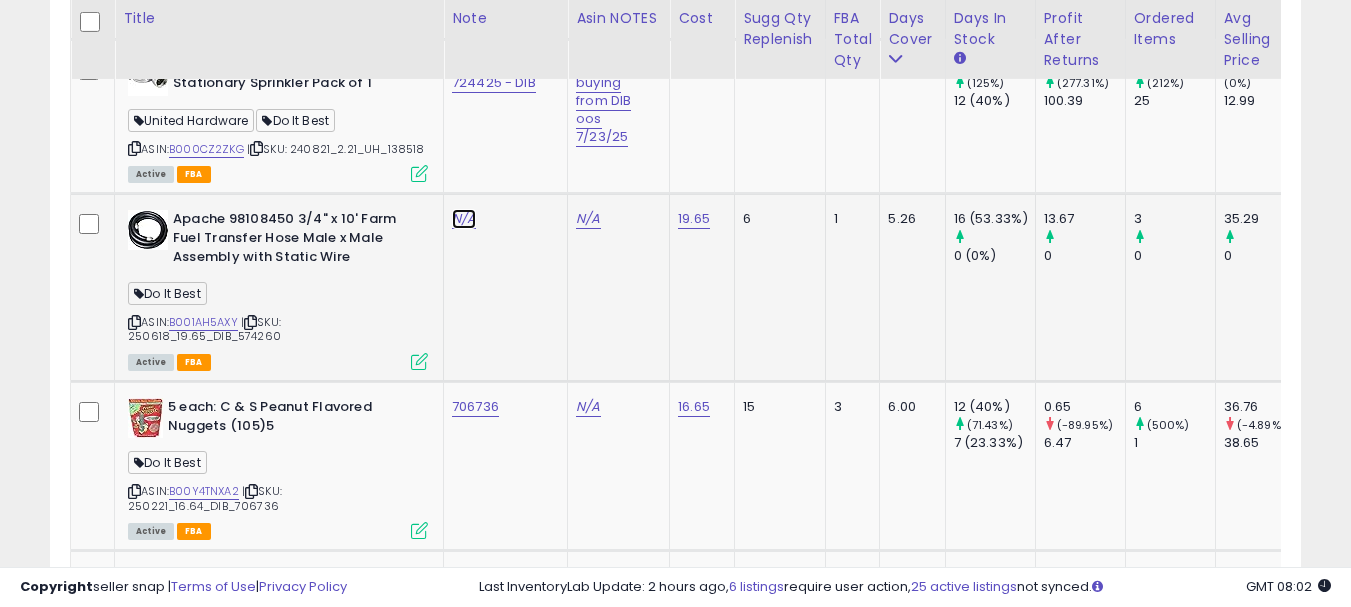 click on "N/A" at bounding box center [464, -1702] 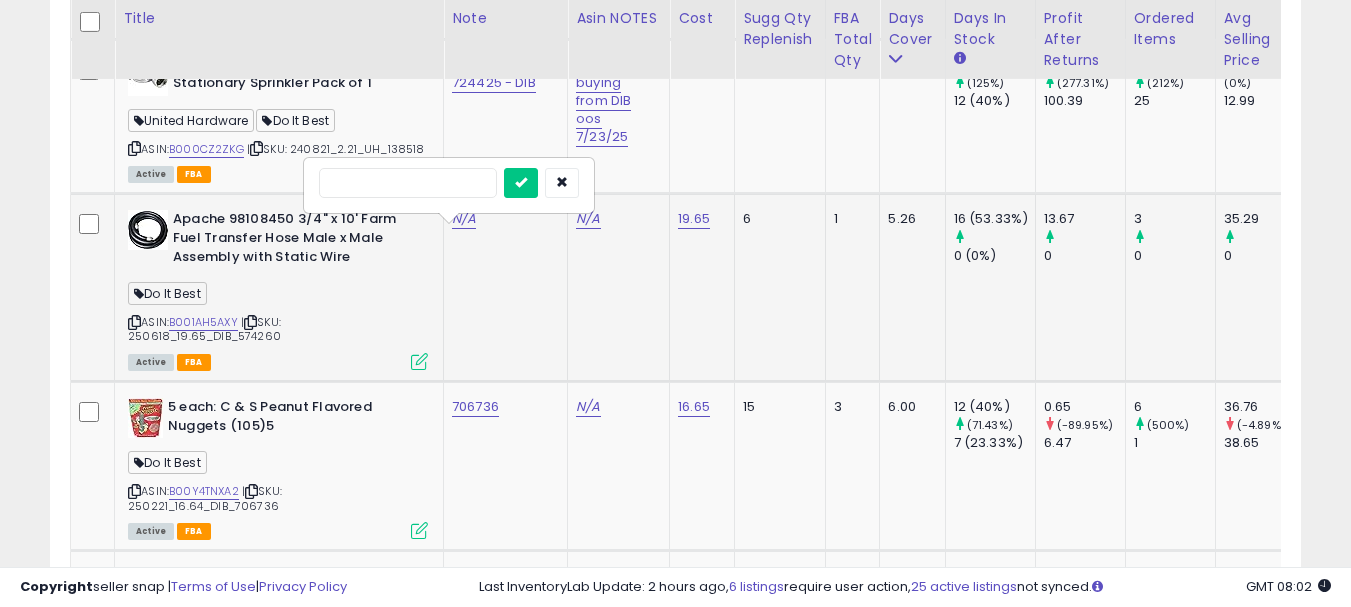 type on "******" 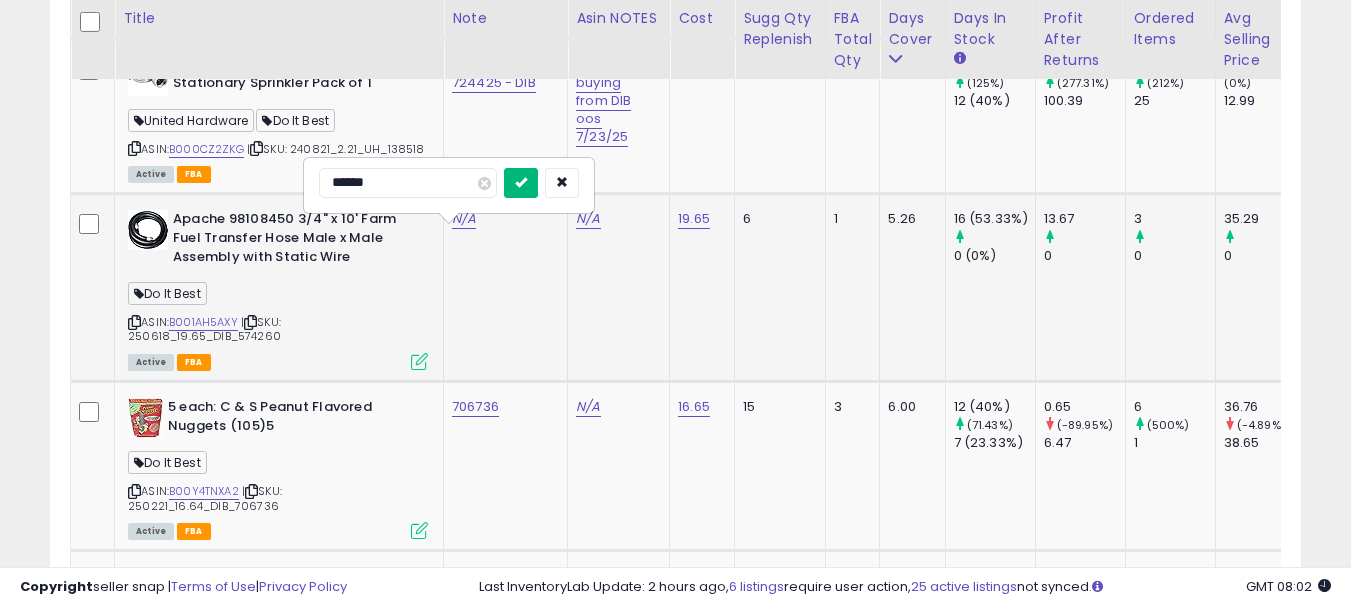 click at bounding box center [521, 183] 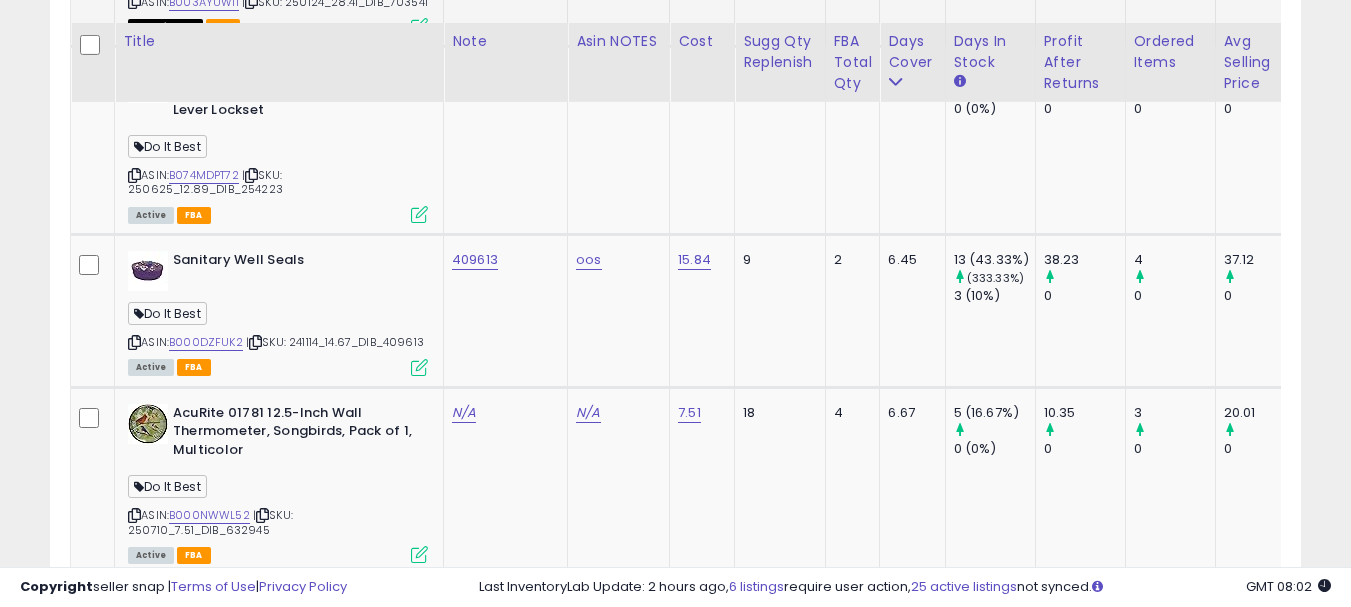 scroll, scrollTop: 3683, scrollLeft: 0, axis: vertical 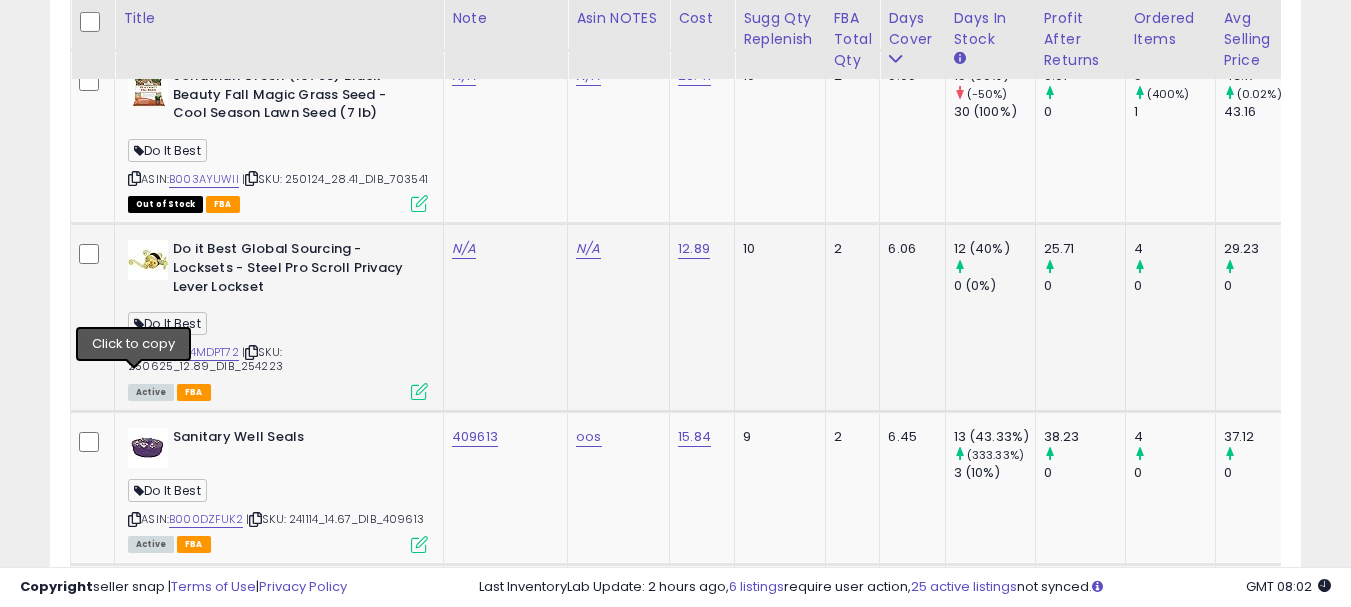 click at bounding box center [134, 352] 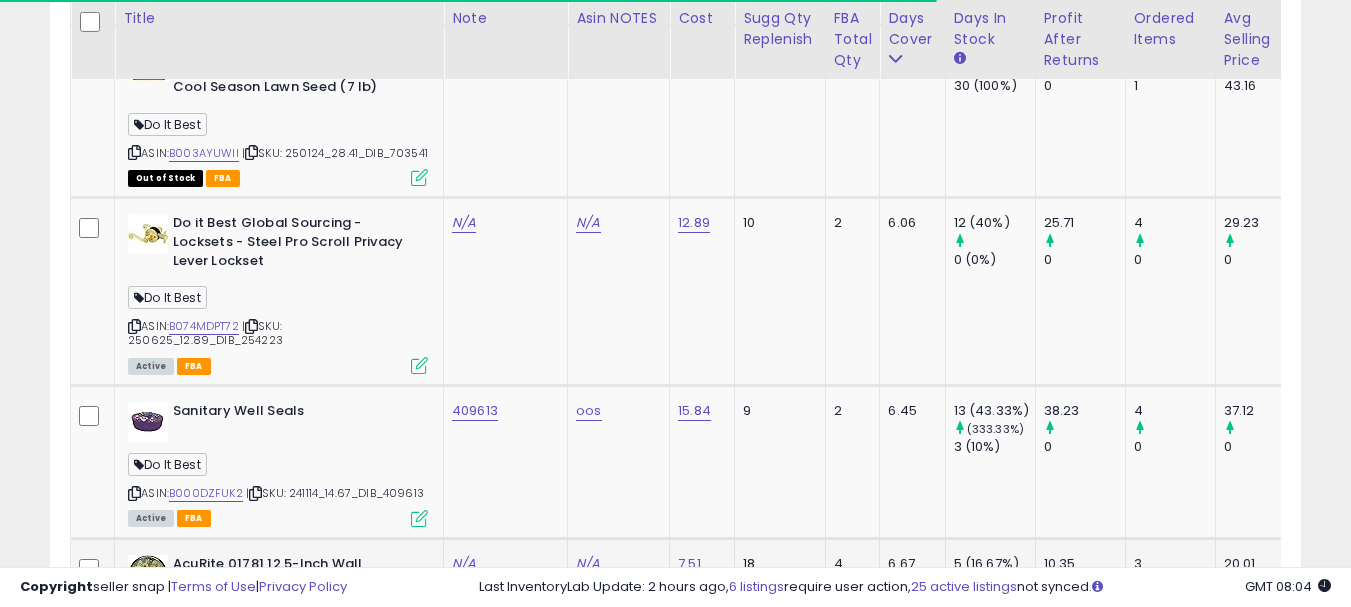 scroll, scrollTop: 3883, scrollLeft: 0, axis: vertical 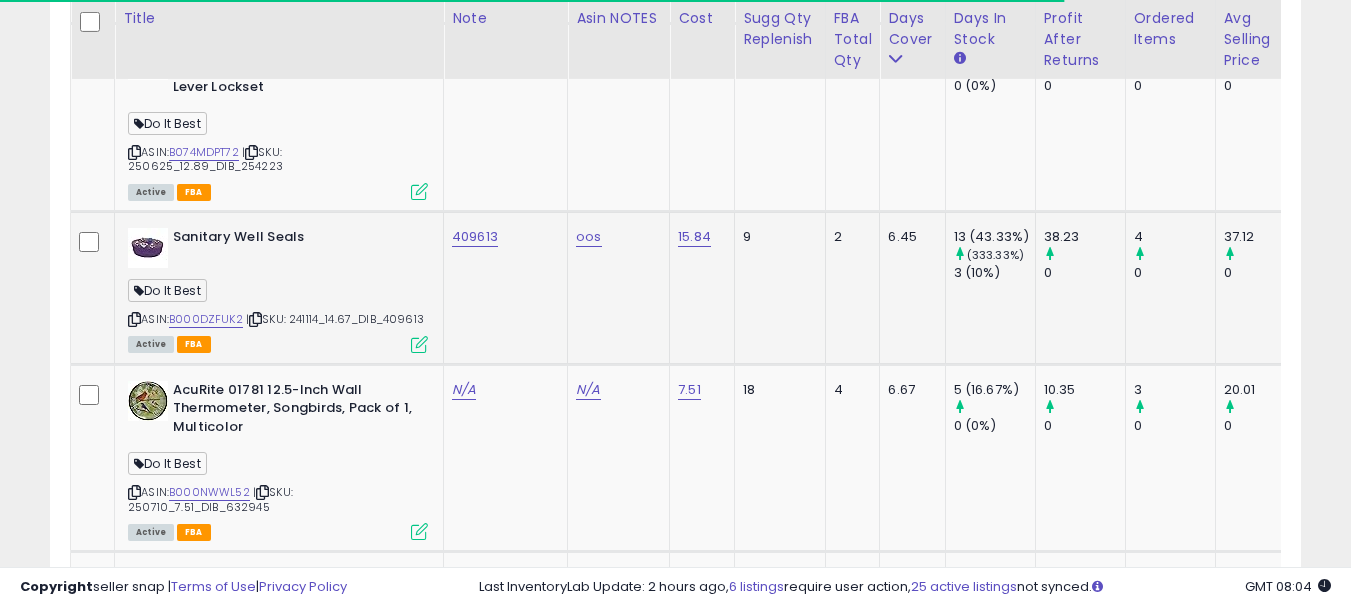 click on "409613" 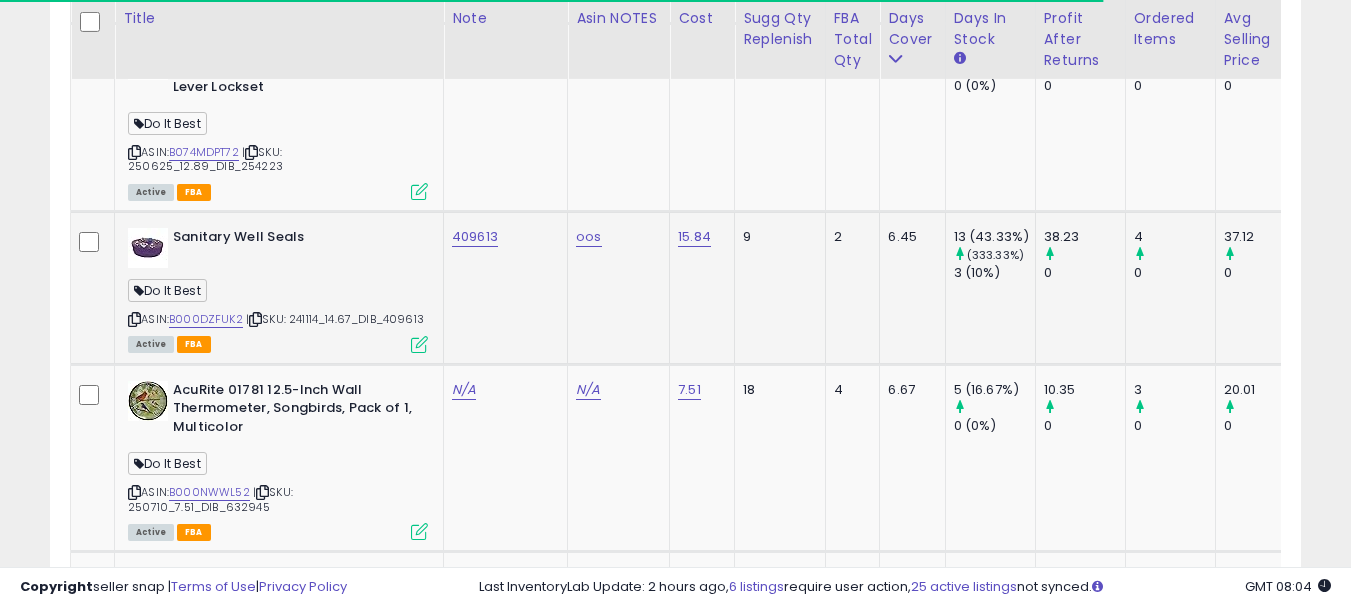 click on "409613" 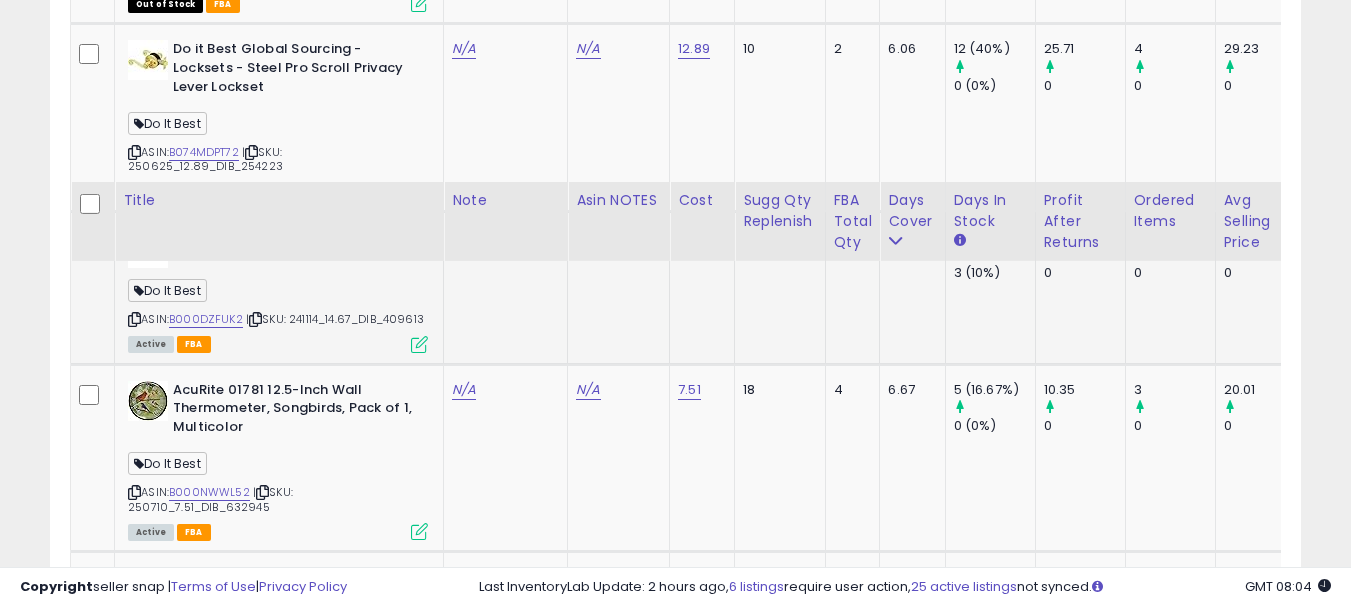 scroll, scrollTop: 4083, scrollLeft: 0, axis: vertical 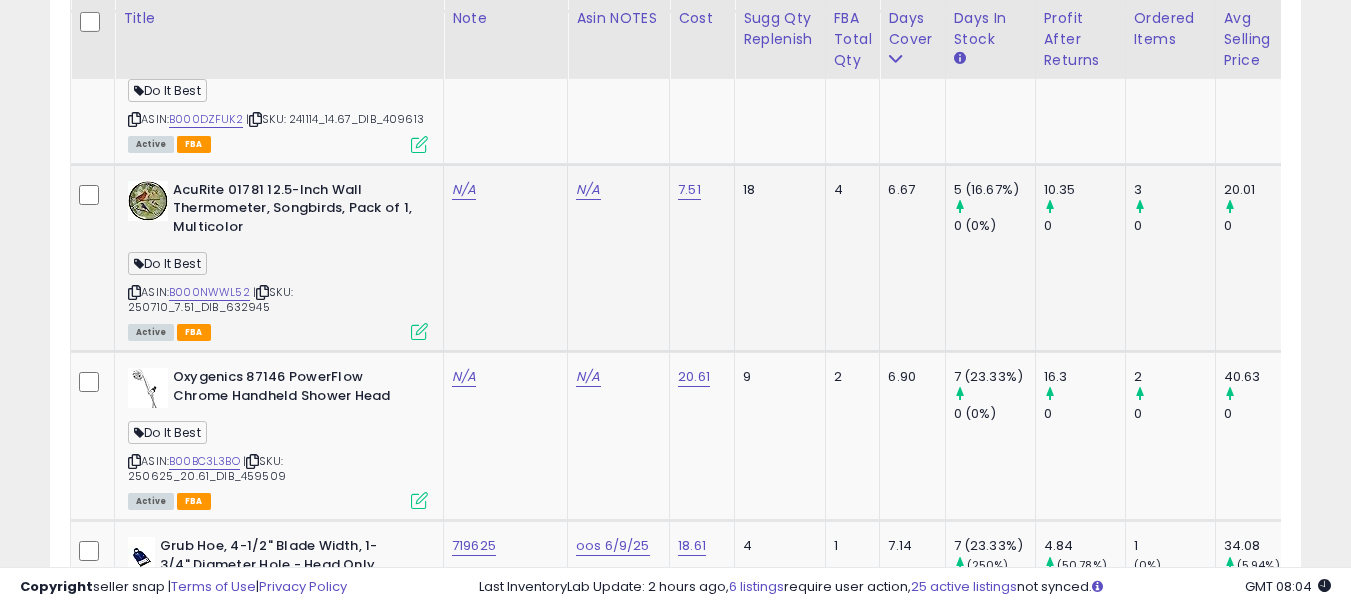 click at bounding box center [134, 292] 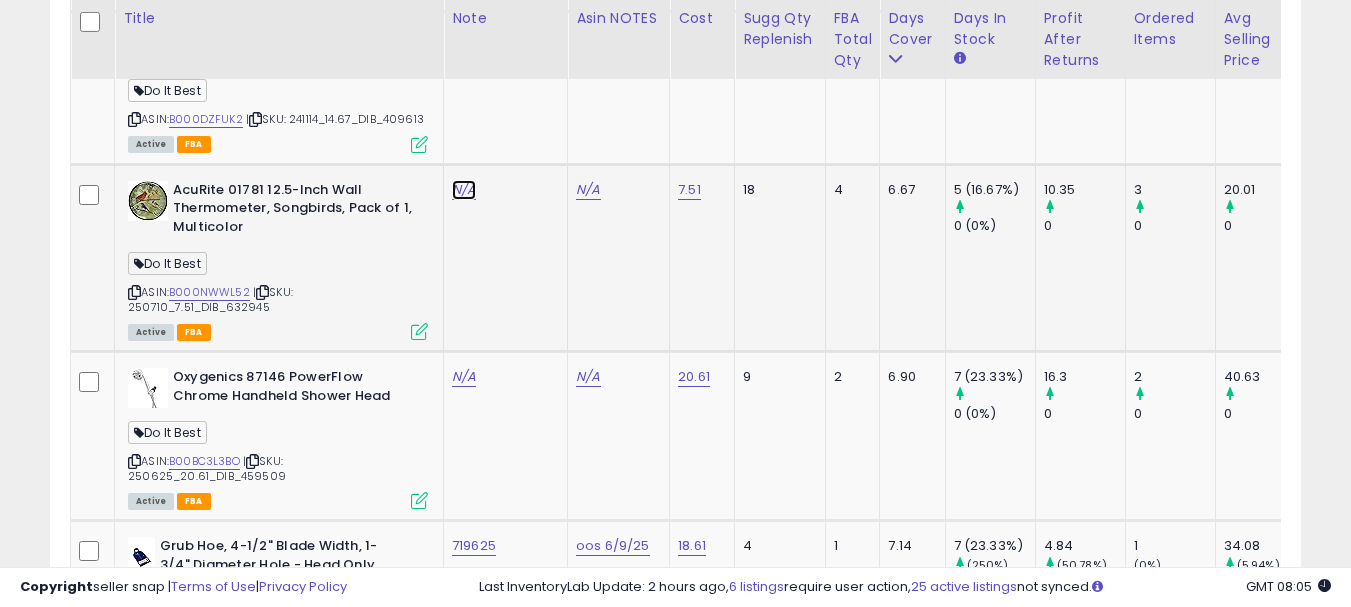 click on "N/A" at bounding box center [464, -2602] 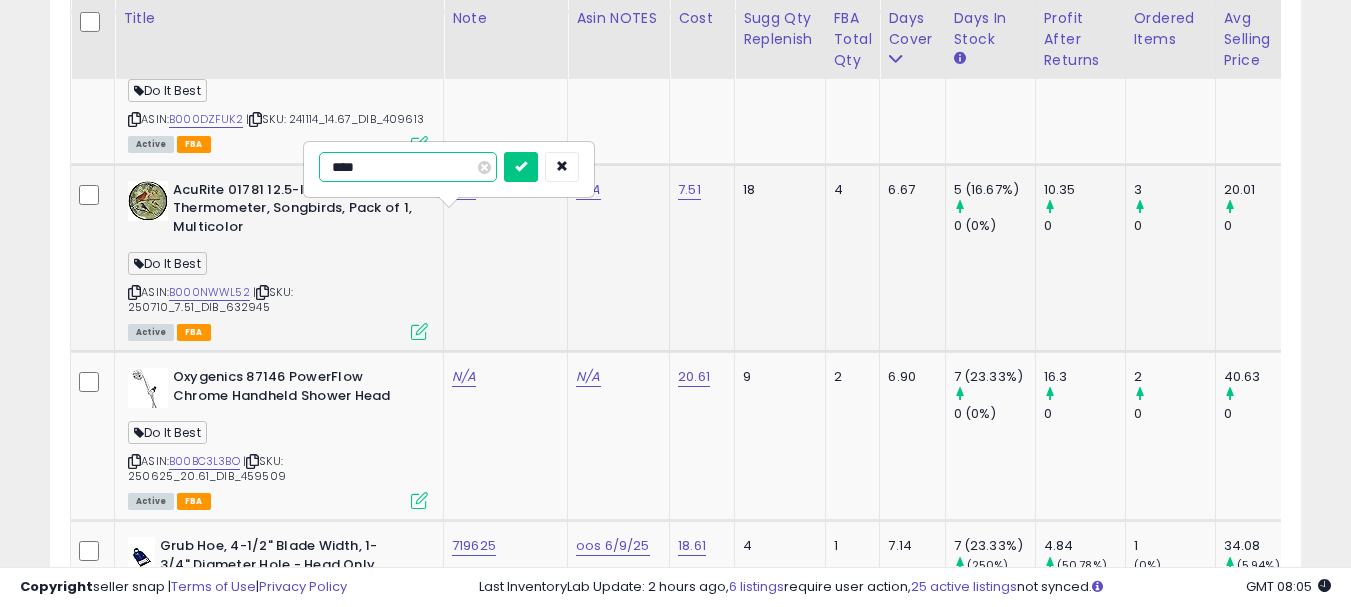 click on "****" at bounding box center [408, 167] 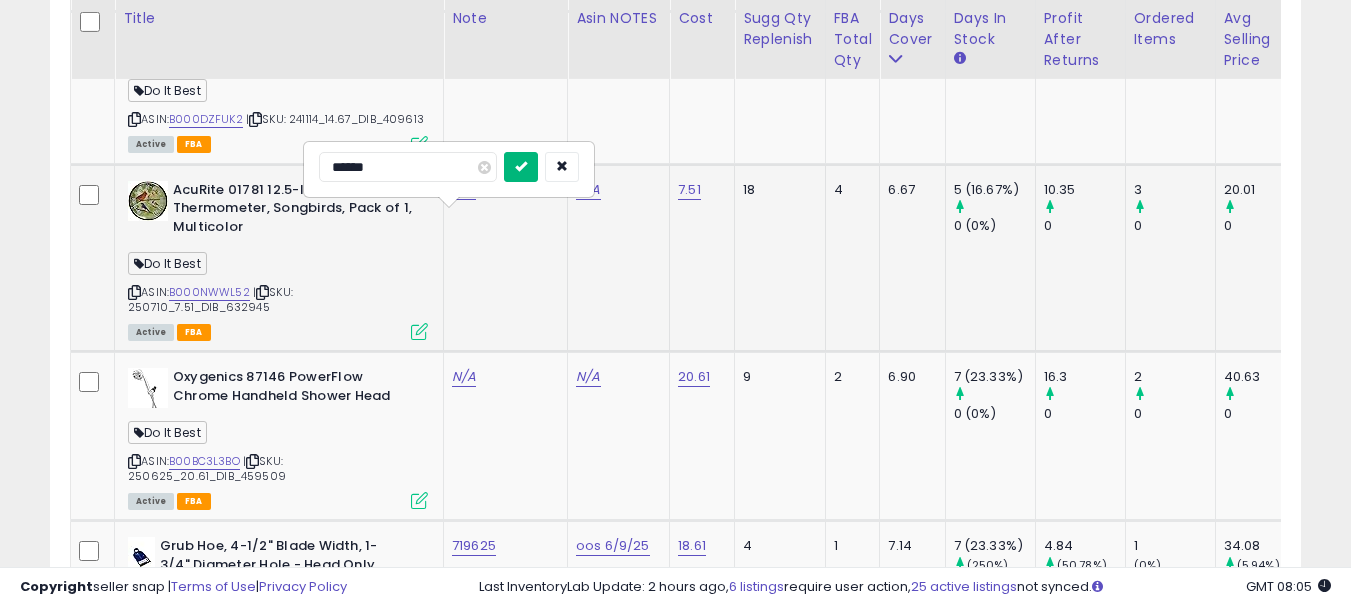 click at bounding box center [521, 166] 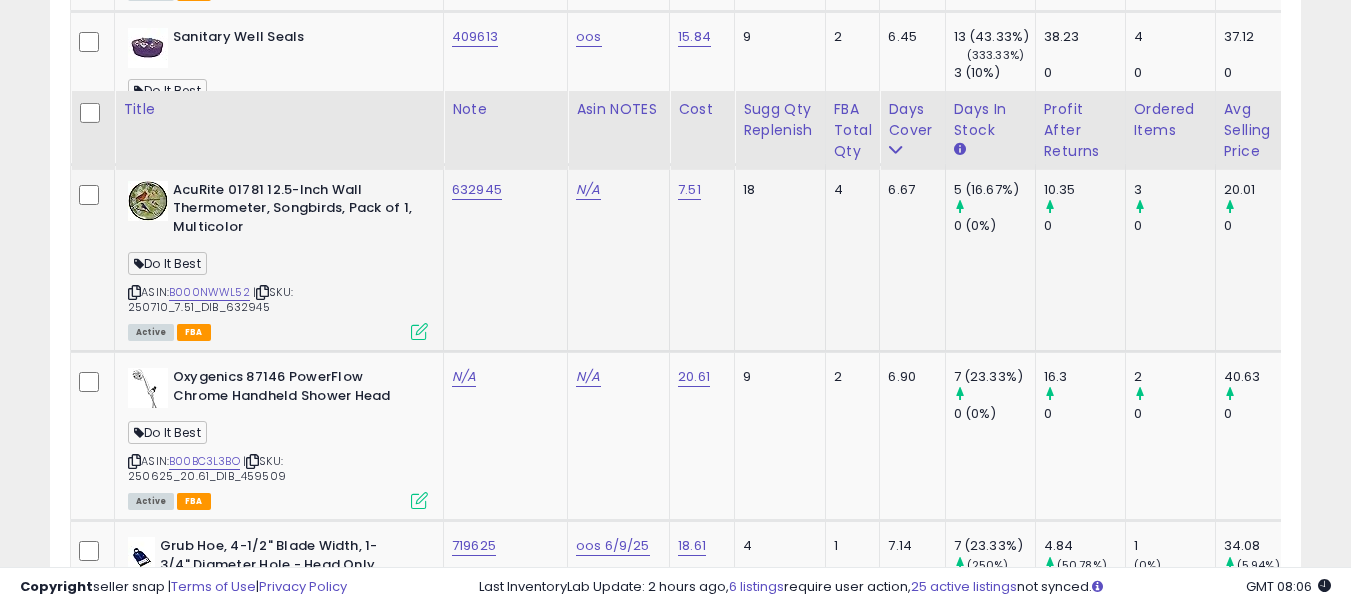 scroll, scrollTop: 4283, scrollLeft: 0, axis: vertical 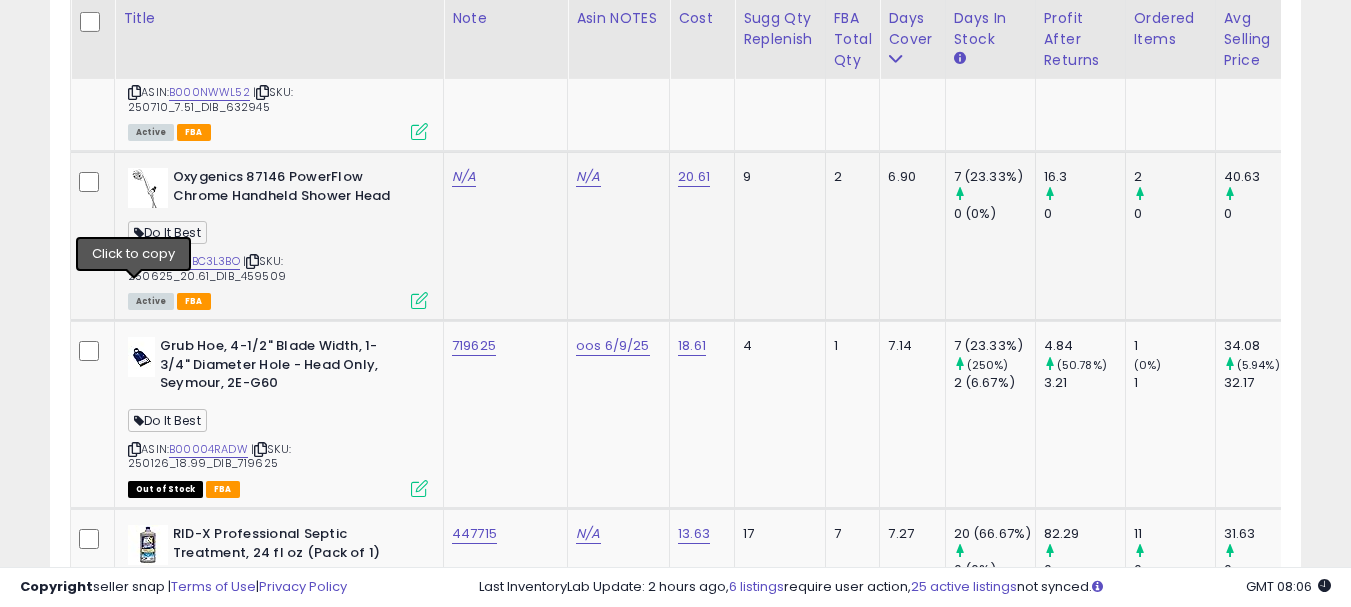 click at bounding box center (134, 261) 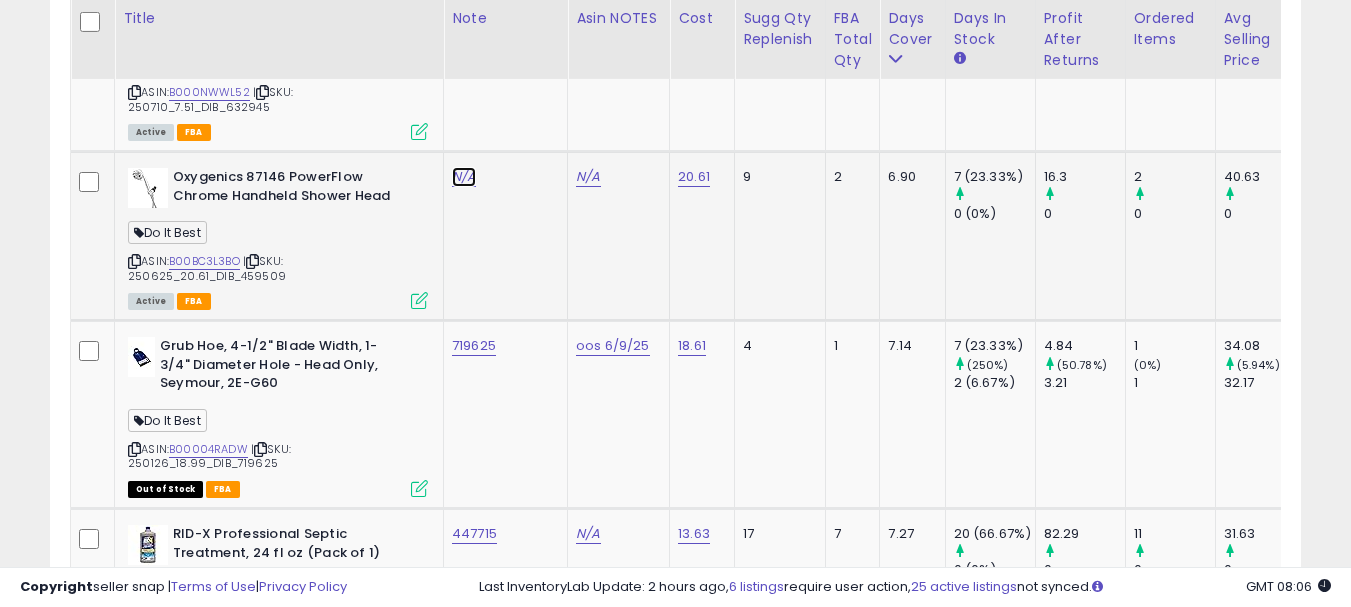 click on "N/A" at bounding box center [464, -2802] 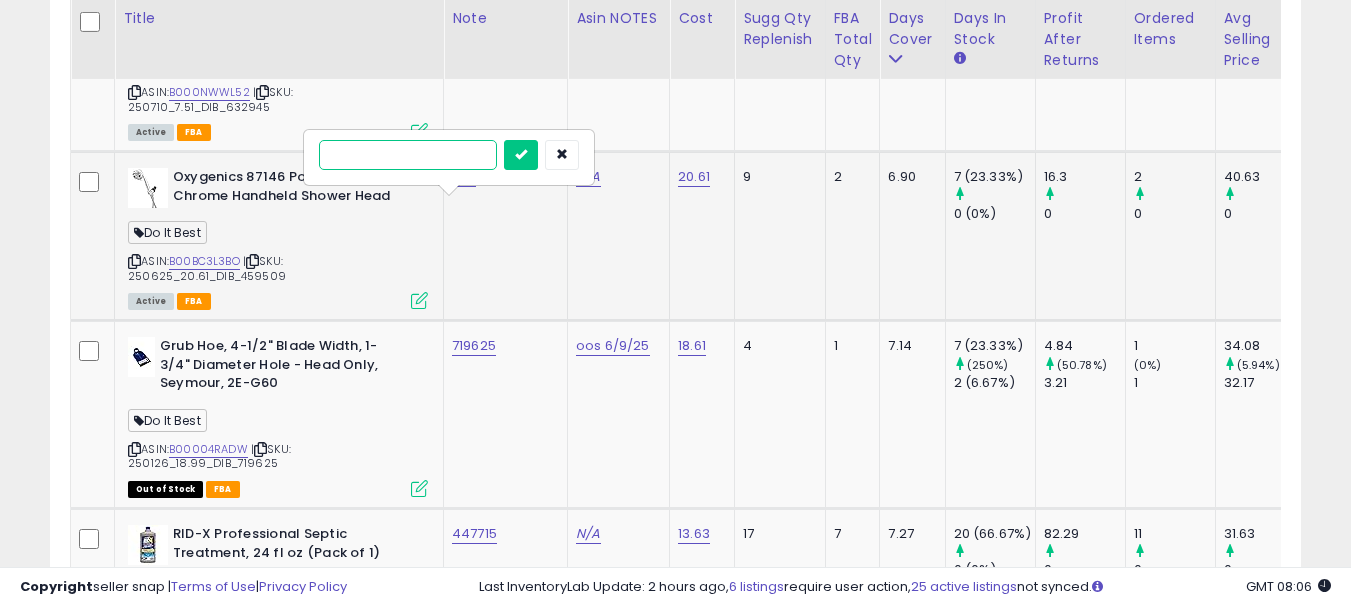 paste on "******" 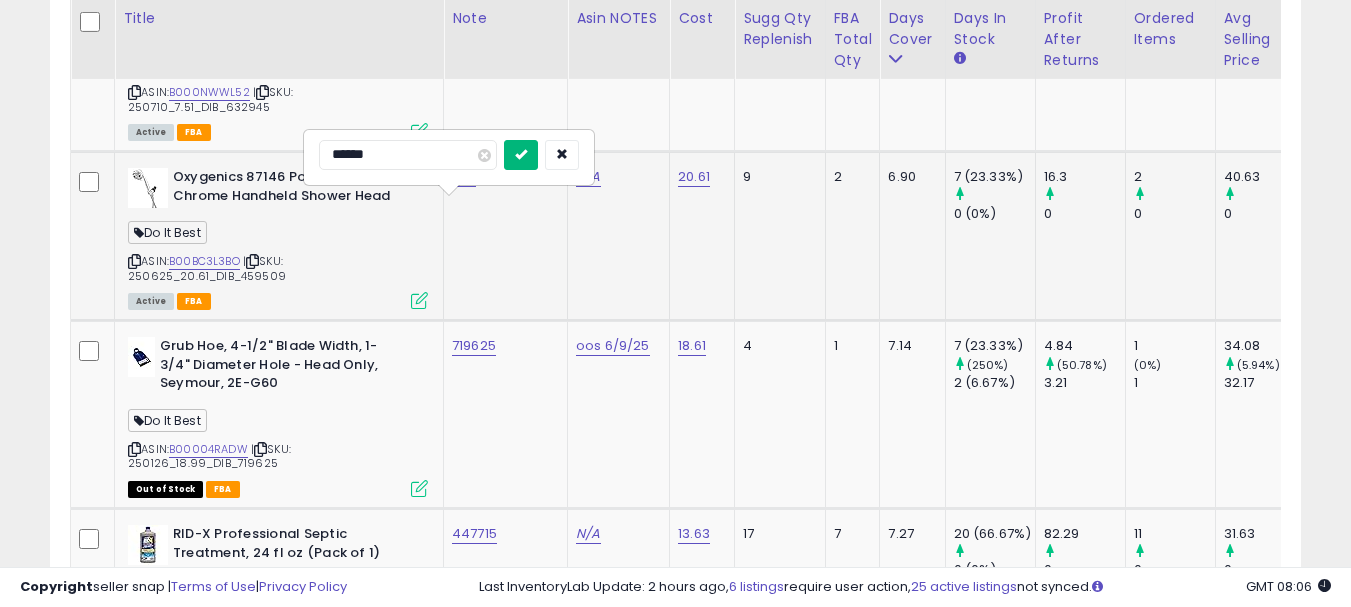 click at bounding box center [521, 155] 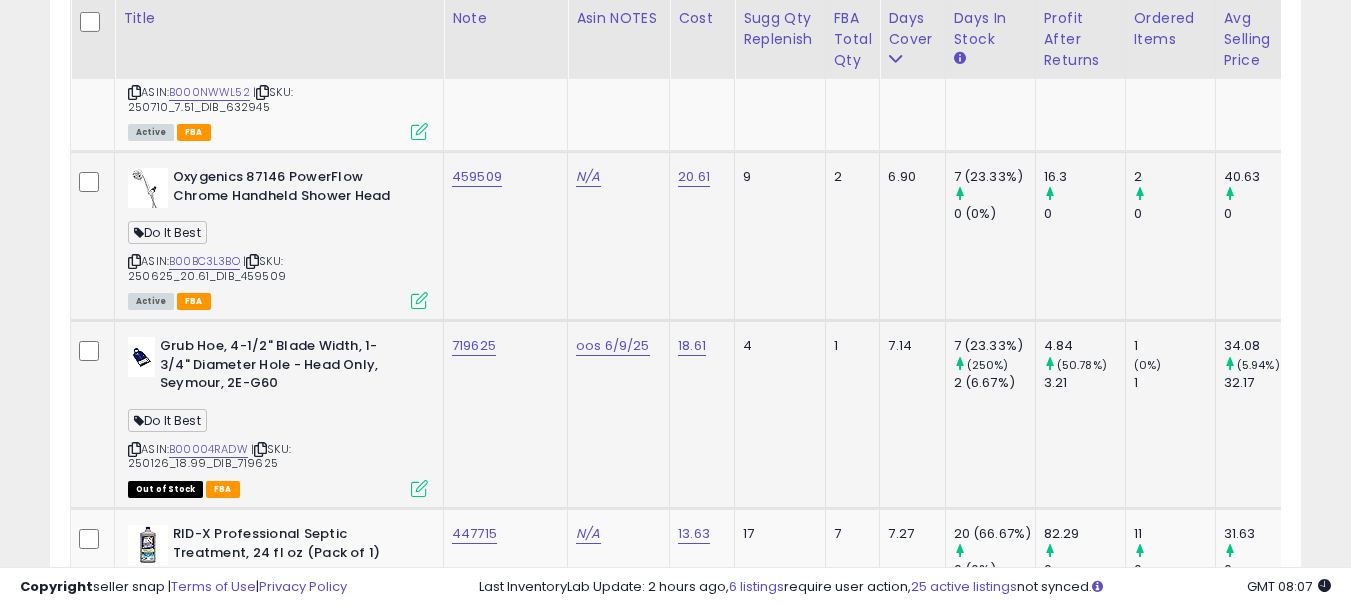 scroll, scrollTop: 4383, scrollLeft: 0, axis: vertical 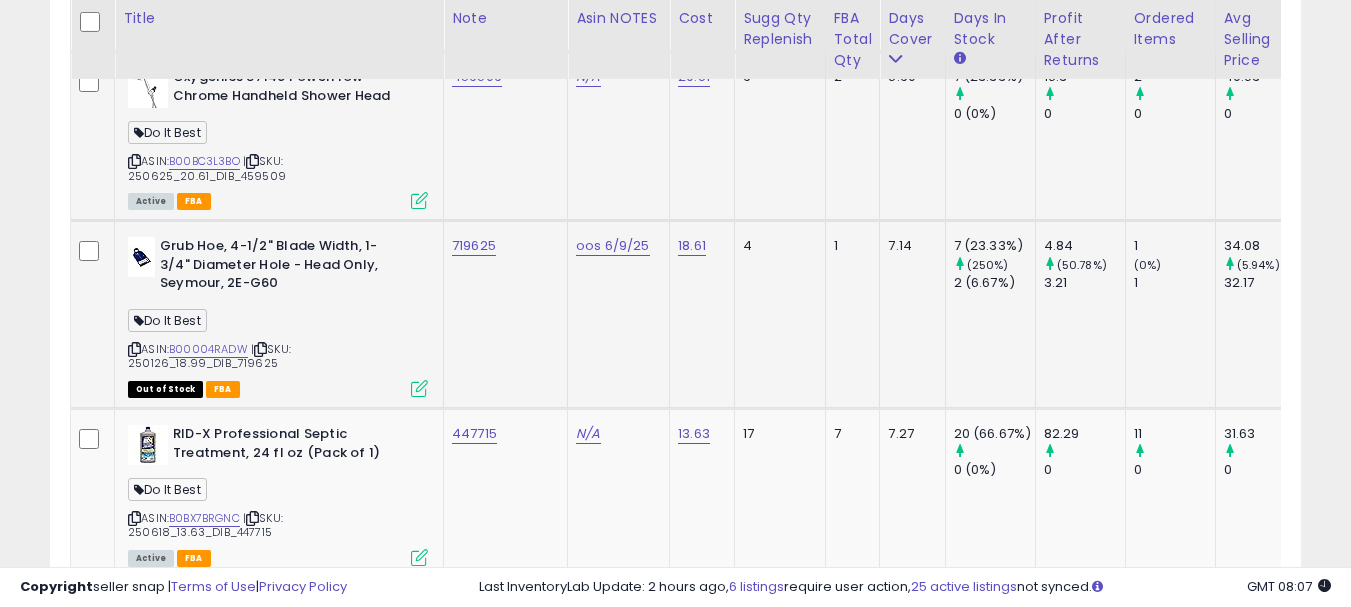 click on "719625" 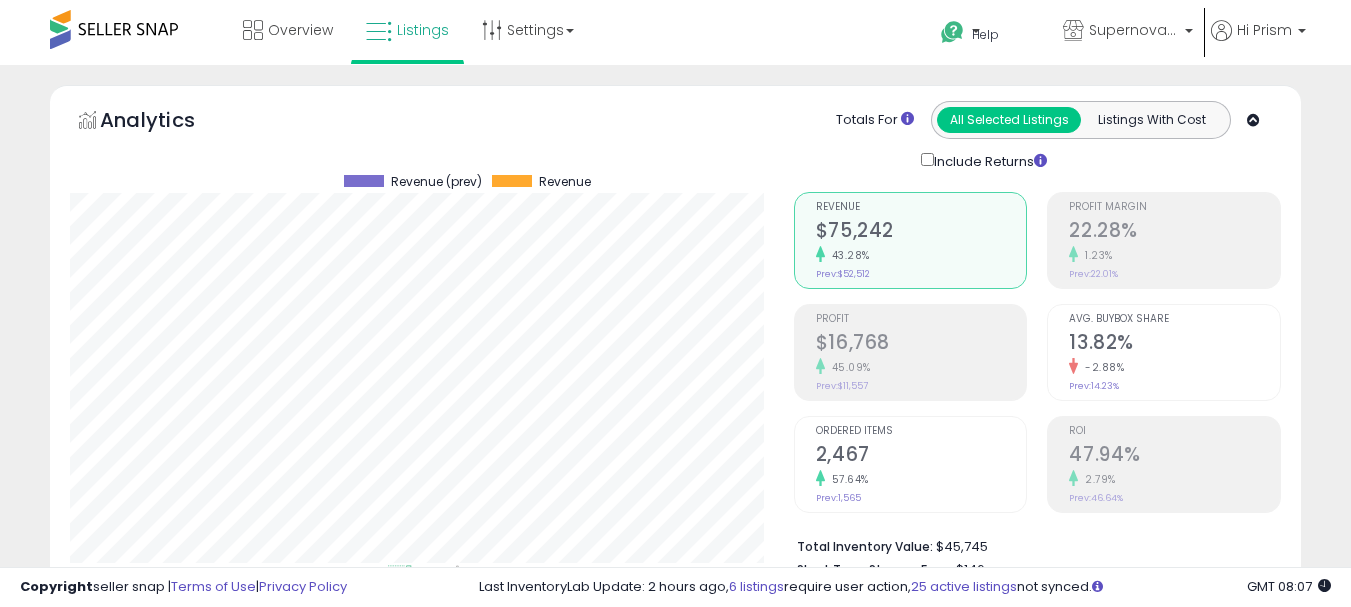 select on "**" 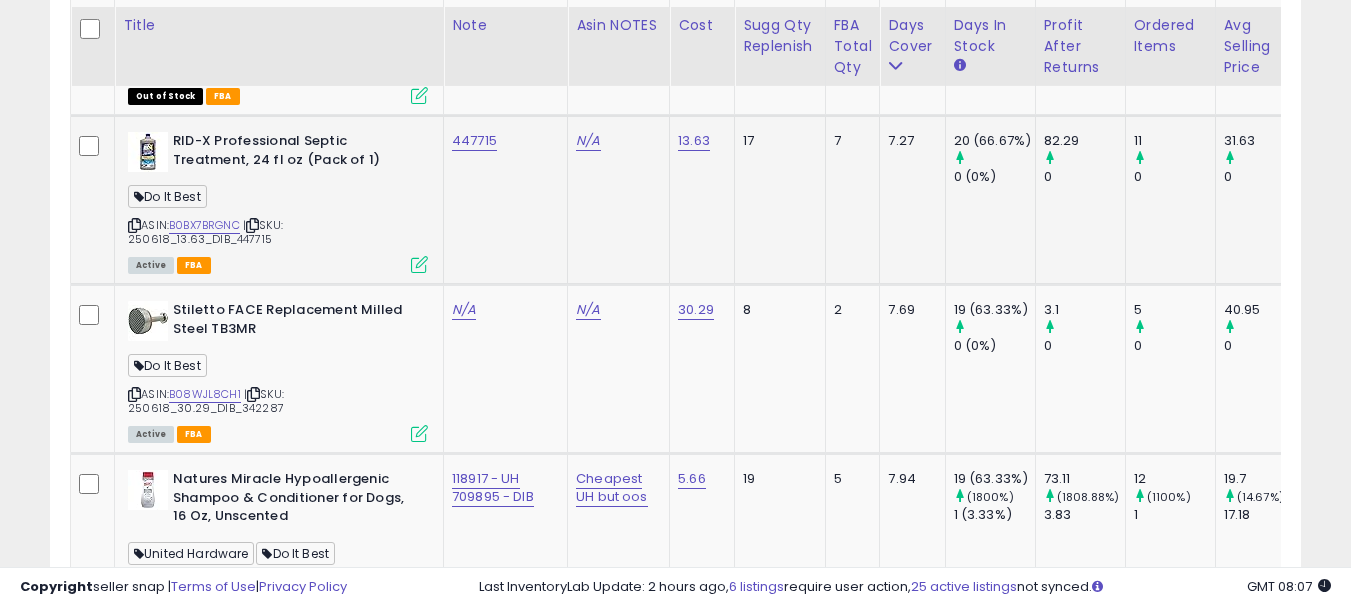scroll, scrollTop: 4683, scrollLeft: 0, axis: vertical 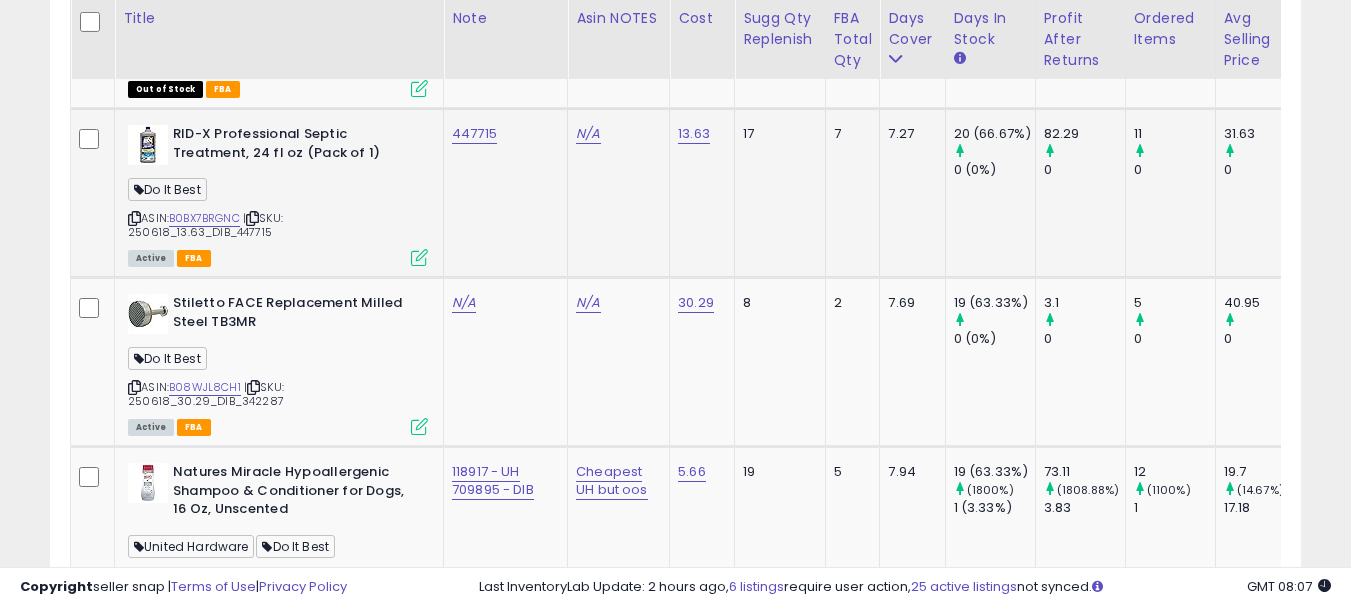 click on "447715" 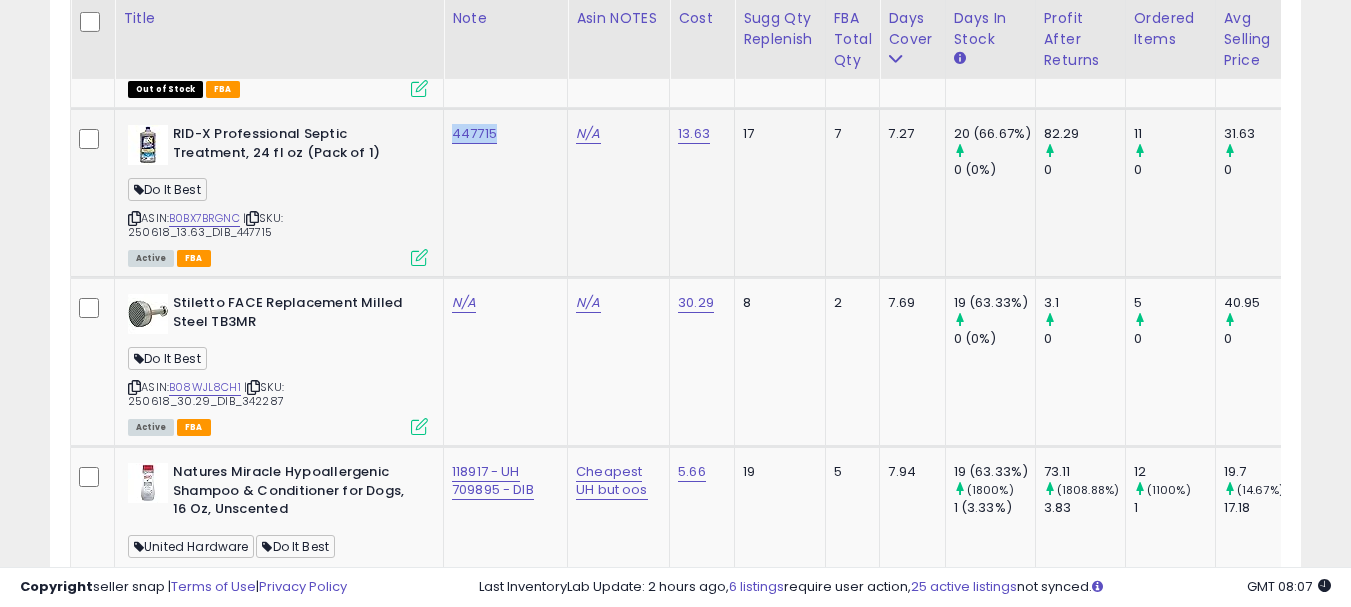 click on "447715" 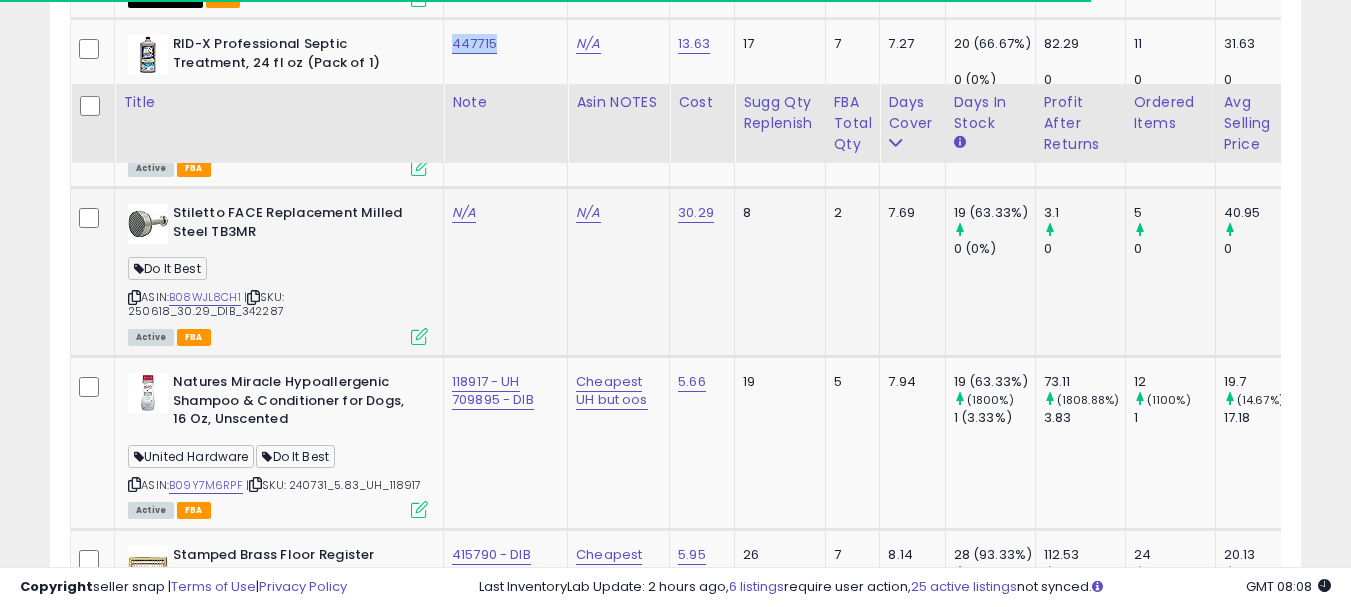 scroll, scrollTop: 4883, scrollLeft: 0, axis: vertical 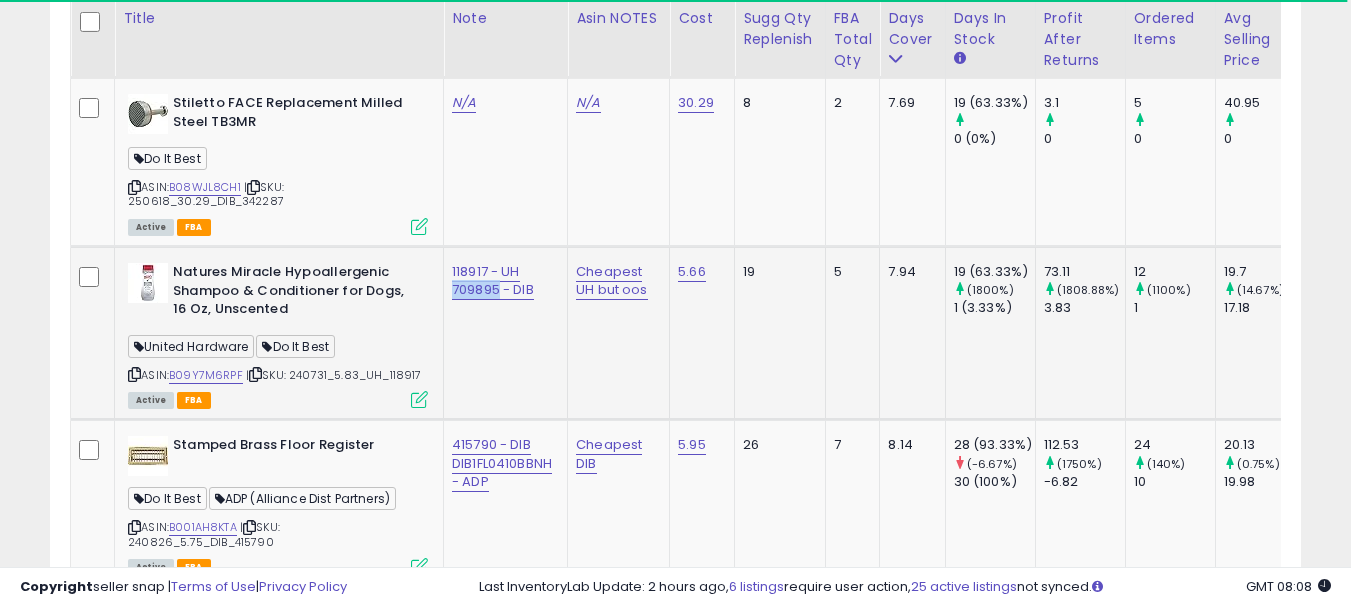 drag, startPoint x: 451, startPoint y: 324, endPoint x: 499, endPoint y: 321, distance: 48.09366 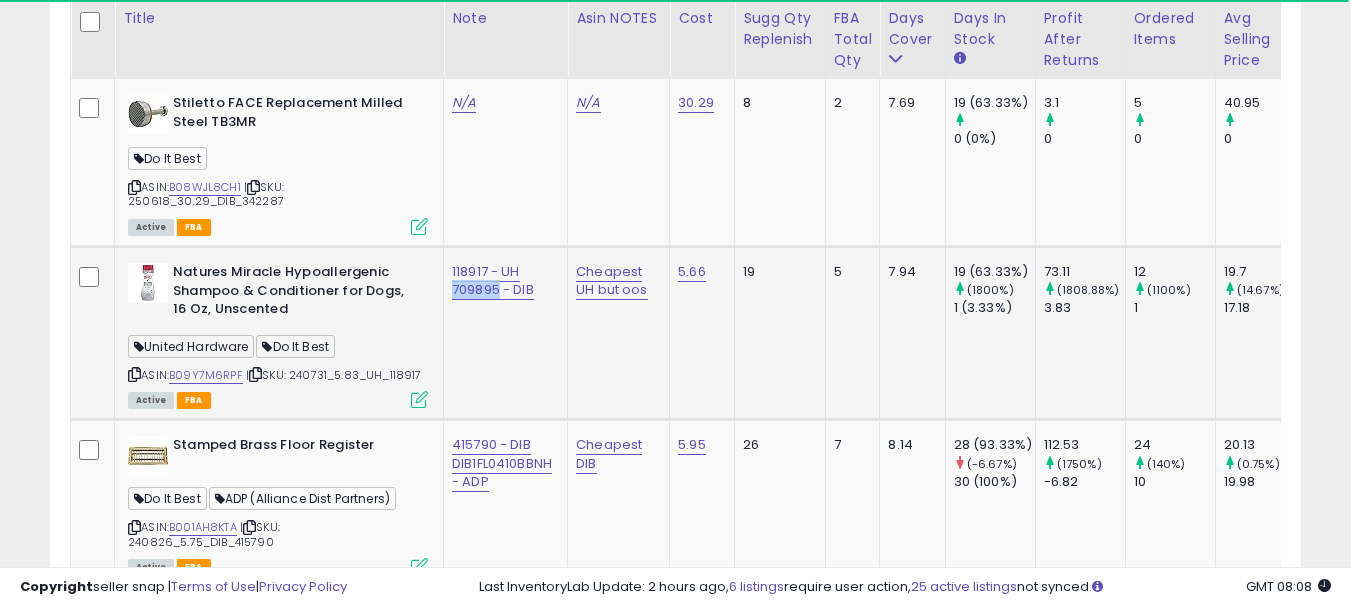 copy on "709895" 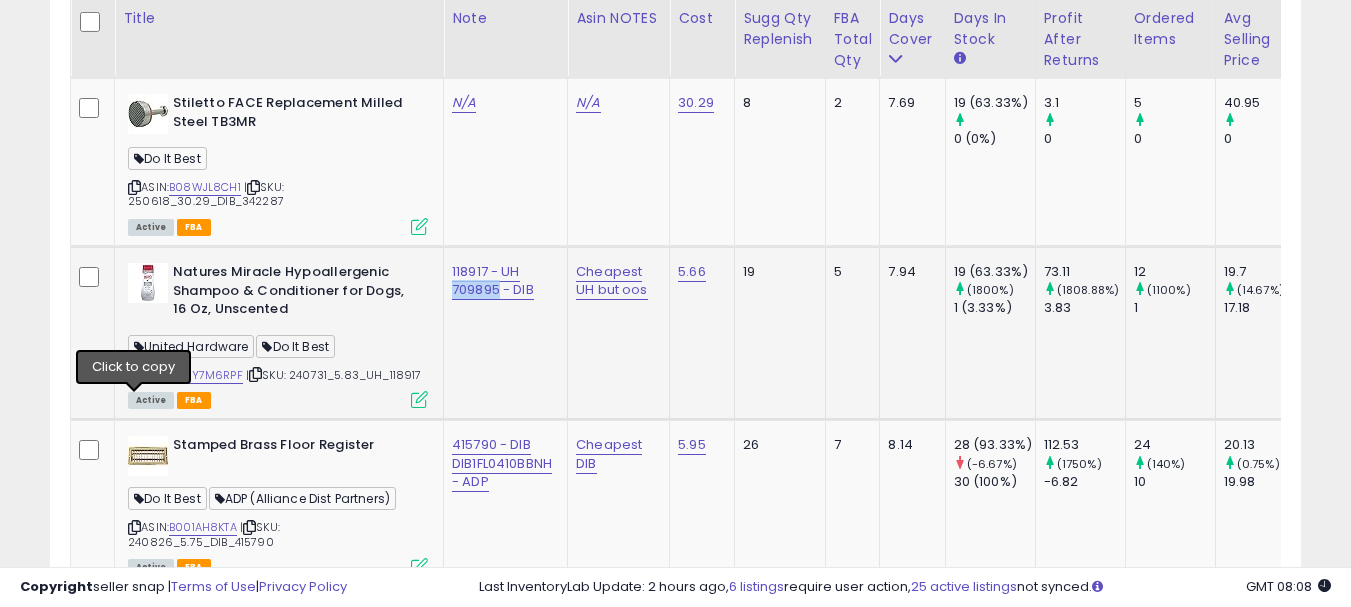 click at bounding box center [134, 374] 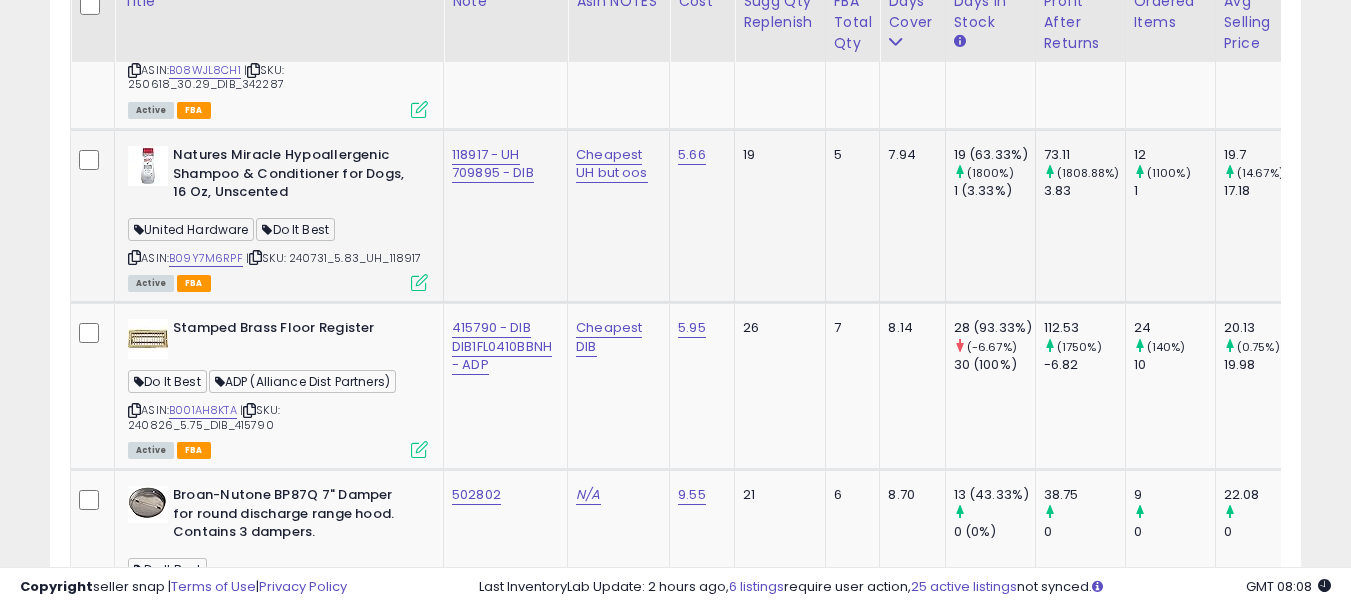 scroll, scrollTop: 5083, scrollLeft: 0, axis: vertical 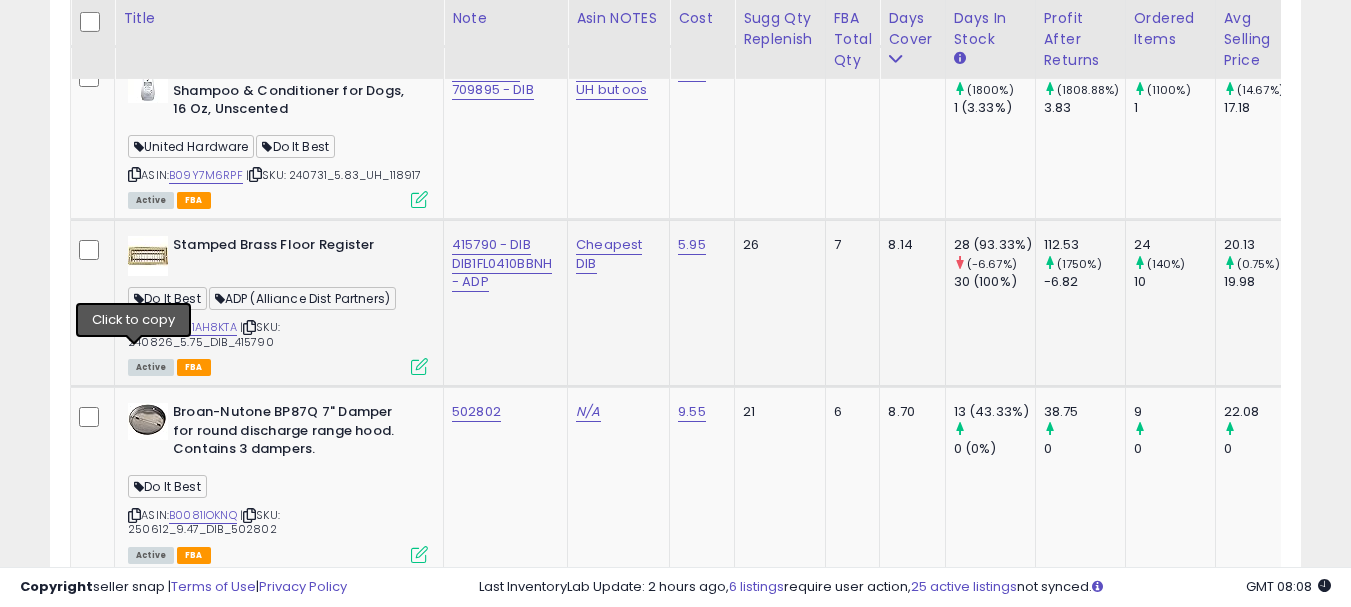 click at bounding box center [134, 327] 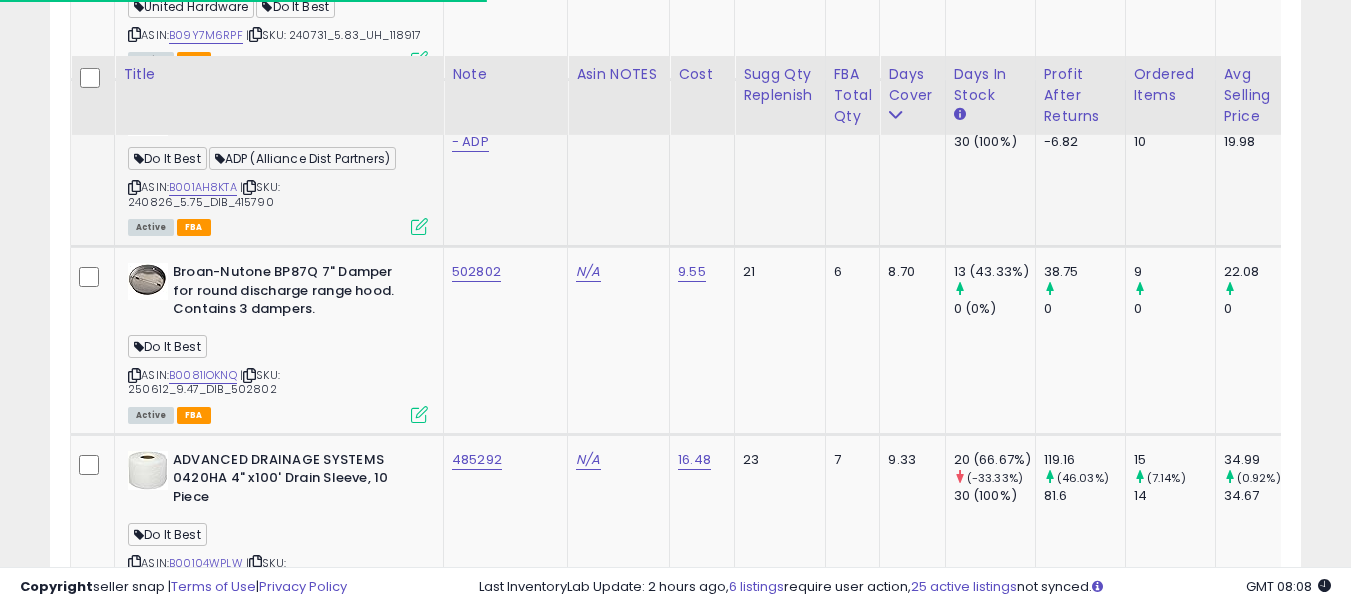 scroll, scrollTop: 5283, scrollLeft: 0, axis: vertical 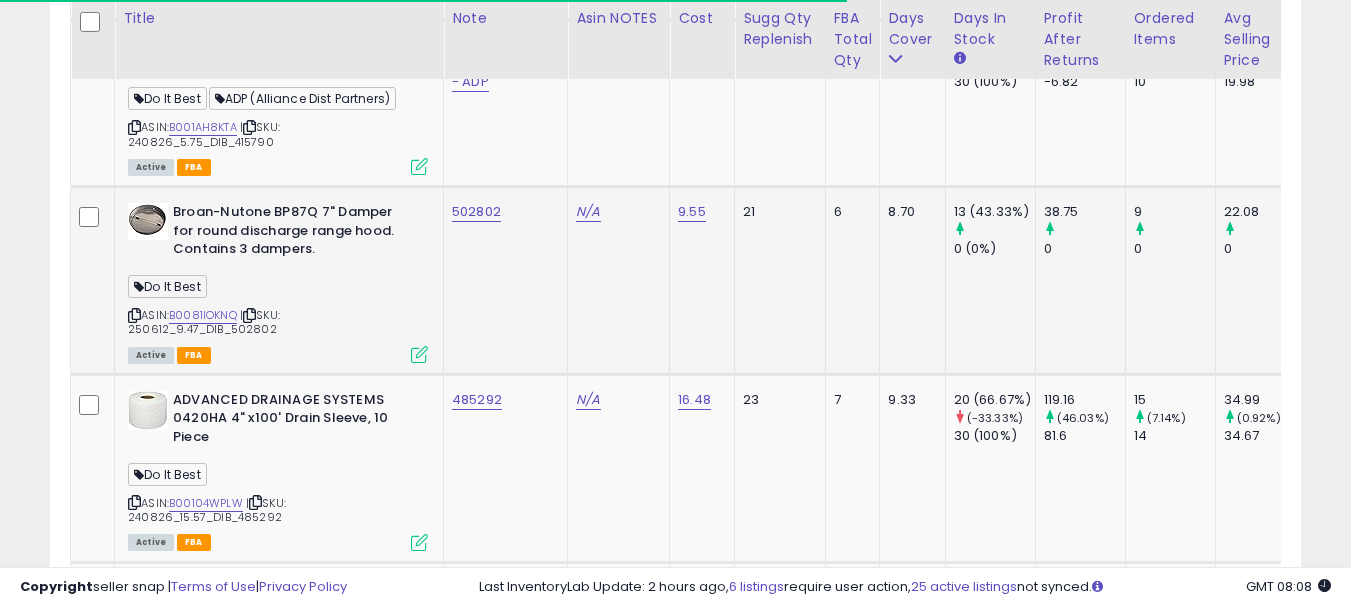 click on "502802" 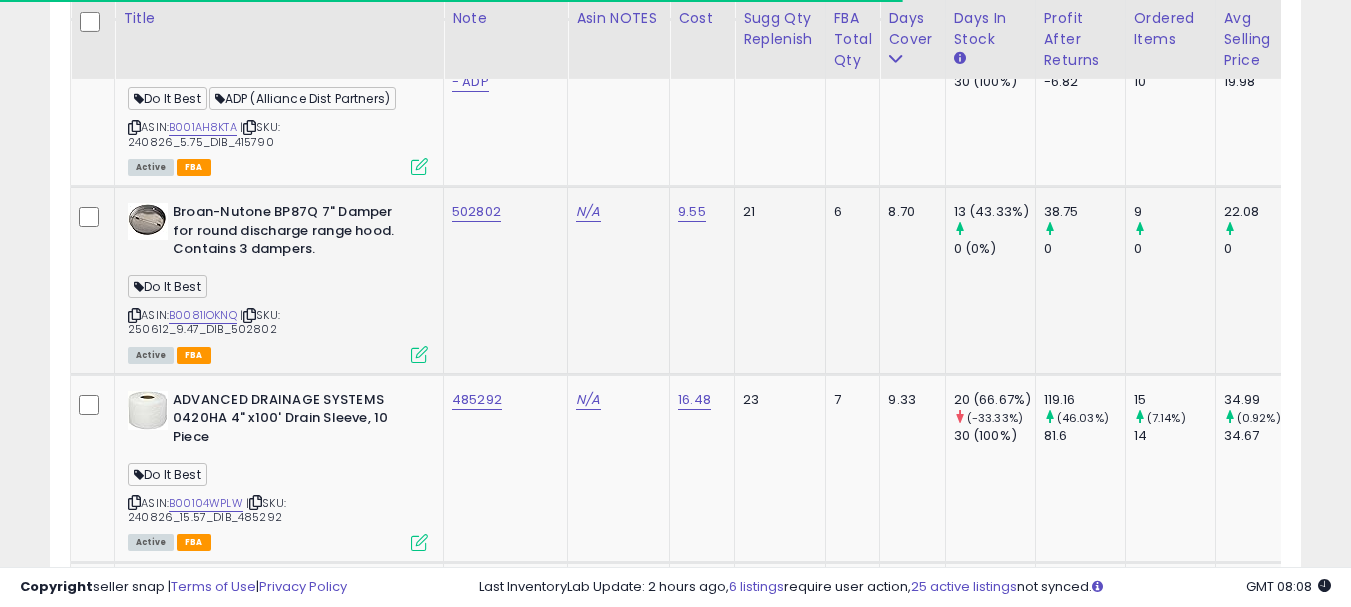 click on "502802" 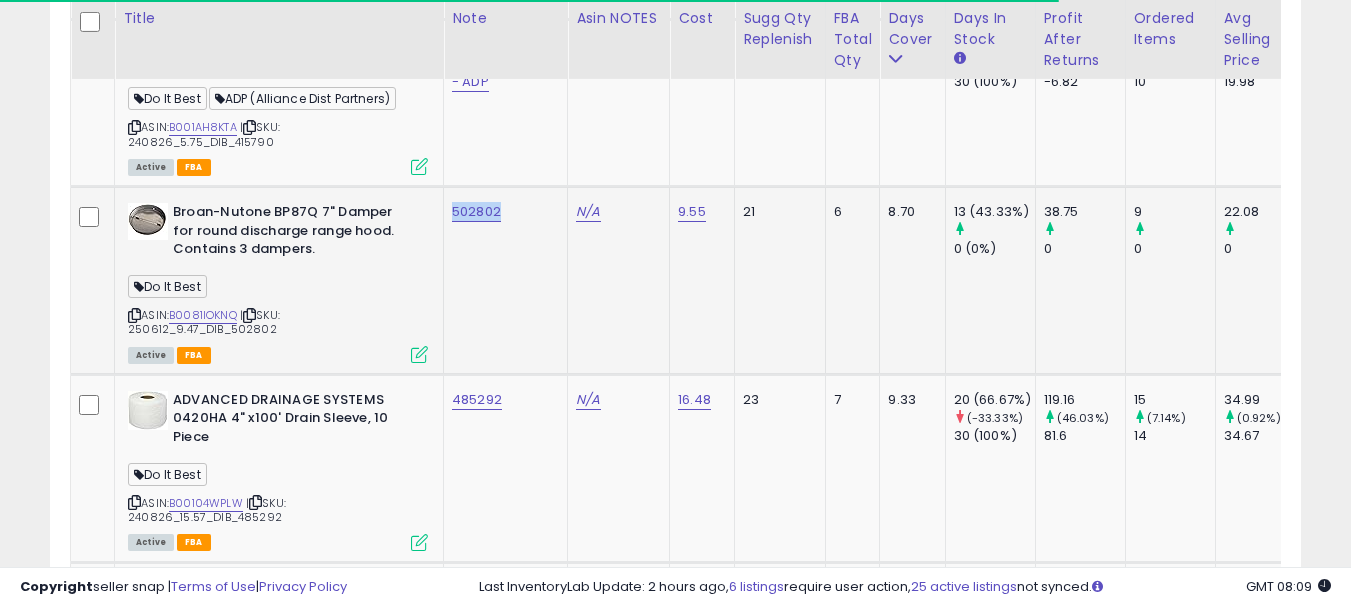 copy on "502802" 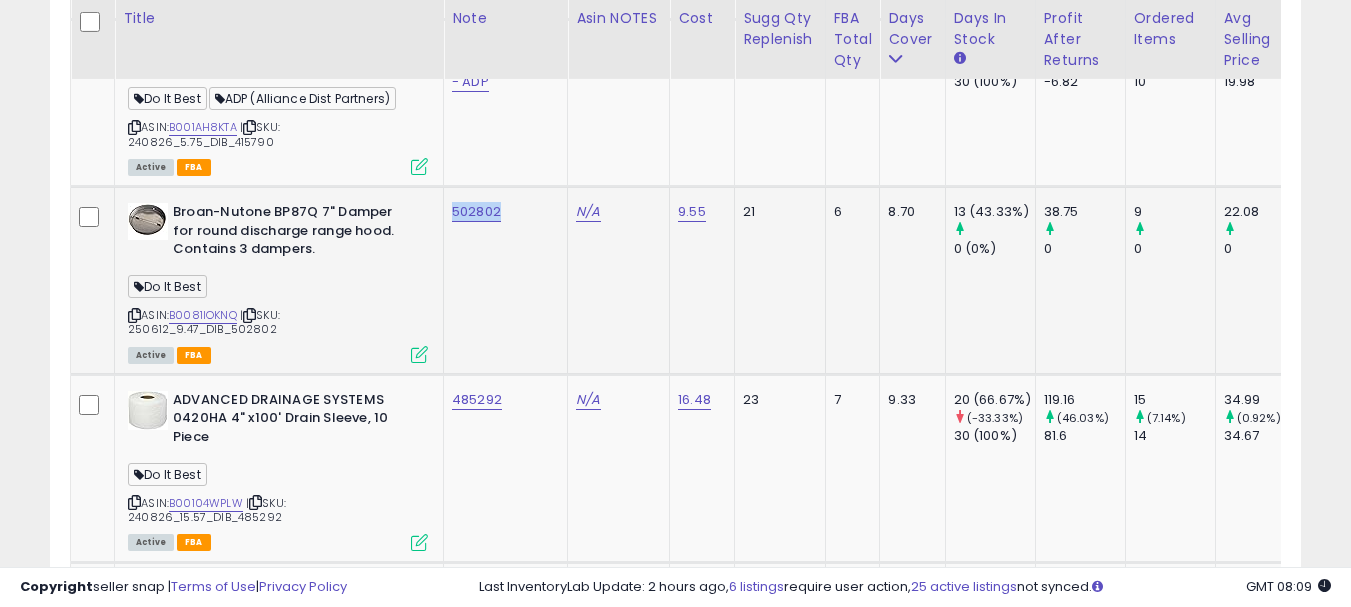 click at bounding box center [134, 315] 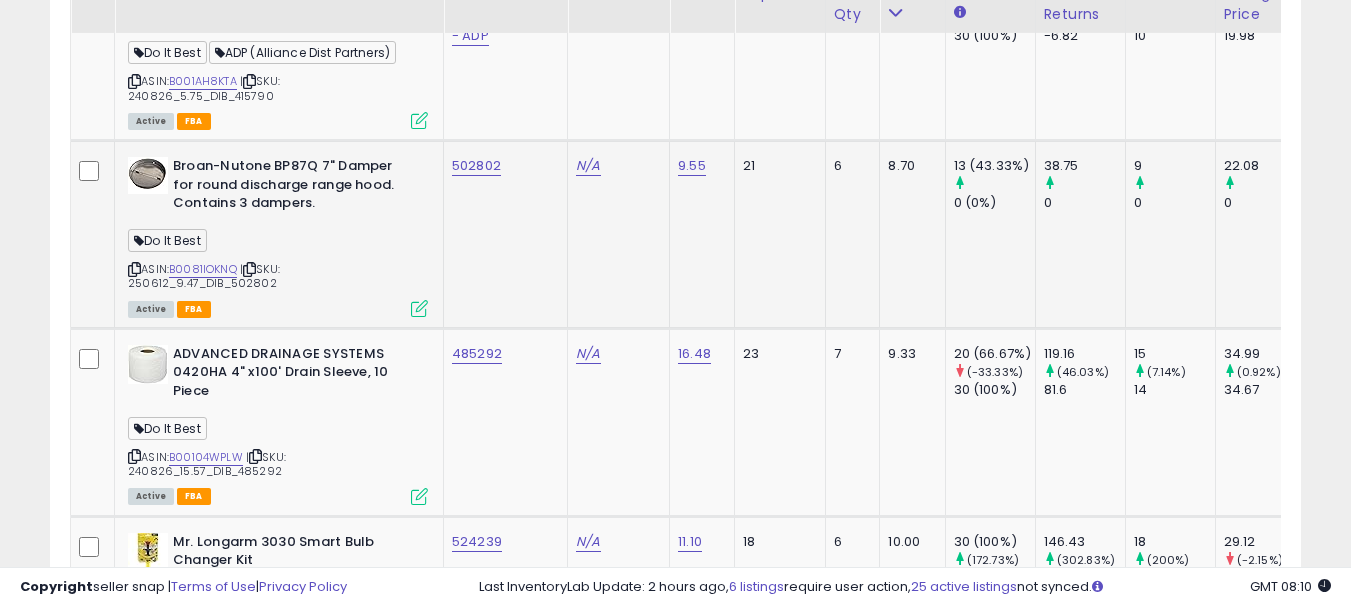 scroll, scrollTop: 5383, scrollLeft: 0, axis: vertical 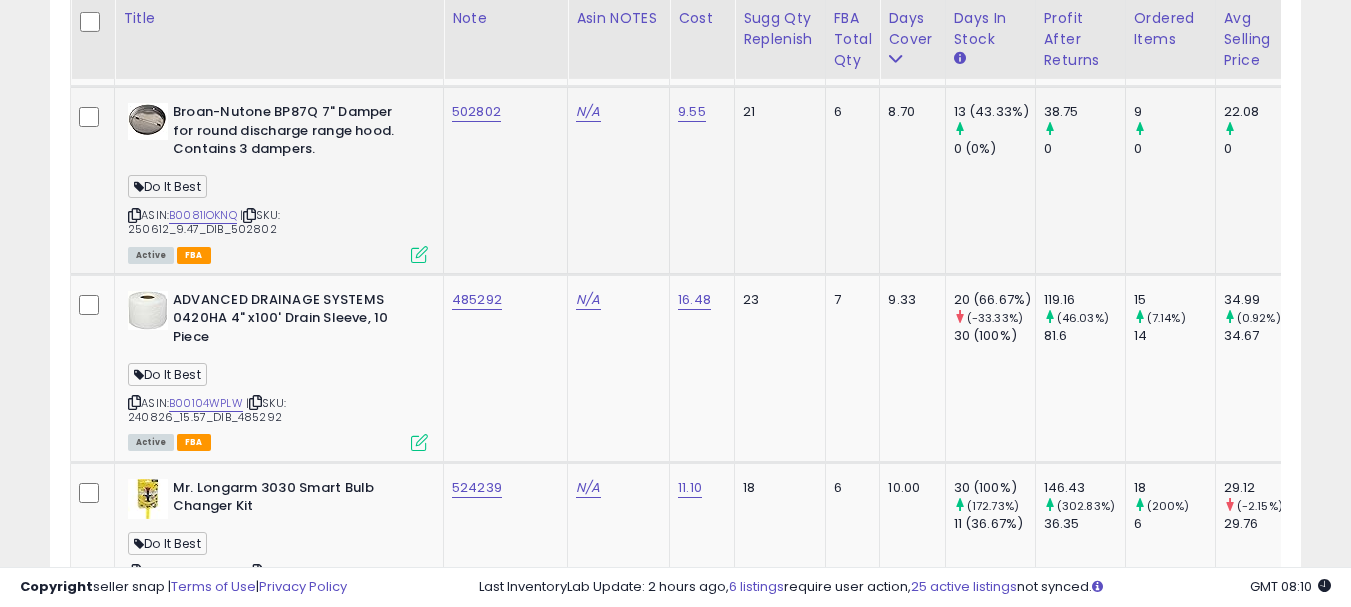 click on "485292" 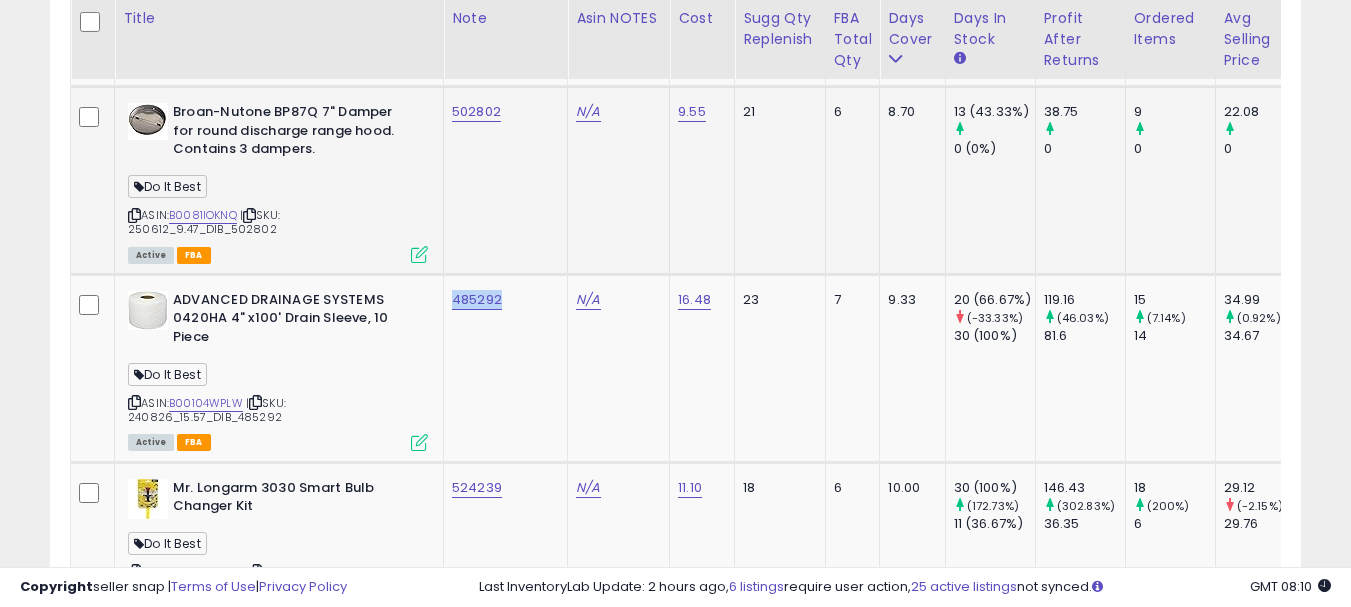 copy on "485292" 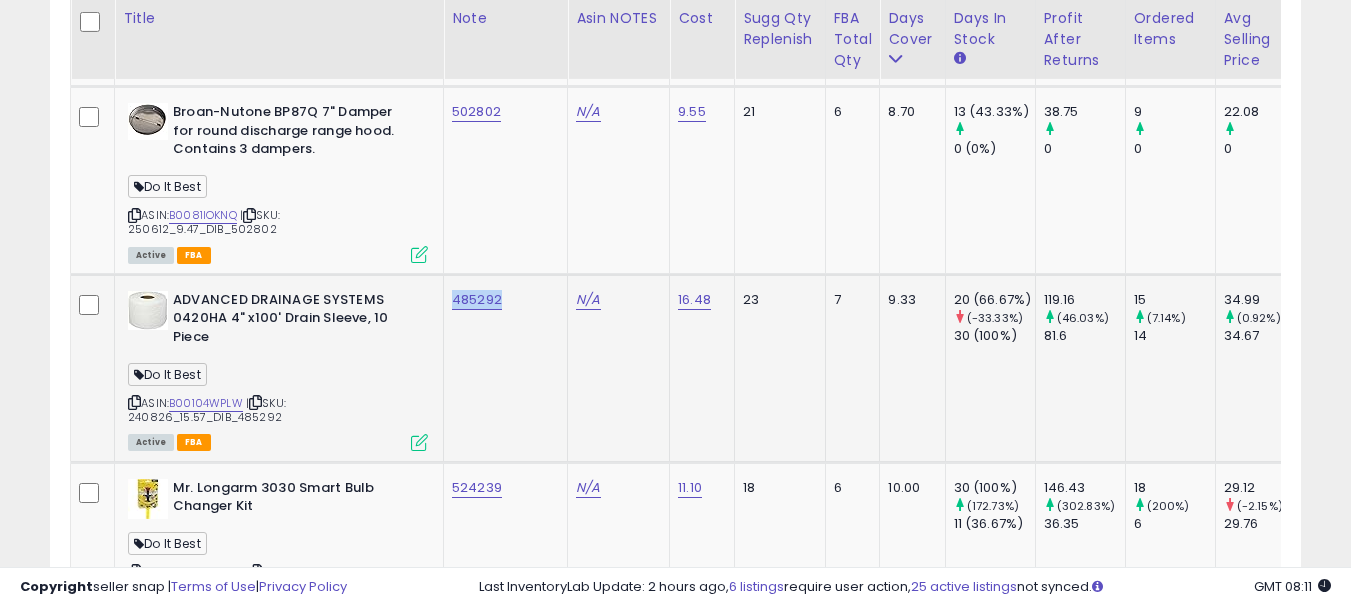 click at bounding box center [134, 402] 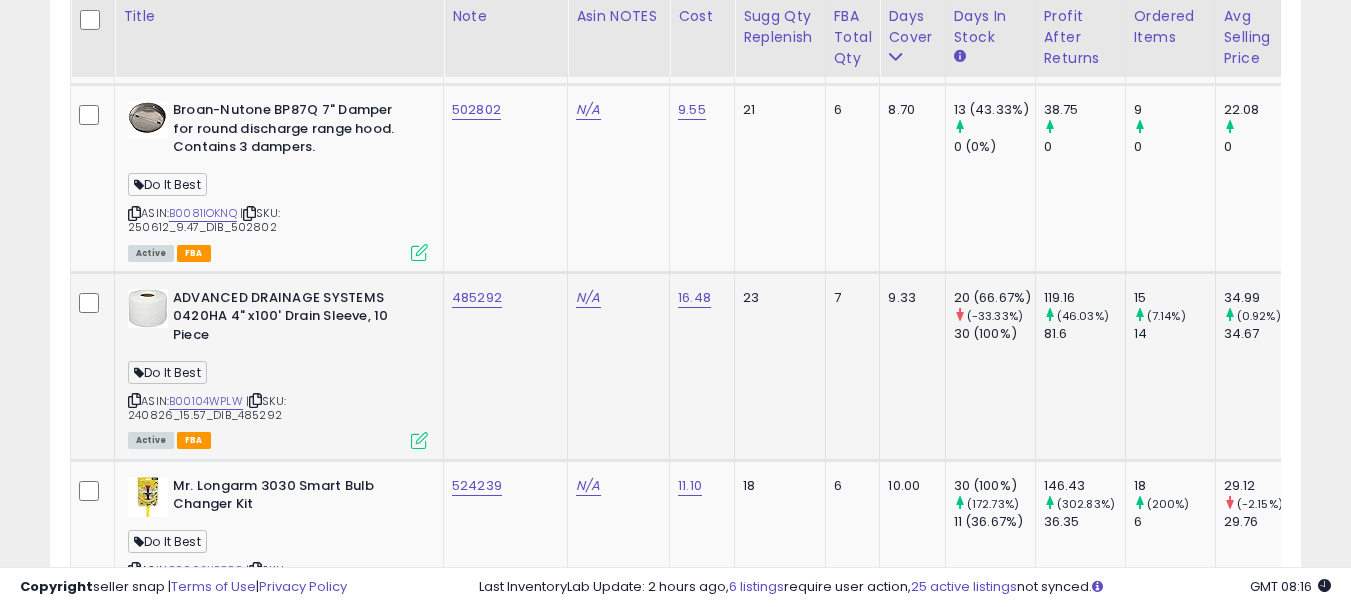scroll, scrollTop: 5483, scrollLeft: 0, axis: vertical 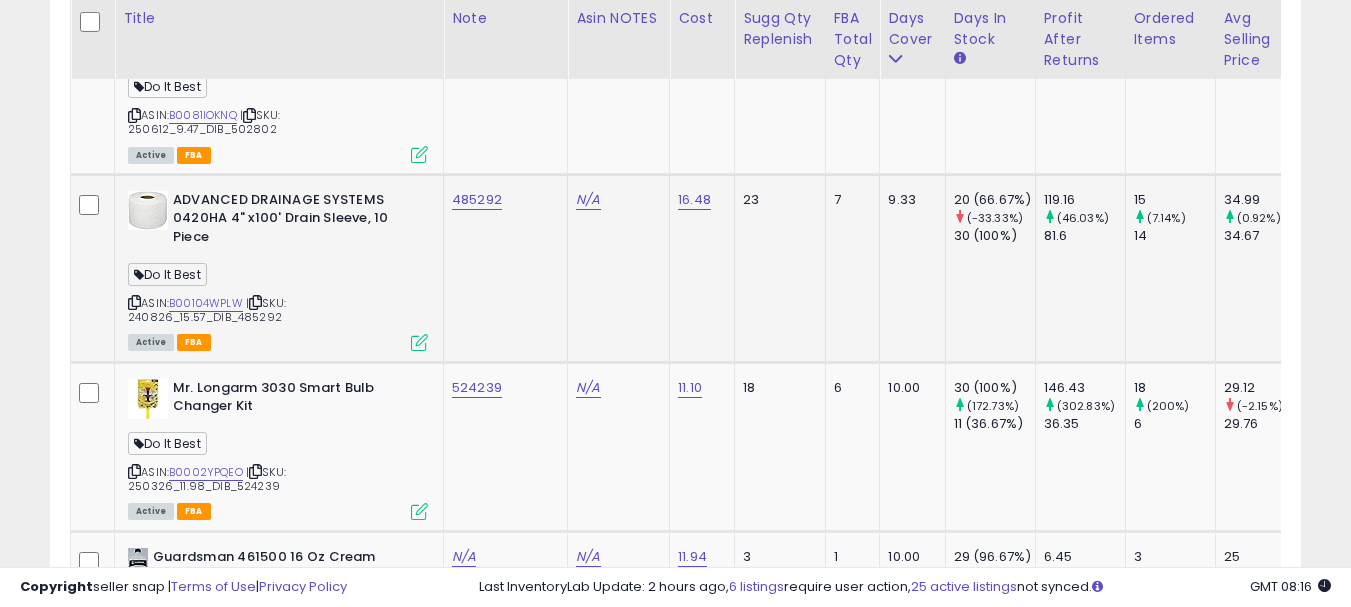 click on "485292" 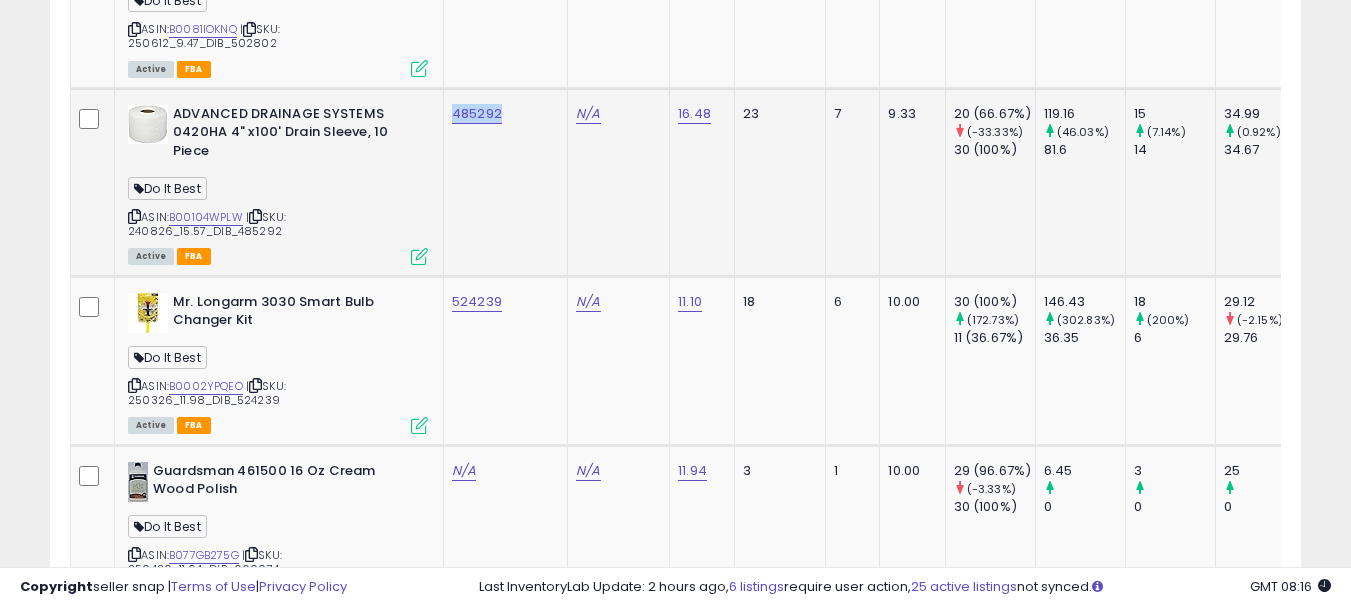 scroll, scrollTop: 5583, scrollLeft: 0, axis: vertical 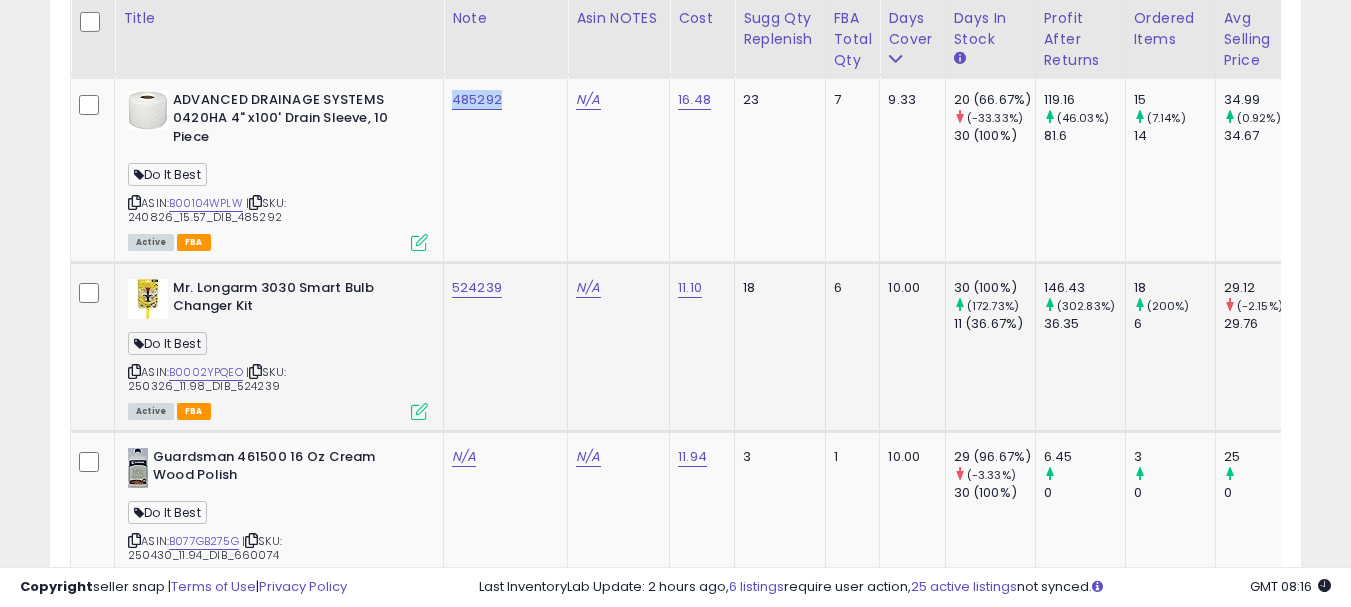 click on "524239" 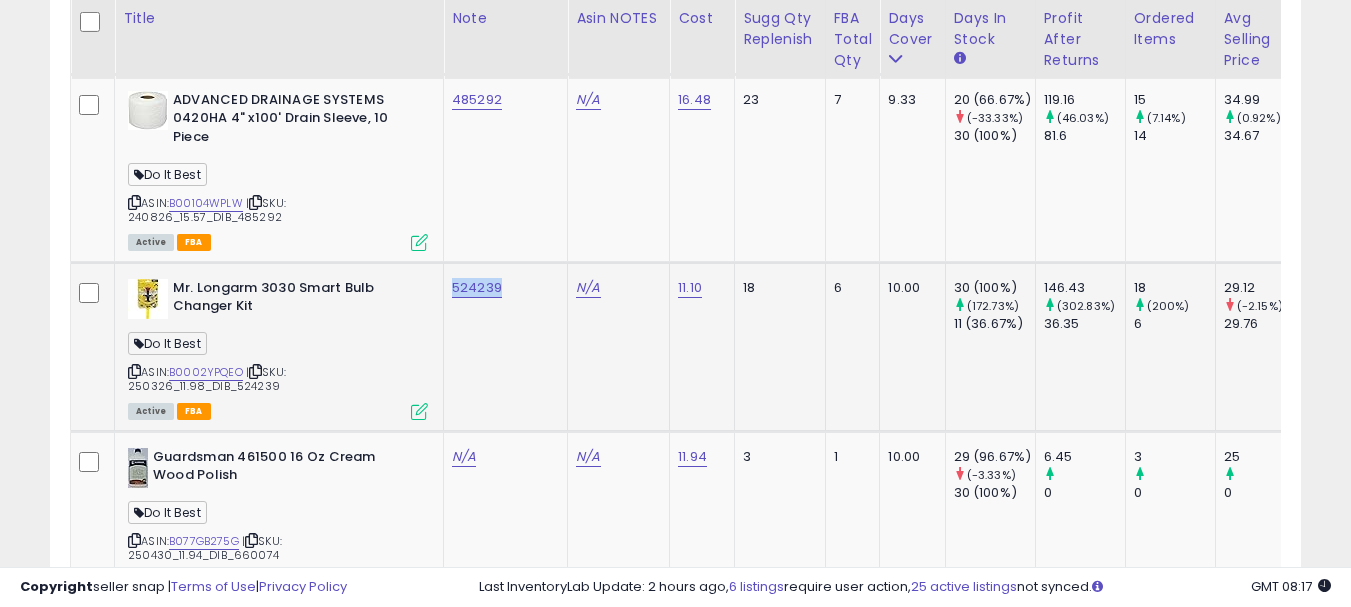 click on "524239" 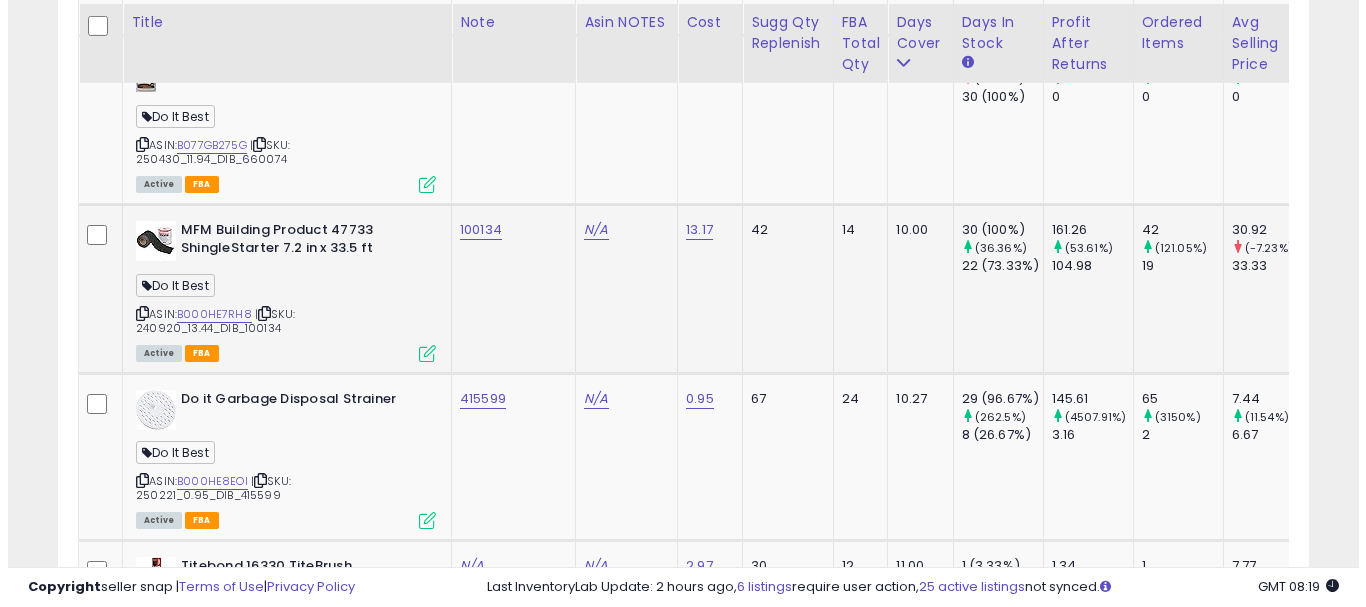 scroll, scrollTop: 5983, scrollLeft: 0, axis: vertical 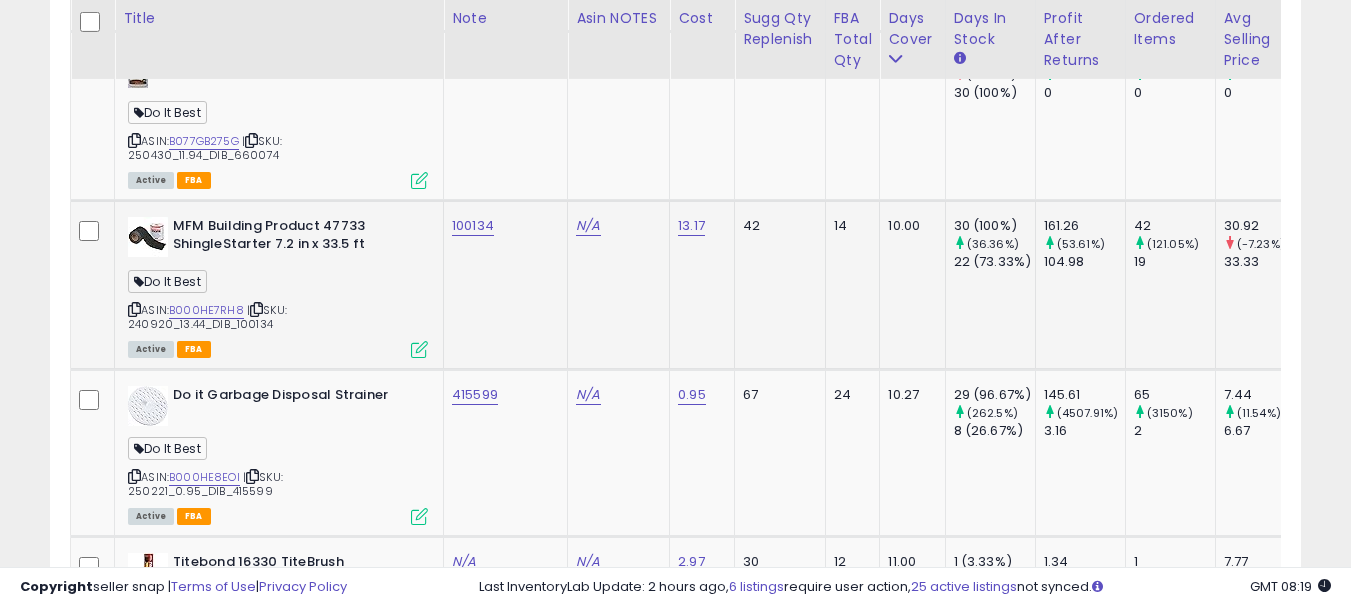 click on "100134" 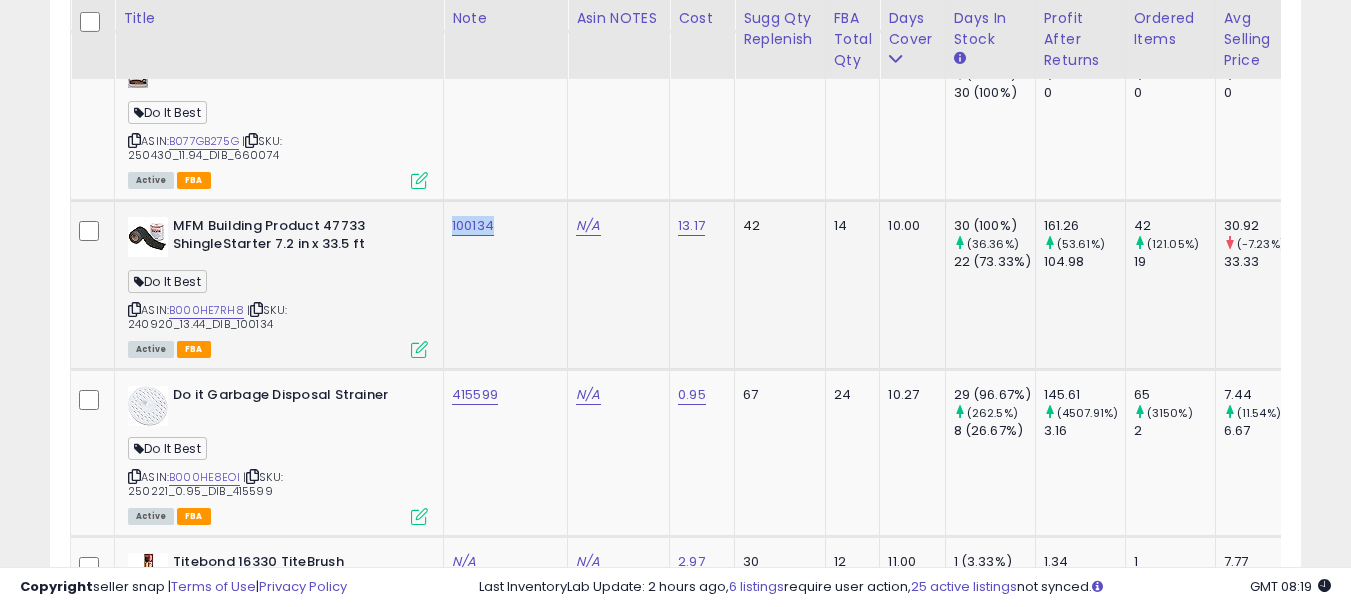 click on "100134" 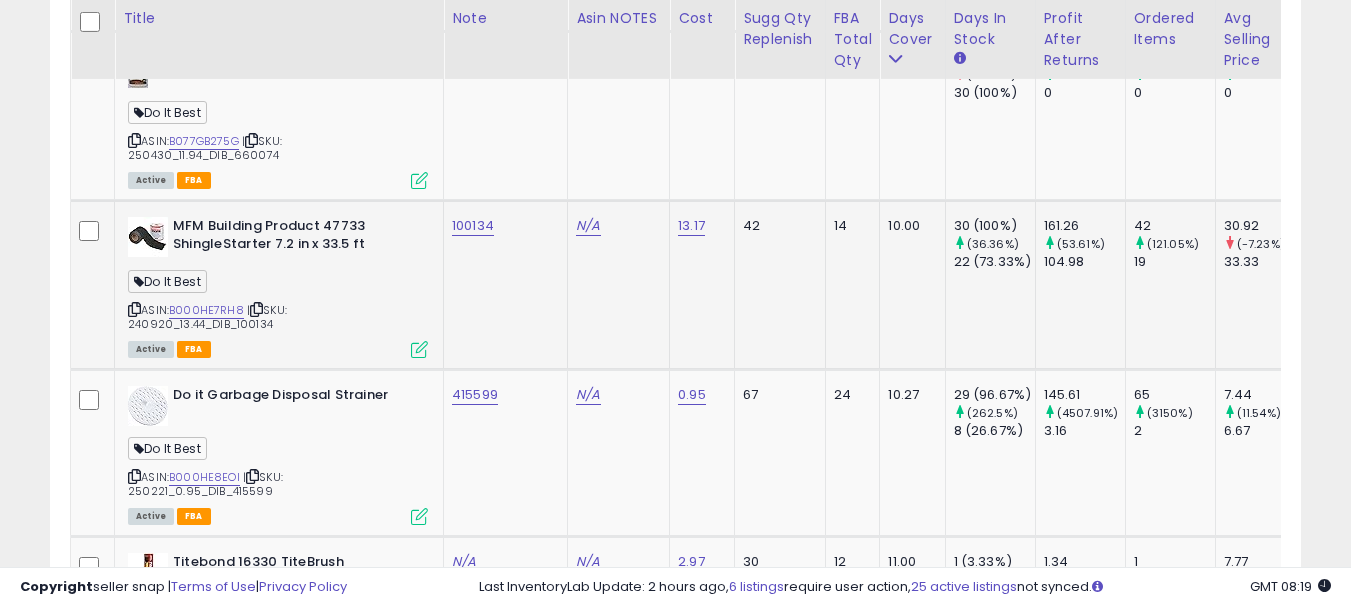 click at bounding box center [134, 309] 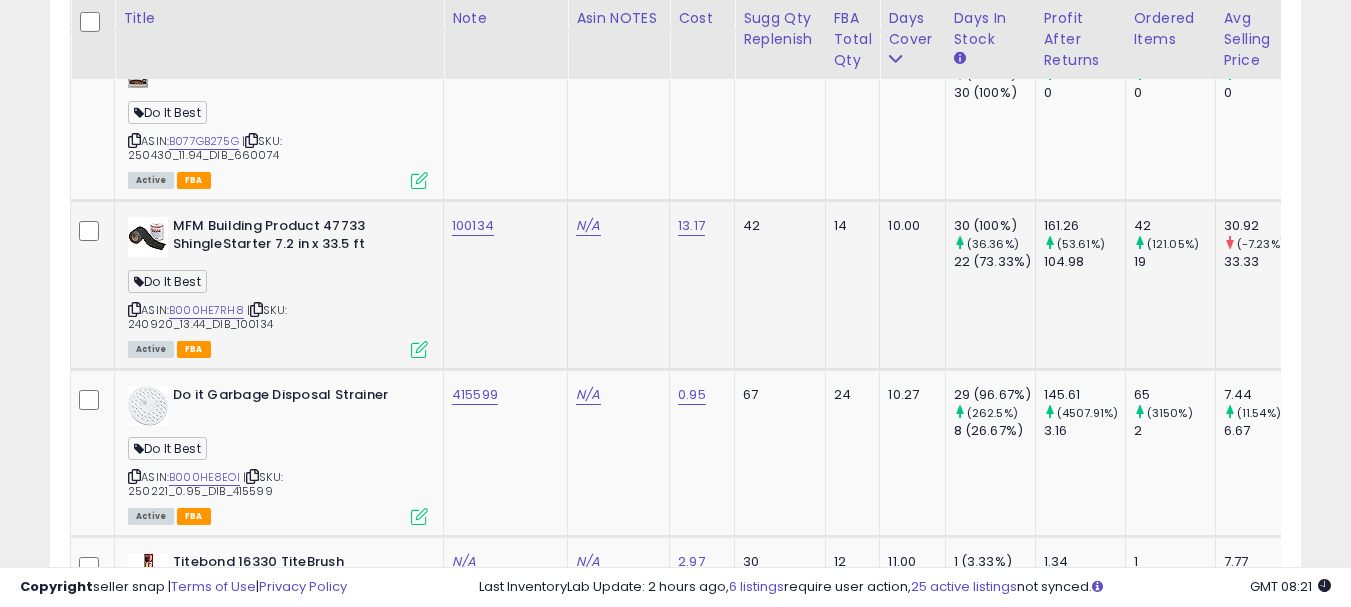 click at bounding box center (419, 349) 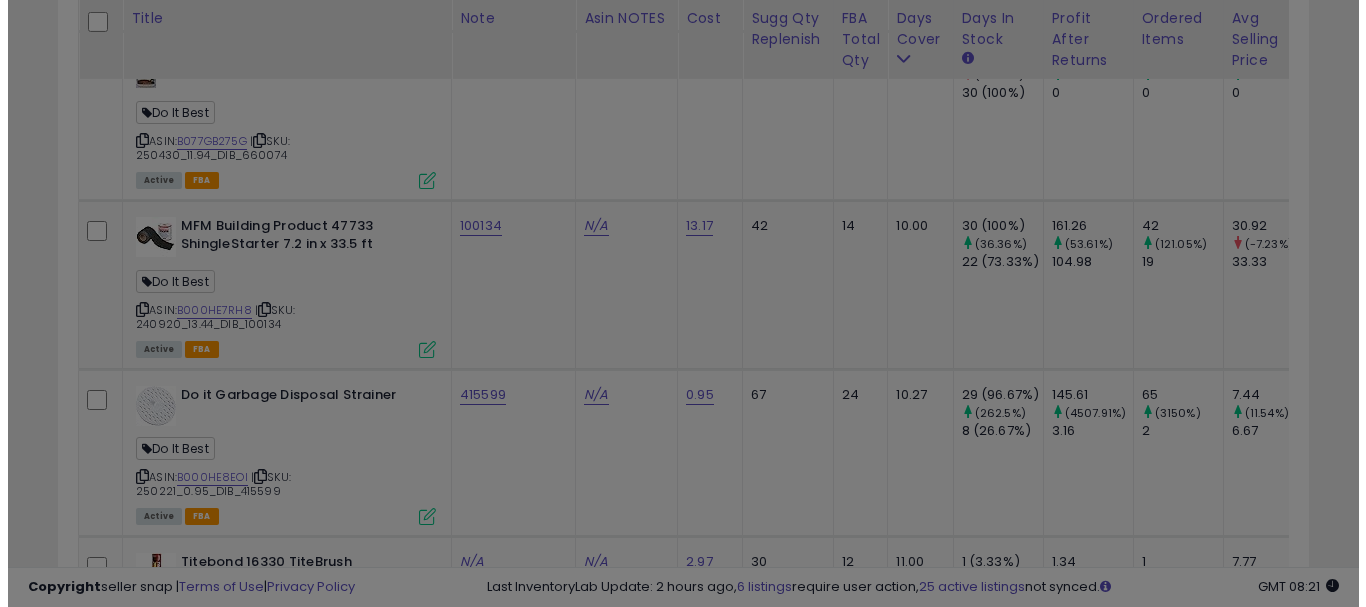 scroll, scrollTop: 999590, scrollLeft: 999267, axis: both 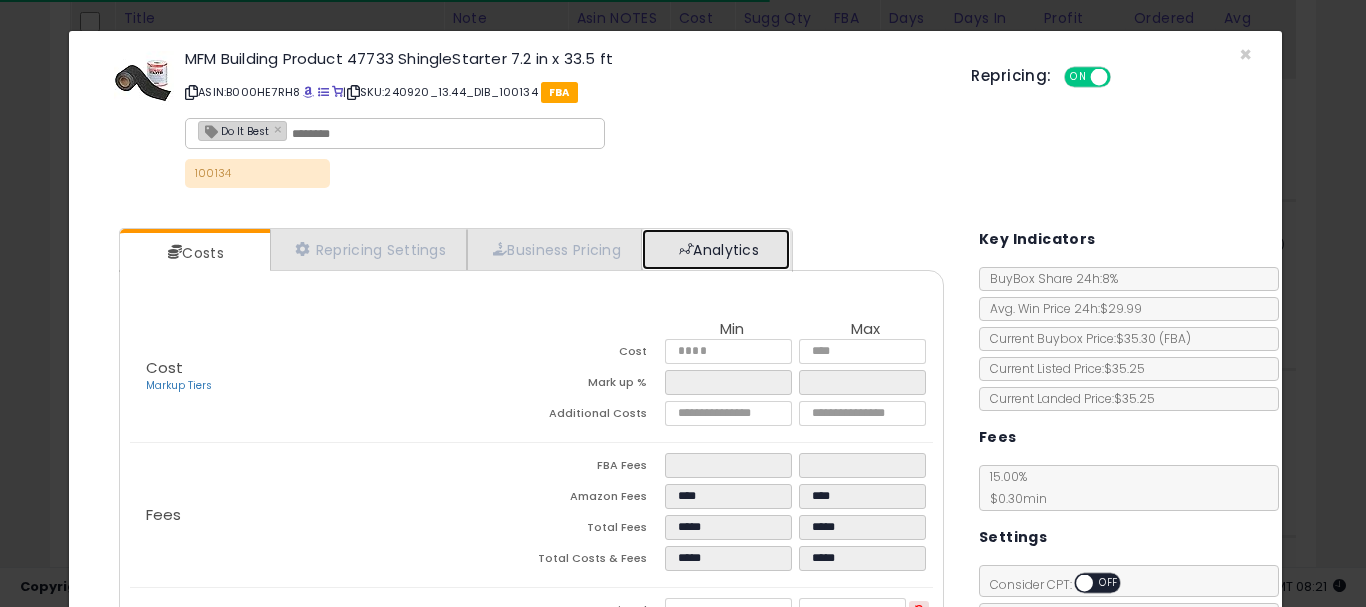 click on "Analytics" at bounding box center [716, 249] 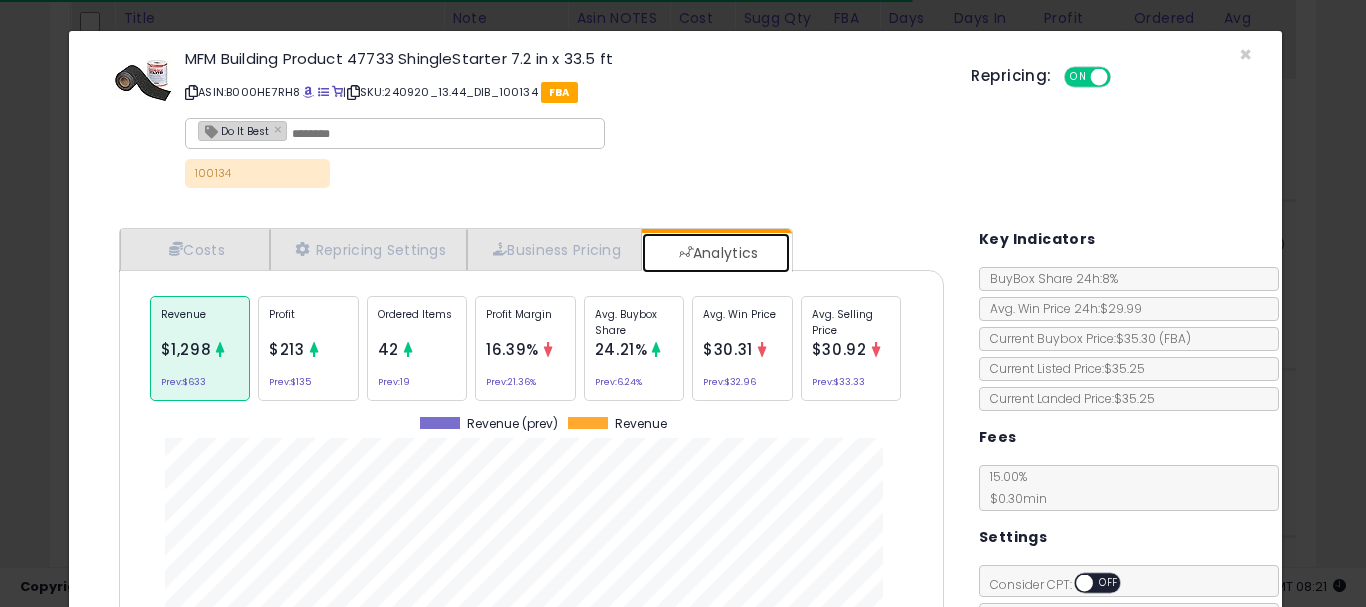 scroll, scrollTop: 999384, scrollLeft: 999145, axis: both 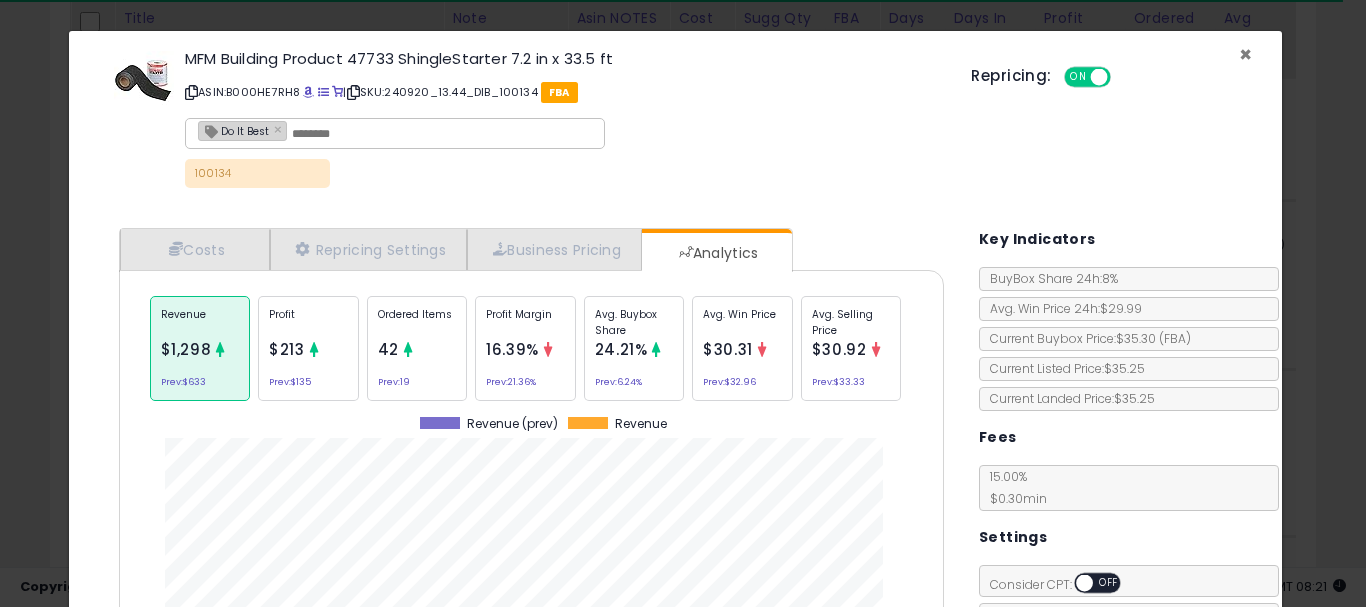 click on "×" at bounding box center [1245, 54] 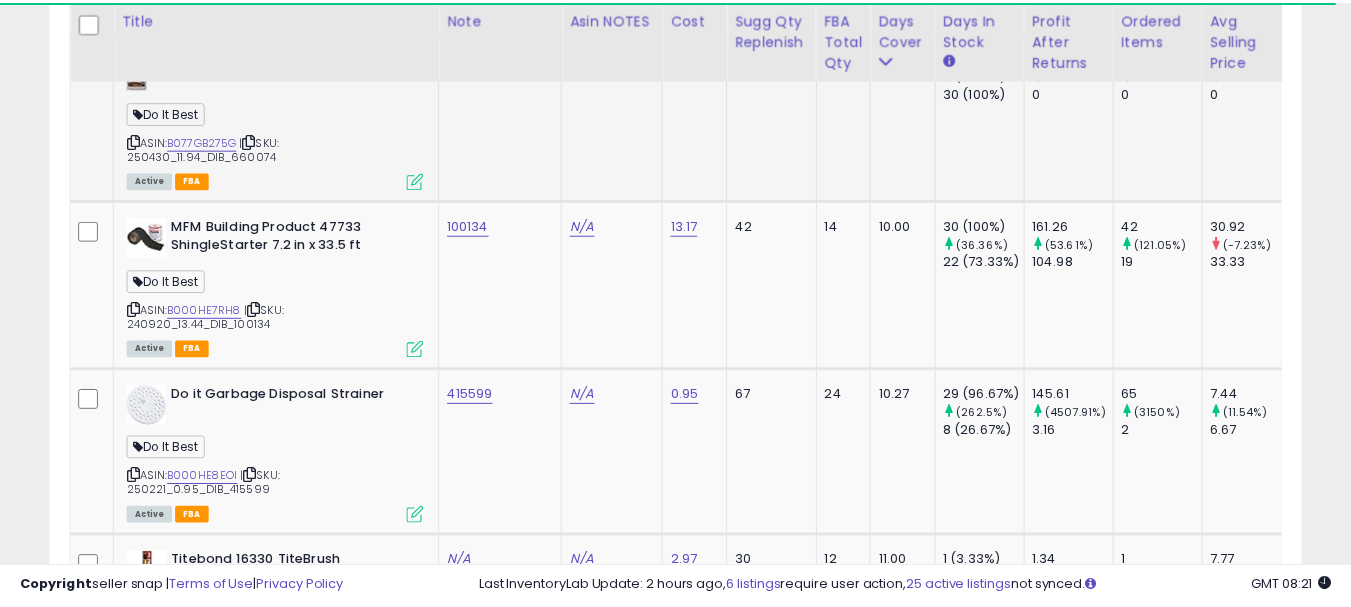 scroll, scrollTop: 410, scrollLeft: 724, axis: both 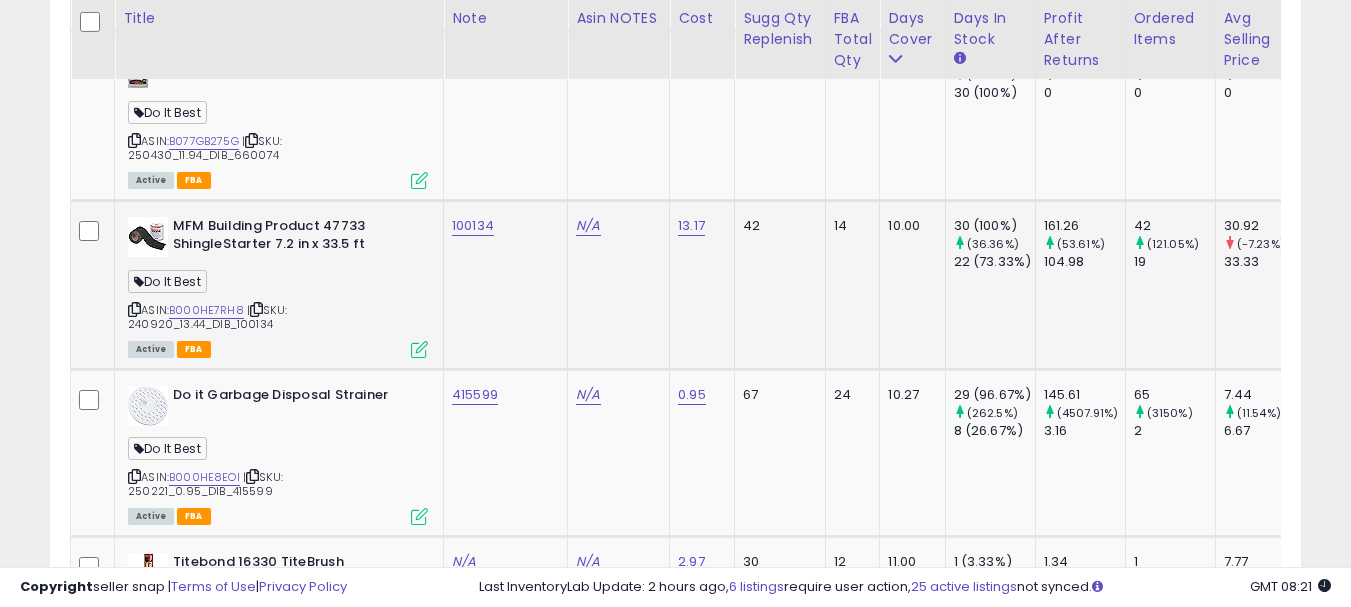 click at bounding box center [419, 349] 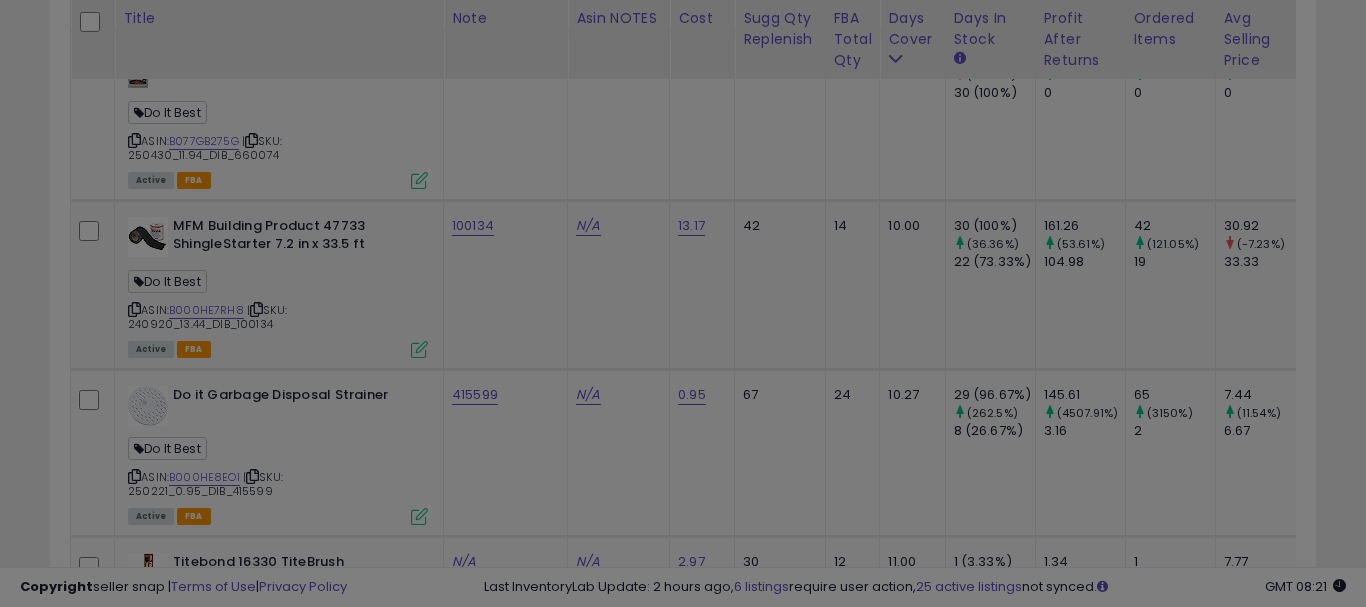 scroll, scrollTop: 999590, scrollLeft: 999267, axis: both 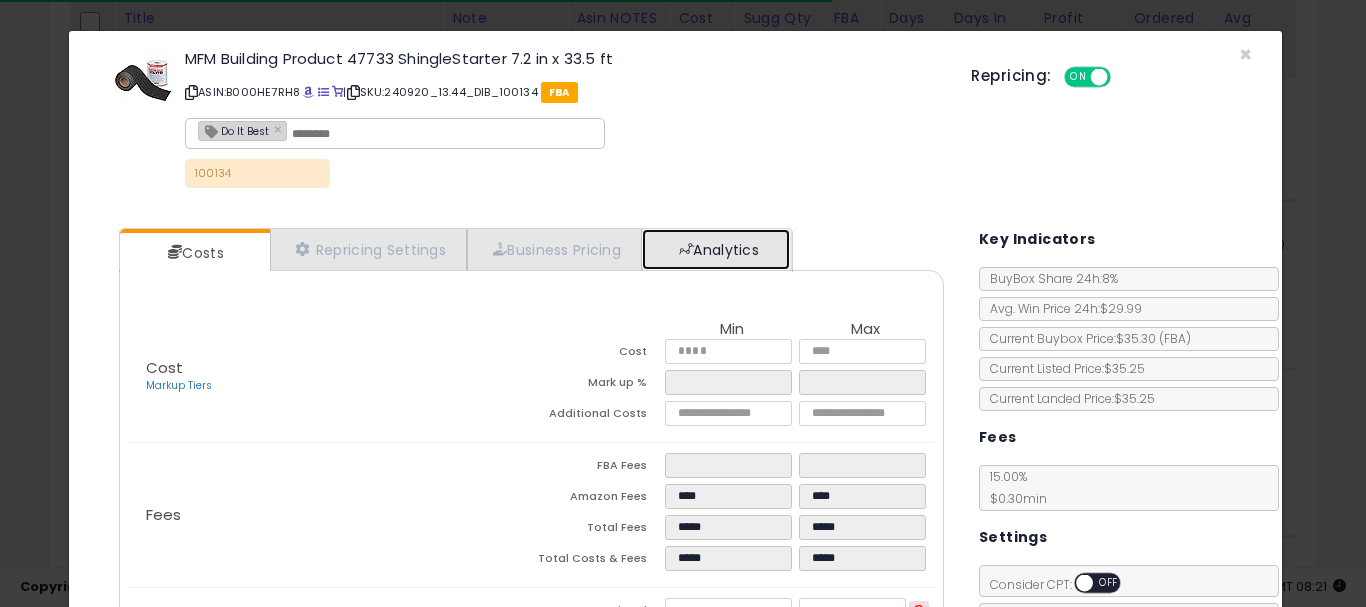 click at bounding box center [686, 249] 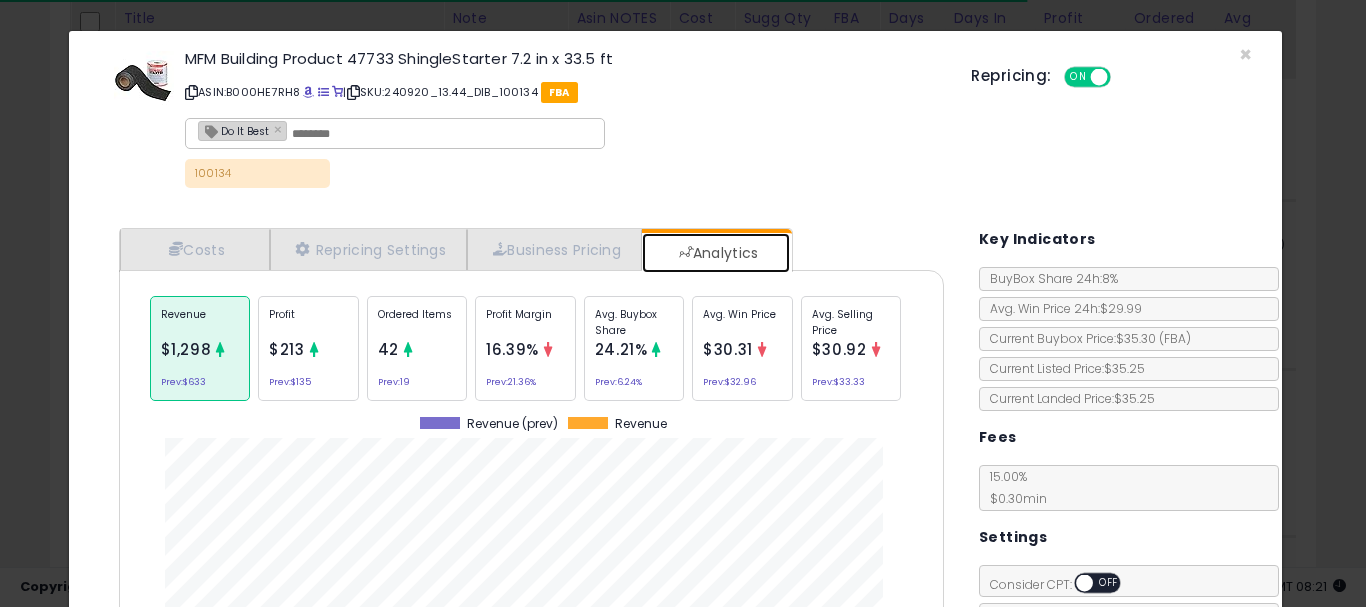 scroll, scrollTop: 999384, scrollLeft: 999145, axis: both 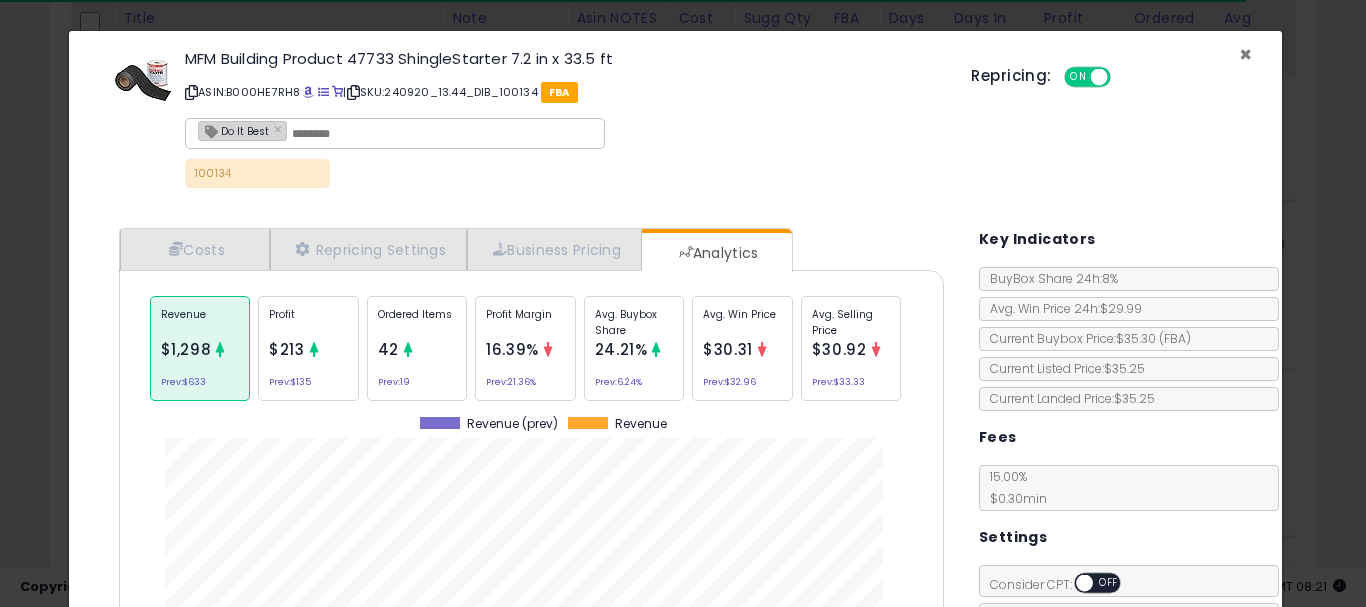 click on "×" at bounding box center (1245, 54) 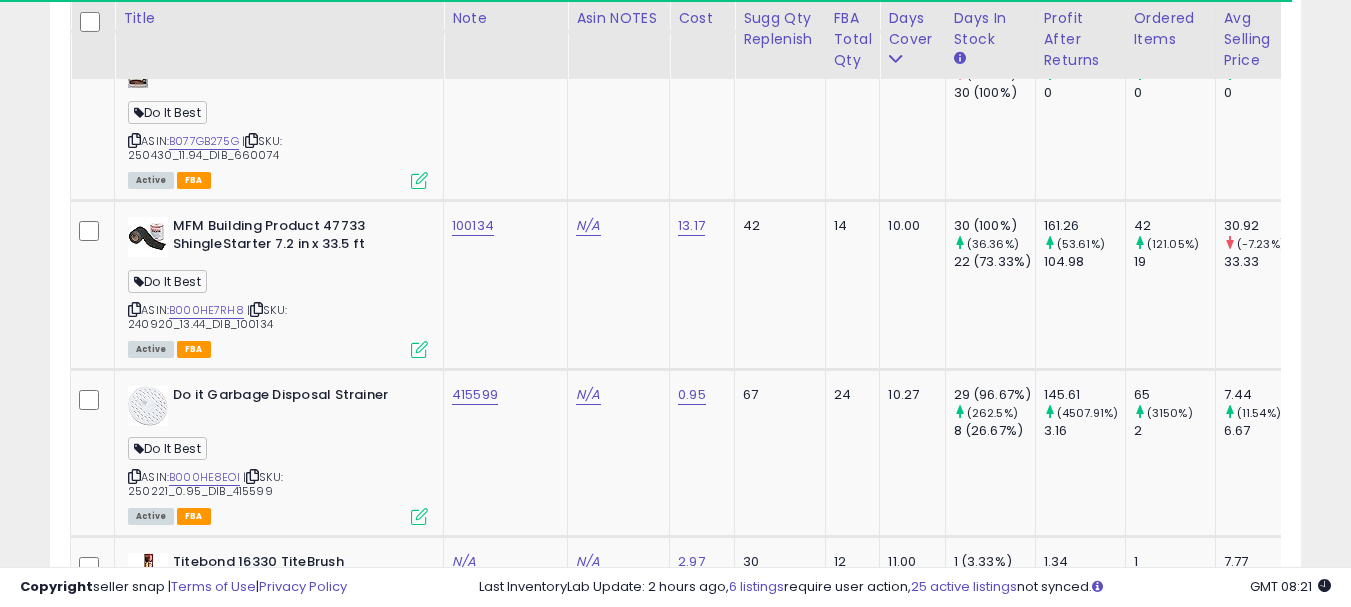 scroll, scrollTop: 410, scrollLeft: 724, axis: both 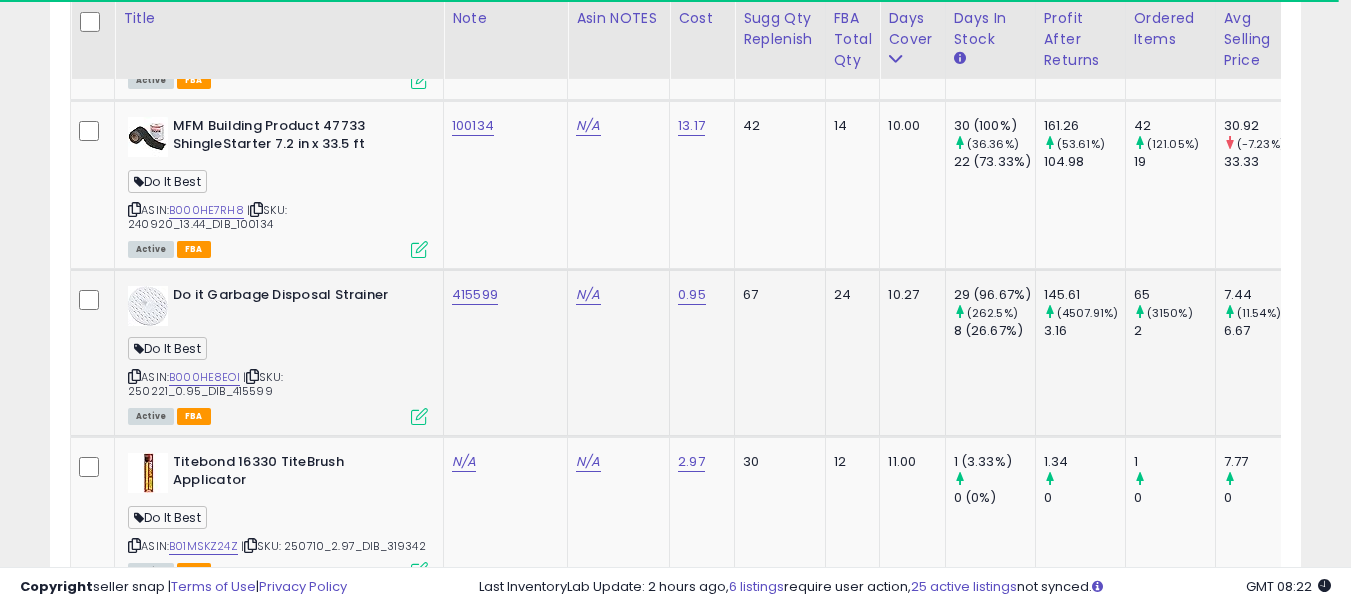 click on "415599" 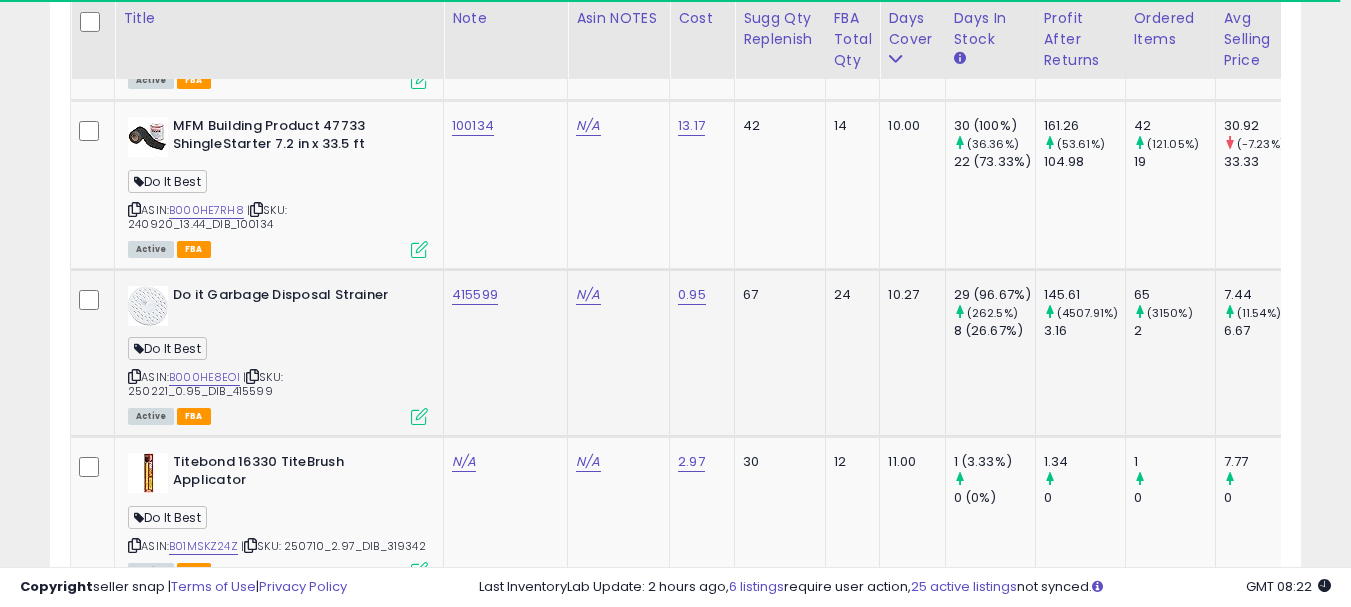 click on "415599" 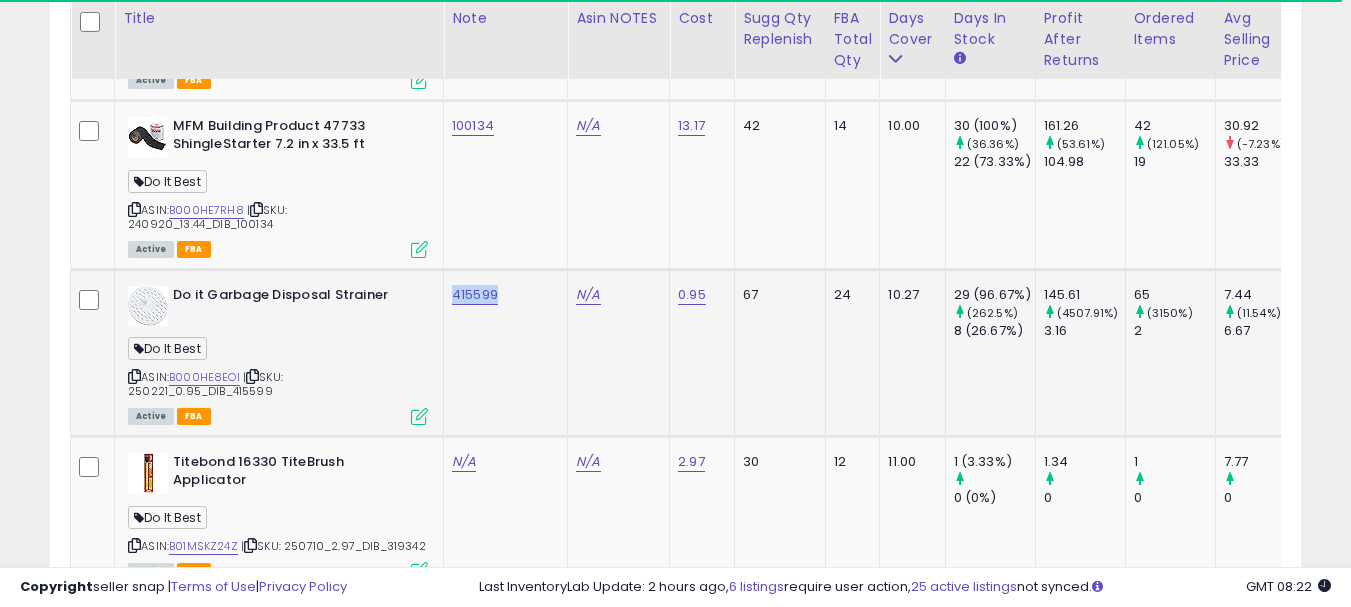 copy on "415599" 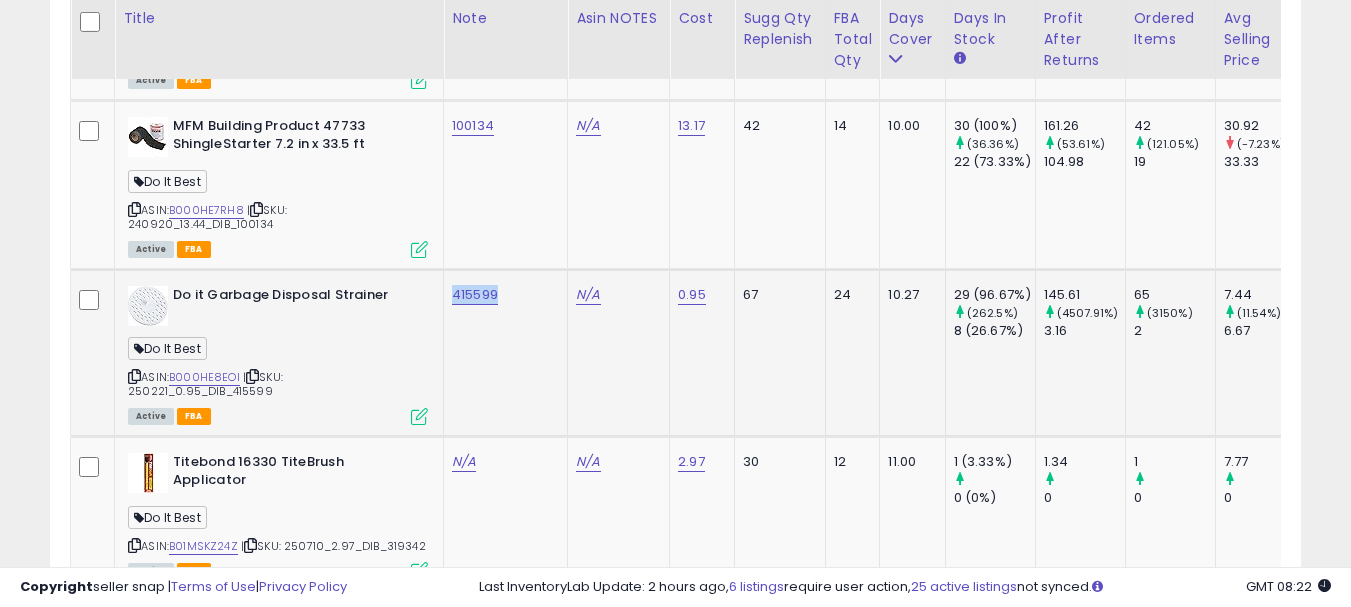 click at bounding box center (134, 376) 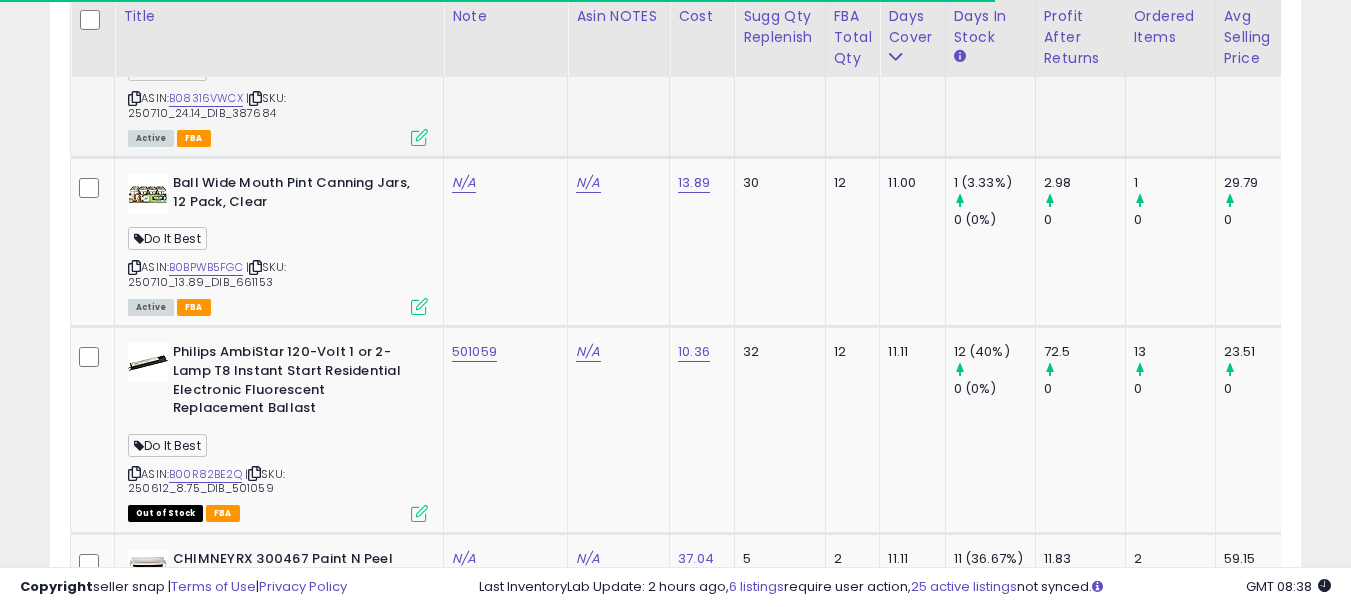 scroll, scrollTop: 6783, scrollLeft: 0, axis: vertical 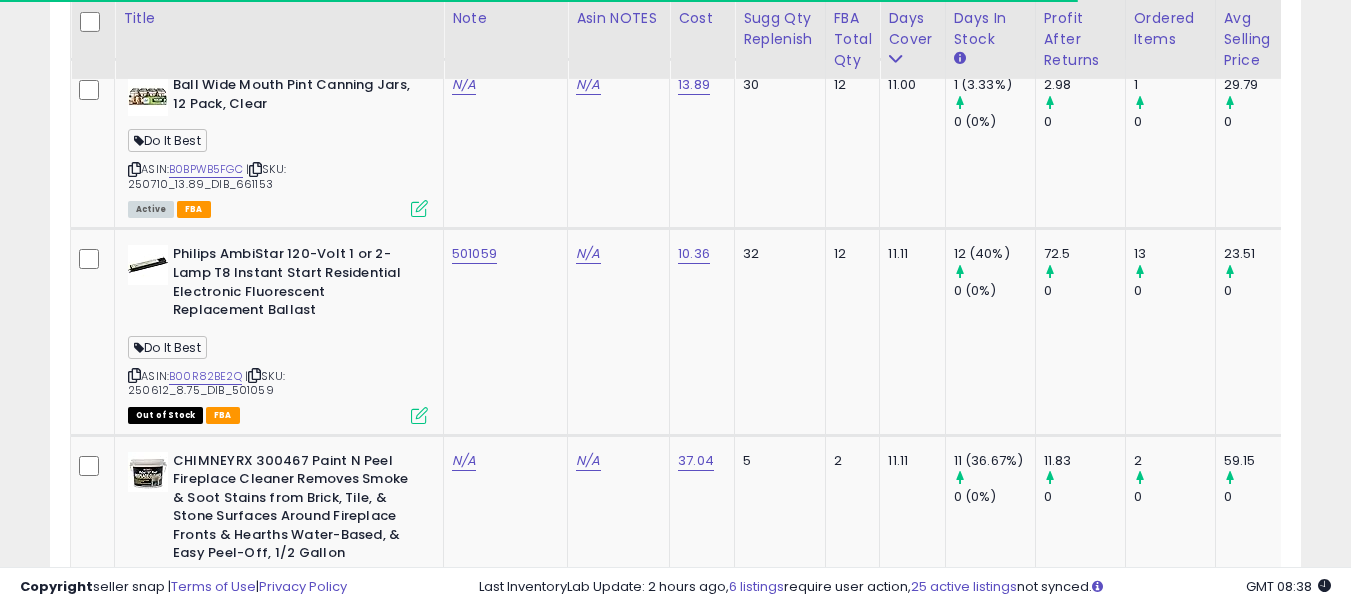 click on "501059" 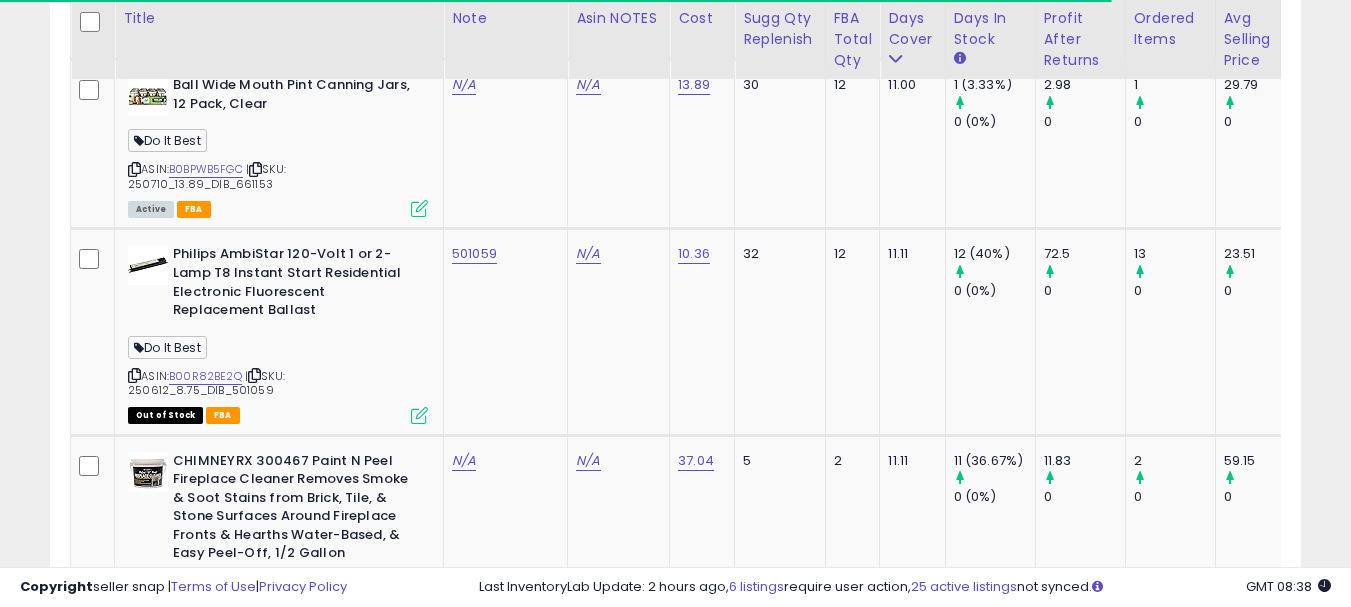 click on "501059" 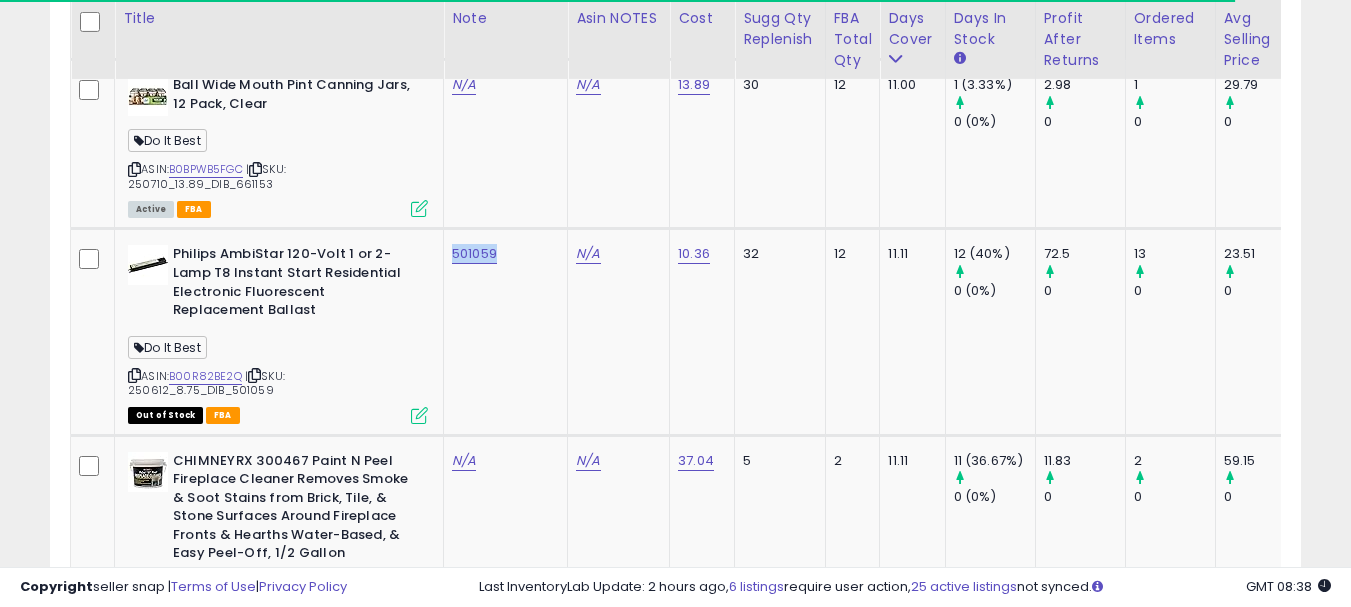 copy on "501059" 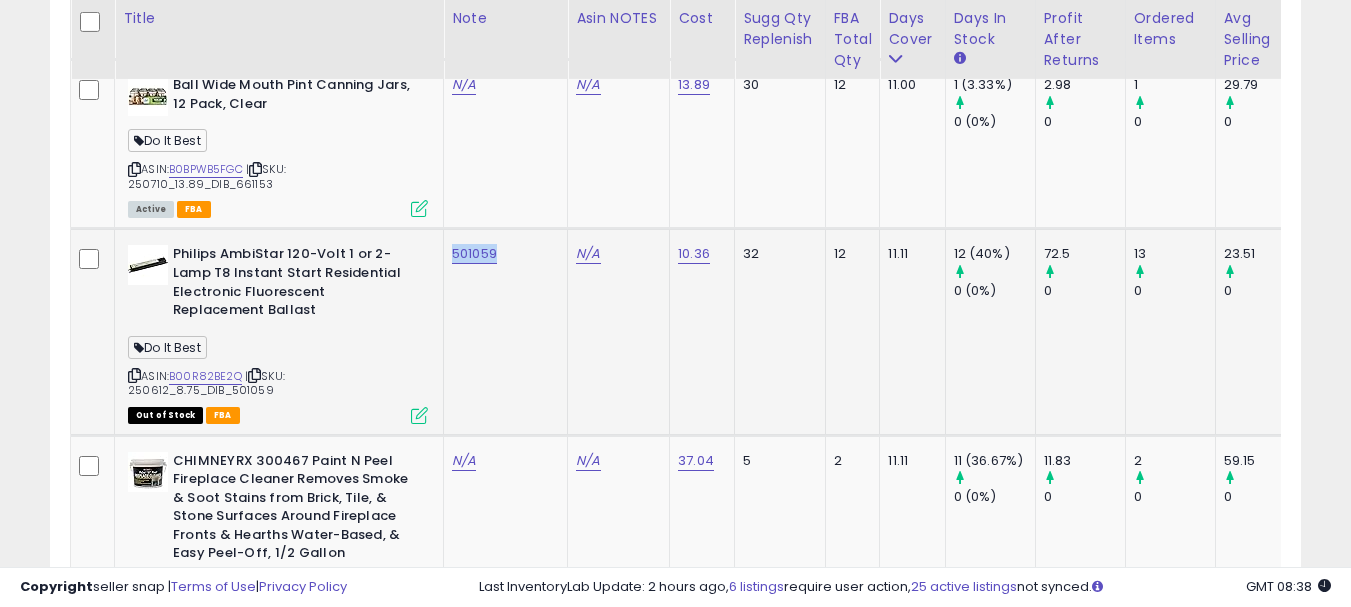 click at bounding box center (134, 375) 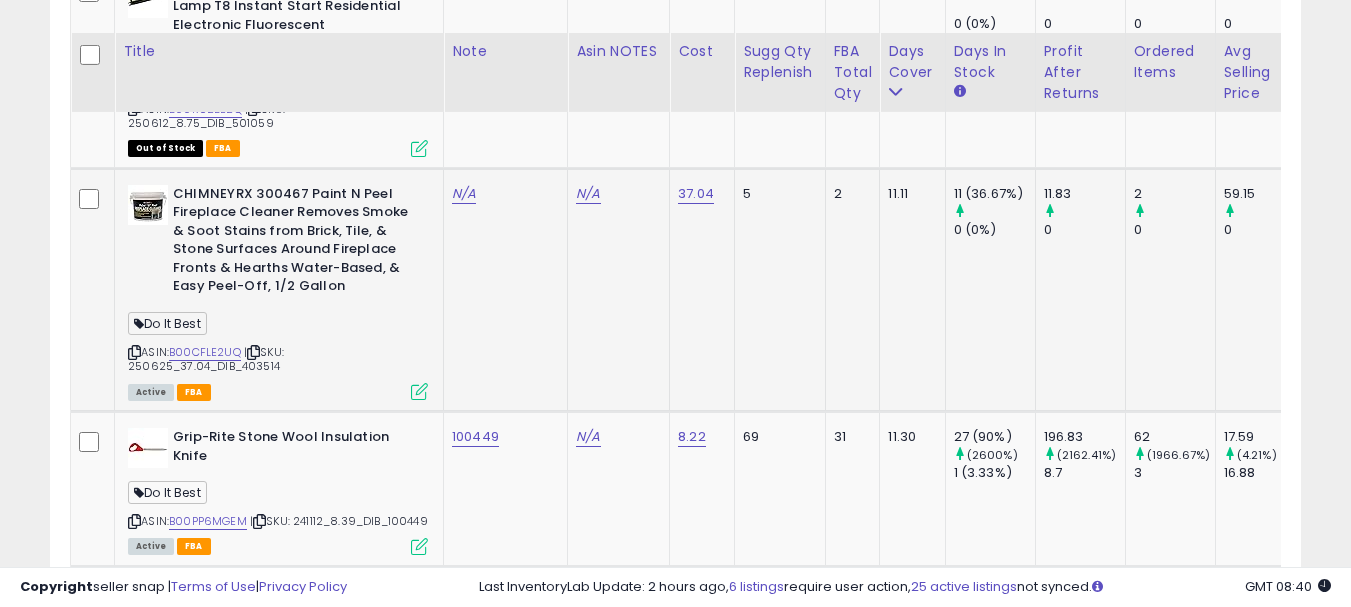 scroll, scrollTop: 7083, scrollLeft: 0, axis: vertical 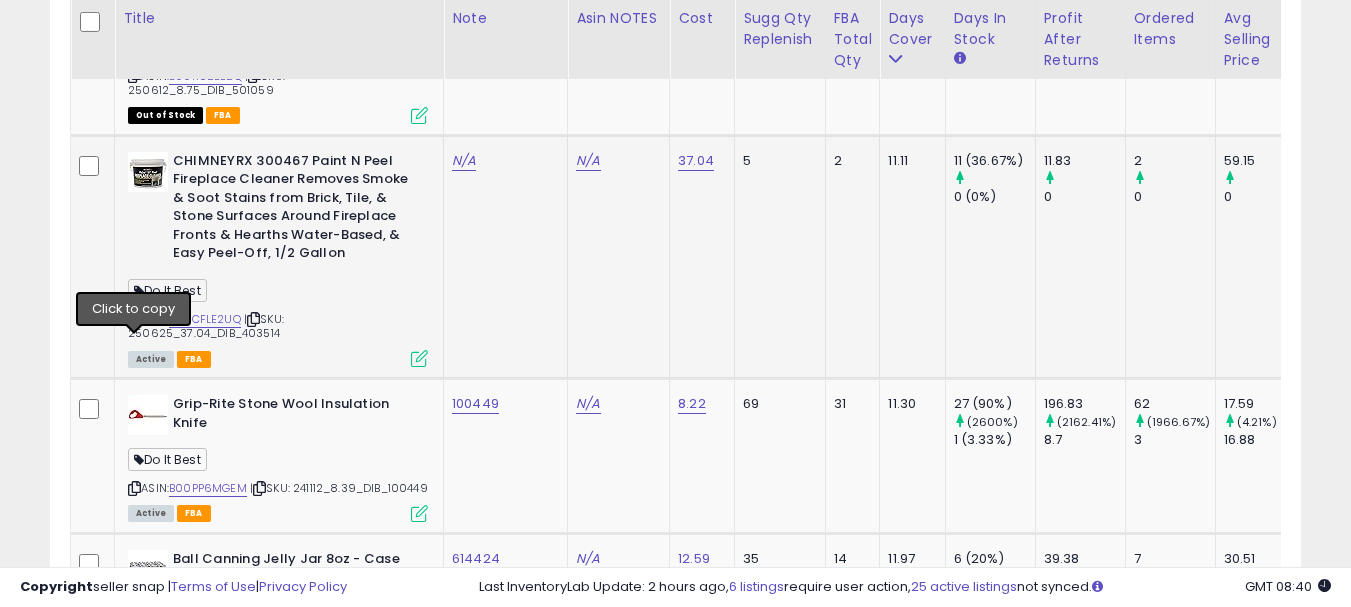 click at bounding box center [134, 319] 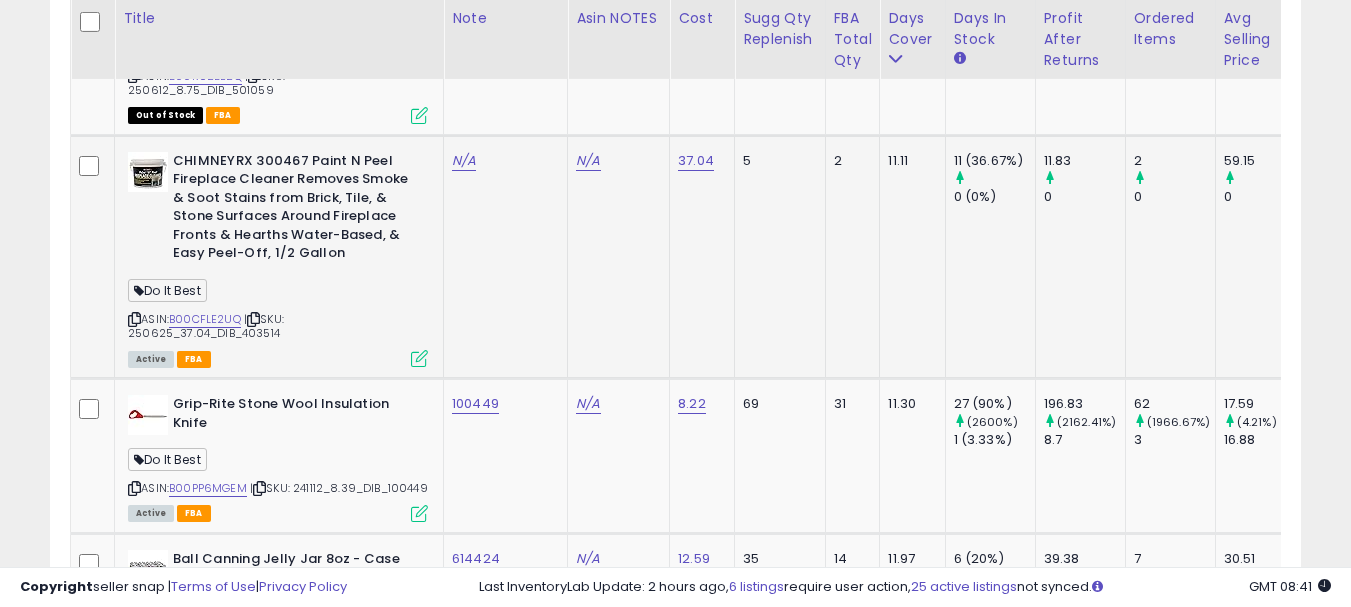scroll, scrollTop: 7183, scrollLeft: 0, axis: vertical 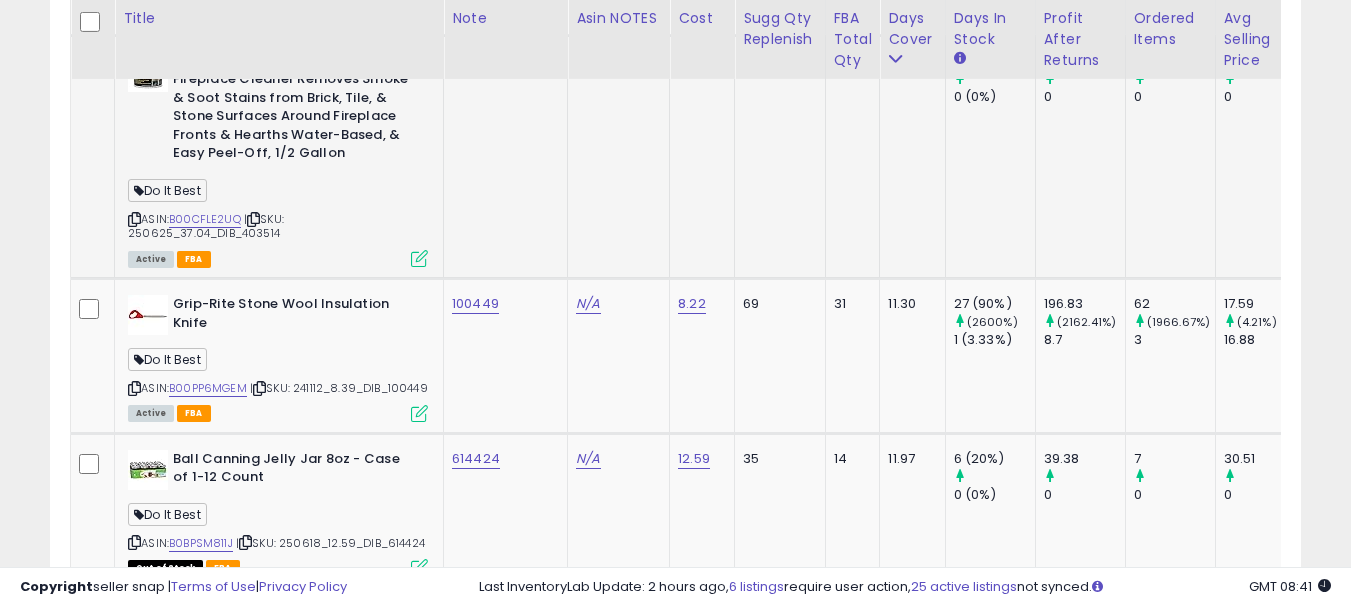 click on "100449" 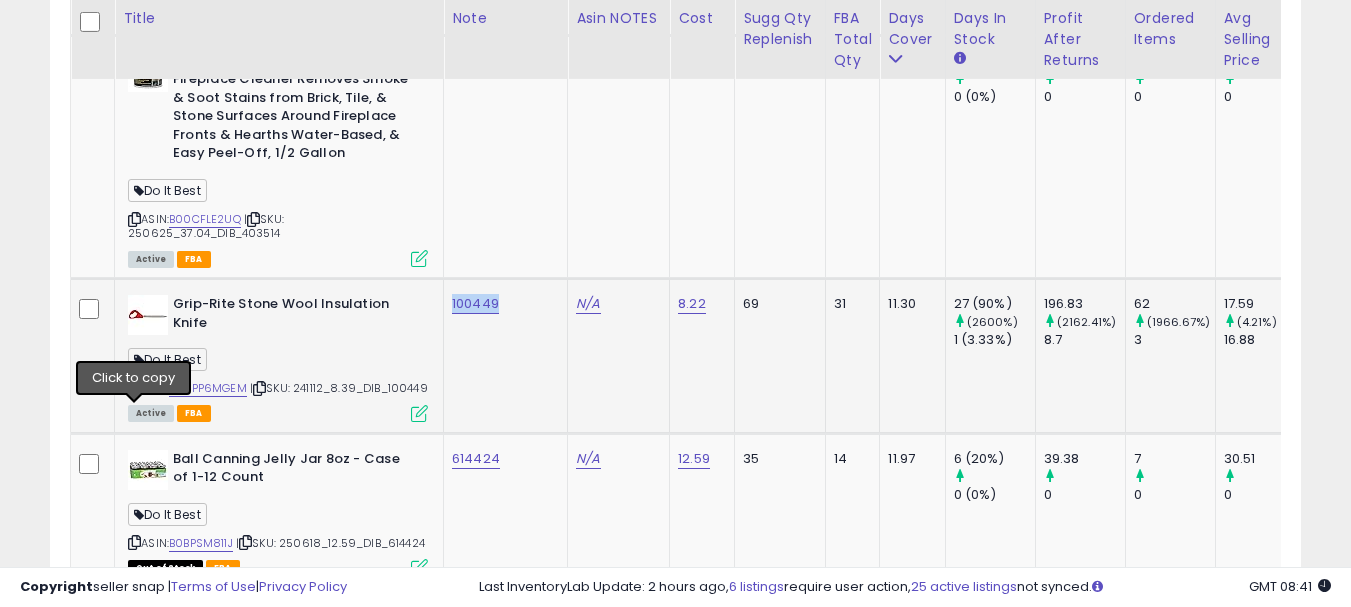 click at bounding box center (134, 388) 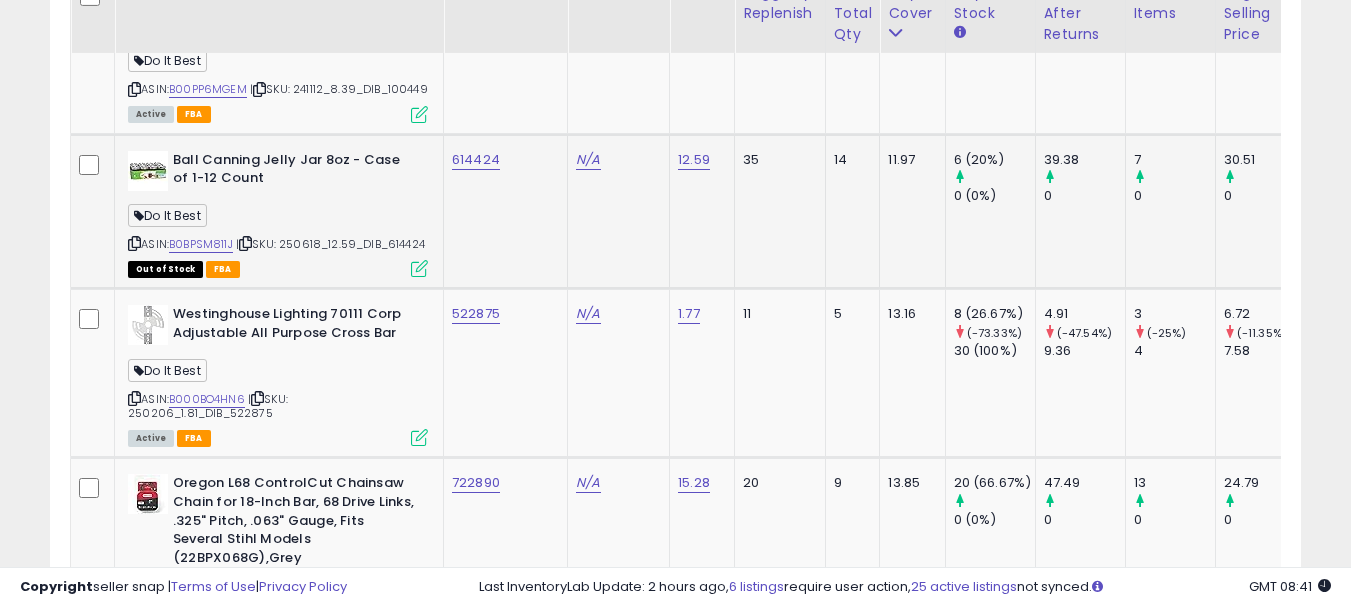 scroll, scrollTop: 7483, scrollLeft: 0, axis: vertical 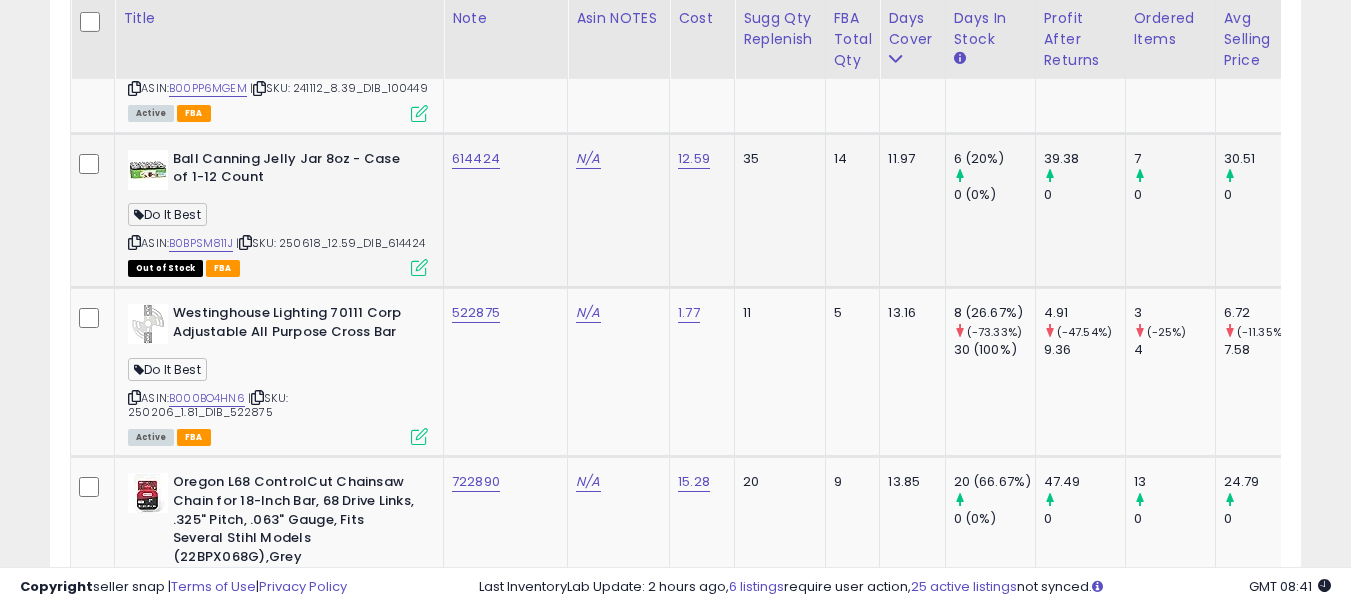 click on "614424" 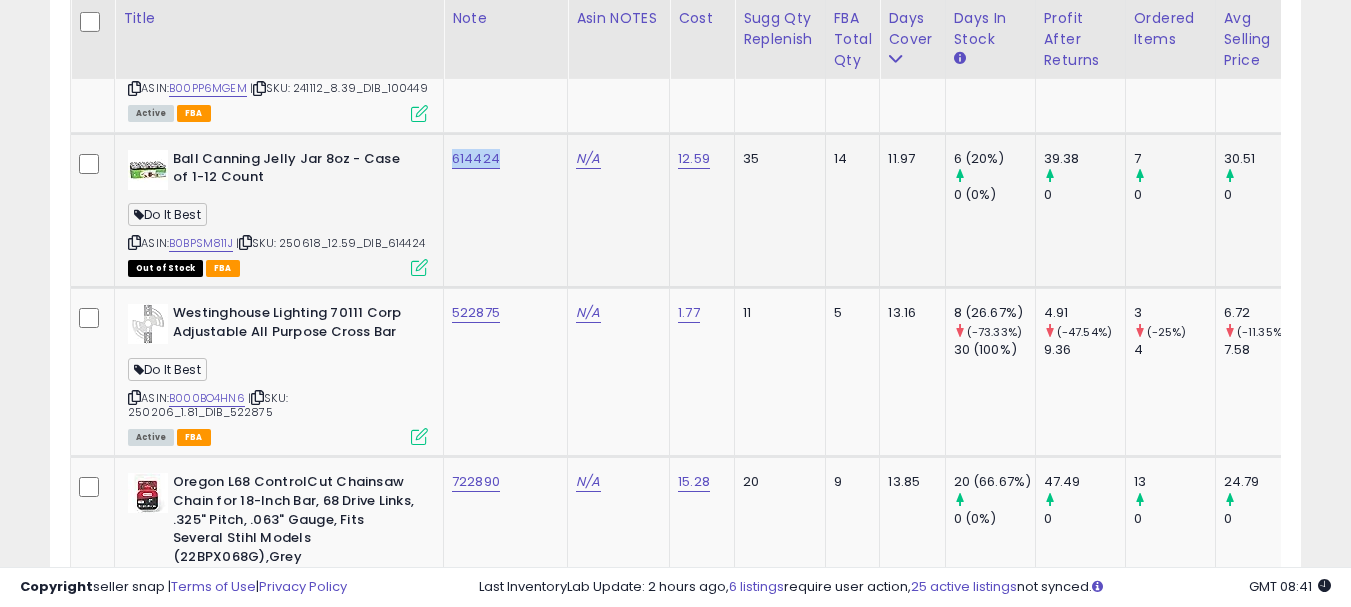 click on "614424" 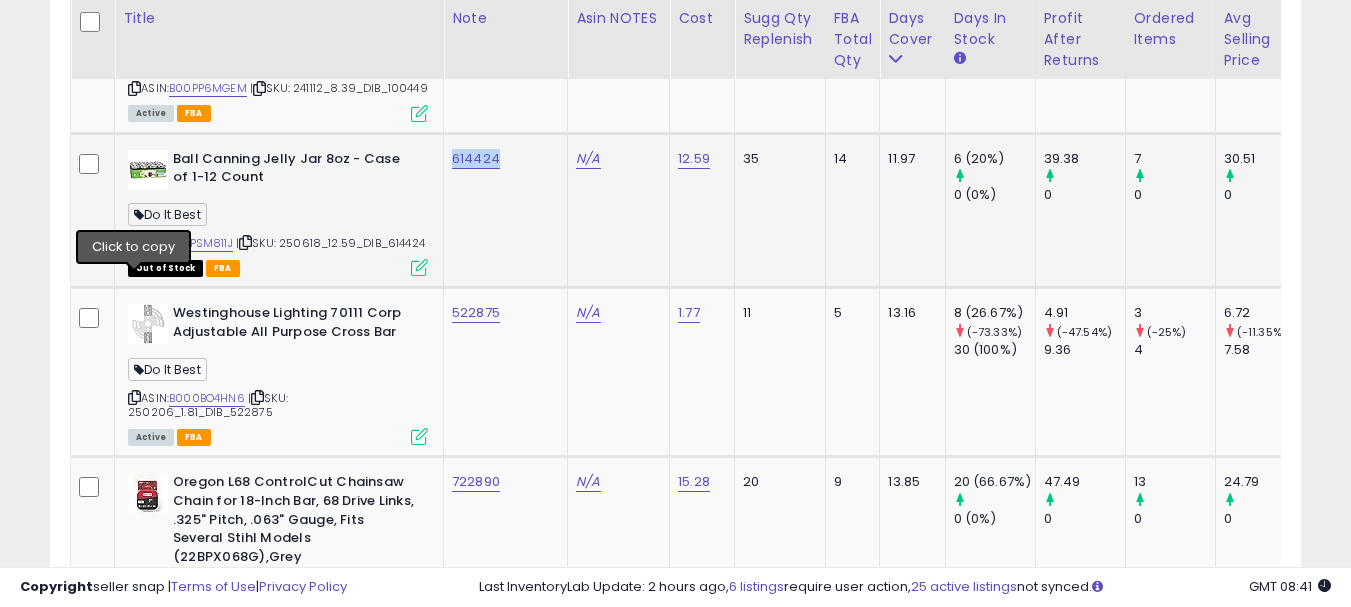 click at bounding box center (134, 242) 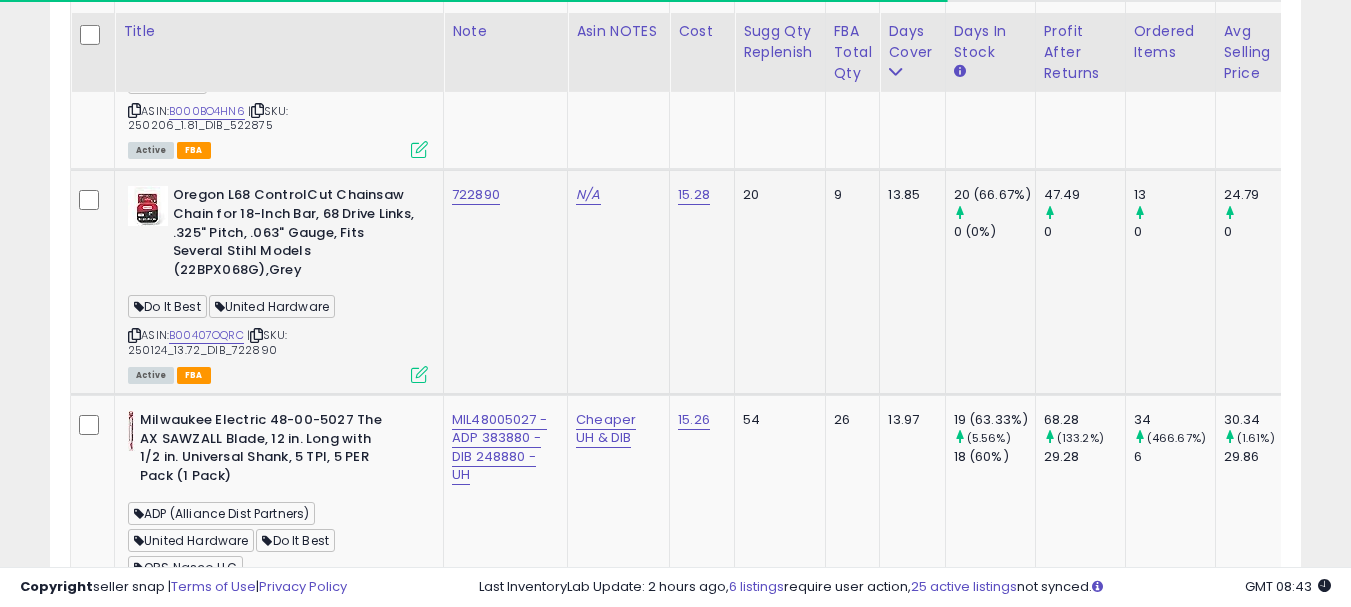 scroll, scrollTop: 7783, scrollLeft: 0, axis: vertical 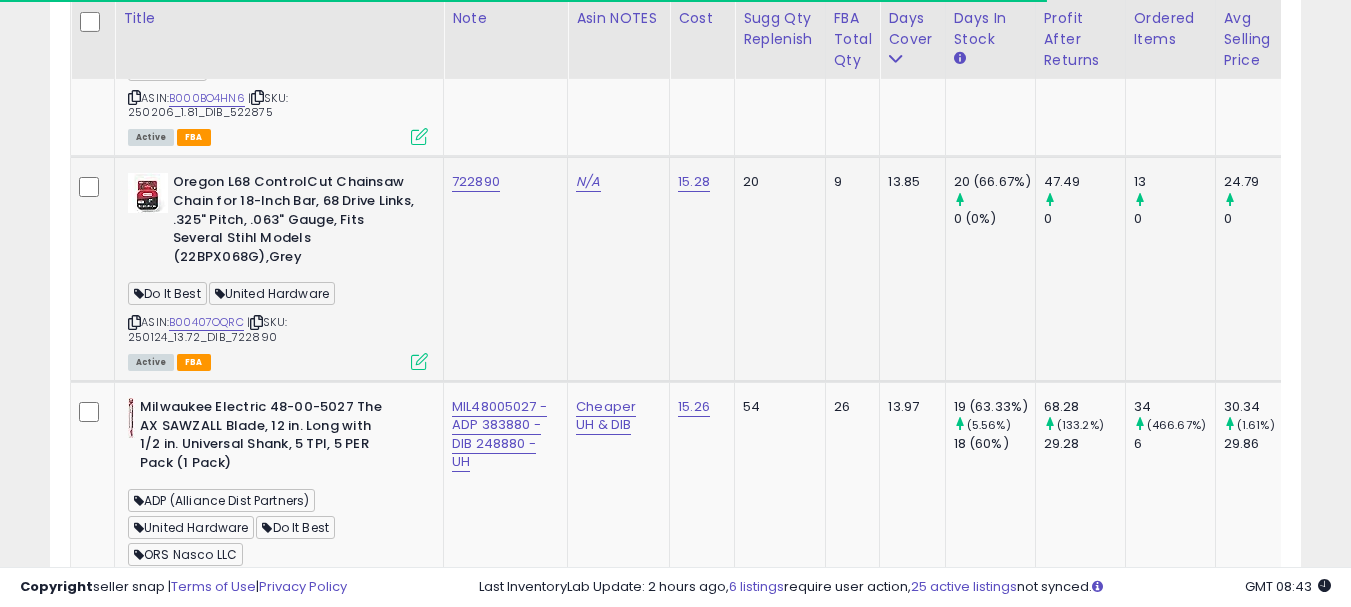 click at bounding box center (134, 322) 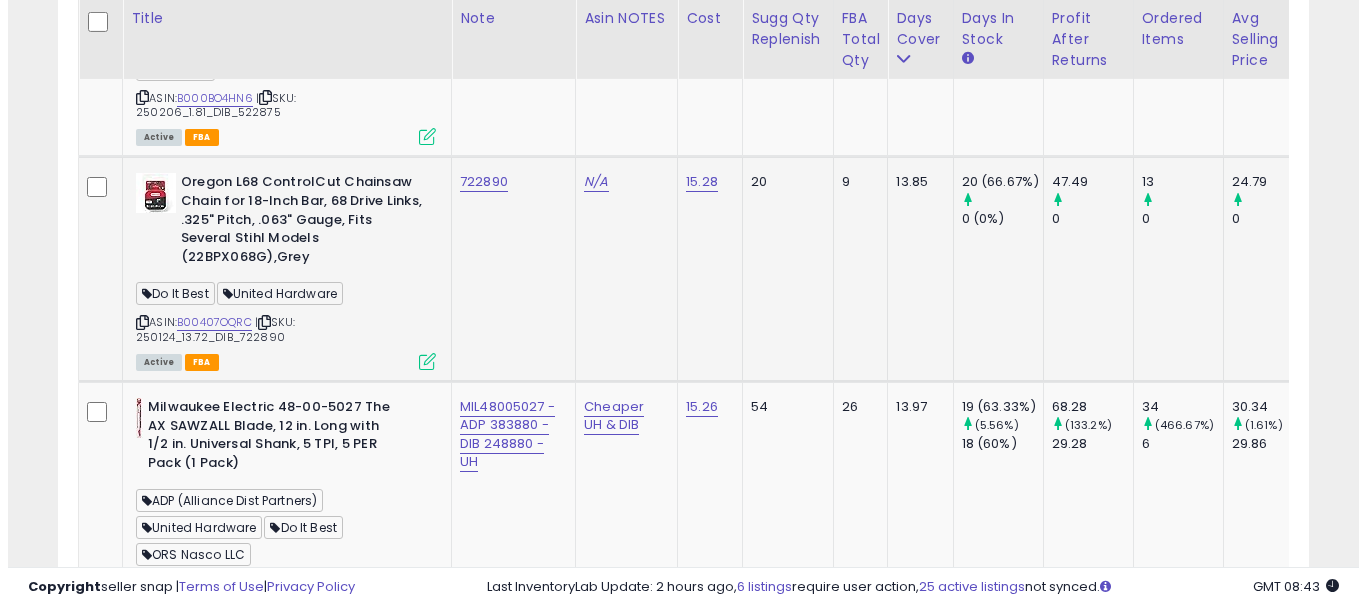 scroll, scrollTop: 7483, scrollLeft: 0, axis: vertical 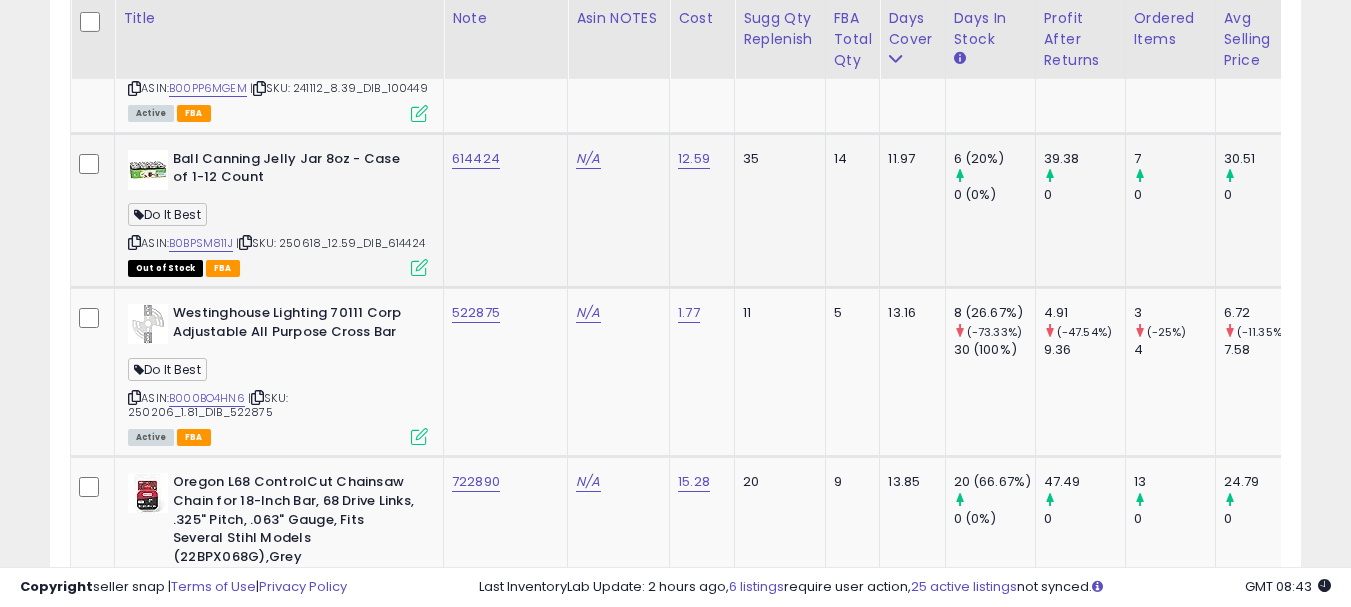 click at bounding box center (419, 267) 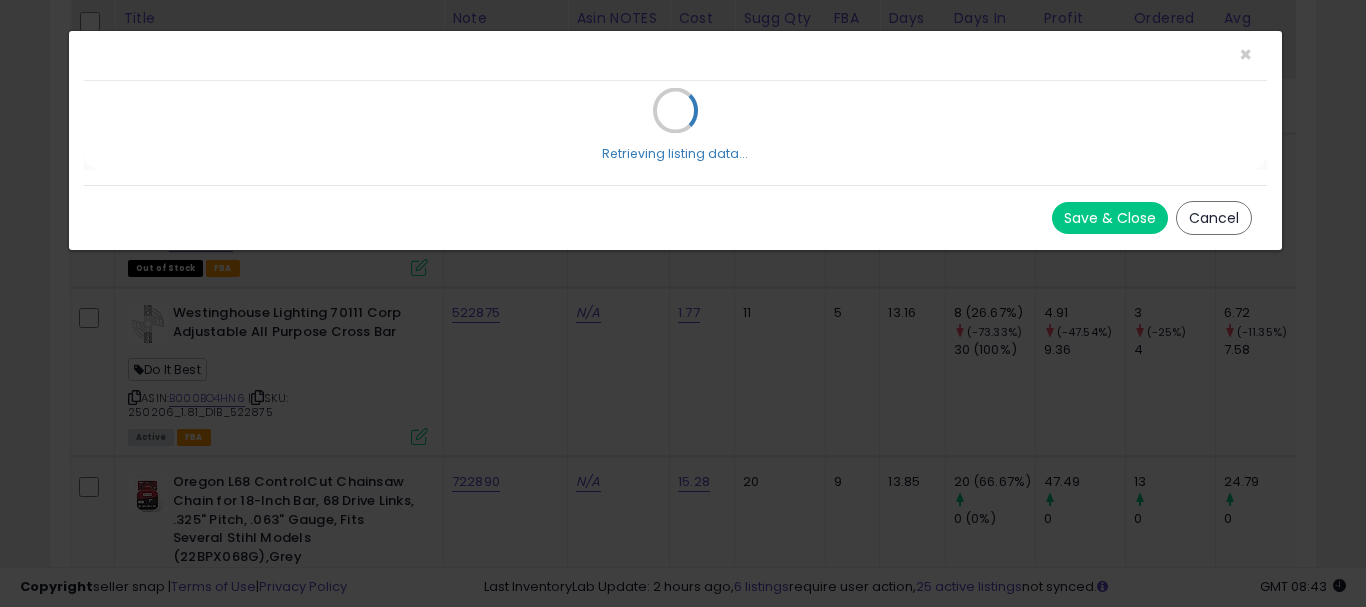 scroll, scrollTop: 999590, scrollLeft: 999267, axis: both 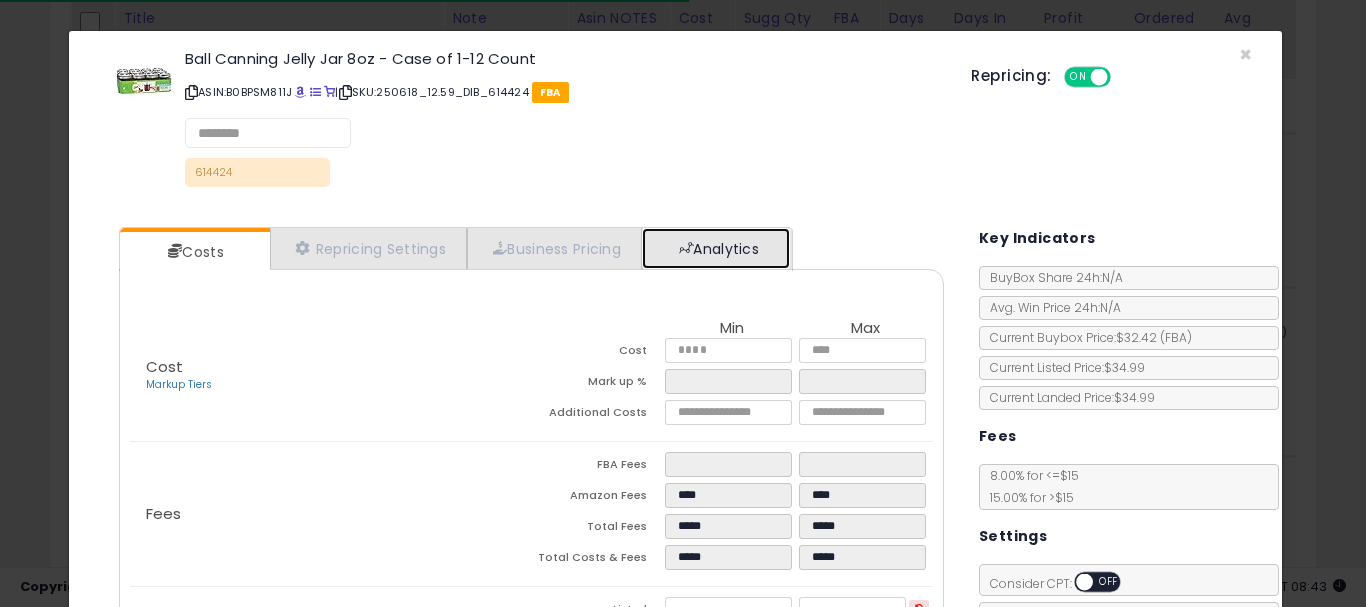 click on "Analytics" at bounding box center (716, 248) 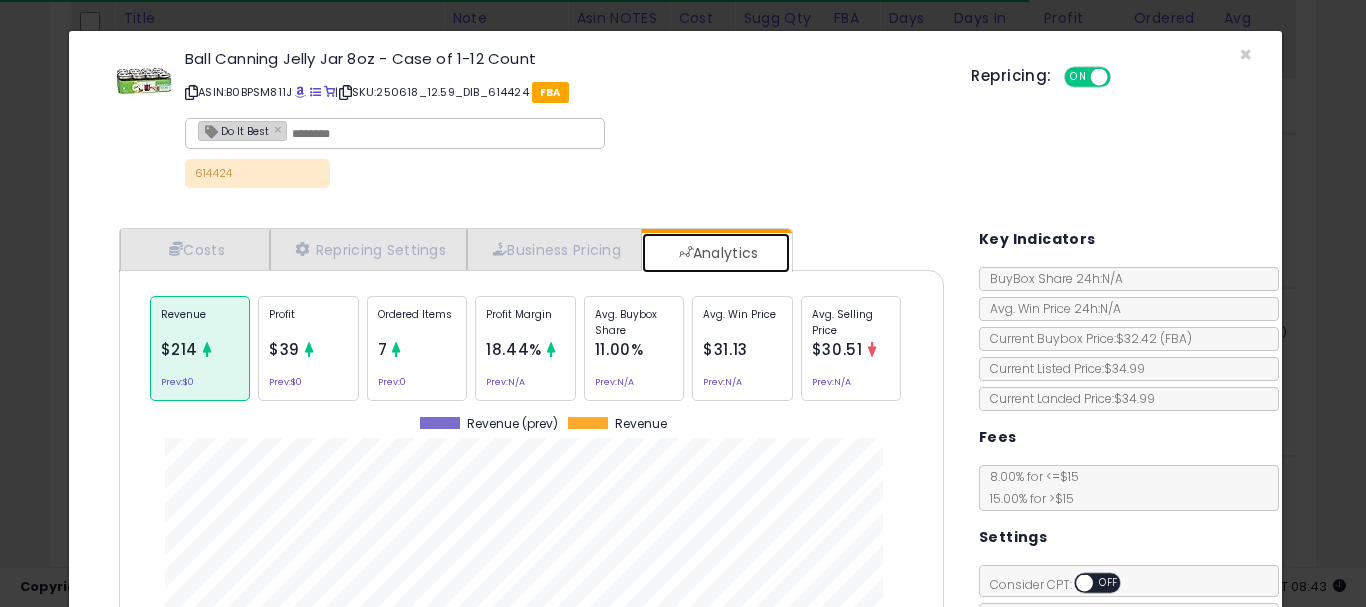 scroll, scrollTop: 999384, scrollLeft: 999145, axis: both 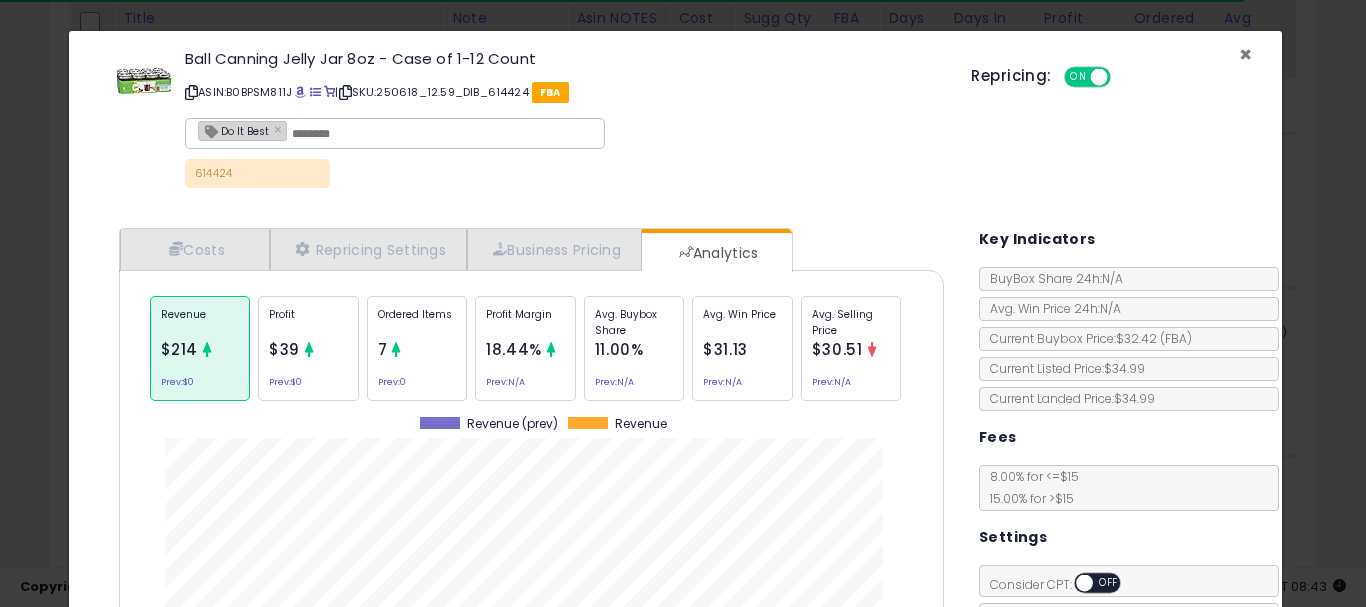 click on "×" at bounding box center (1245, 54) 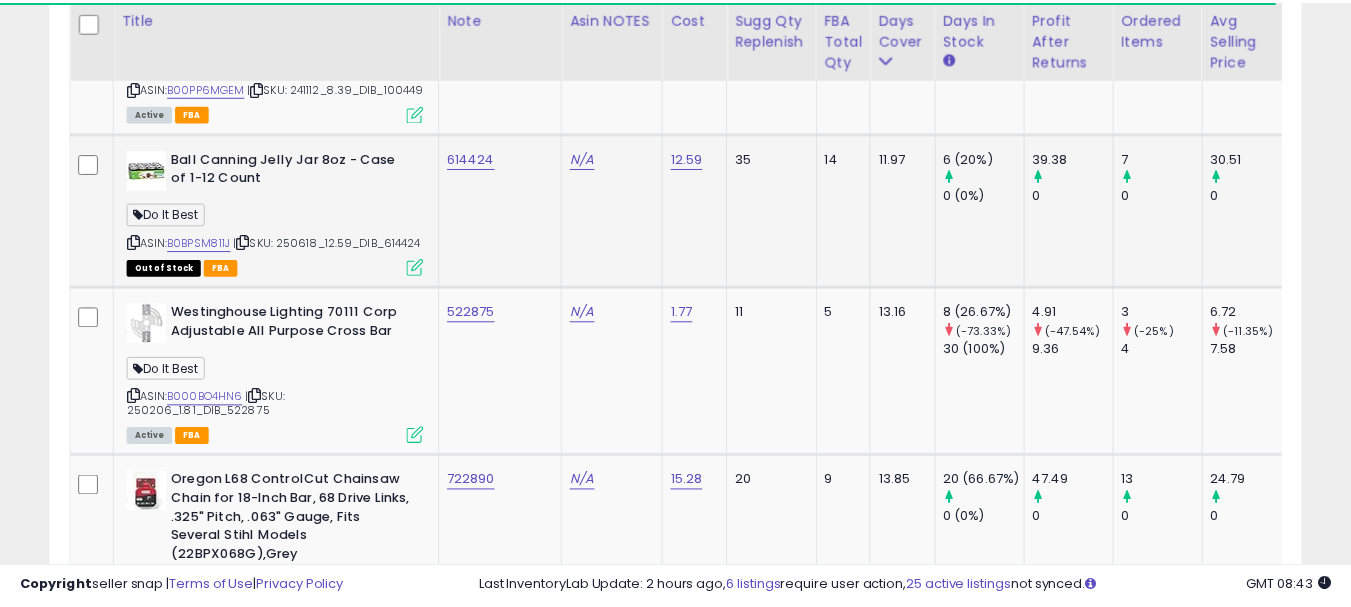 scroll, scrollTop: 410, scrollLeft: 724, axis: both 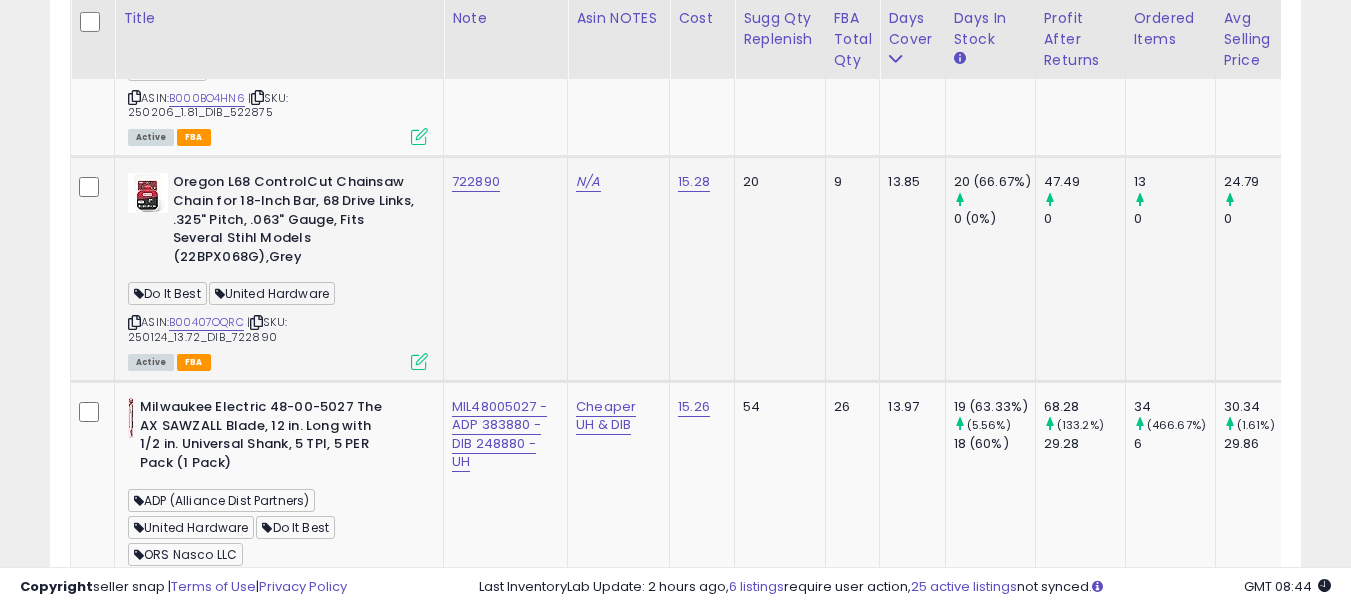 click on "722890" 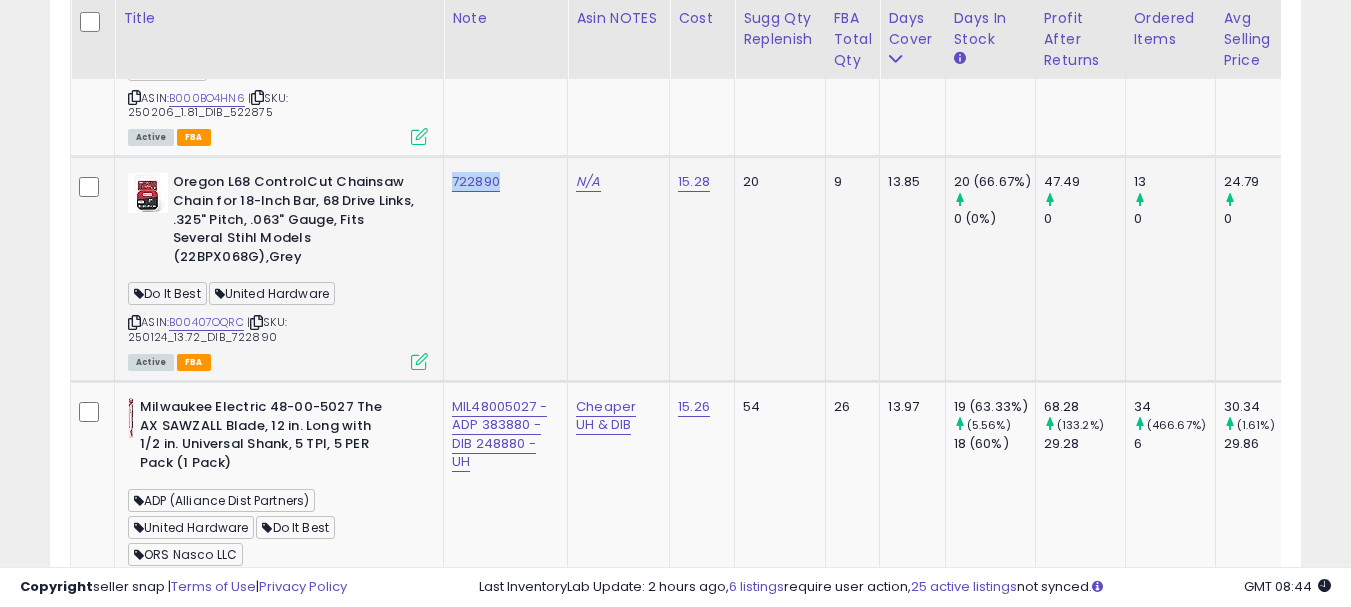 click on "722890" 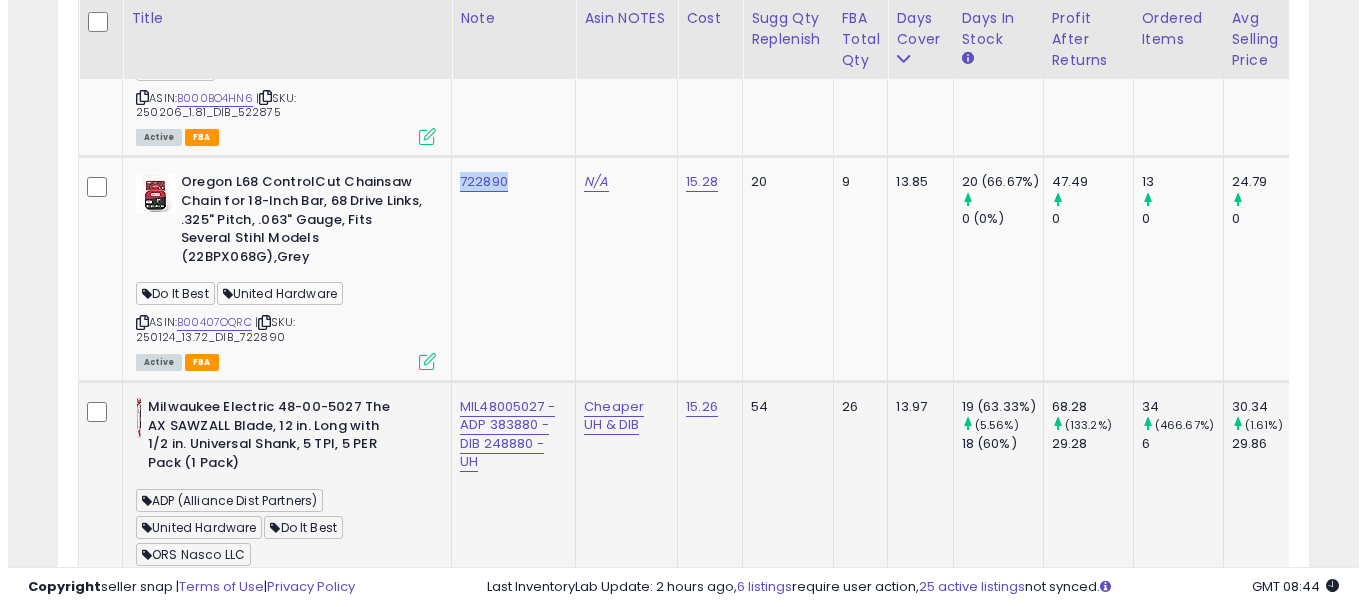 scroll, scrollTop: 7983, scrollLeft: 0, axis: vertical 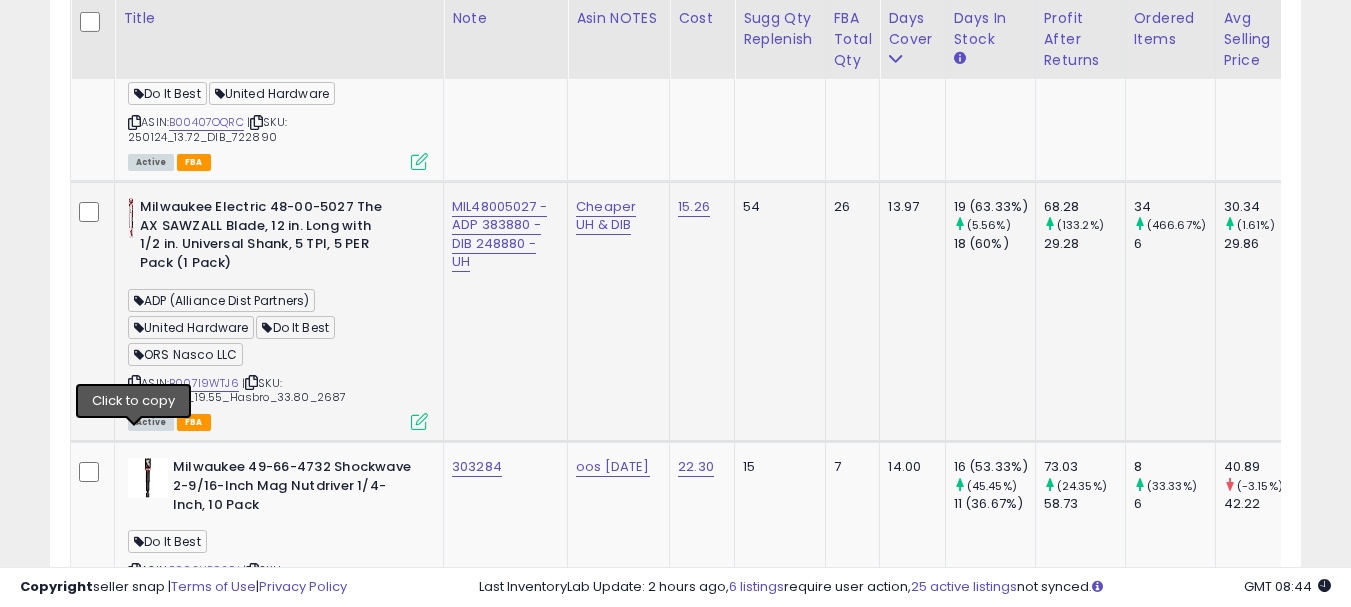 click at bounding box center (134, 382) 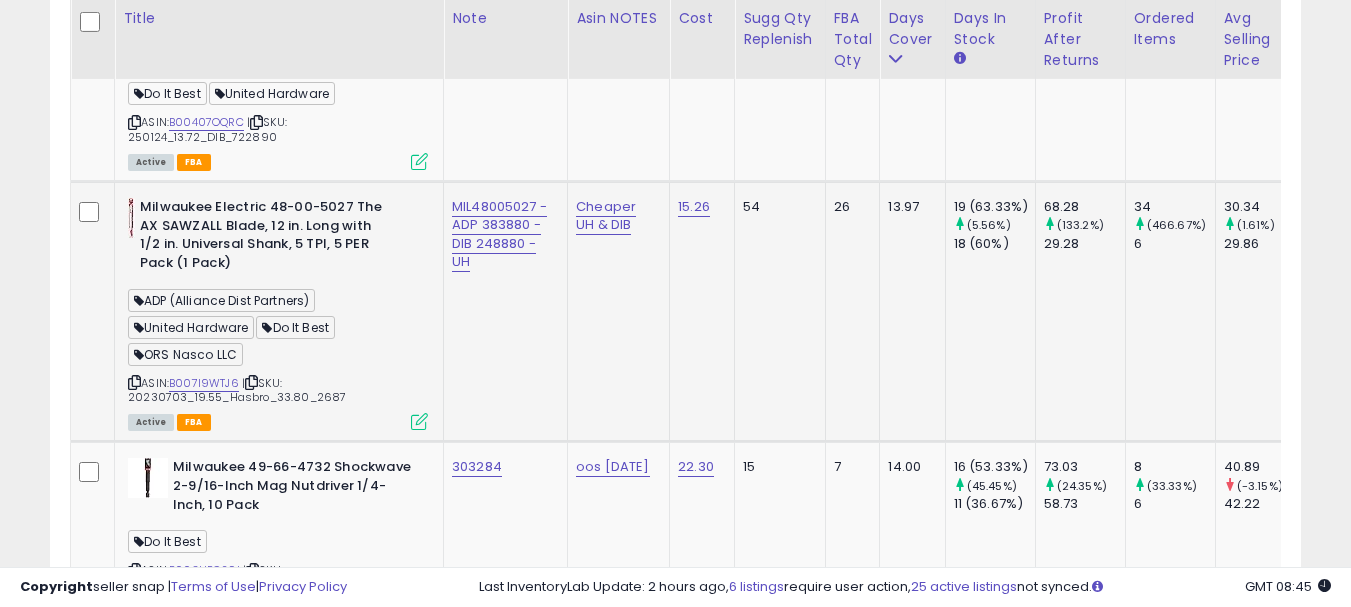 click at bounding box center (419, 421) 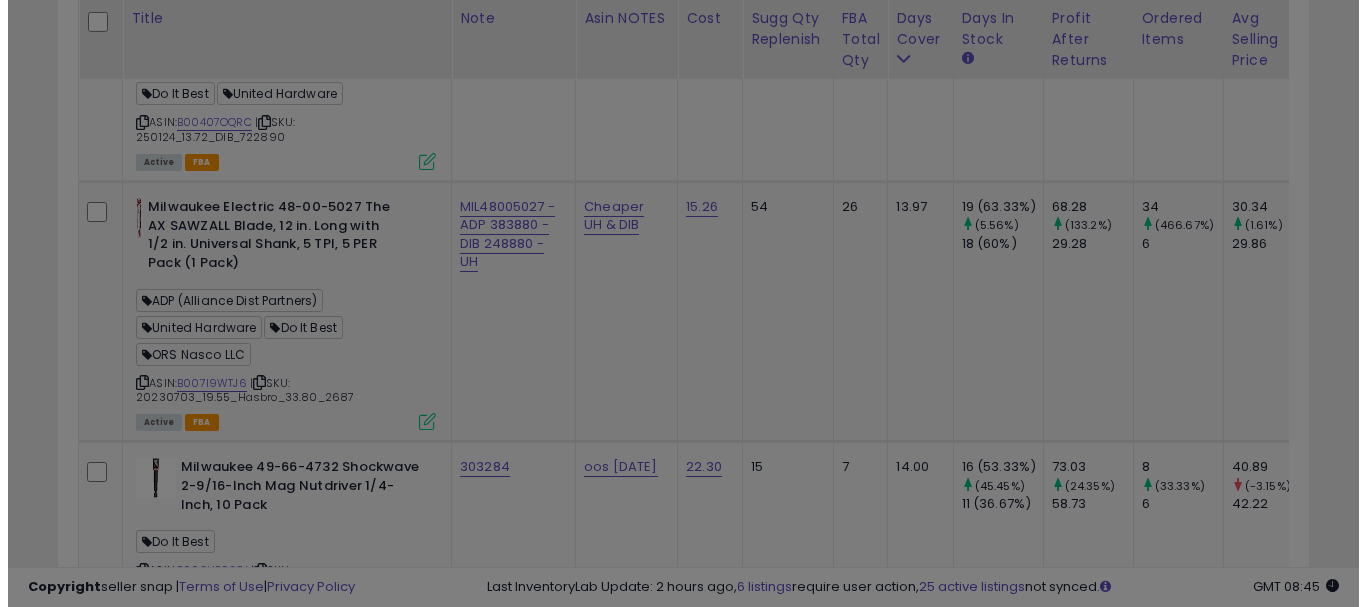 scroll, scrollTop: 999590, scrollLeft: 999267, axis: both 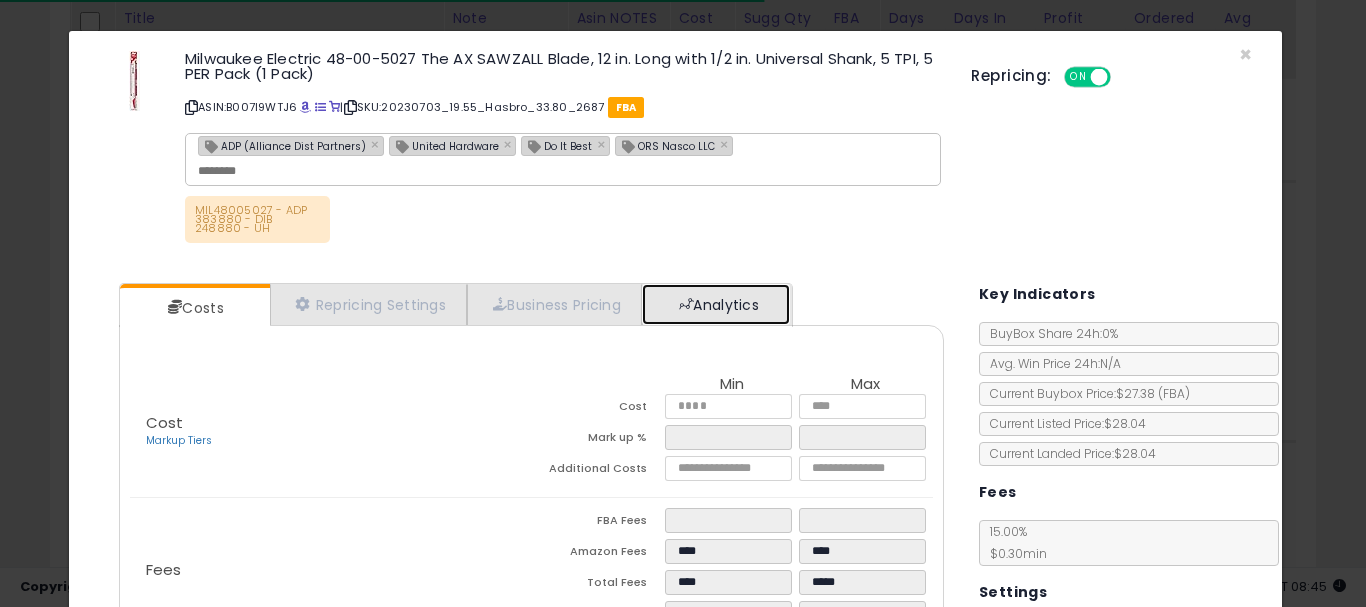 click on "Analytics" at bounding box center (716, 304) 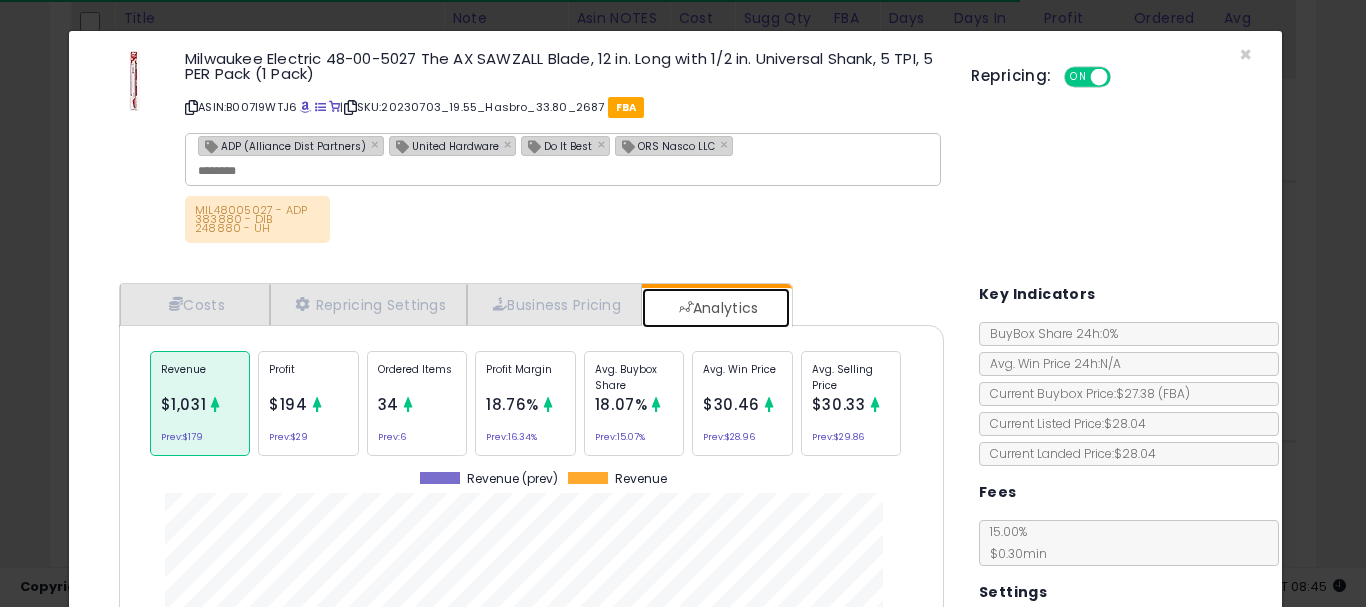 scroll, scrollTop: 999384, scrollLeft: 999145, axis: both 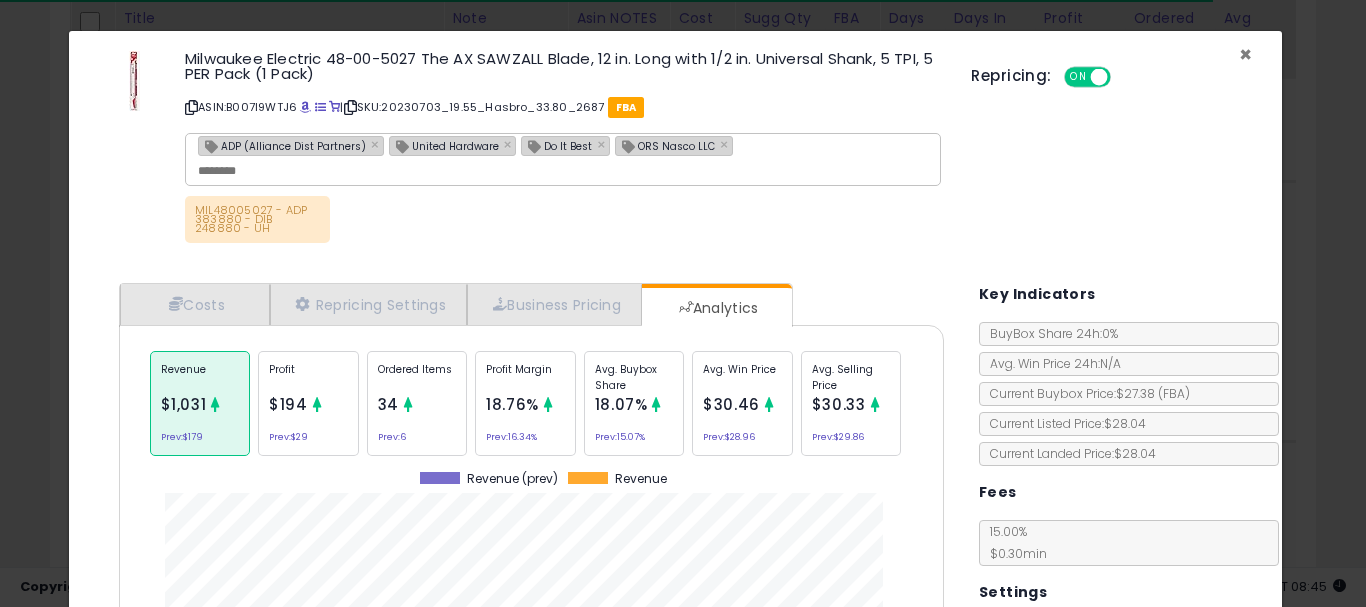 click on "×" at bounding box center (1245, 54) 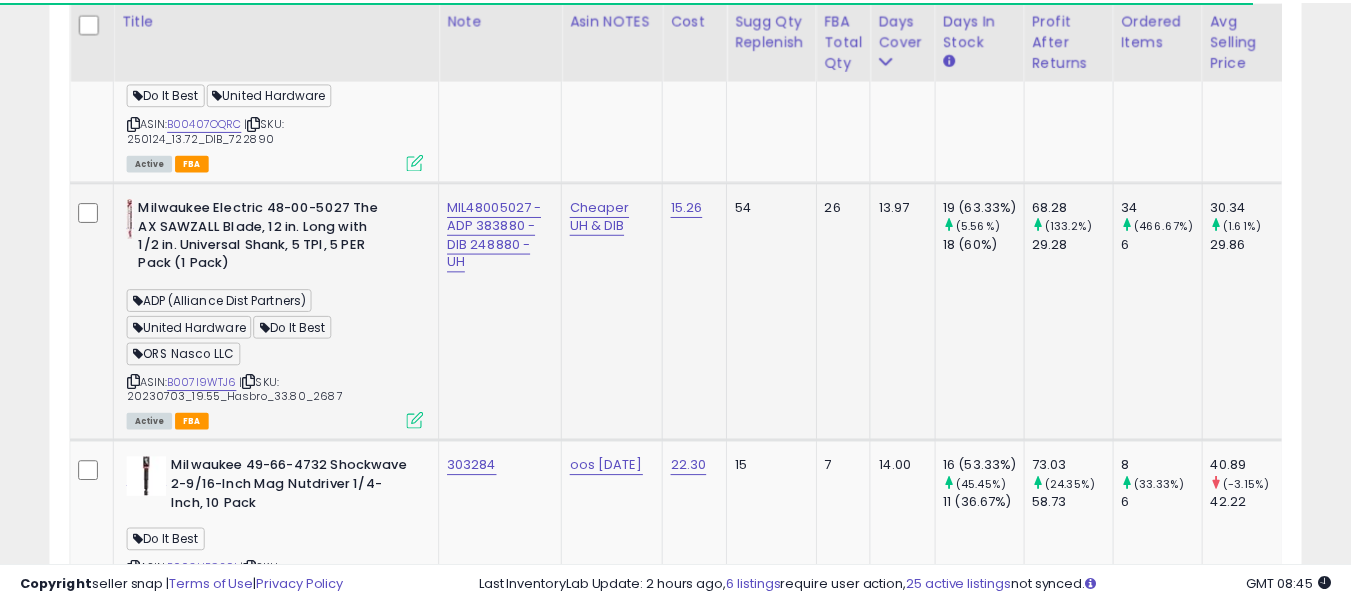 scroll, scrollTop: 410, scrollLeft: 724, axis: both 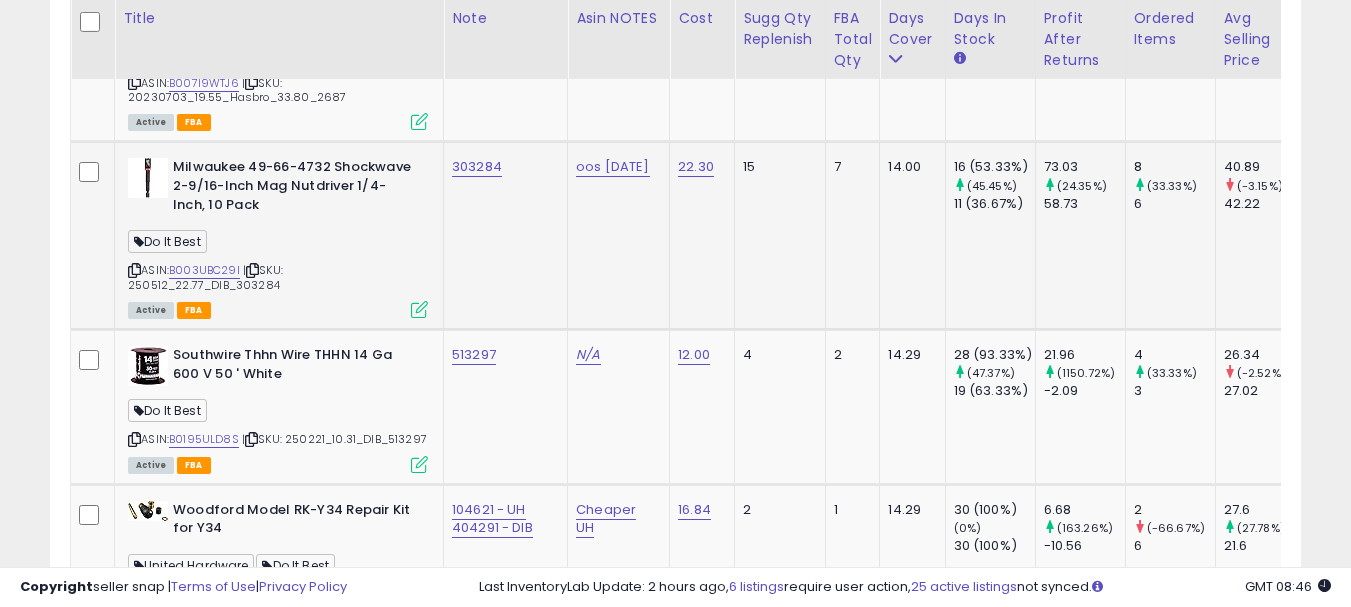 click at bounding box center [134, 270] 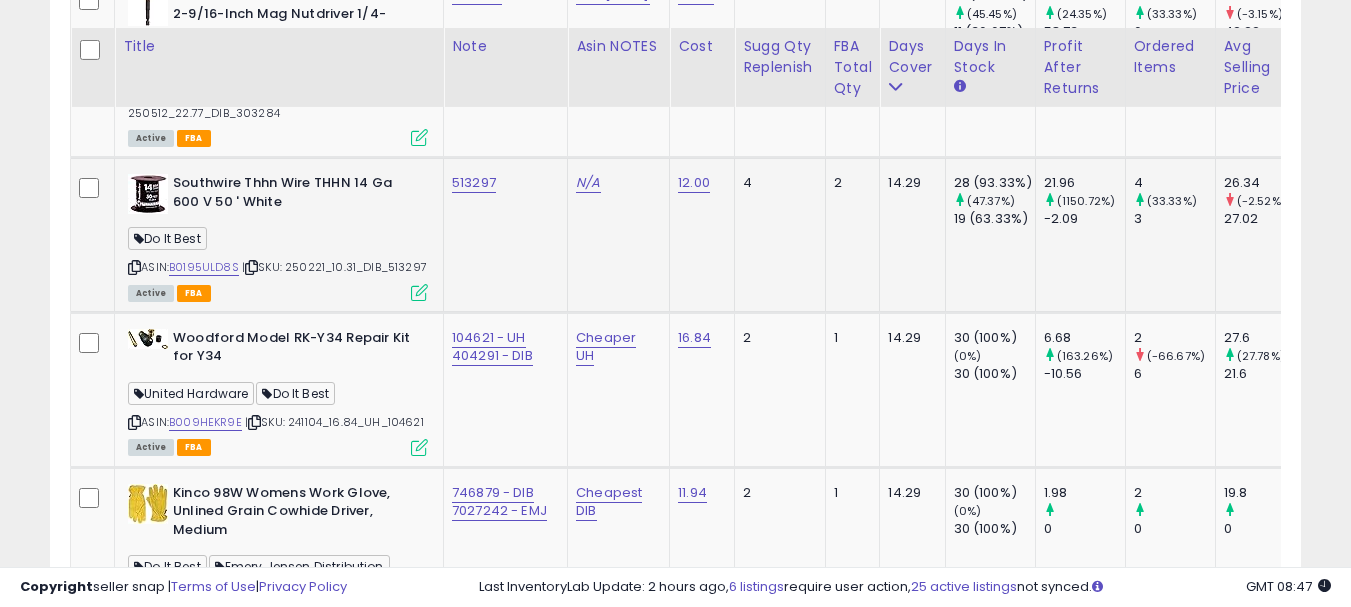 scroll, scrollTop: 8483, scrollLeft: 0, axis: vertical 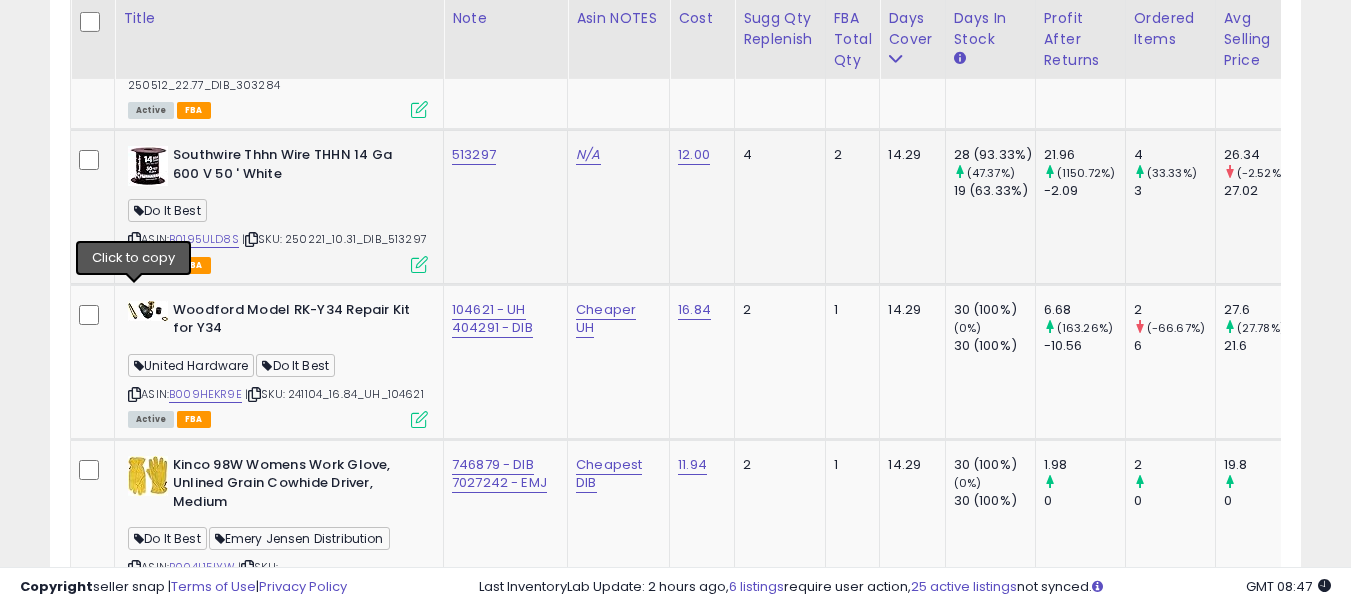 click at bounding box center (134, 239) 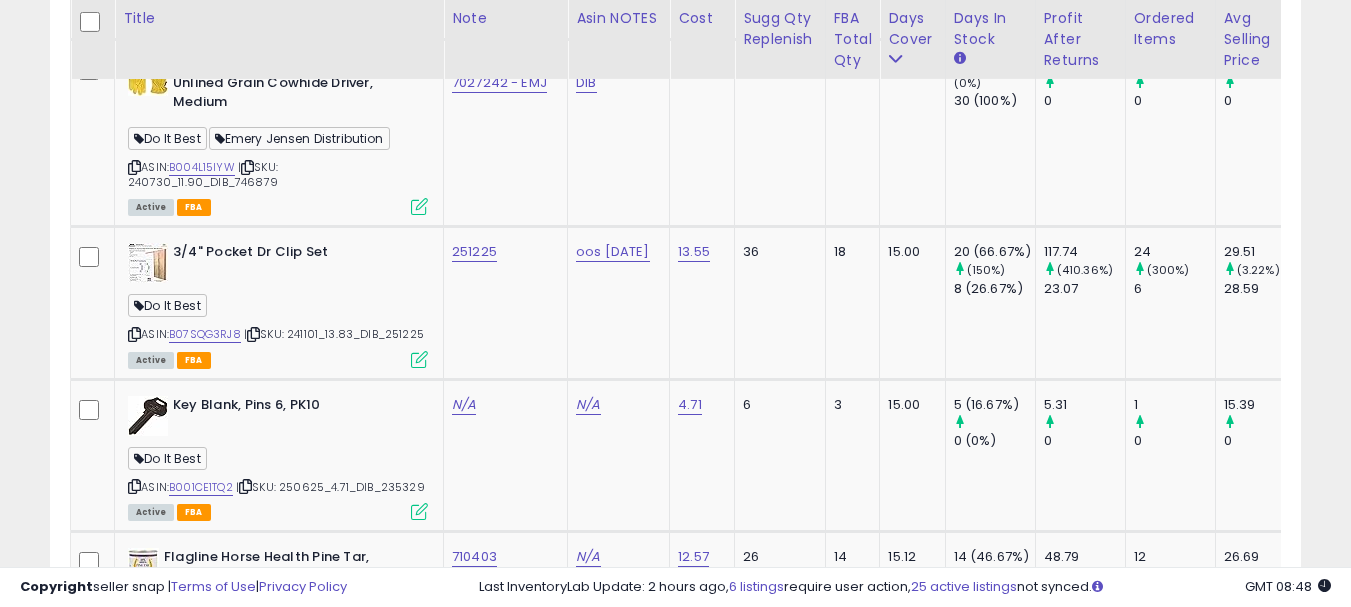 scroll, scrollTop: 9083, scrollLeft: 0, axis: vertical 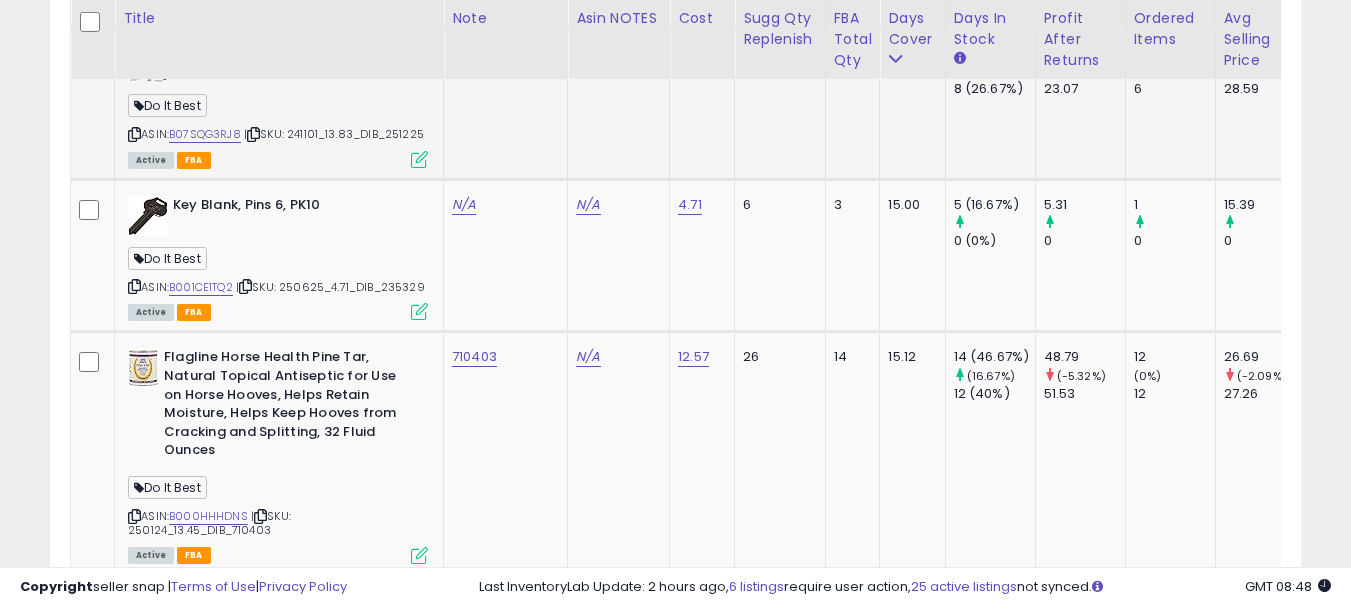 click on "251225" 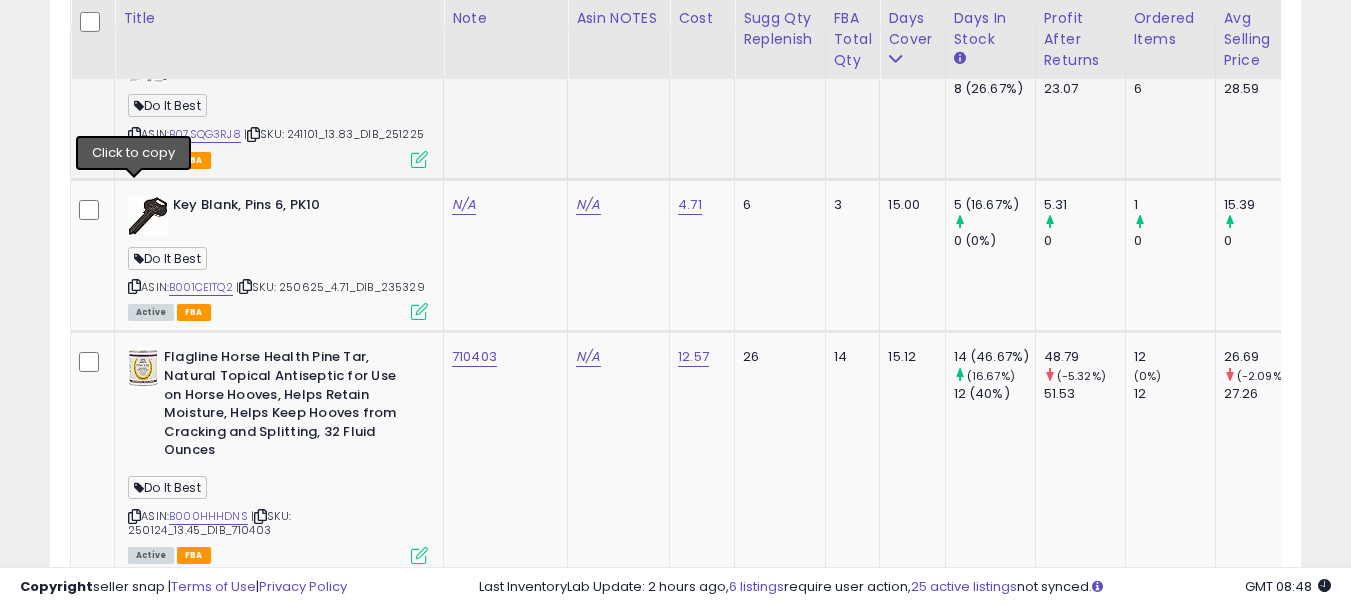 click at bounding box center [134, 134] 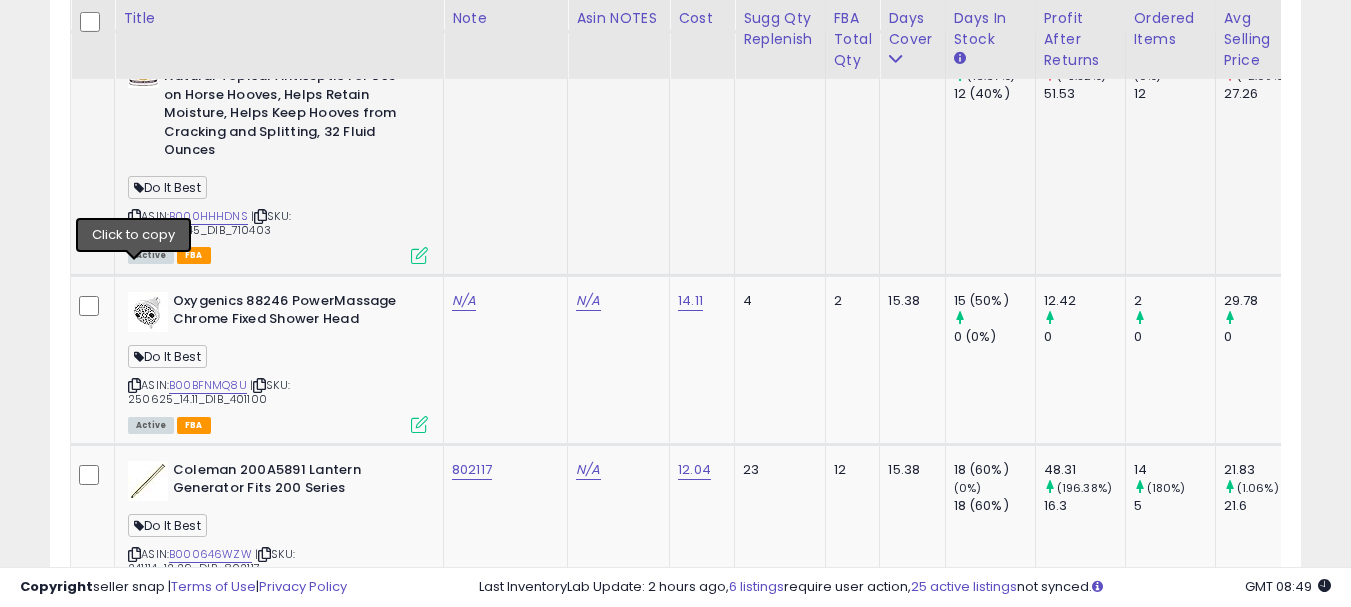 scroll, scrollTop: 9483, scrollLeft: 0, axis: vertical 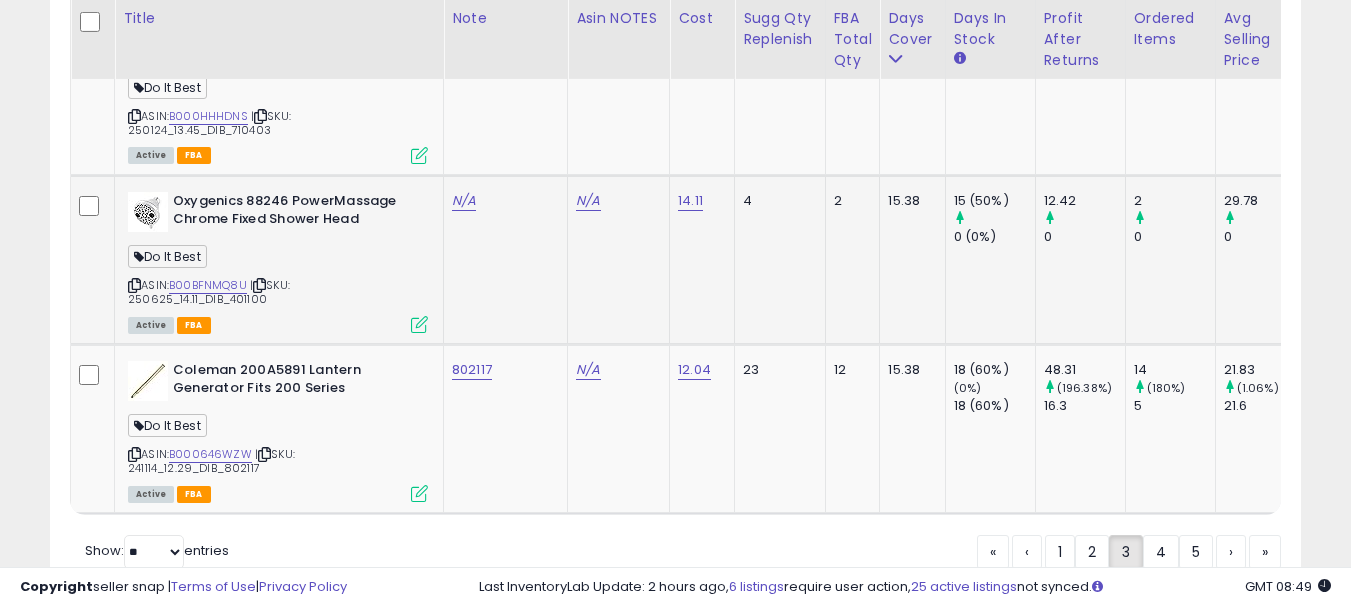 click at bounding box center (134, 285) 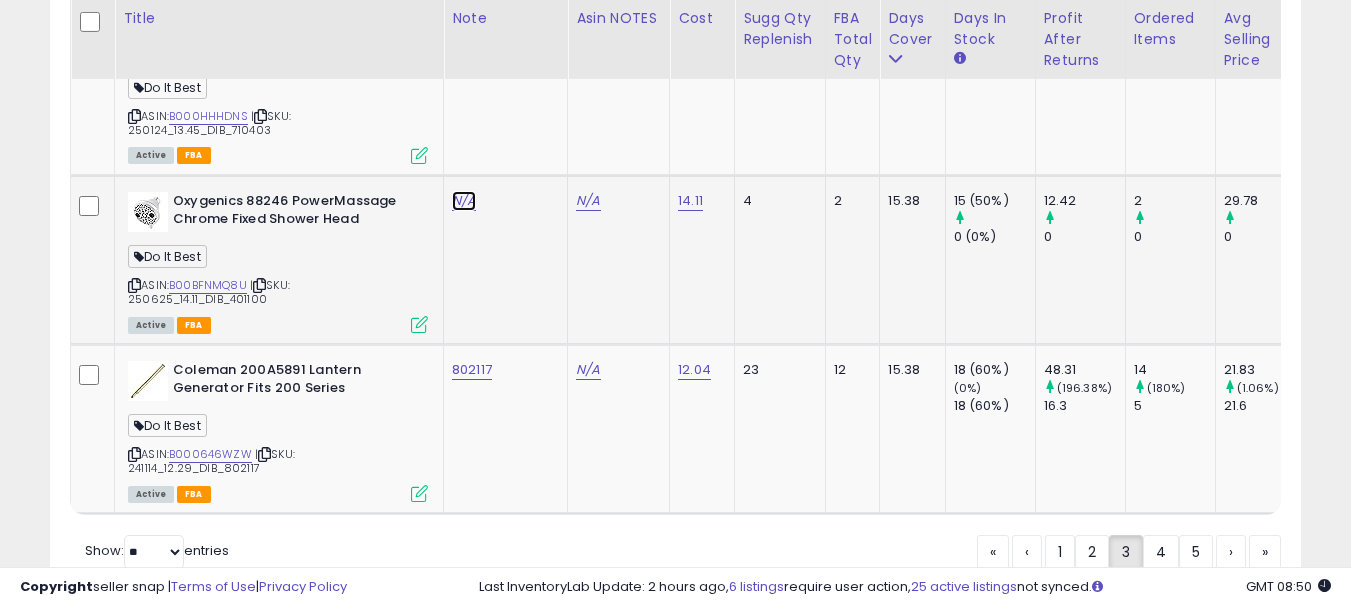 click on "N/A" at bounding box center [464, -8002] 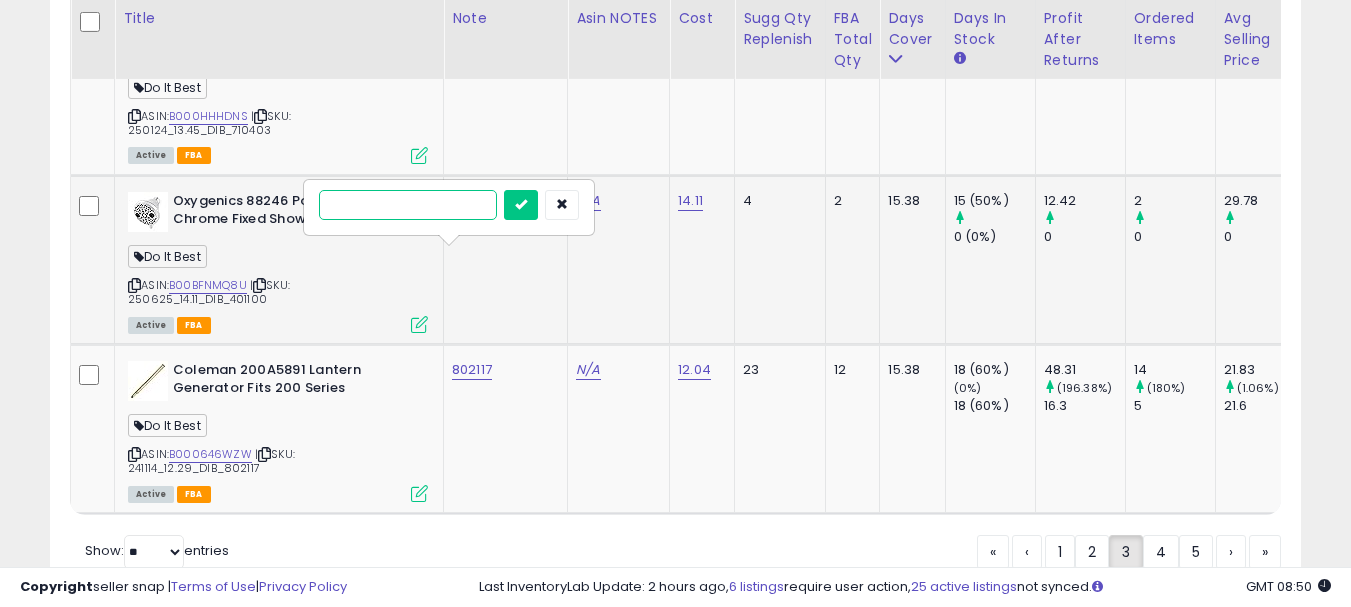 paste on "******" 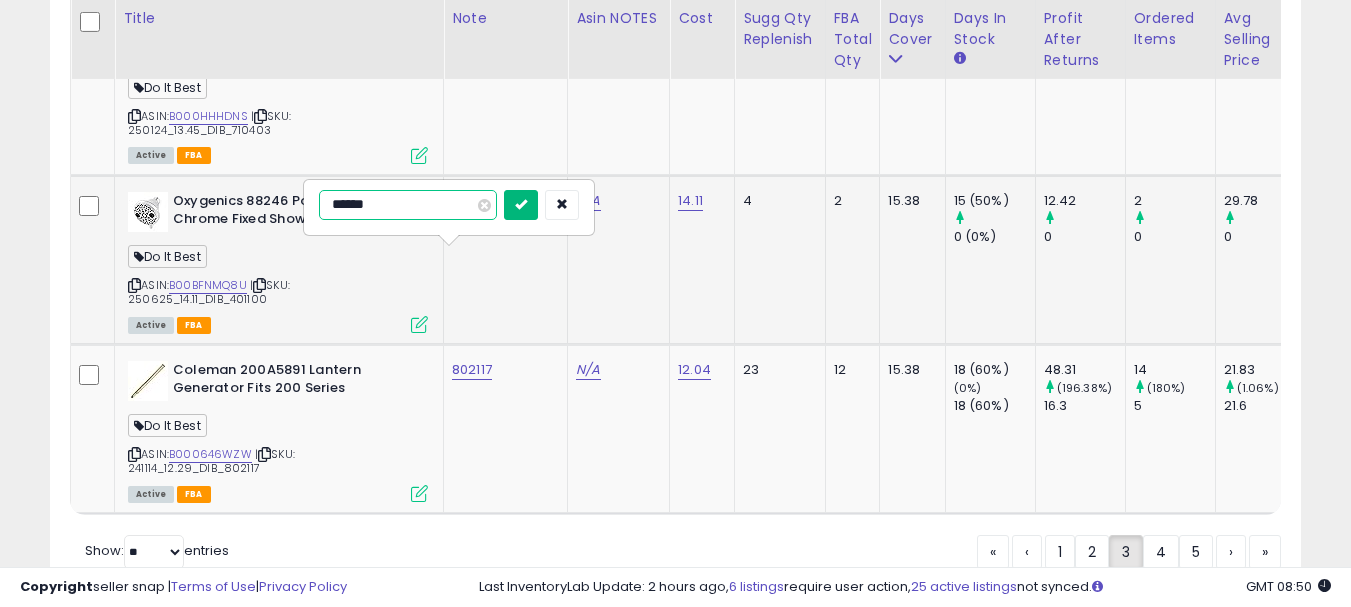 type on "******" 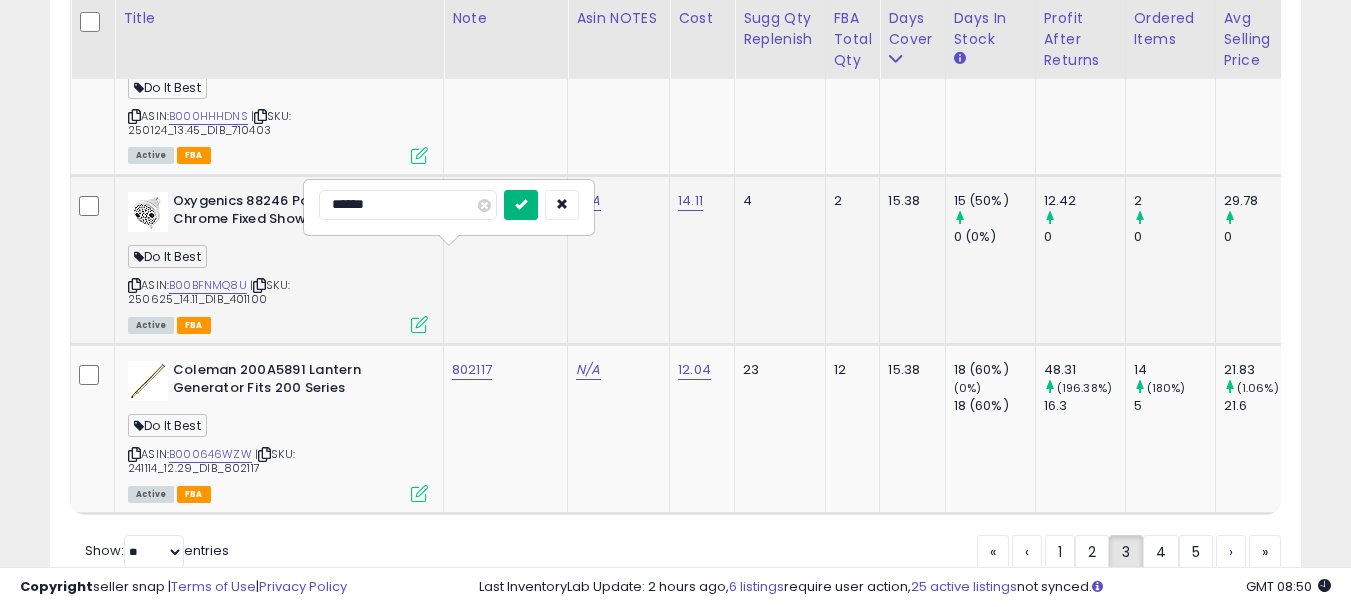 click at bounding box center [521, 204] 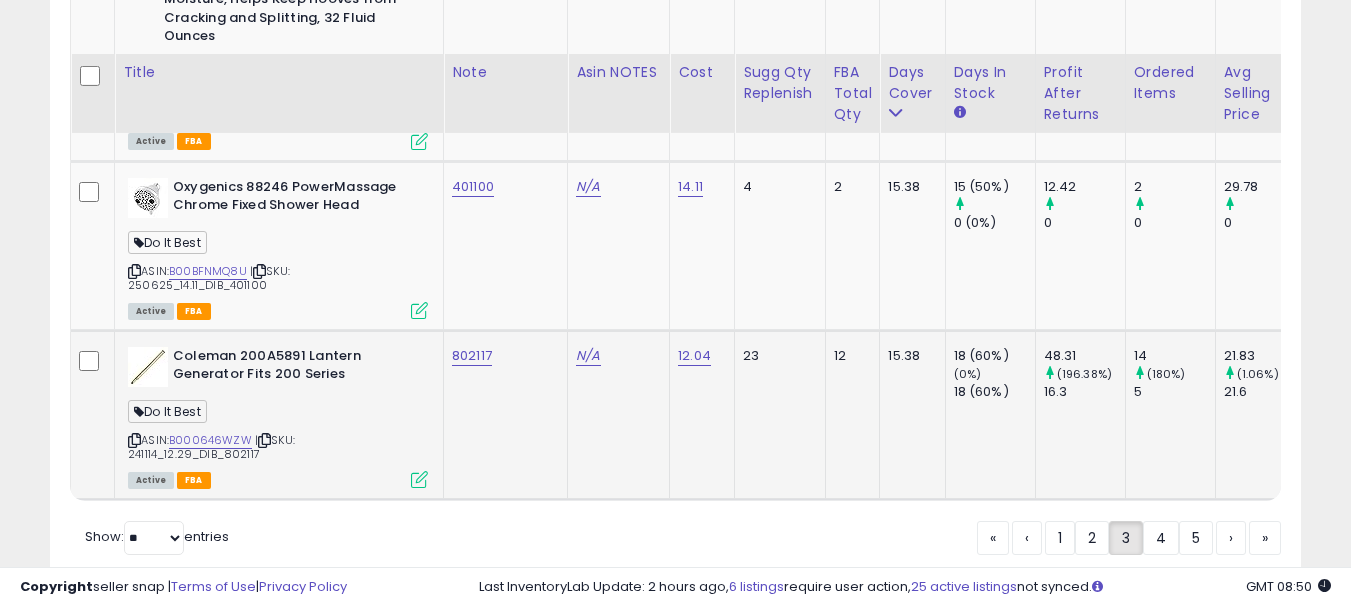 scroll, scrollTop: 9635, scrollLeft: 0, axis: vertical 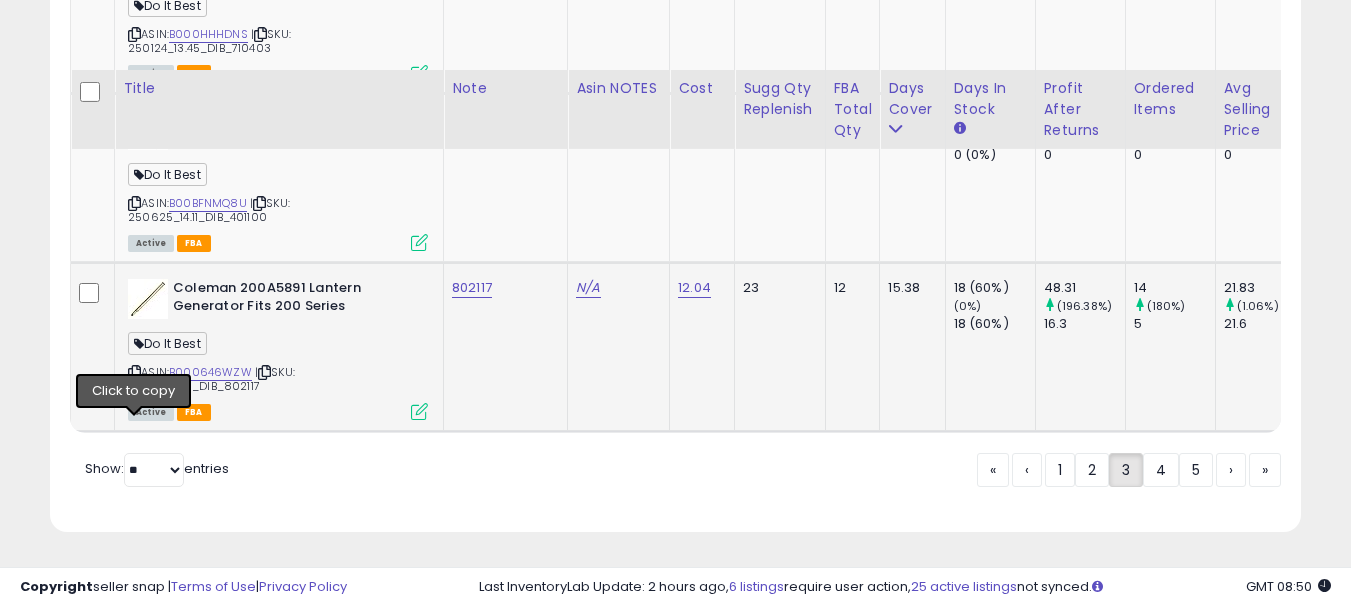 click at bounding box center [134, 372] 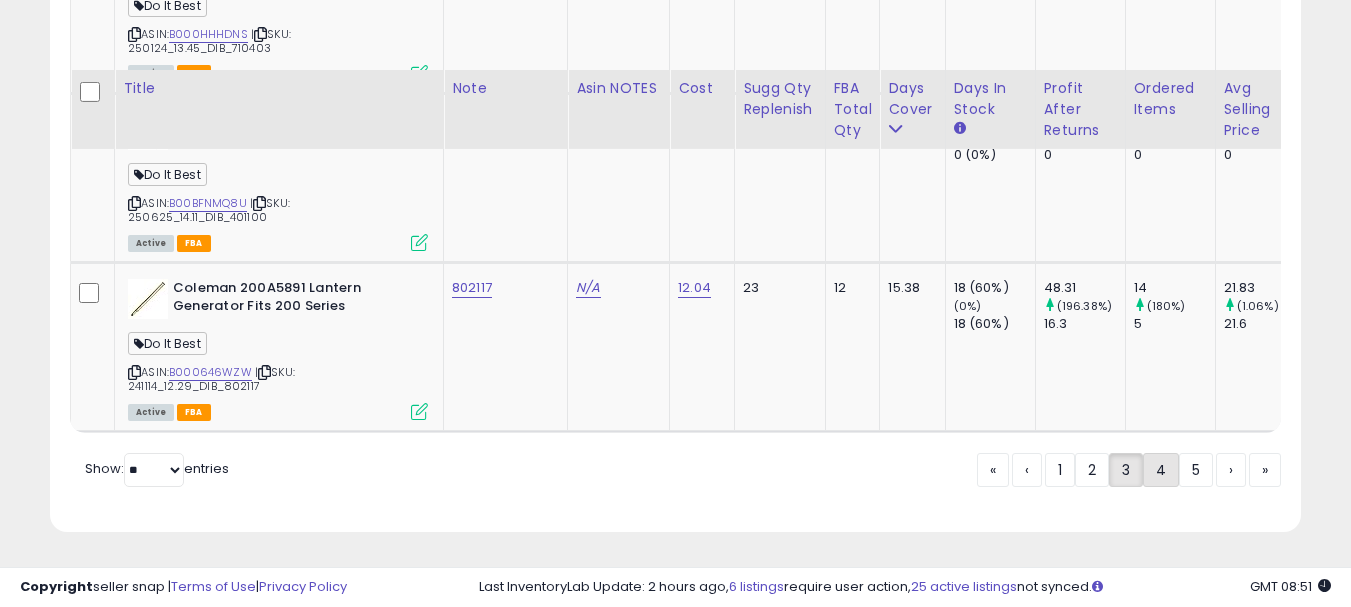 click on "4" 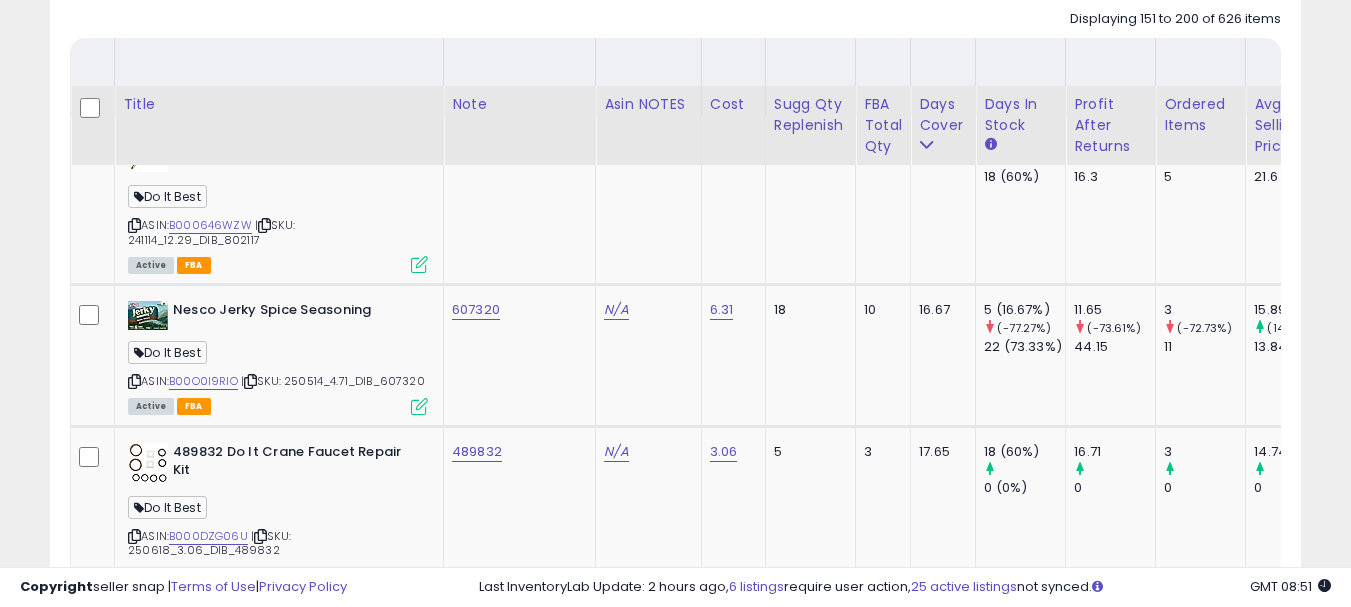 scroll, scrollTop: 1183, scrollLeft: 0, axis: vertical 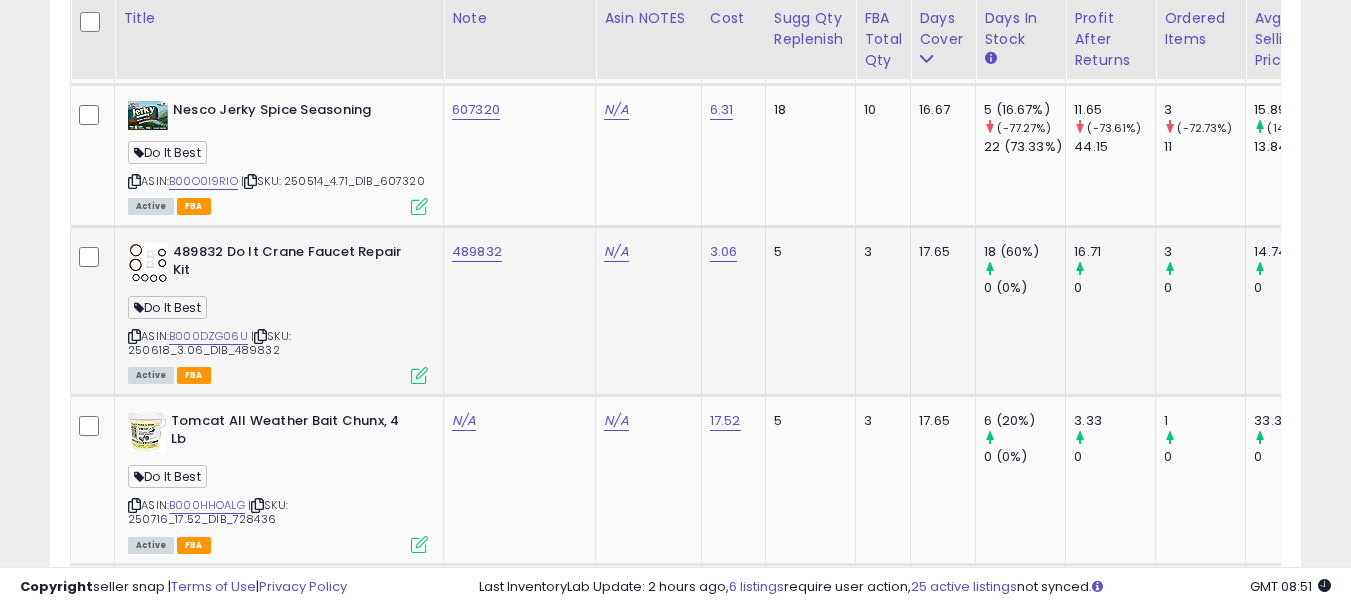 click on "489832" 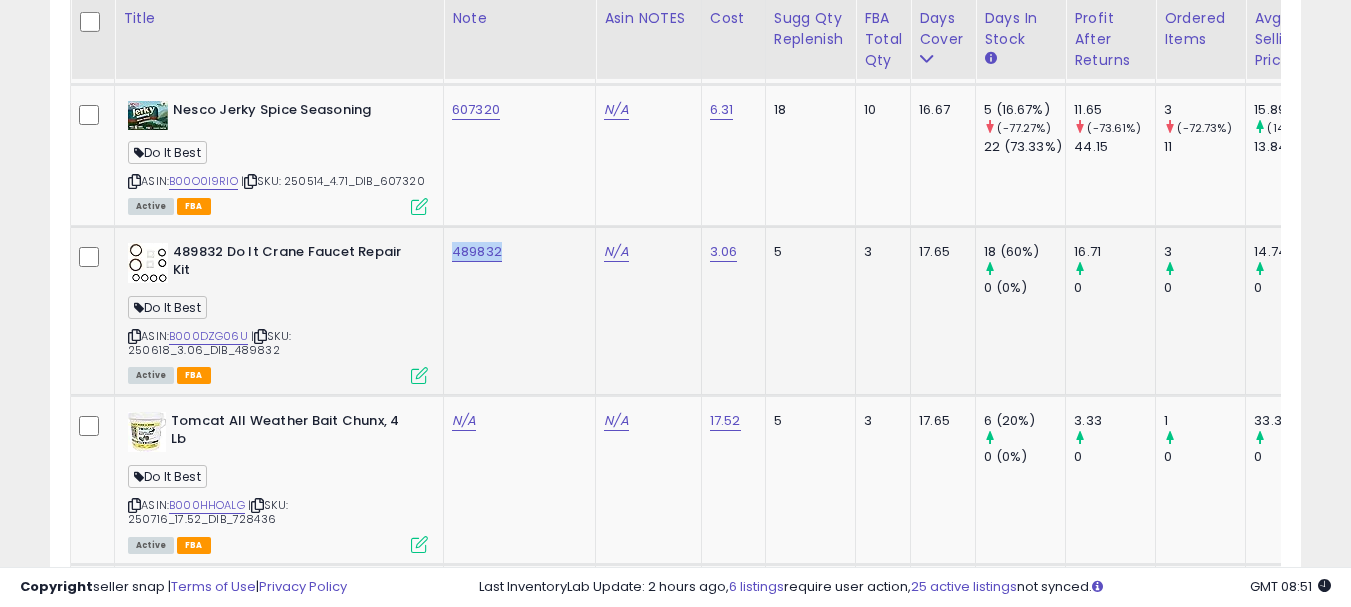 copy on "489832" 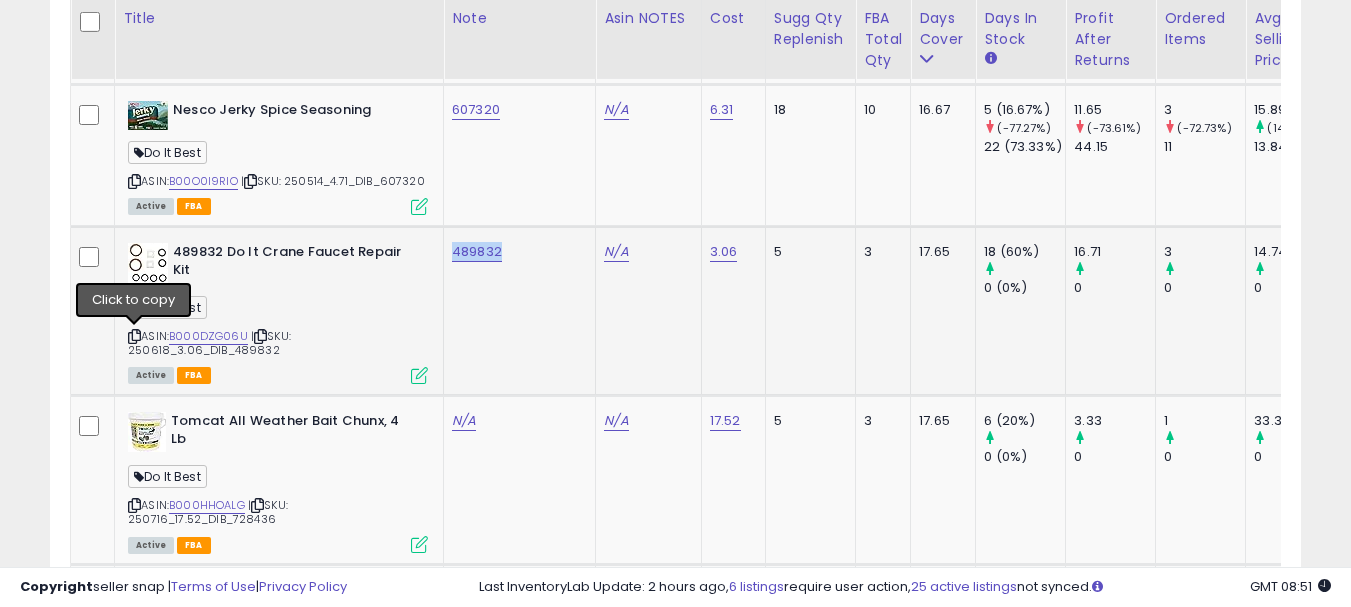 click at bounding box center (134, 336) 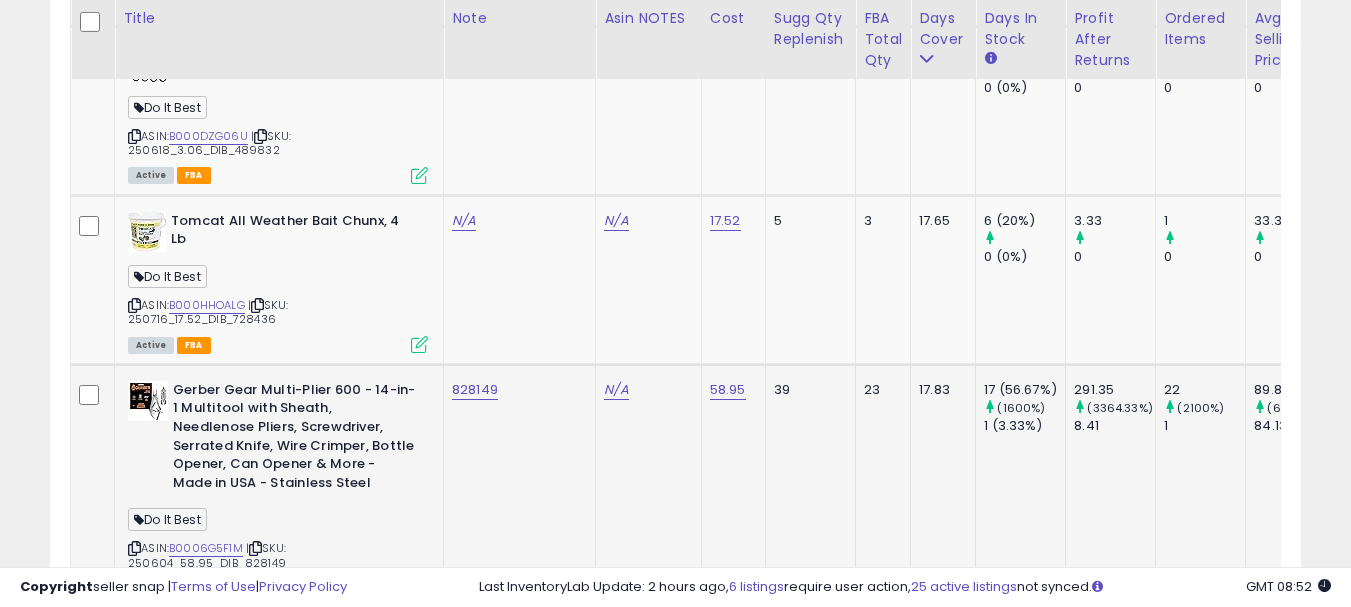 scroll, scrollTop: 1483, scrollLeft: 0, axis: vertical 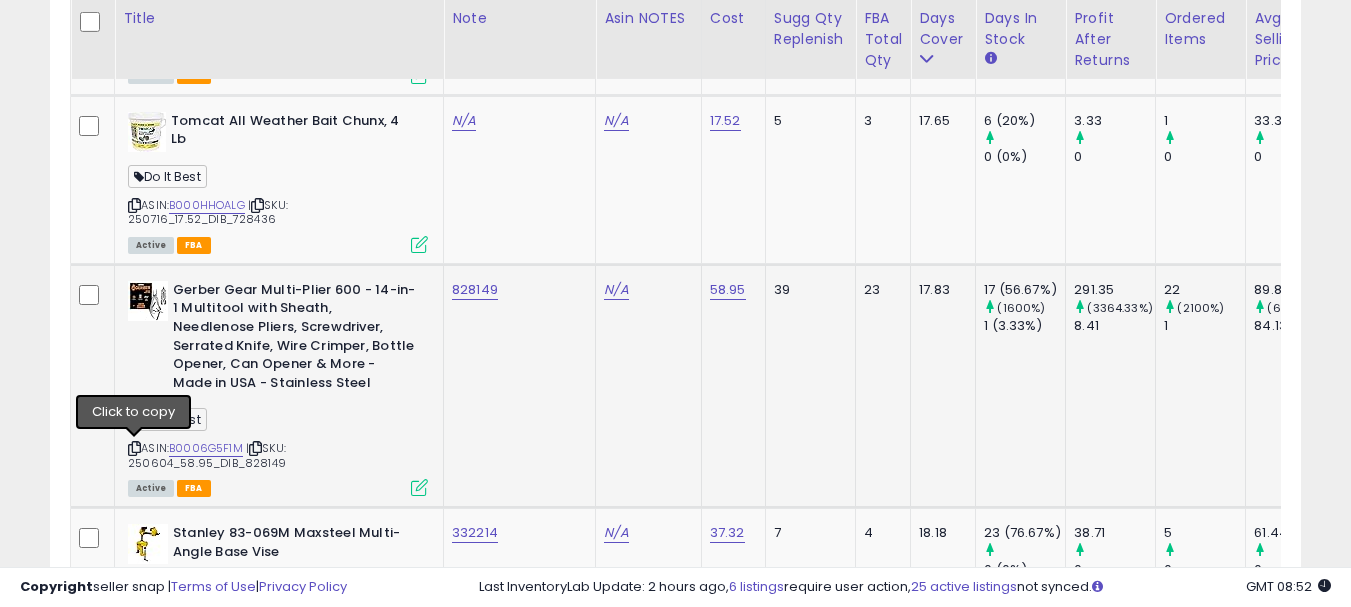click at bounding box center [134, 448] 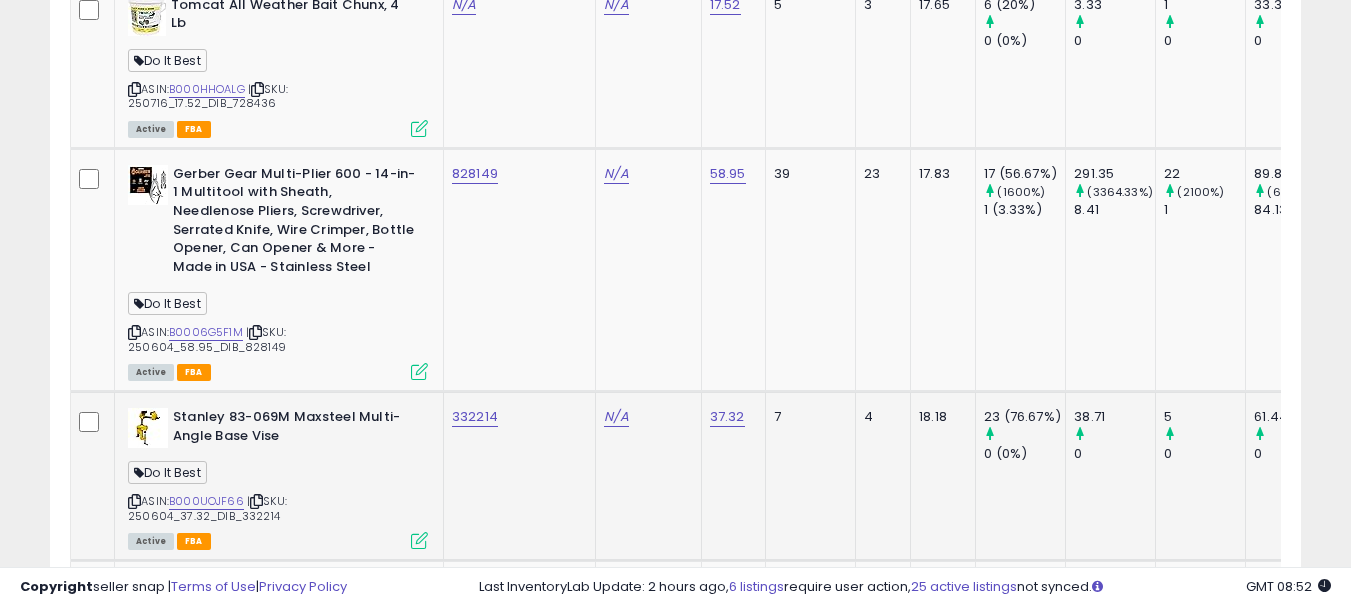 scroll, scrollTop: 1683, scrollLeft: 0, axis: vertical 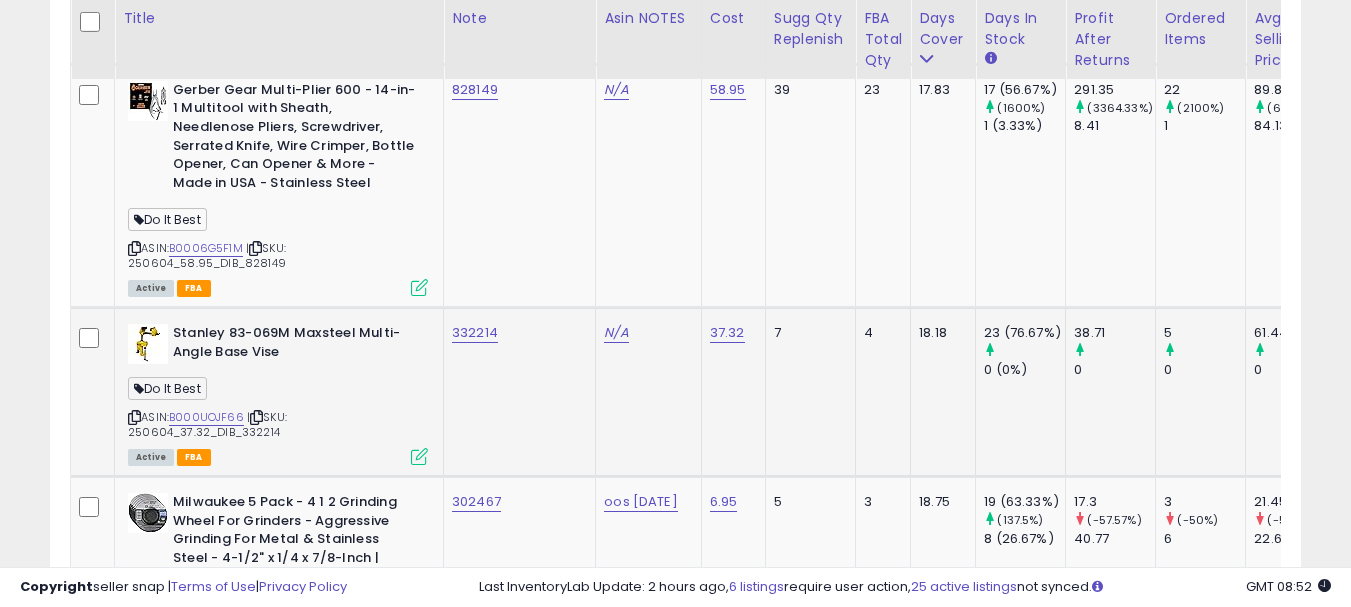 click on "332214" 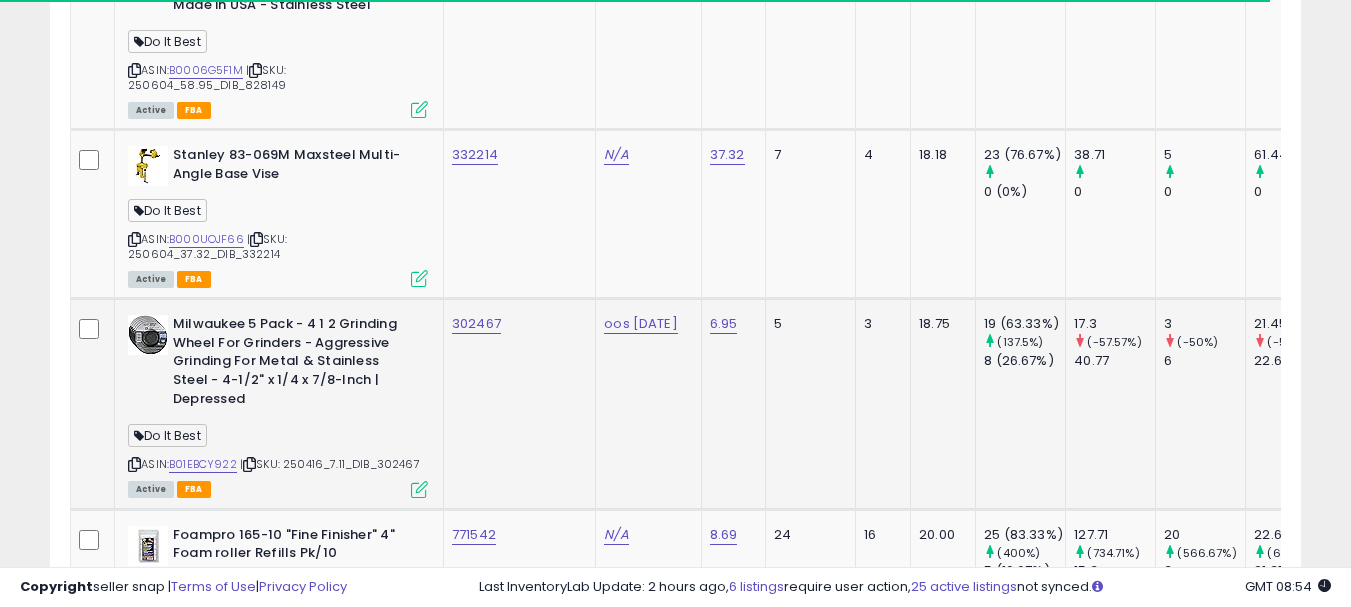 scroll, scrollTop: 1883, scrollLeft: 0, axis: vertical 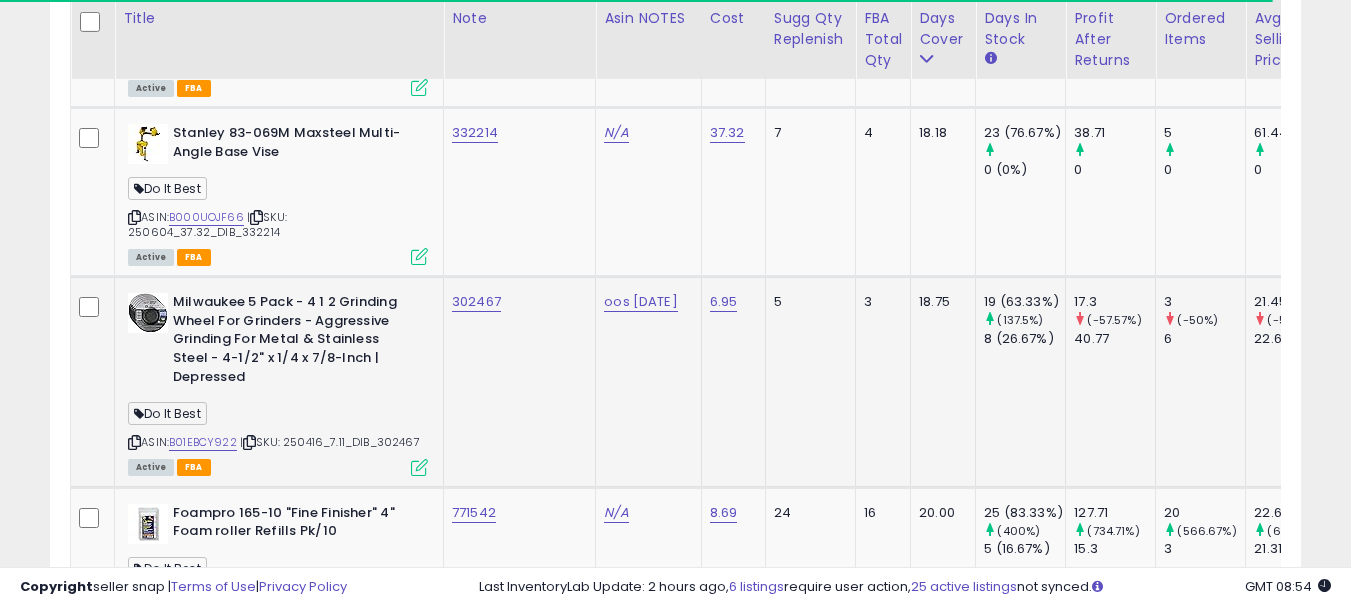 click on "302467" 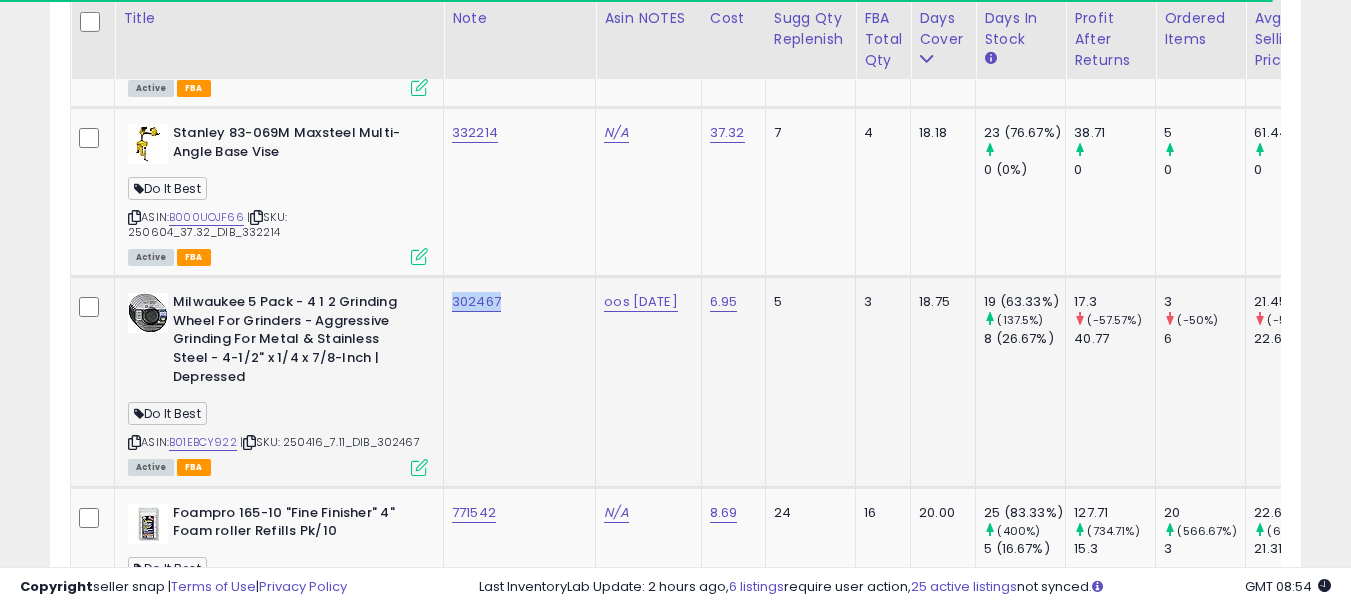 click on "302467" 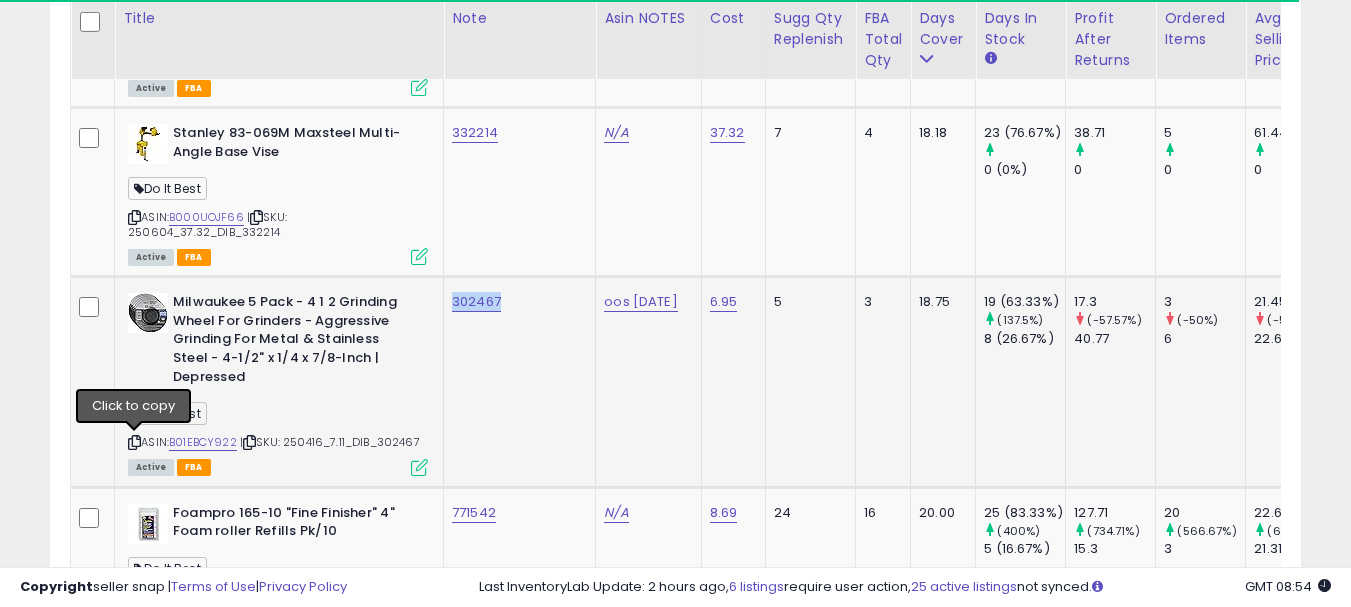 click at bounding box center [134, 442] 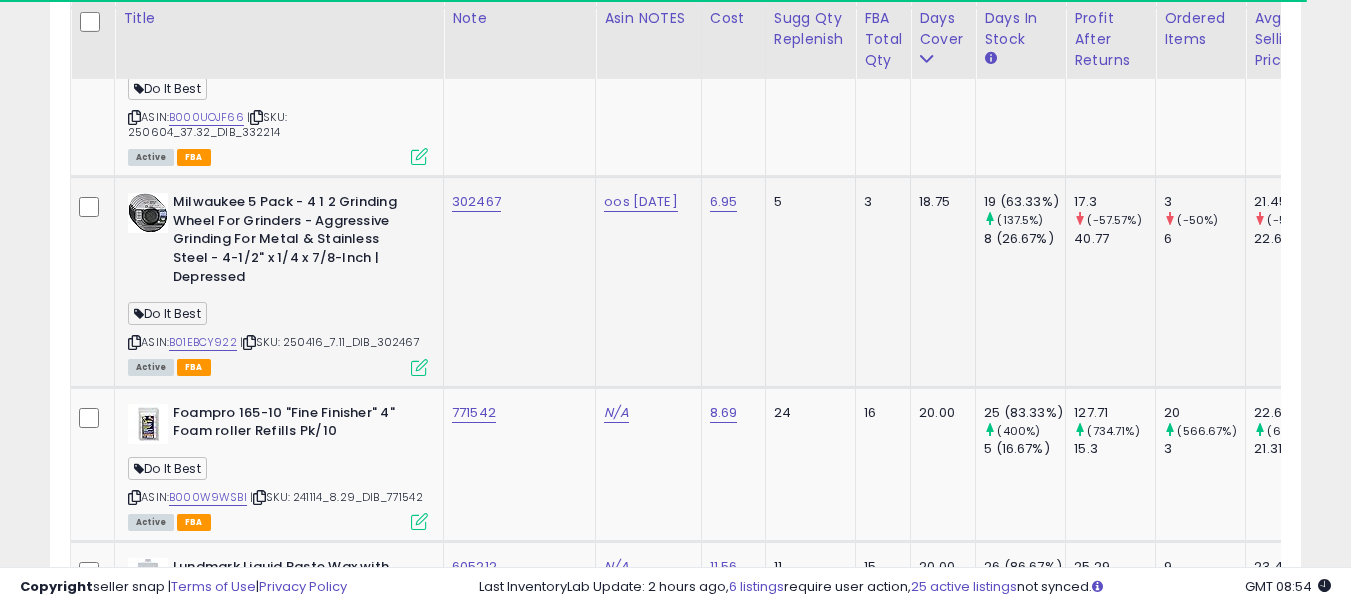 scroll, scrollTop: 2083, scrollLeft: 0, axis: vertical 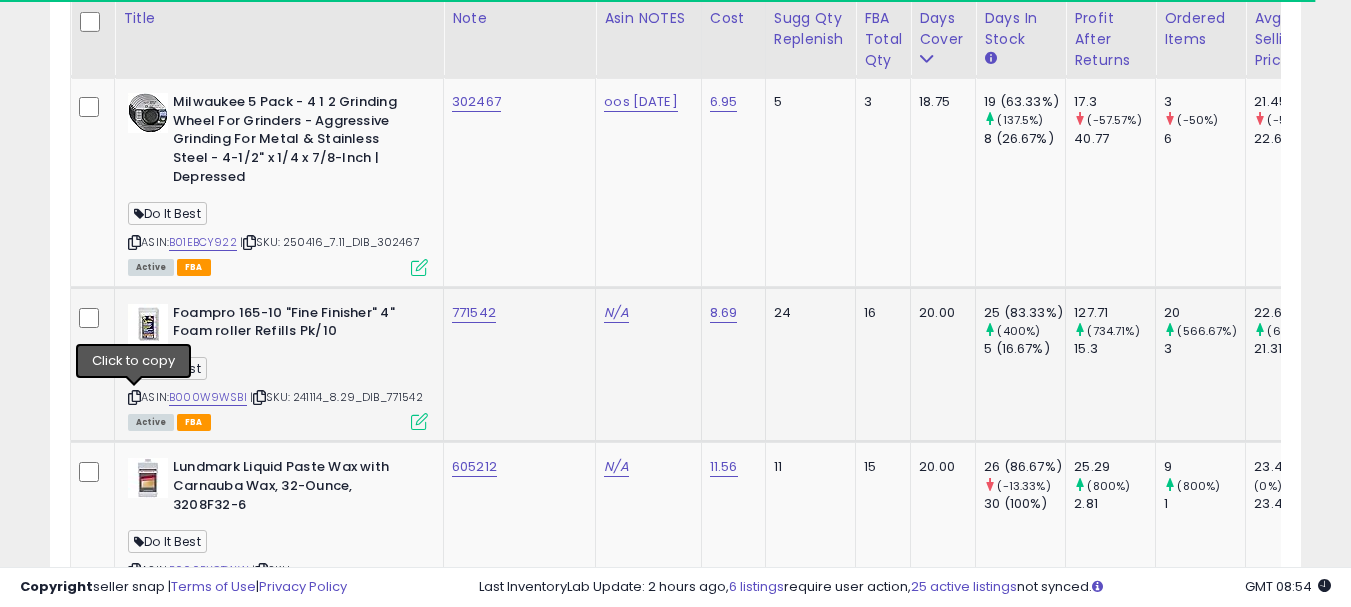 click at bounding box center (134, 397) 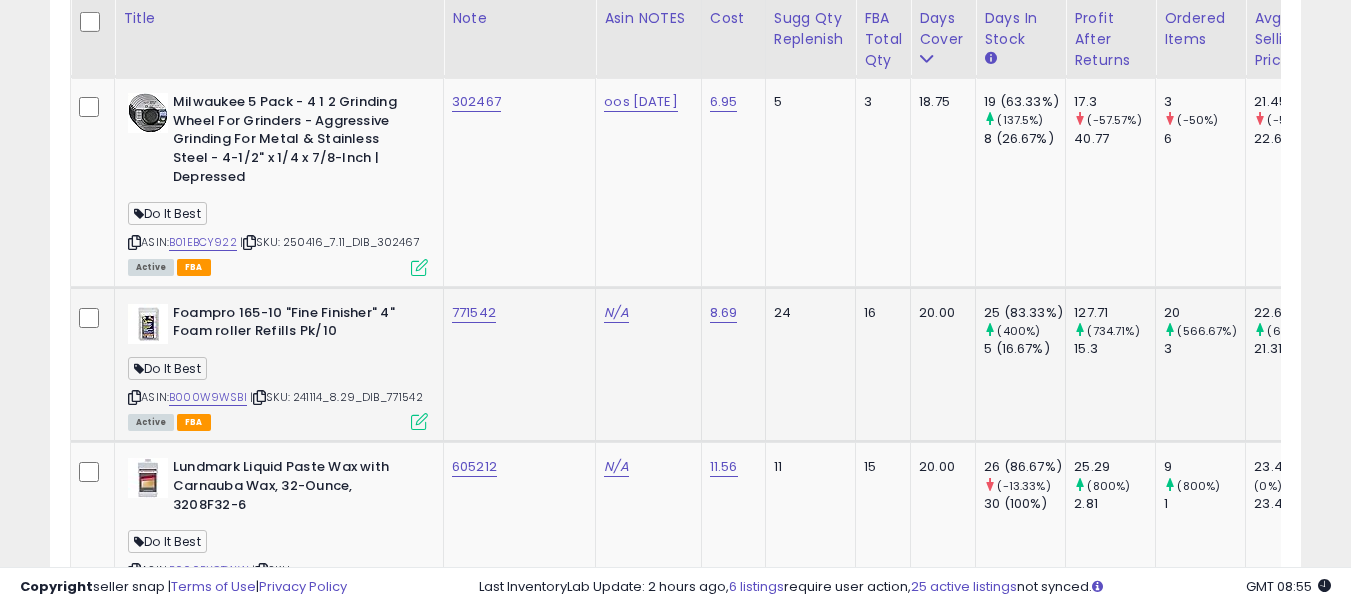 click on "771542" 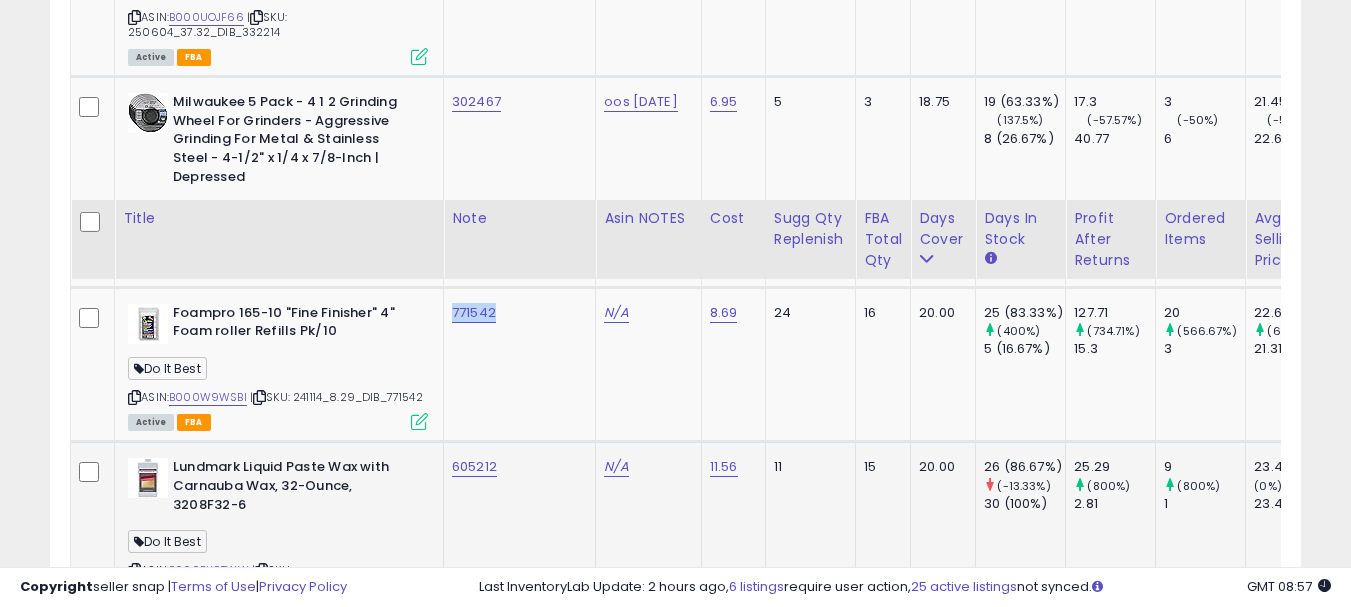 scroll, scrollTop: 2283, scrollLeft: 0, axis: vertical 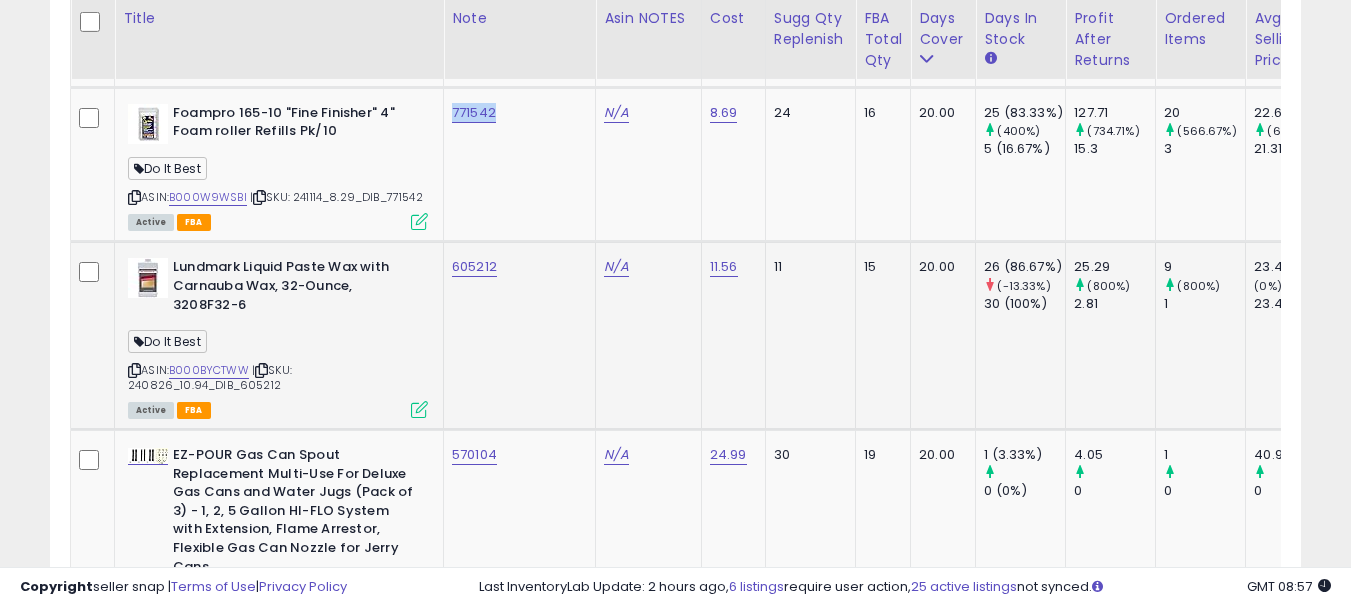 click on "605212" 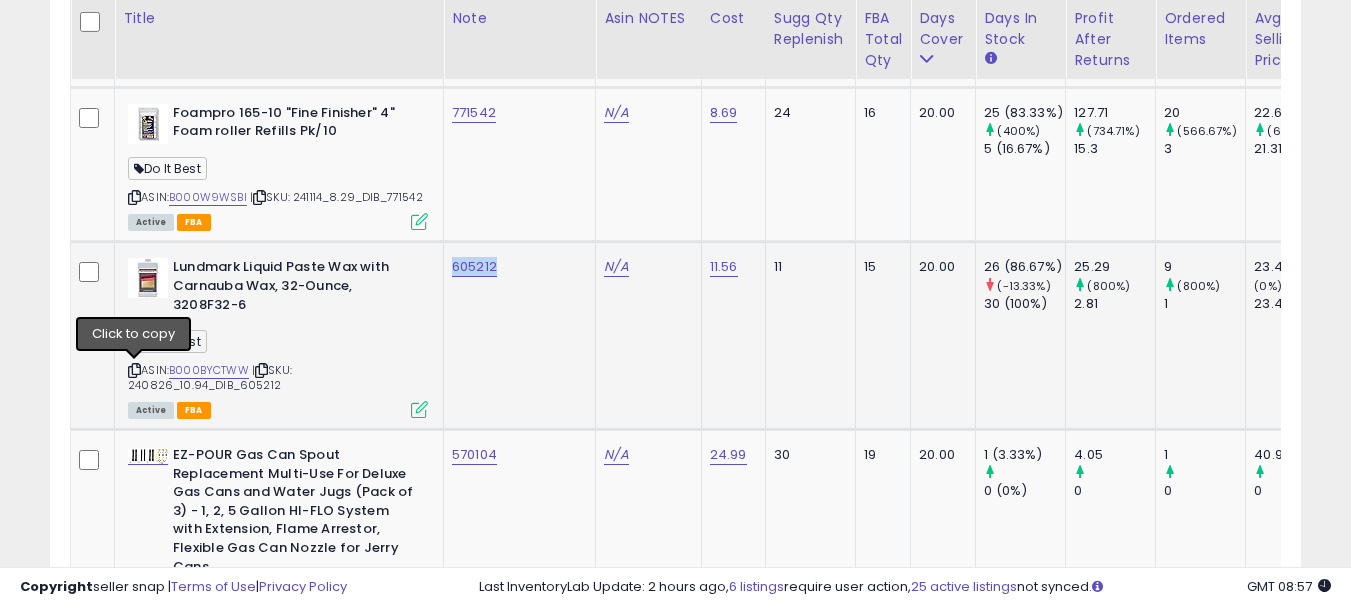 click at bounding box center (134, 370) 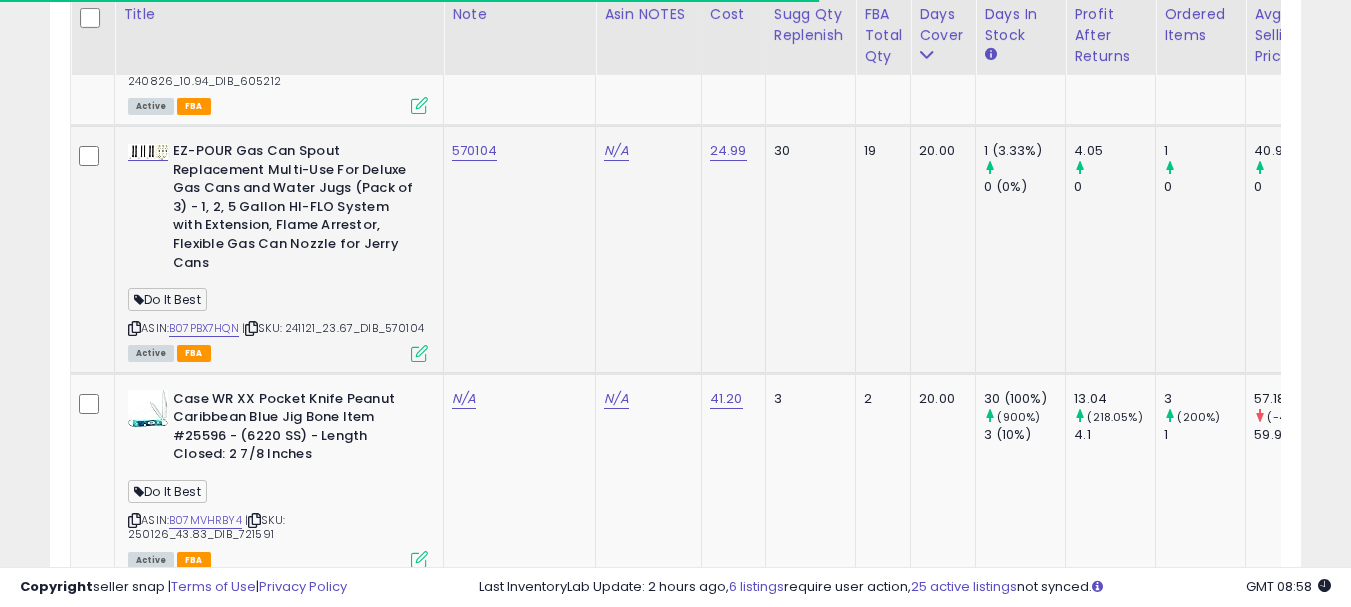 scroll, scrollTop: 2783, scrollLeft: 0, axis: vertical 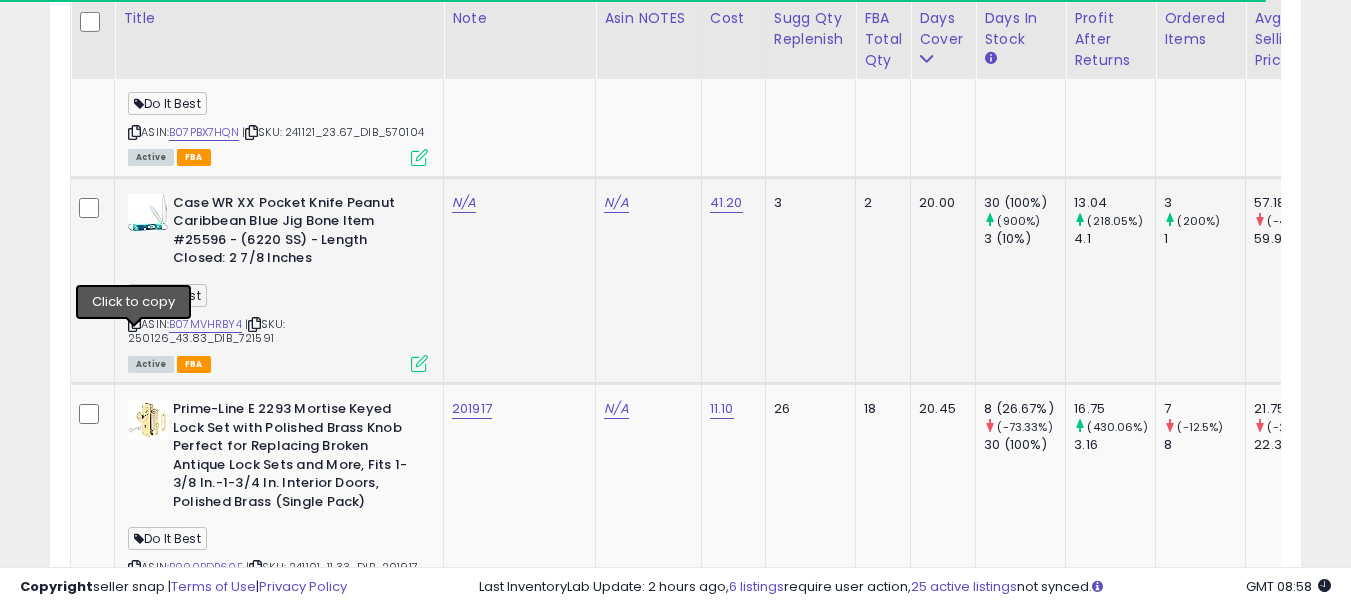 click at bounding box center [134, 324] 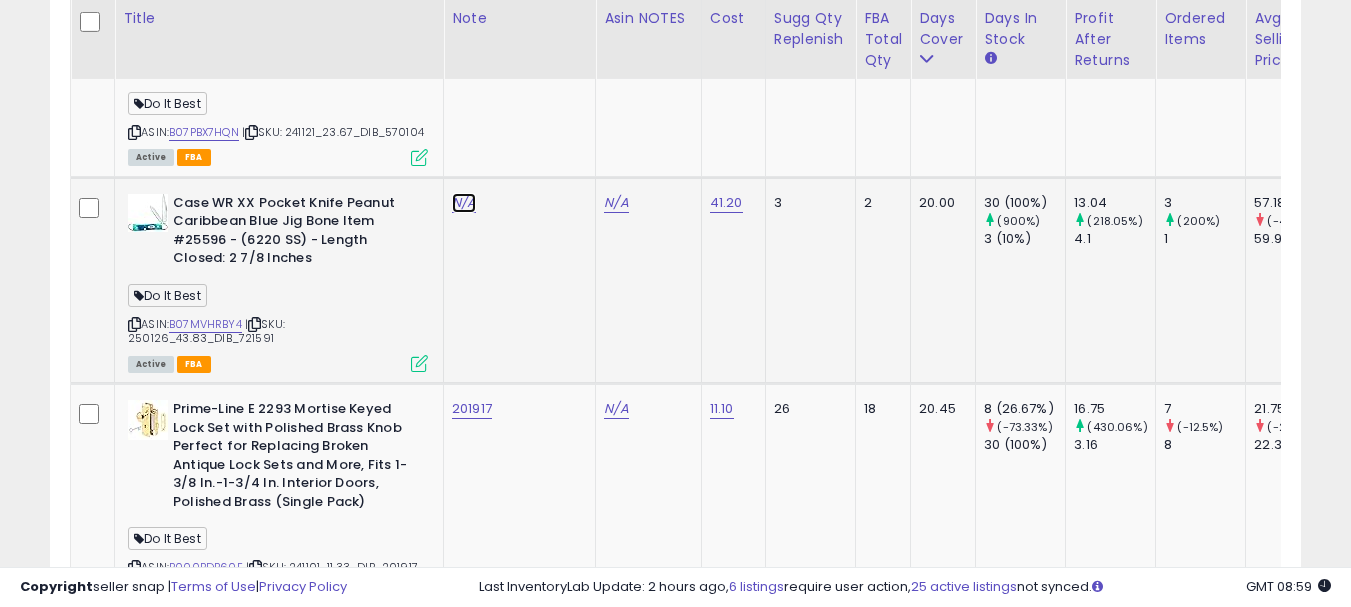 click on "N/A" at bounding box center [464, -1179] 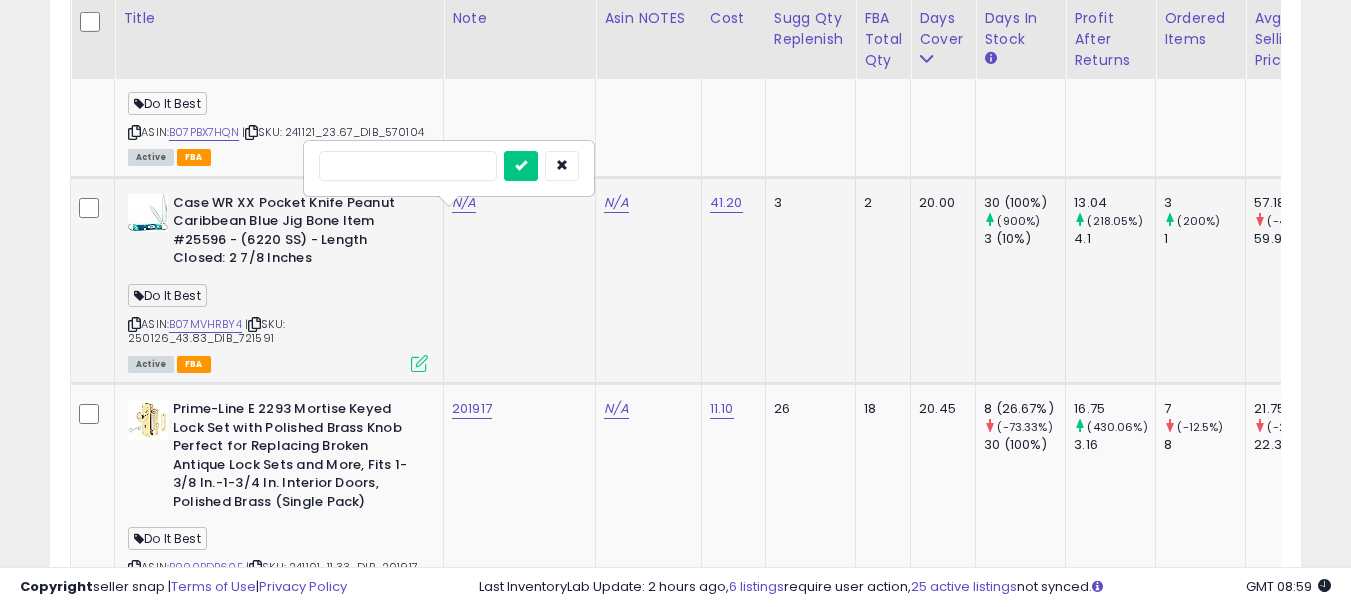 type on "******" 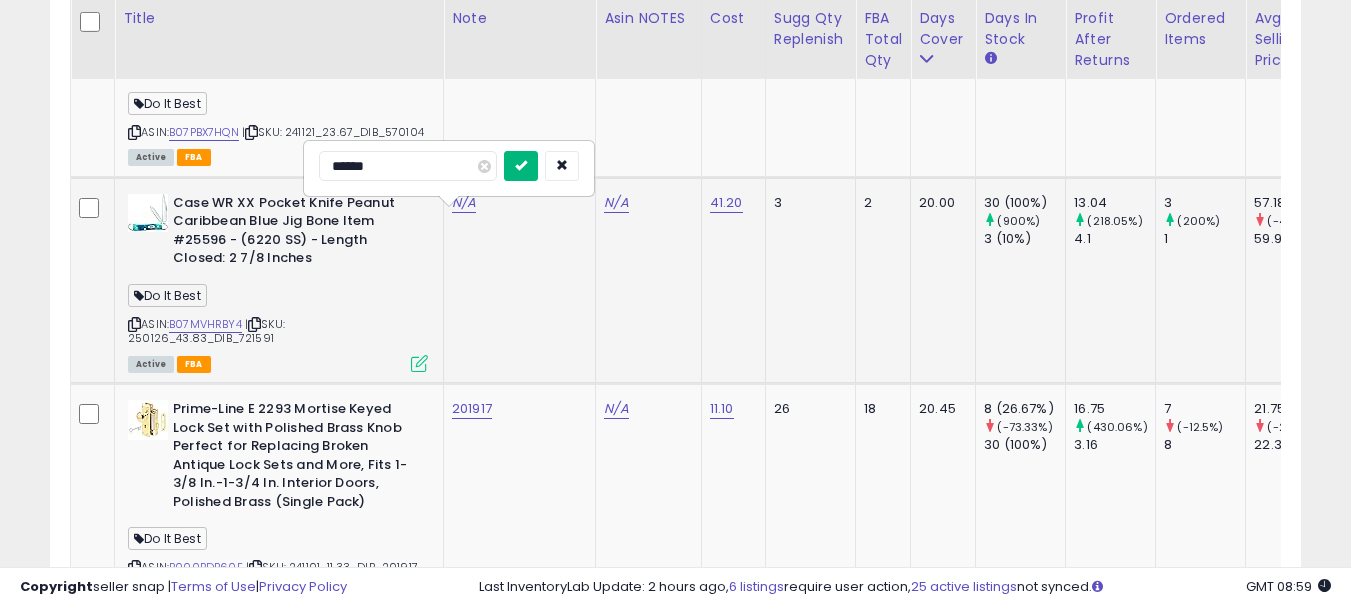 click at bounding box center [521, 166] 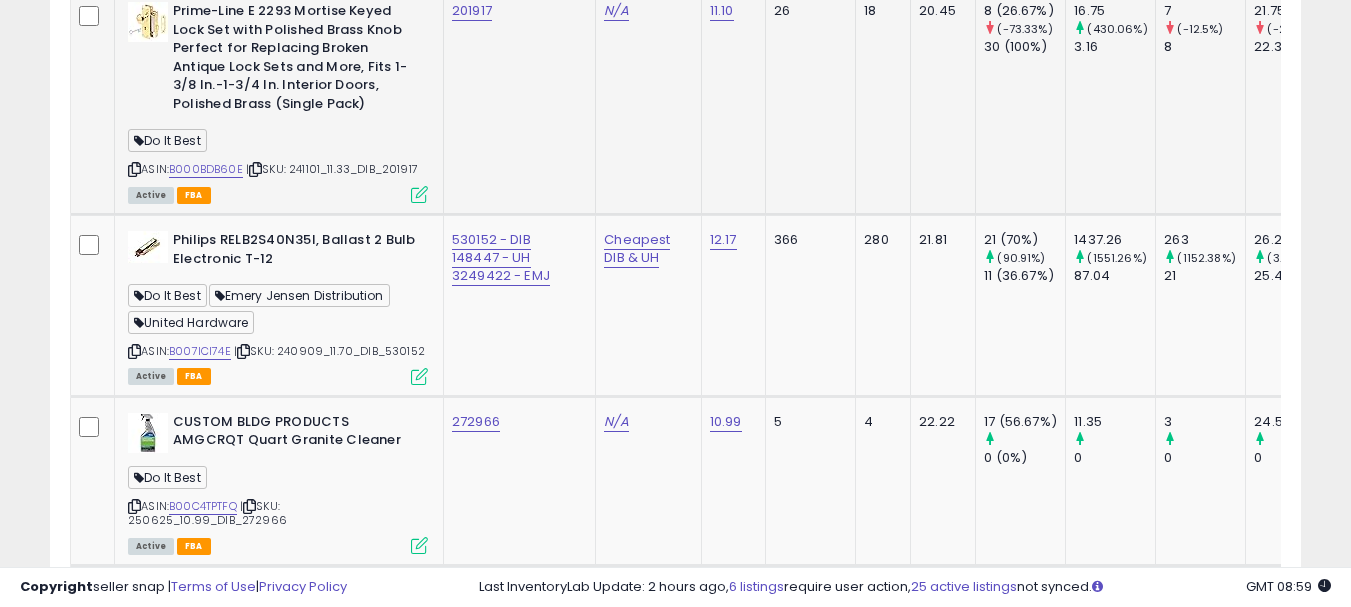 scroll, scrollTop: 3383, scrollLeft: 0, axis: vertical 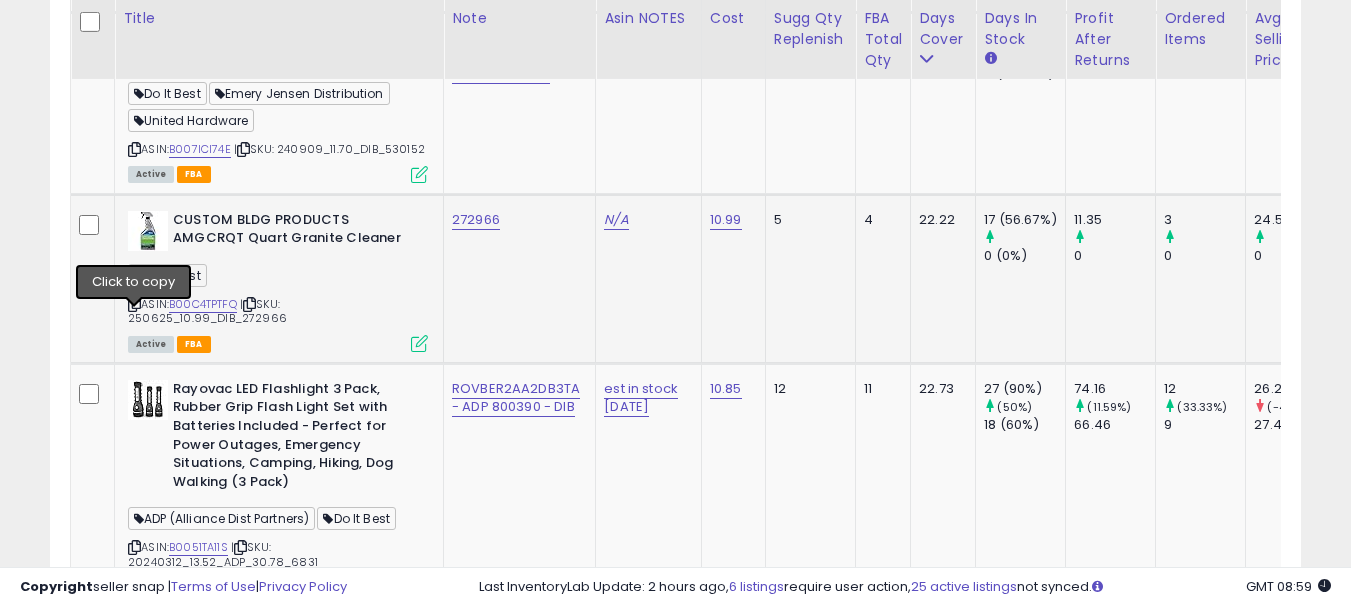 click at bounding box center [134, 304] 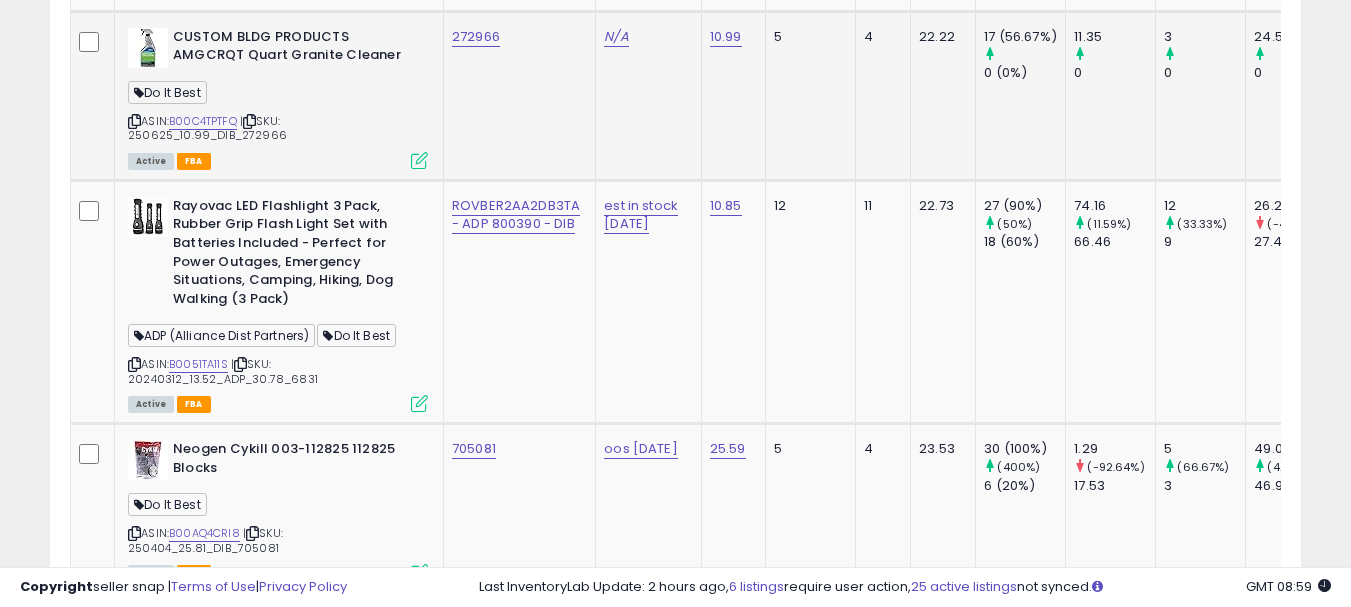 scroll, scrollTop: 3583, scrollLeft: 0, axis: vertical 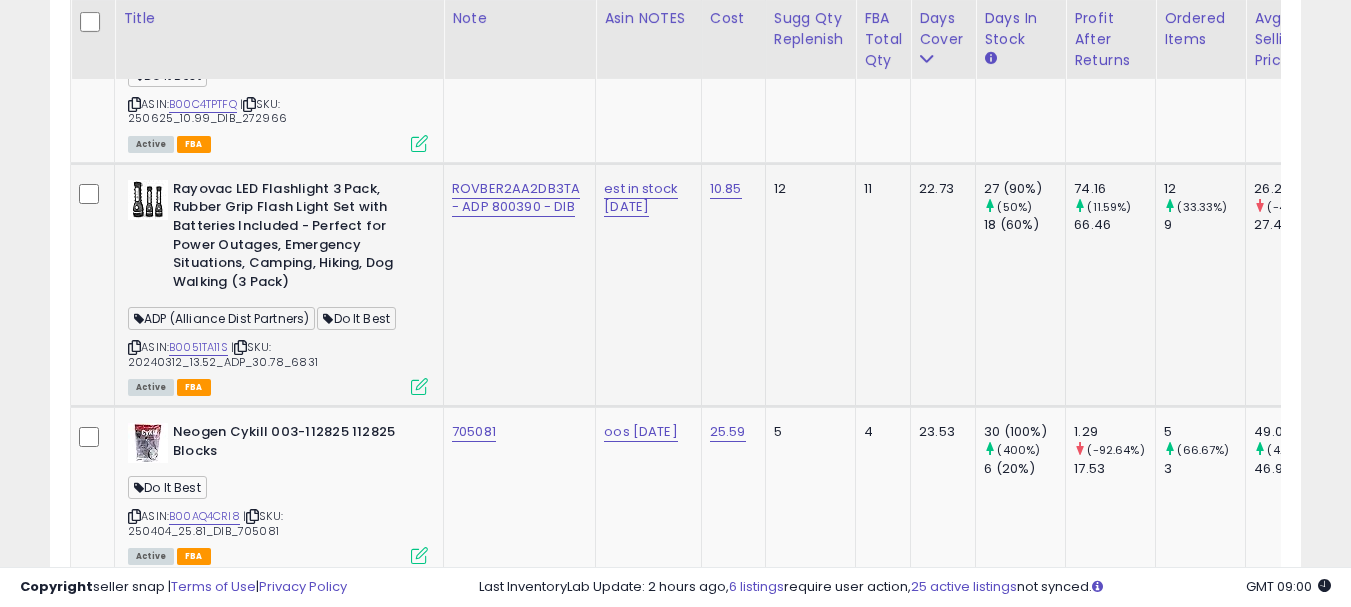 click at bounding box center (134, 347) 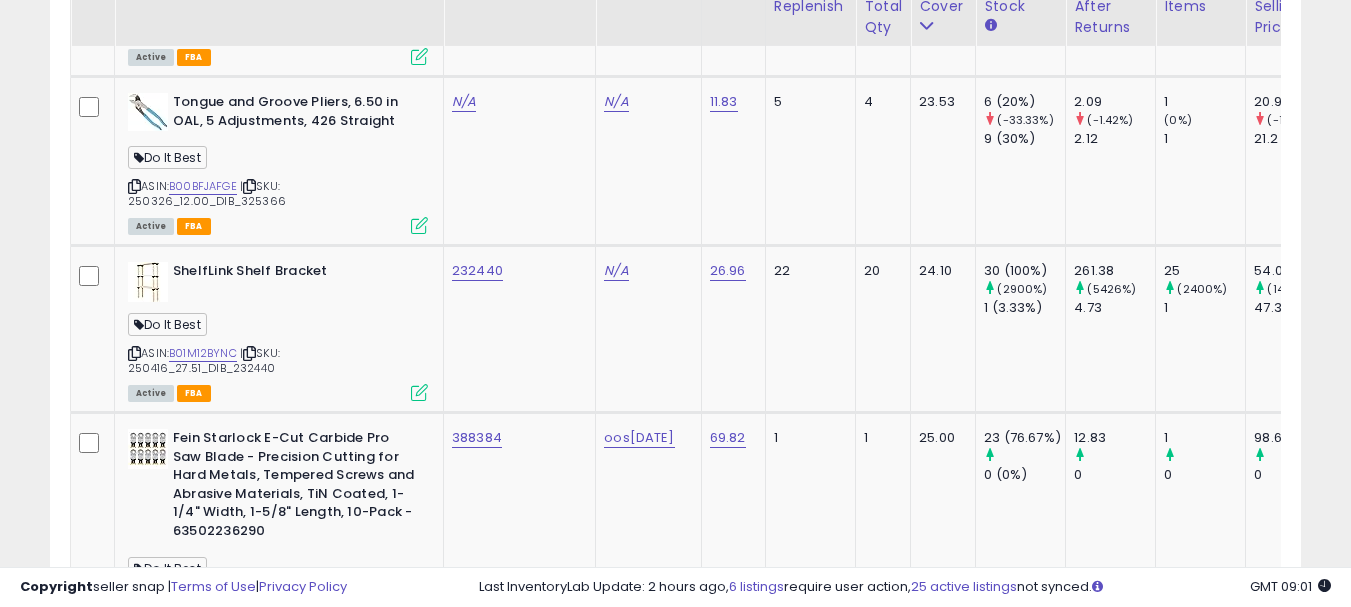 scroll, scrollTop: 4083, scrollLeft: 0, axis: vertical 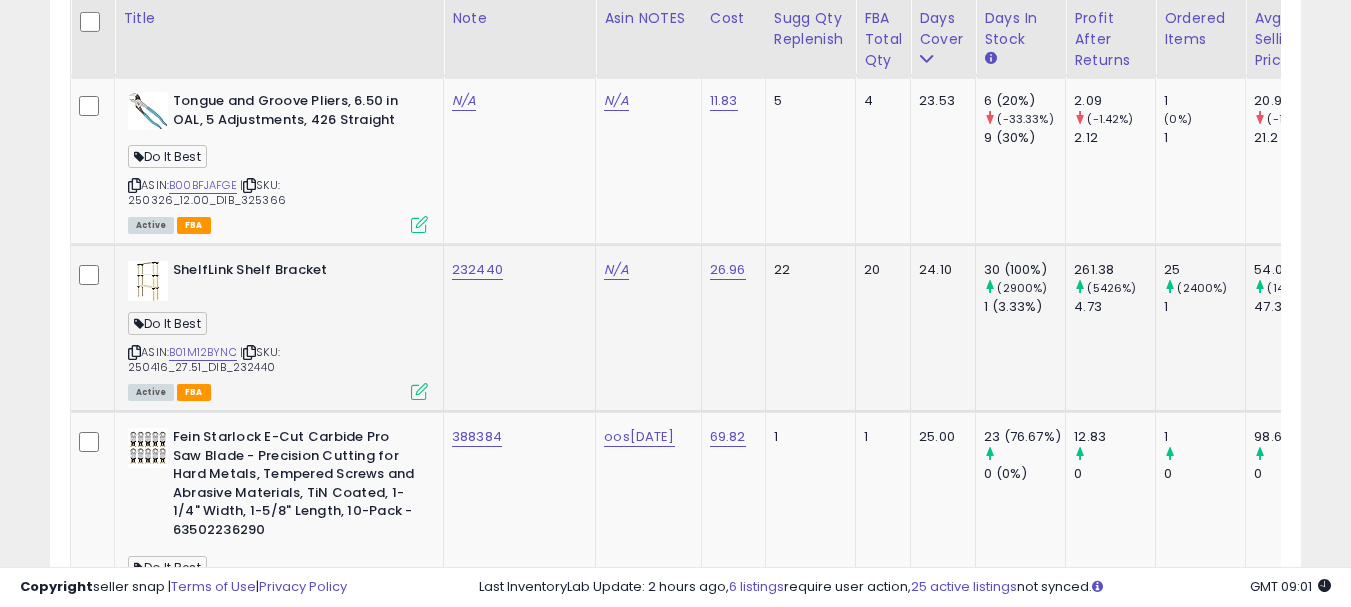 click at bounding box center [134, 352] 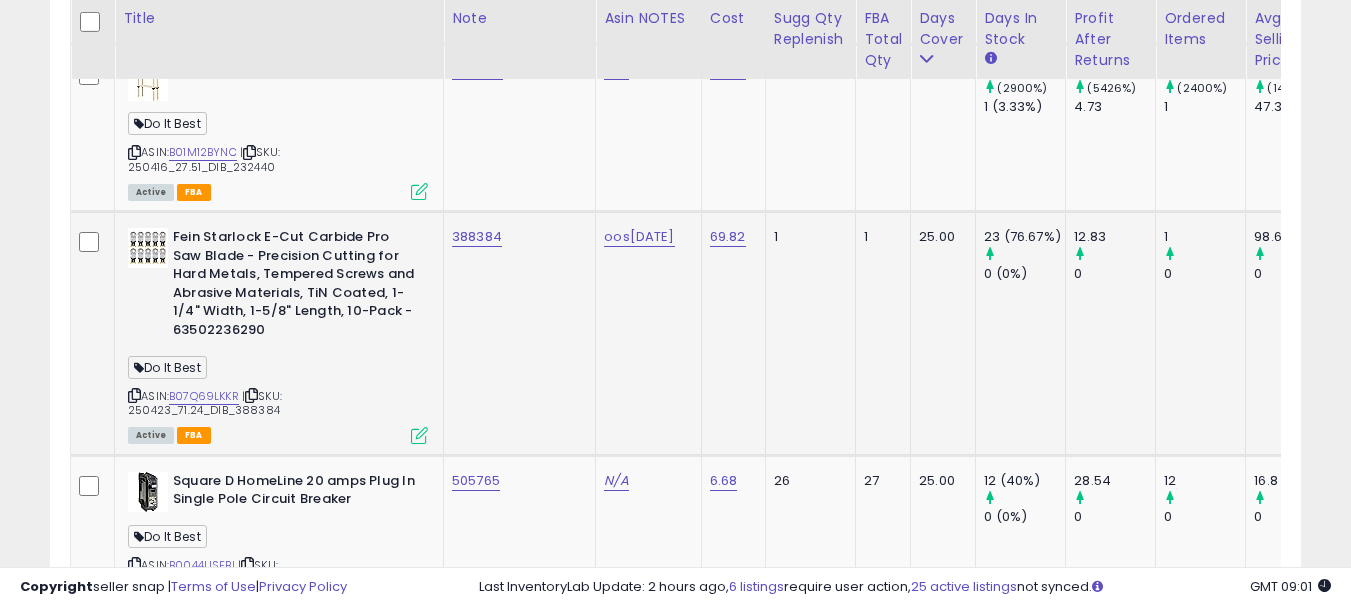 scroll, scrollTop: 4383, scrollLeft: 0, axis: vertical 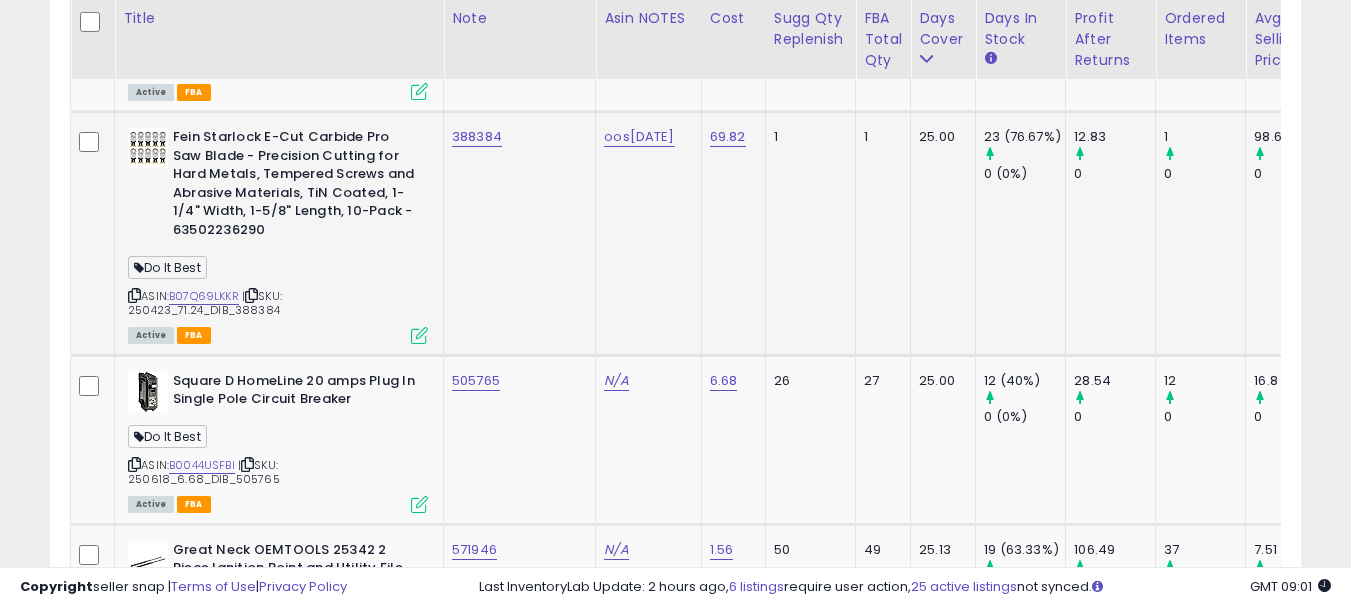 click on "388384" 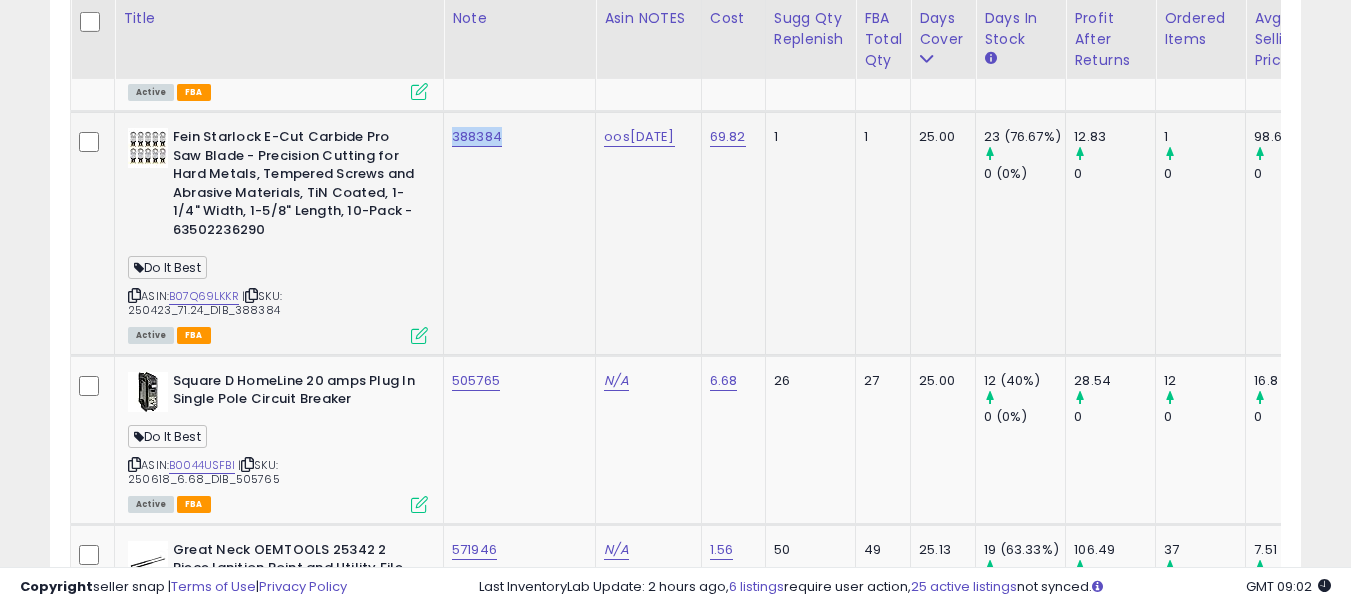 scroll, scrollTop: 4583, scrollLeft: 0, axis: vertical 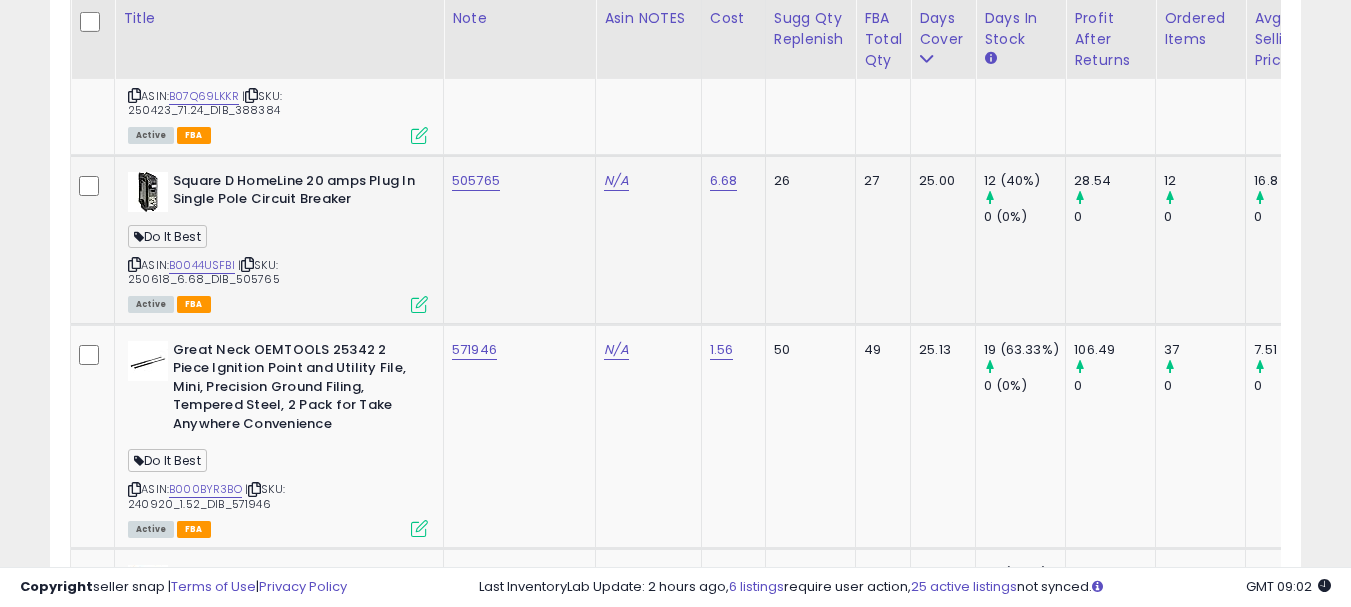 click at bounding box center (134, 264) 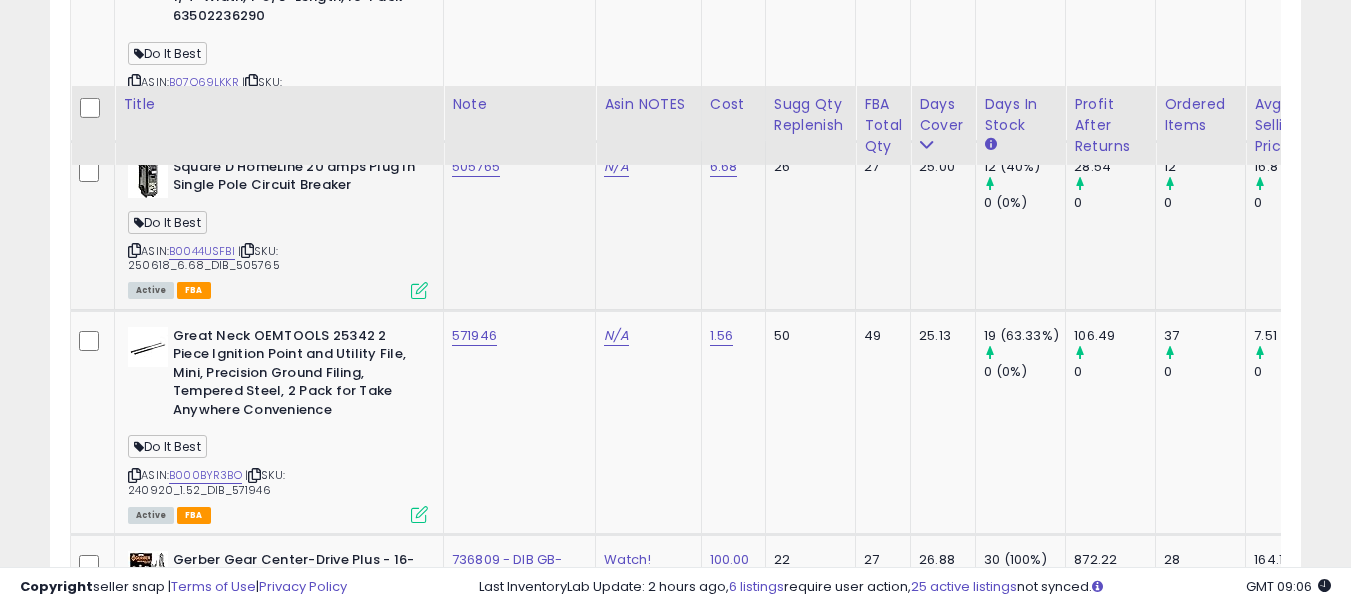 scroll, scrollTop: 4683, scrollLeft: 0, axis: vertical 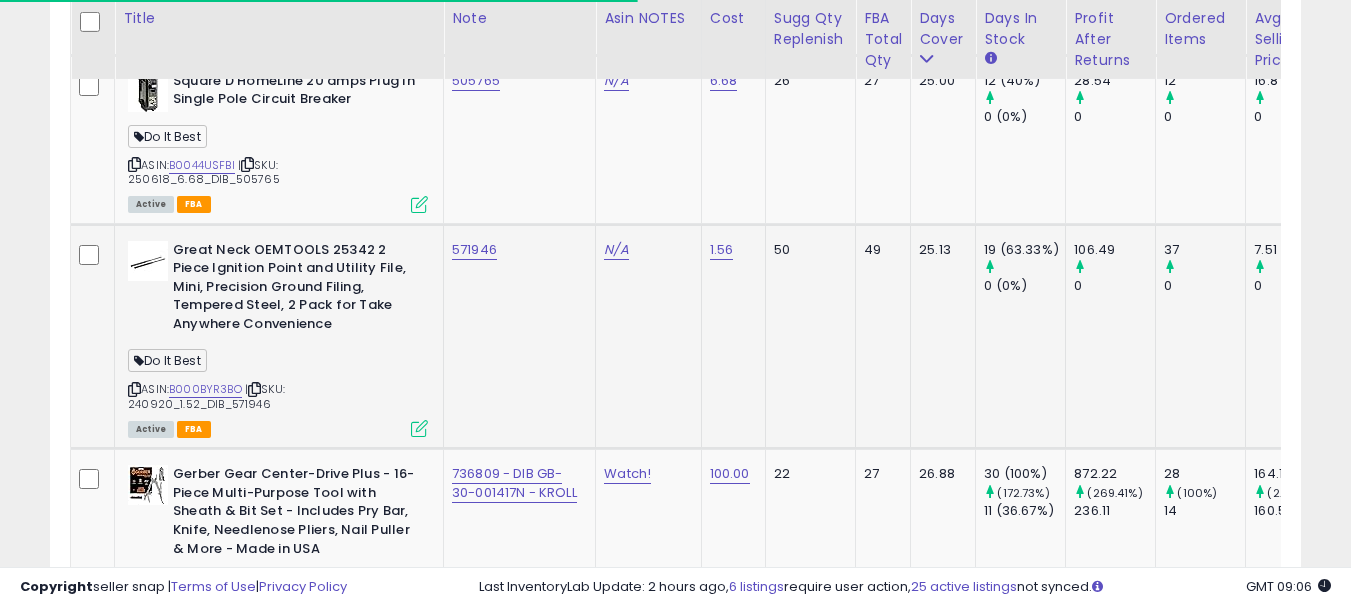 click on "571946" 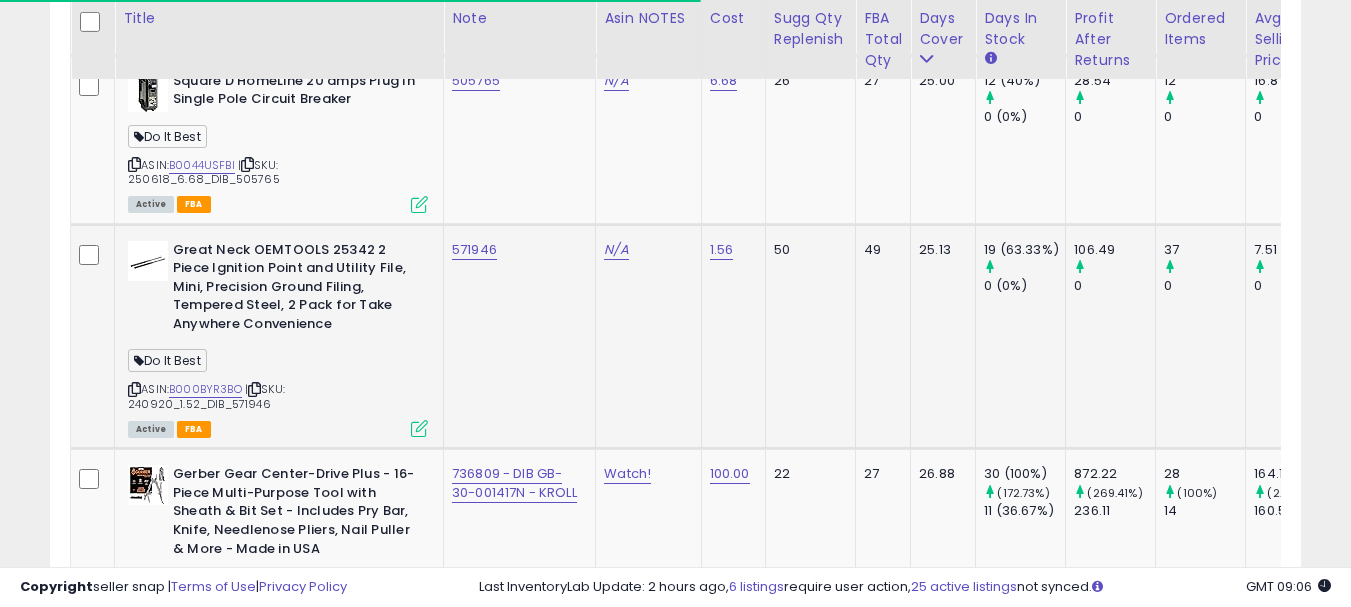 click on "571946" 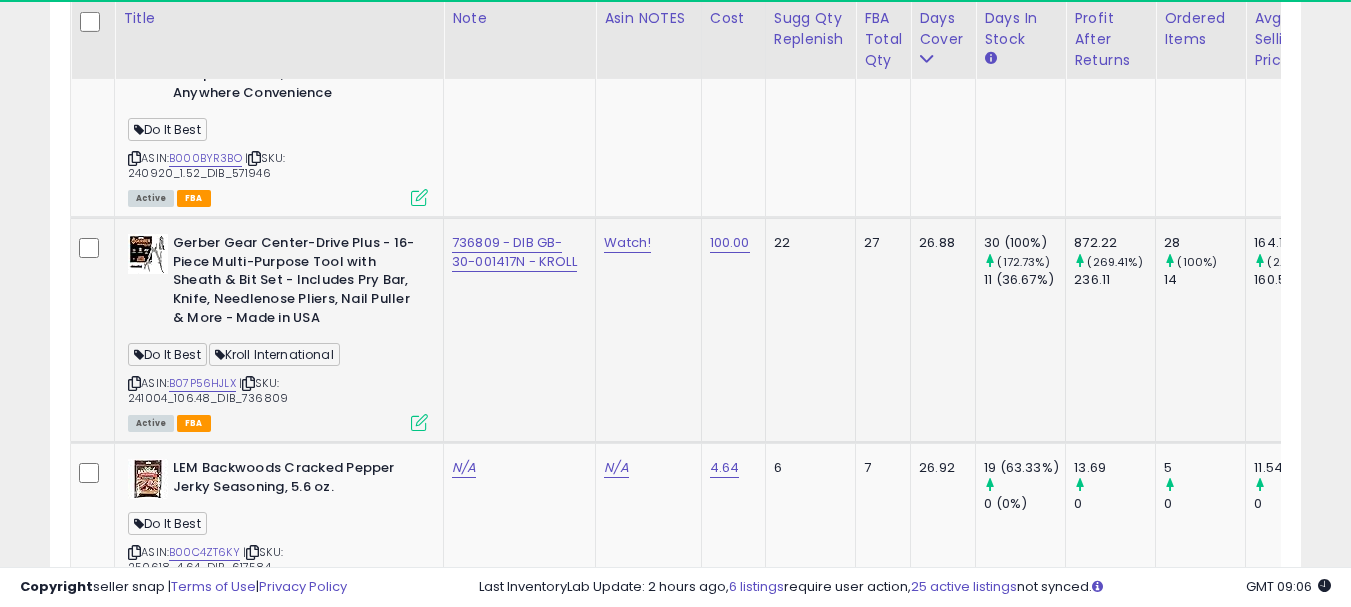 scroll, scrollTop: 4983, scrollLeft: 0, axis: vertical 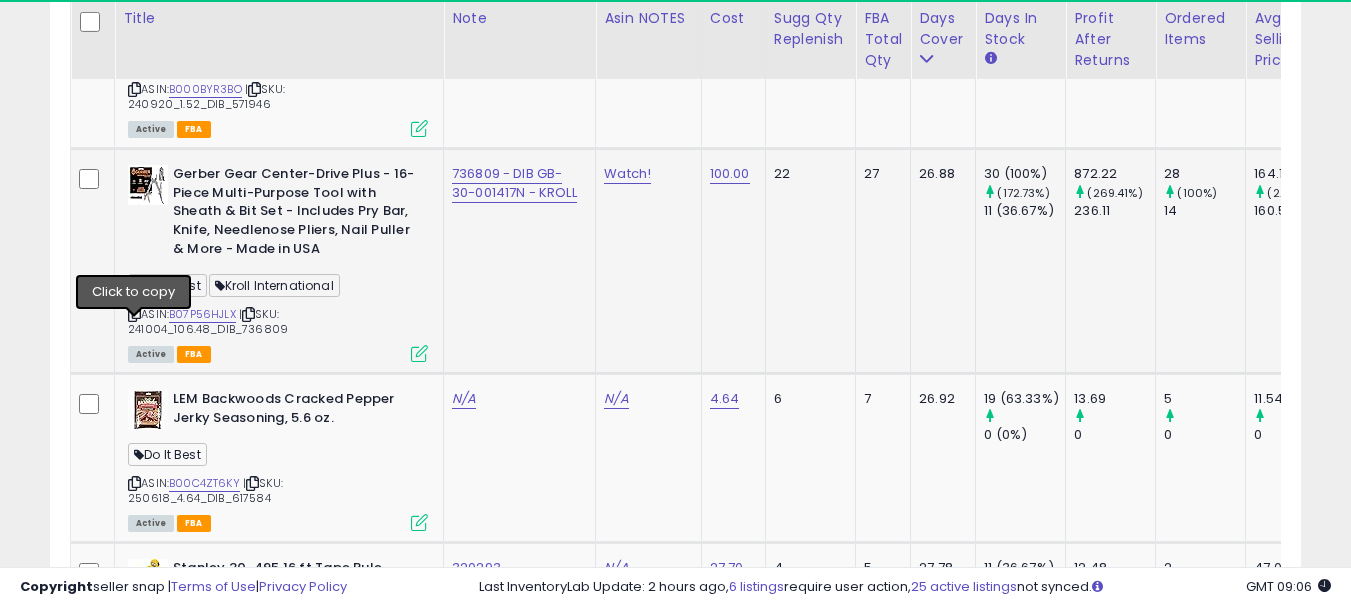 click at bounding box center (134, 314) 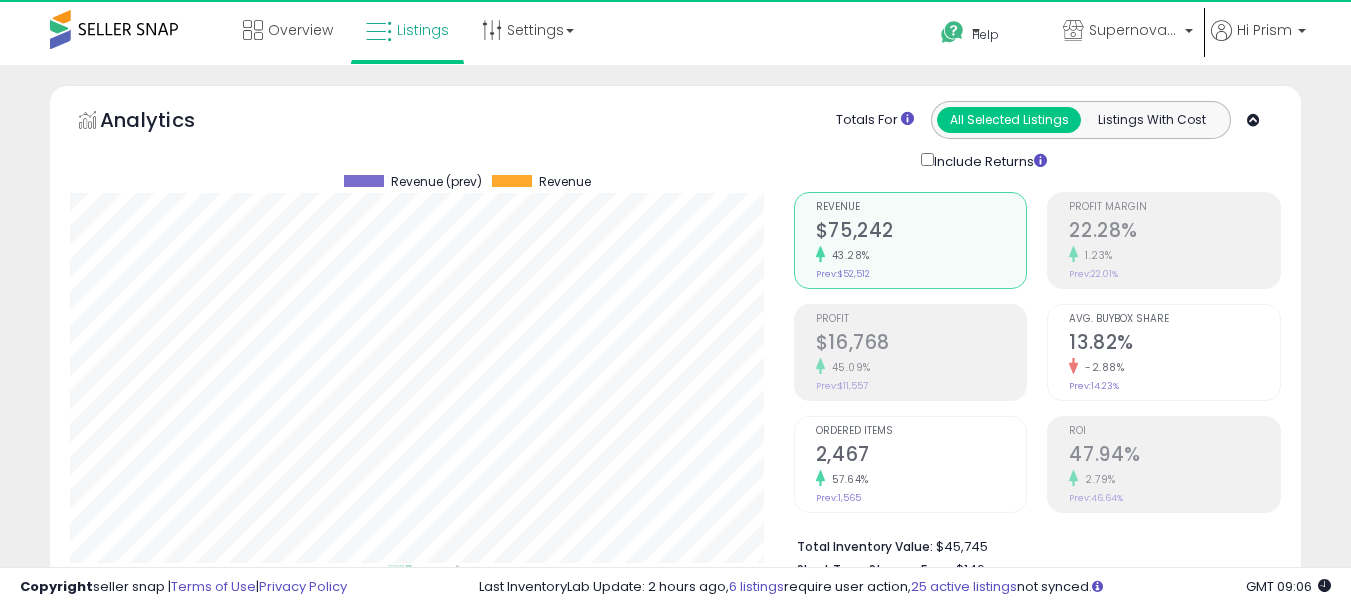 select on "**" 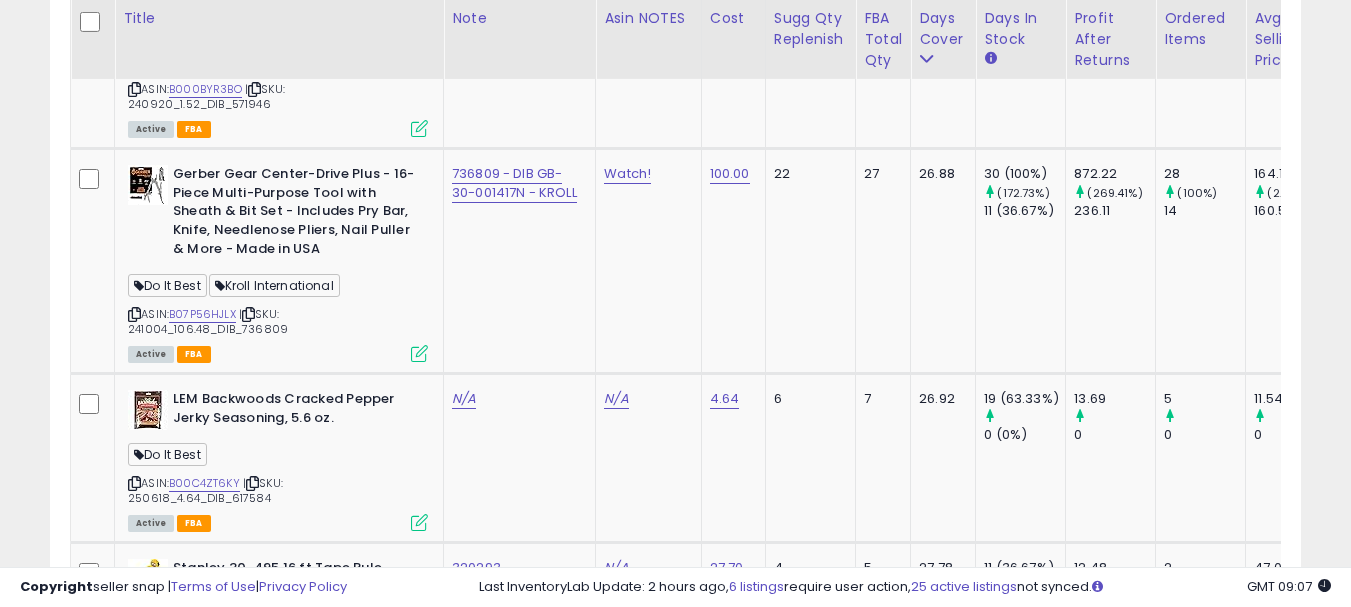 scroll, scrollTop: 4983, scrollLeft: 0, axis: vertical 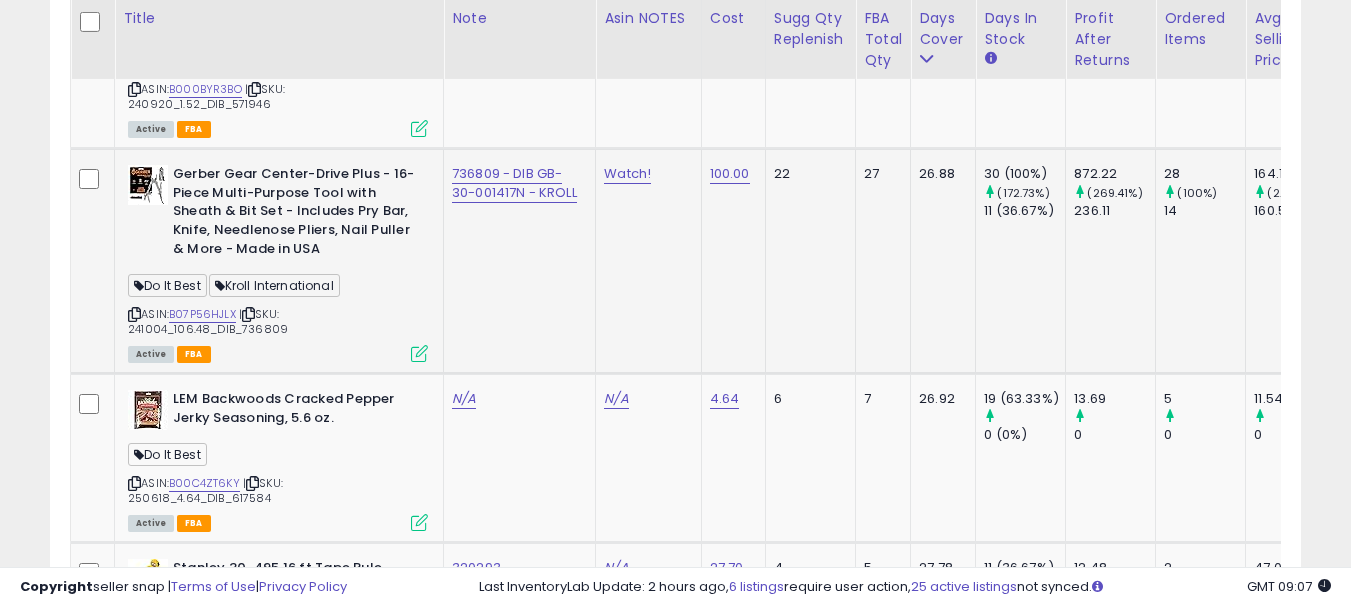 click at bounding box center (419, 353) 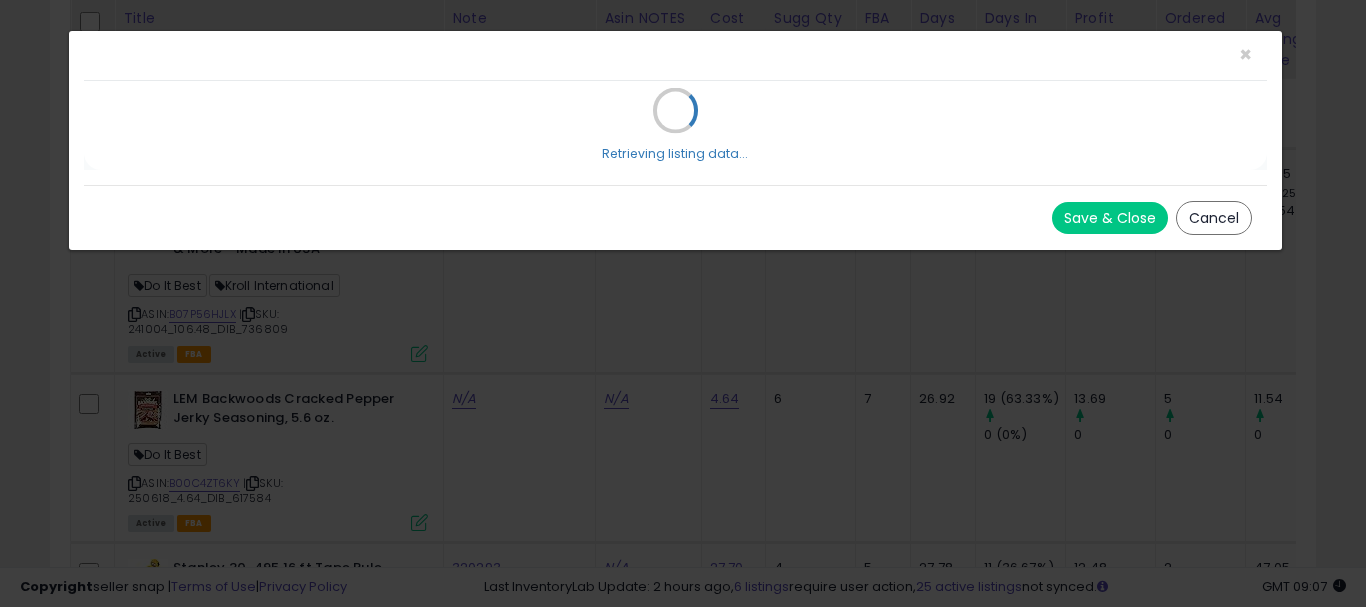 scroll, scrollTop: 999590, scrollLeft: 999267, axis: both 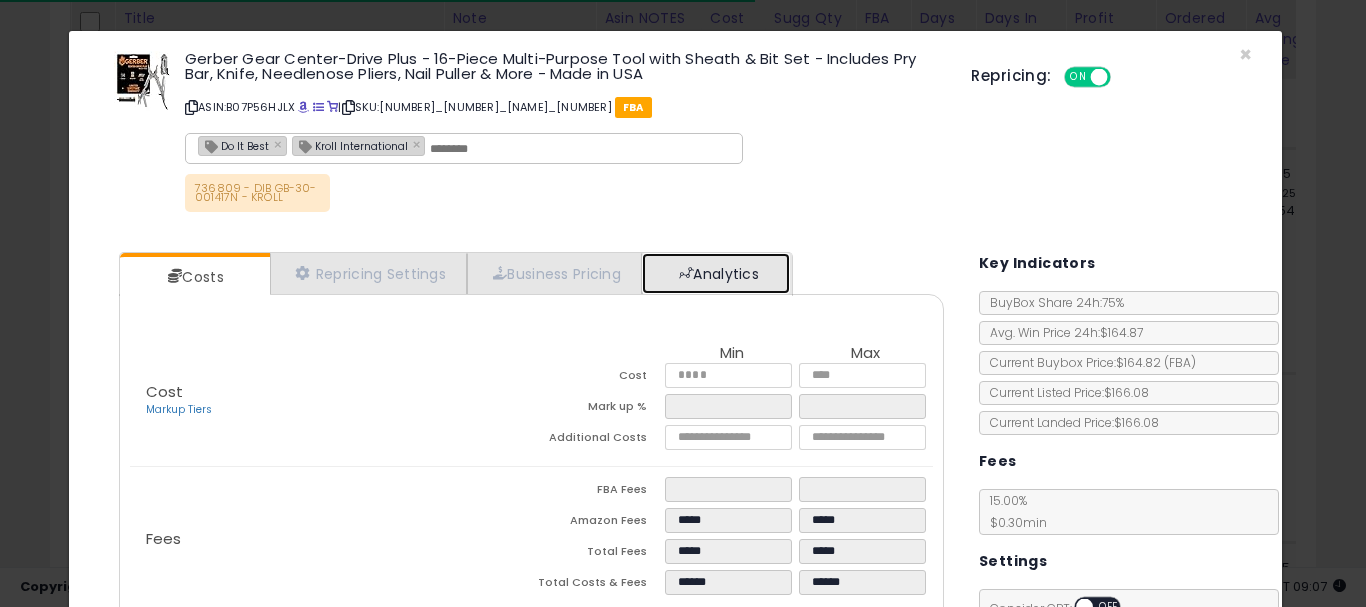 click on "Analytics" at bounding box center (716, 273) 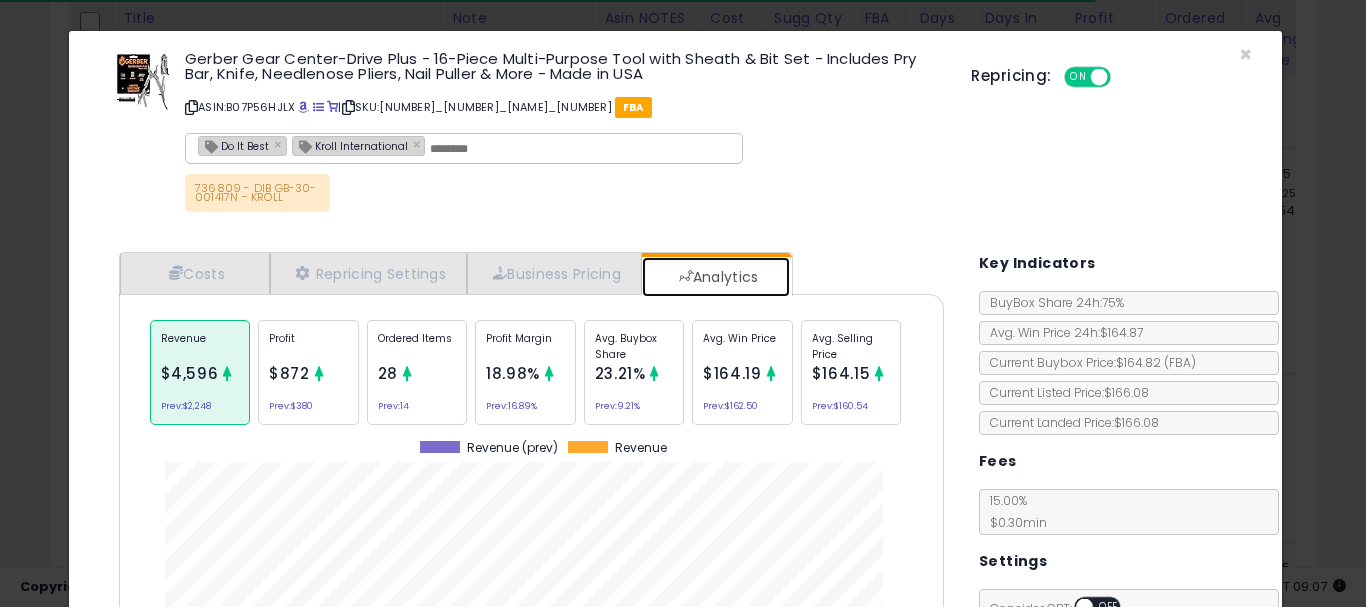 scroll, scrollTop: 999384, scrollLeft: 999145, axis: both 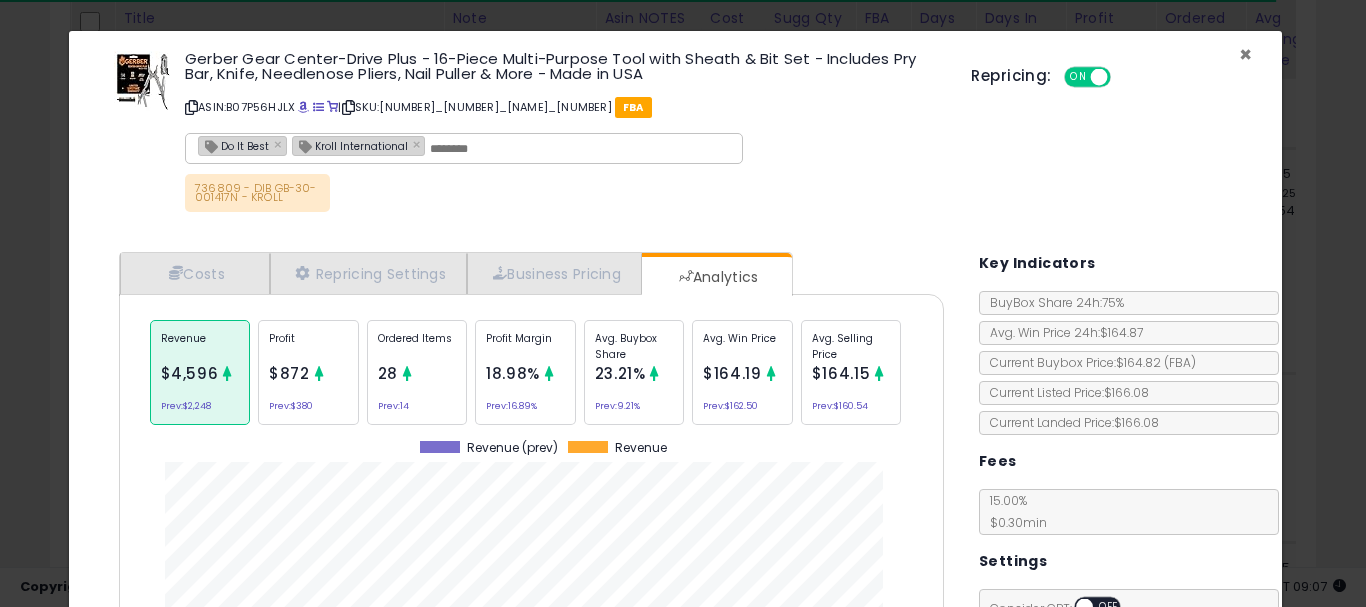 click on "×" at bounding box center (1245, 54) 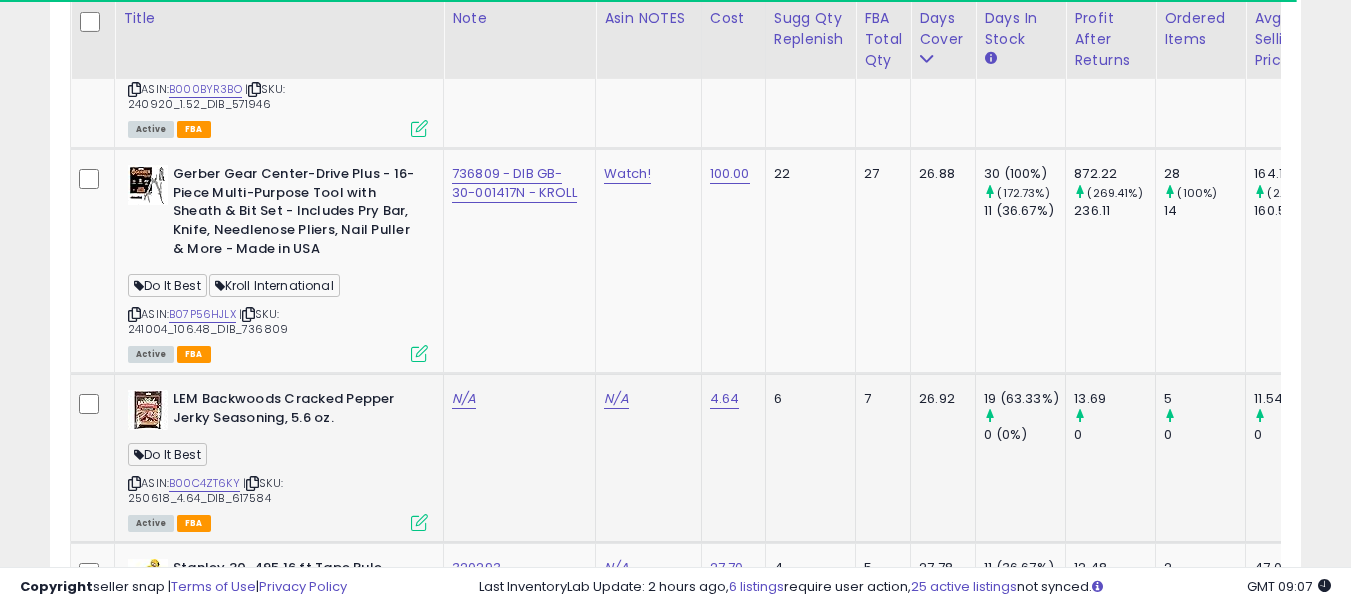 scroll, scrollTop: 410, scrollLeft: 724, axis: both 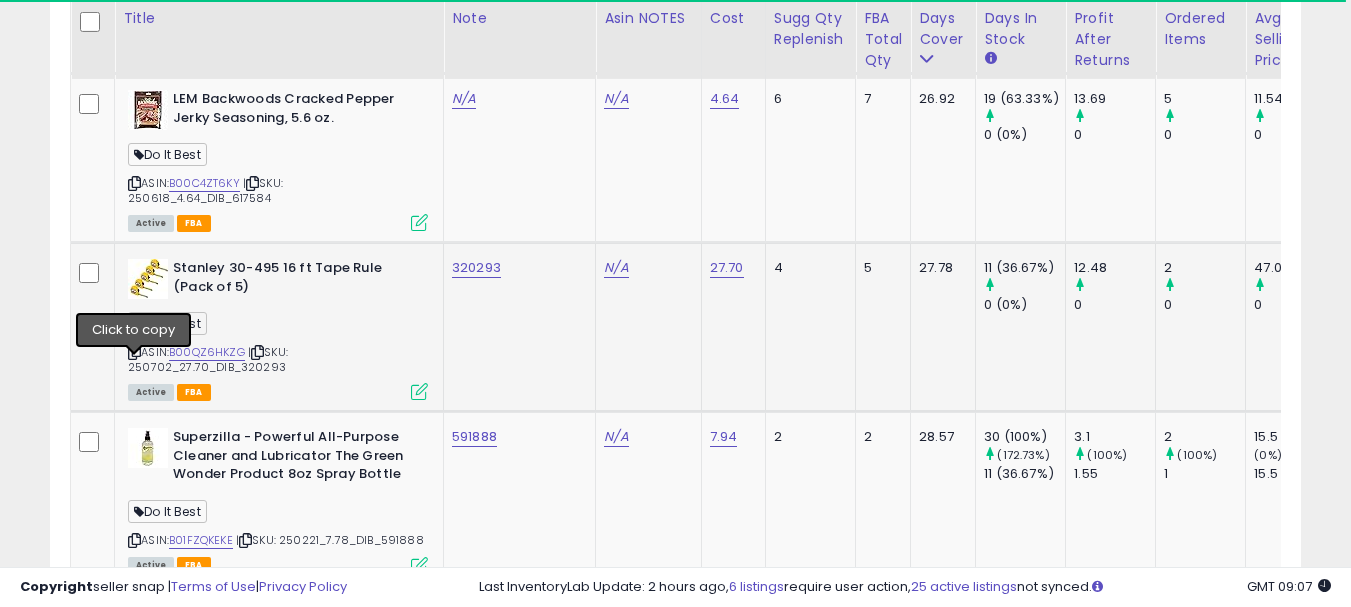click at bounding box center (134, 352) 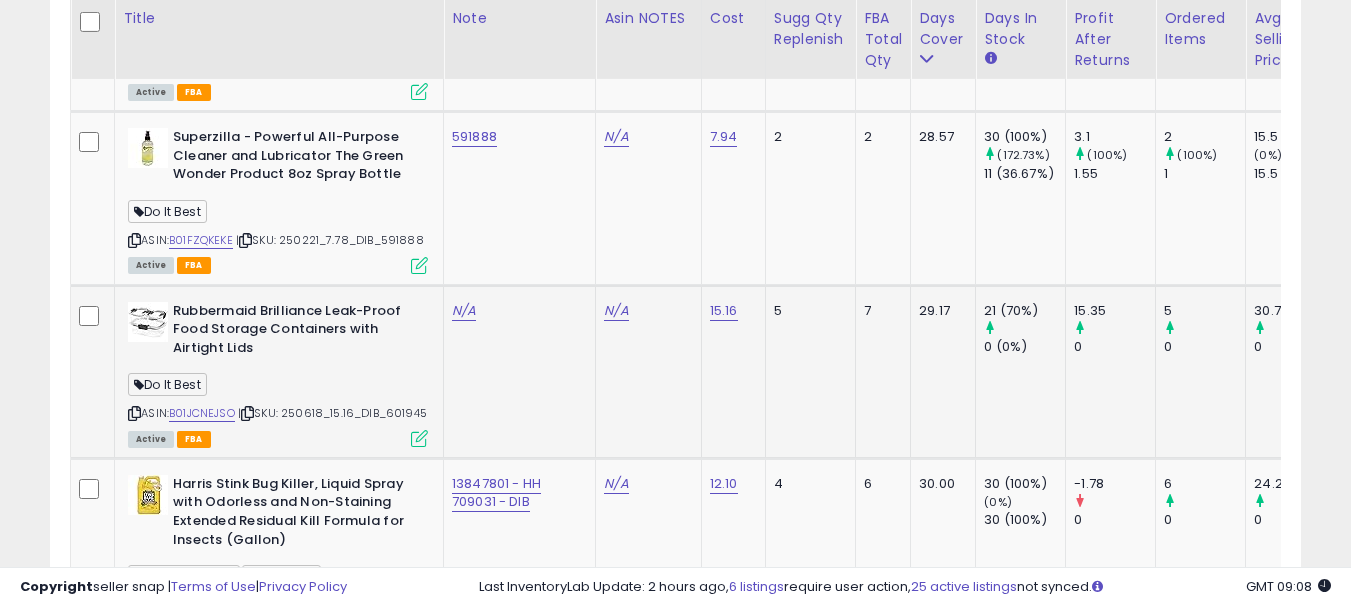 scroll, scrollTop: 5783, scrollLeft: 0, axis: vertical 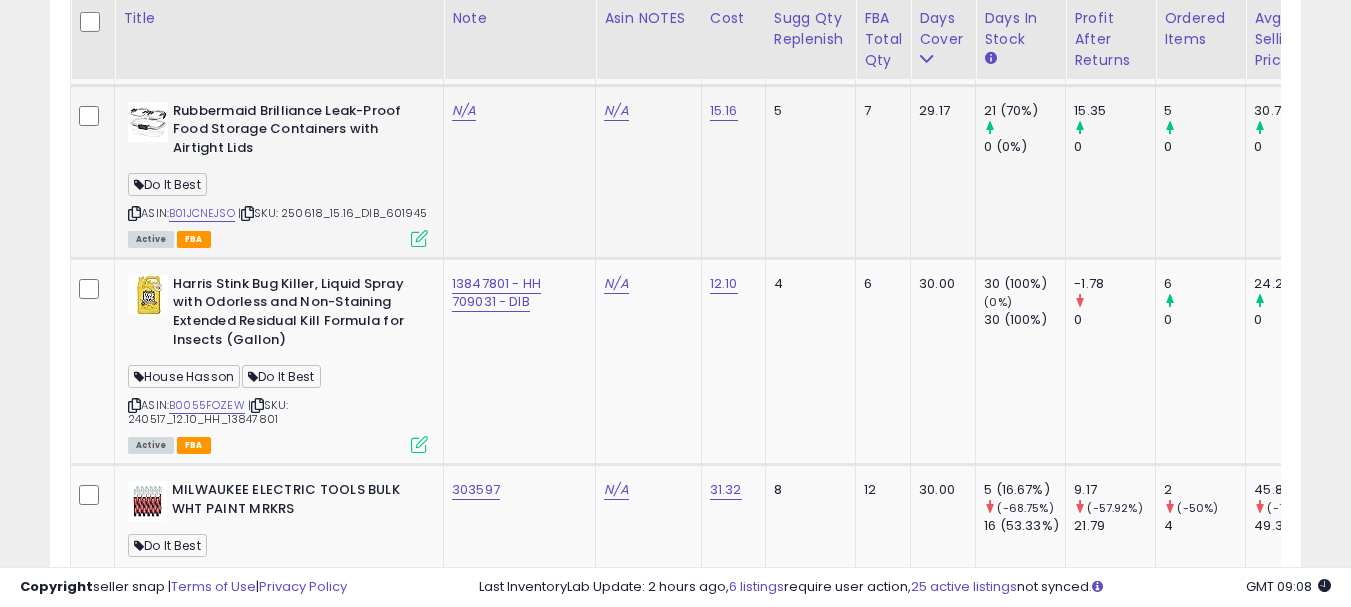 click at bounding box center [134, 213] 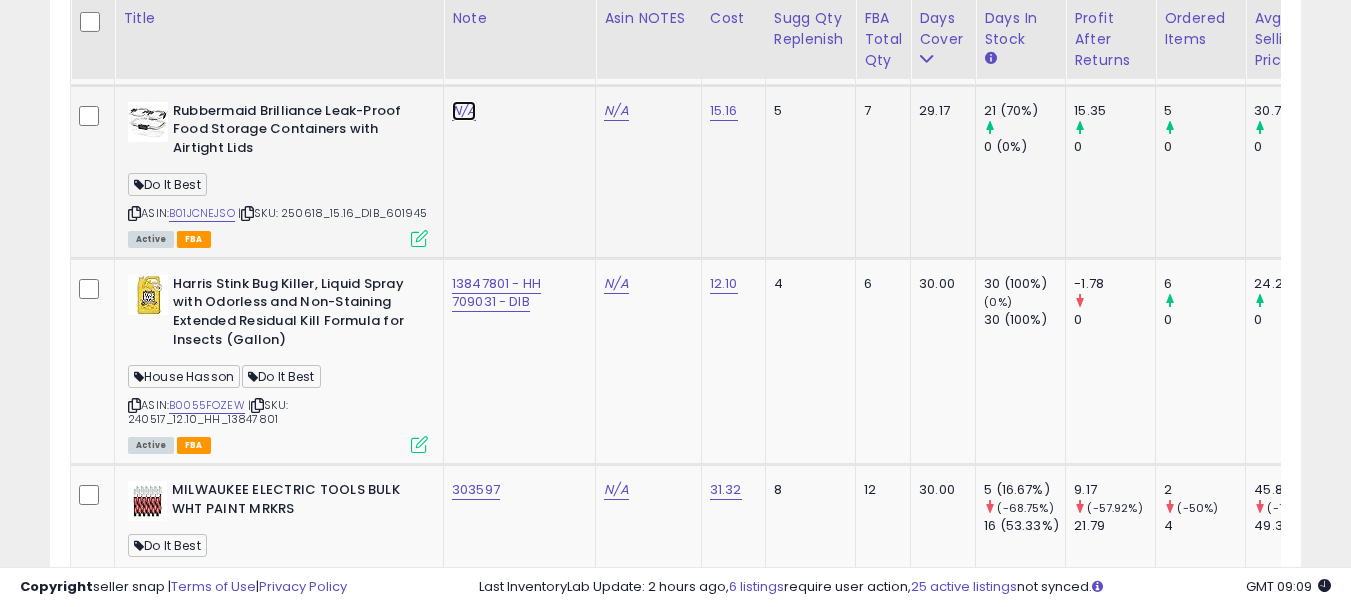 click on "N/A" at bounding box center (464, -4179) 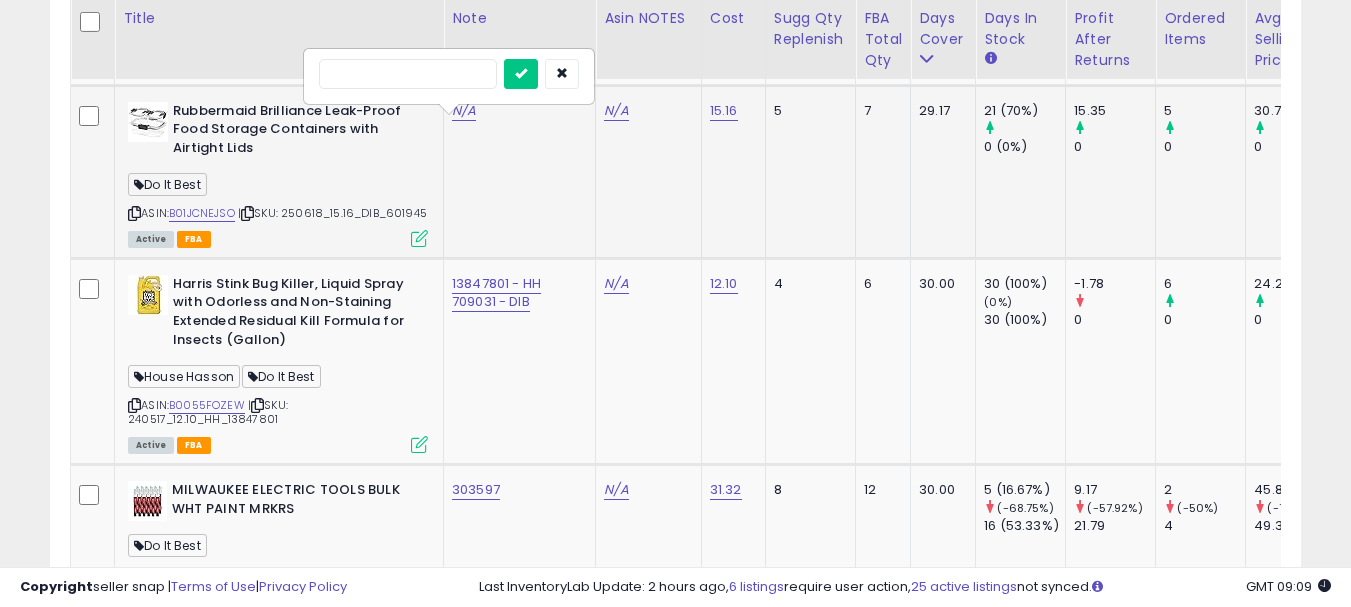 type on "******" 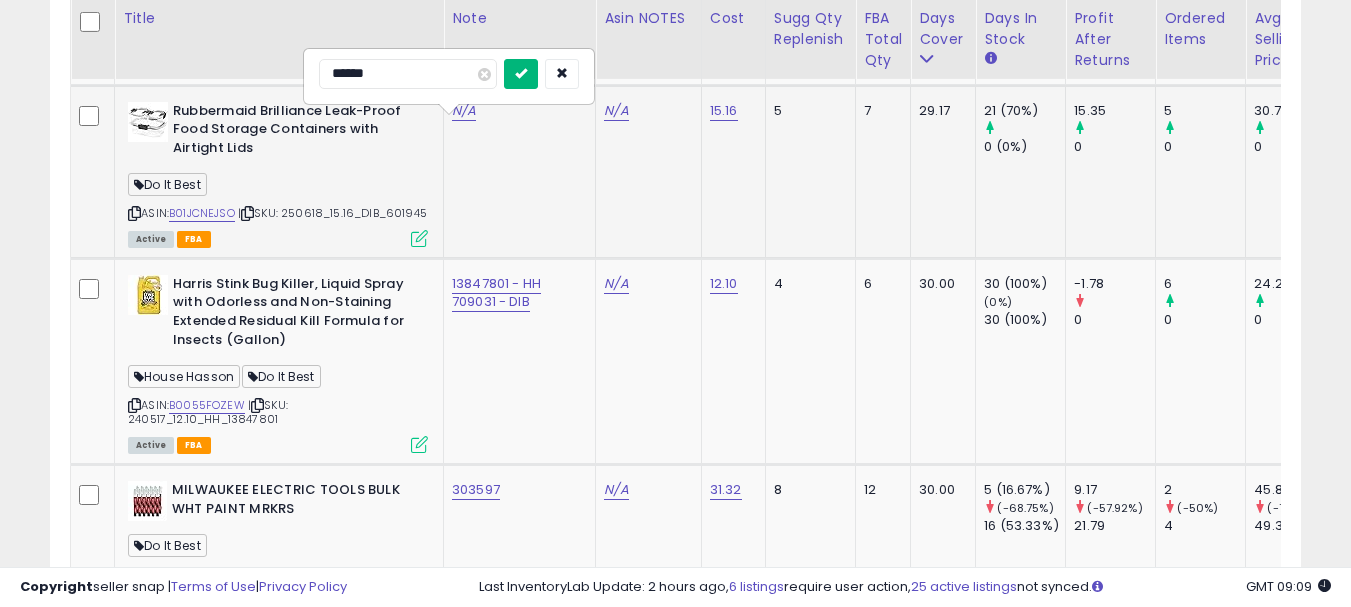 click at bounding box center (521, 74) 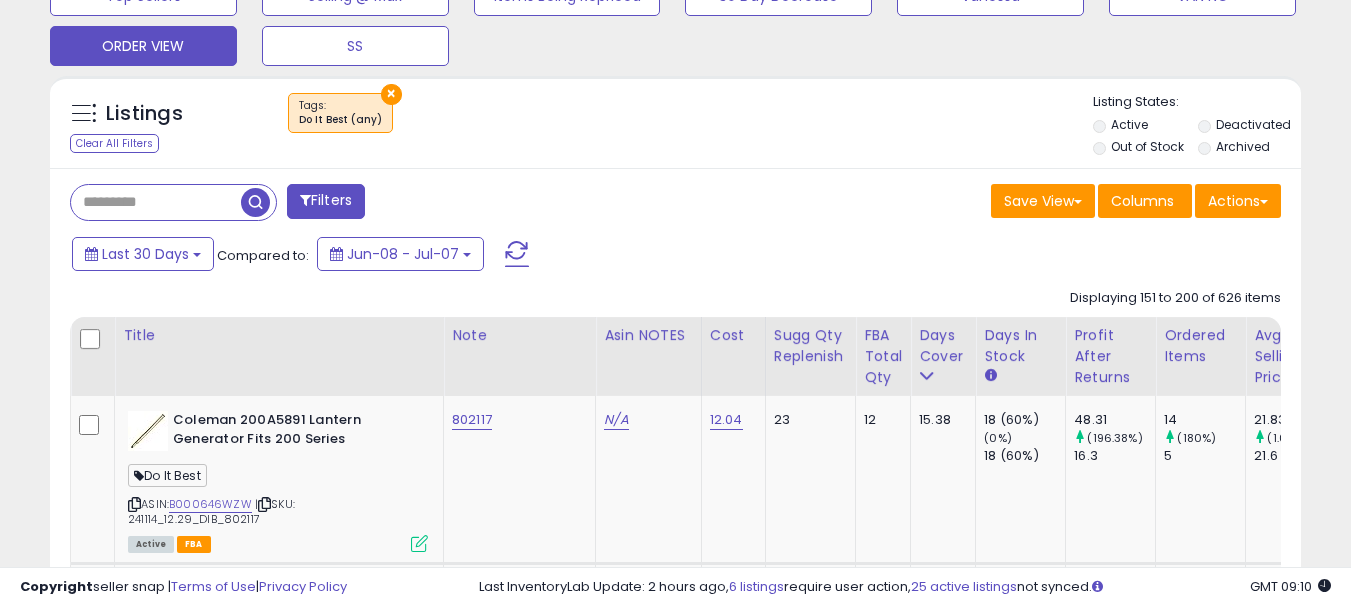 scroll, scrollTop: 900, scrollLeft: 0, axis: vertical 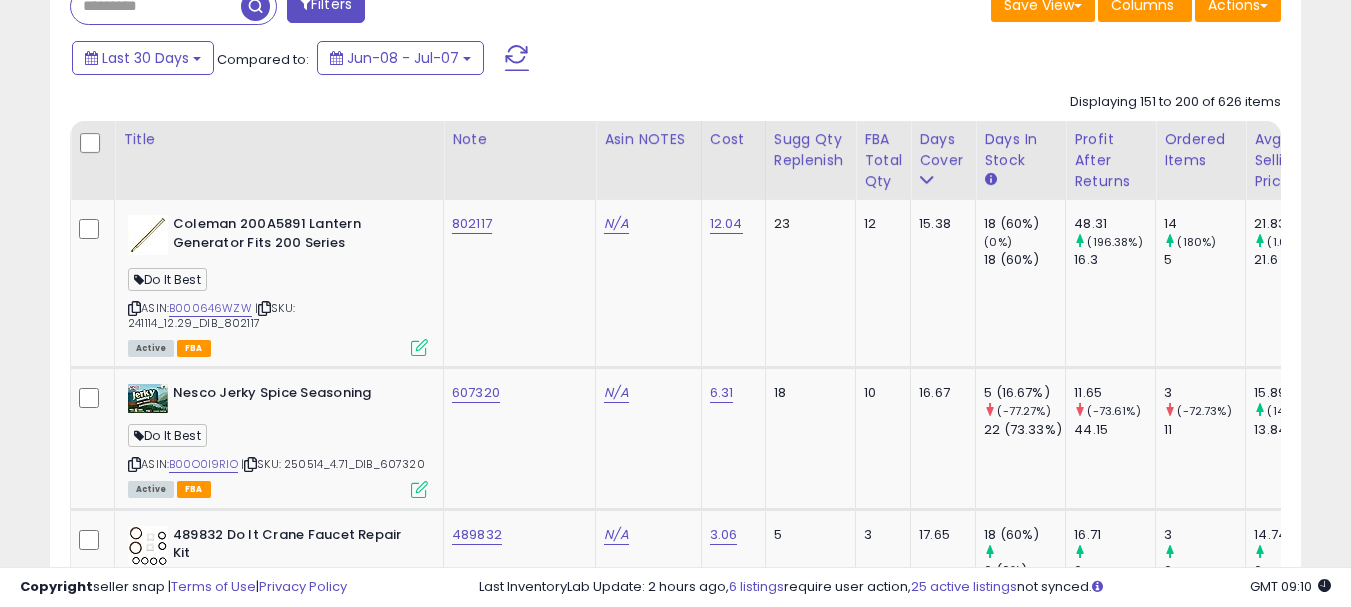 click at bounding box center (156, 6) 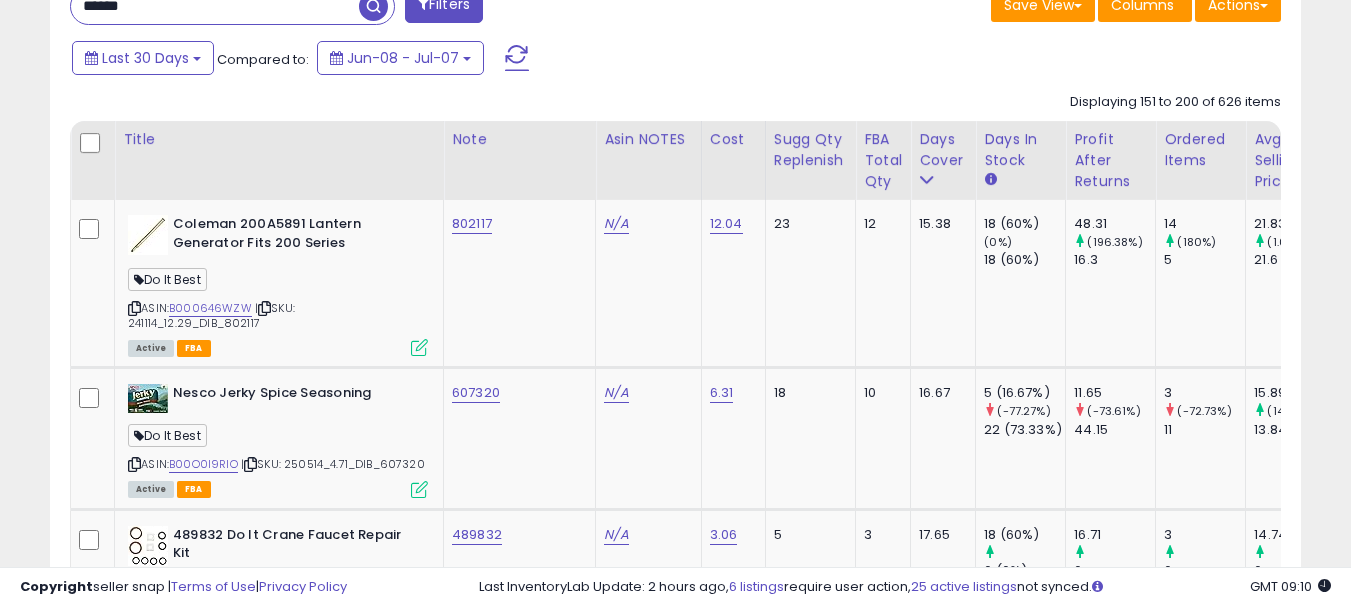 scroll, scrollTop: 895, scrollLeft: 0, axis: vertical 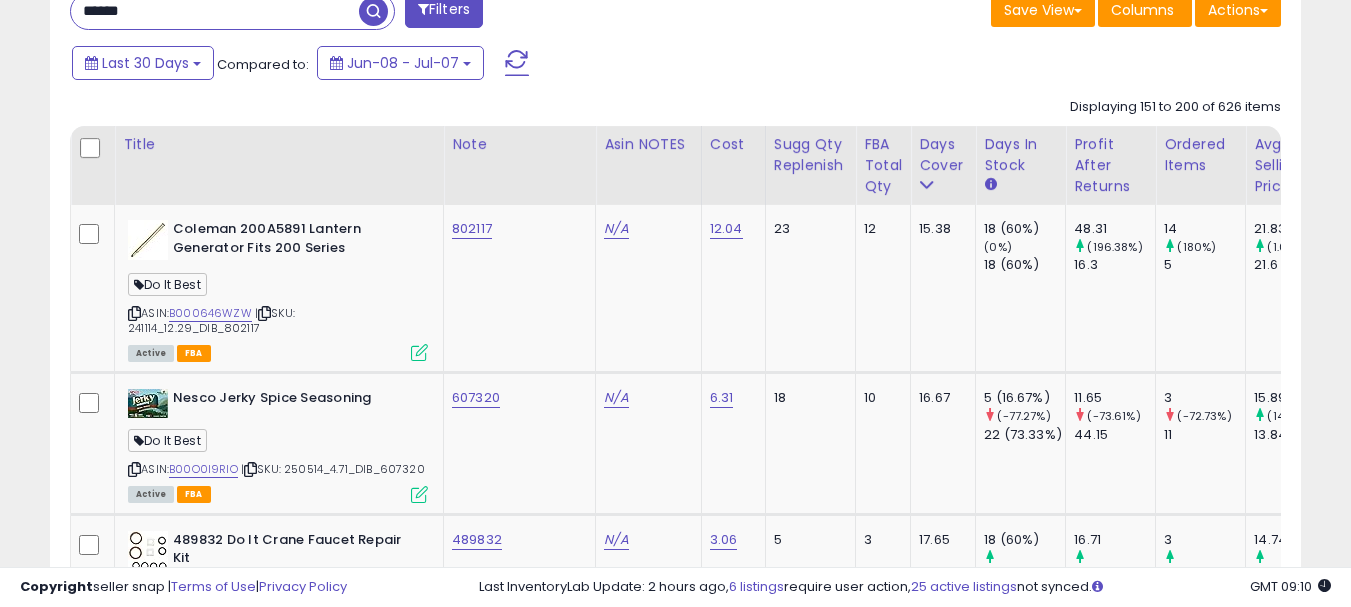 click at bounding box center (373, 11) 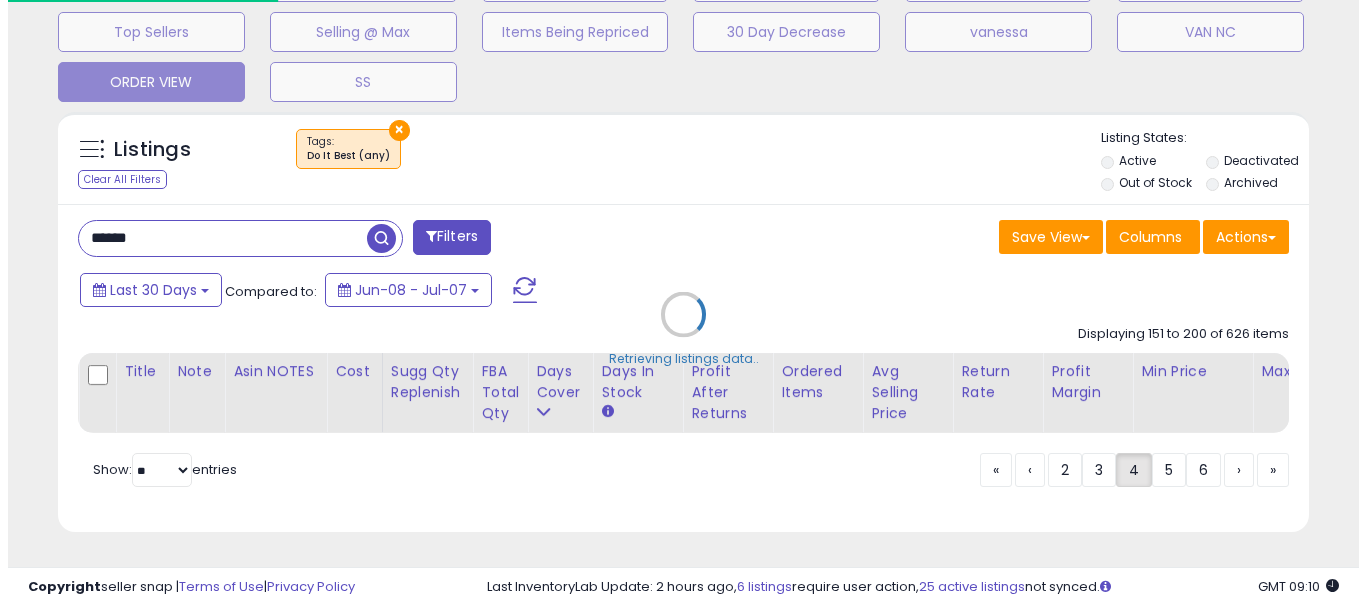 scroll, scrollTop: 683, scrollLeft: 0, axis: vertical 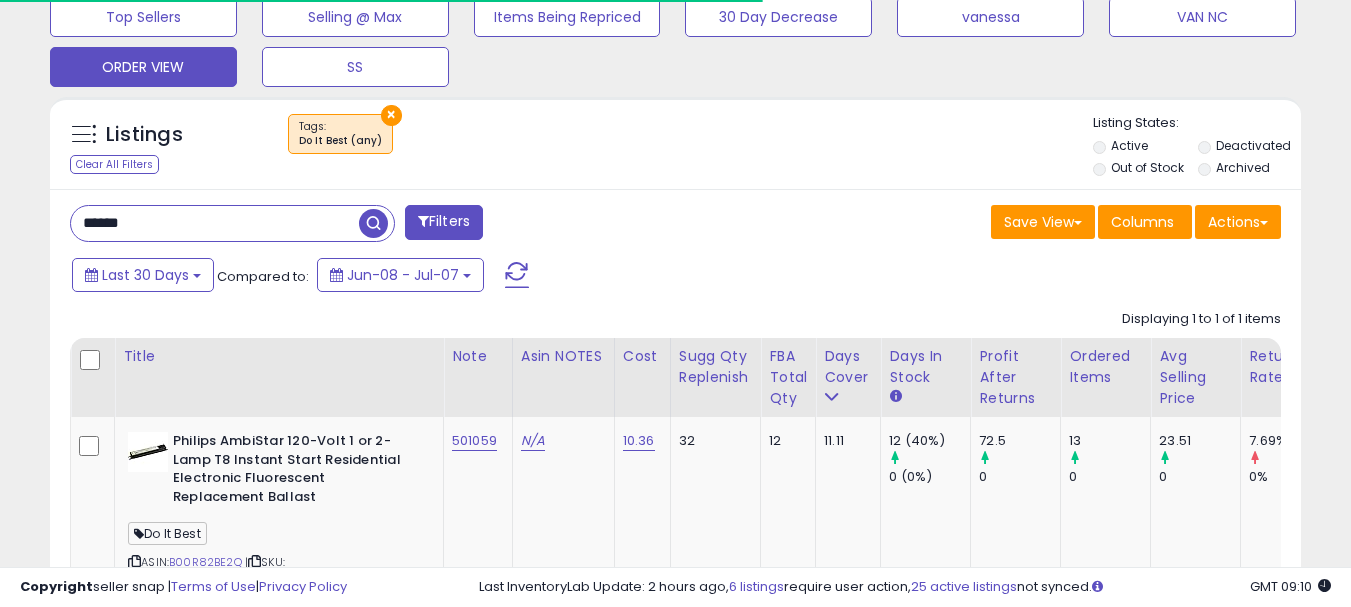 click on "×" at bounding box center [391, 115] 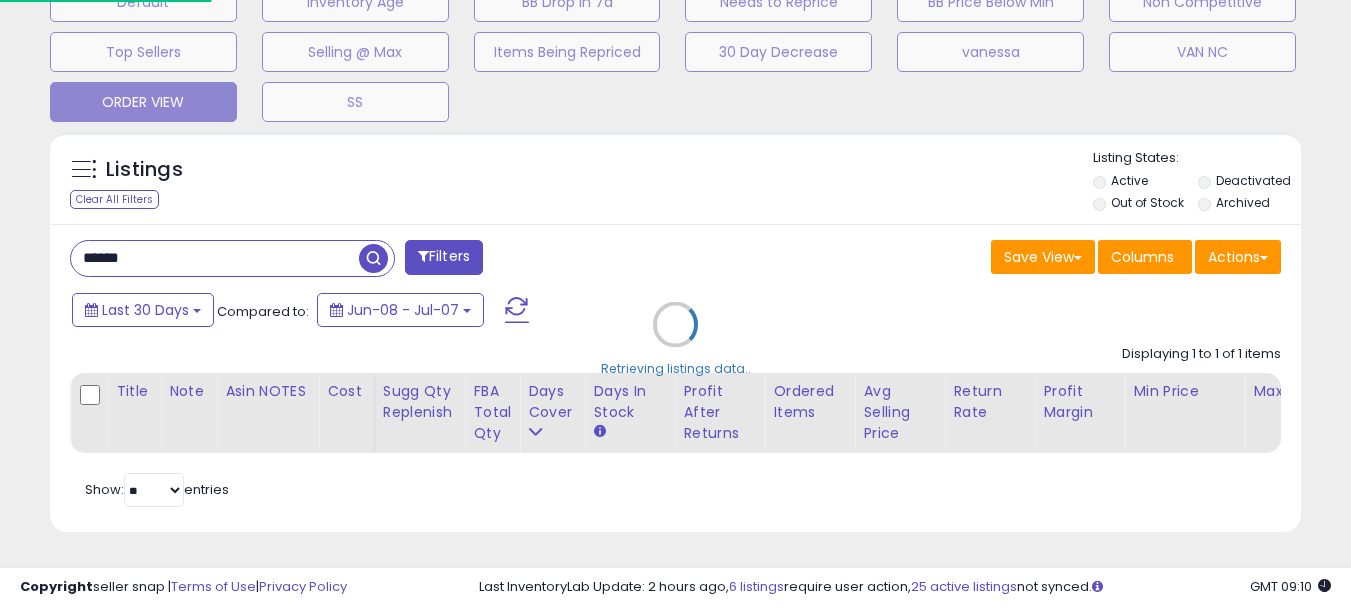scroll, scrollTop: 663, scrollLeft: 0, axis: vertical 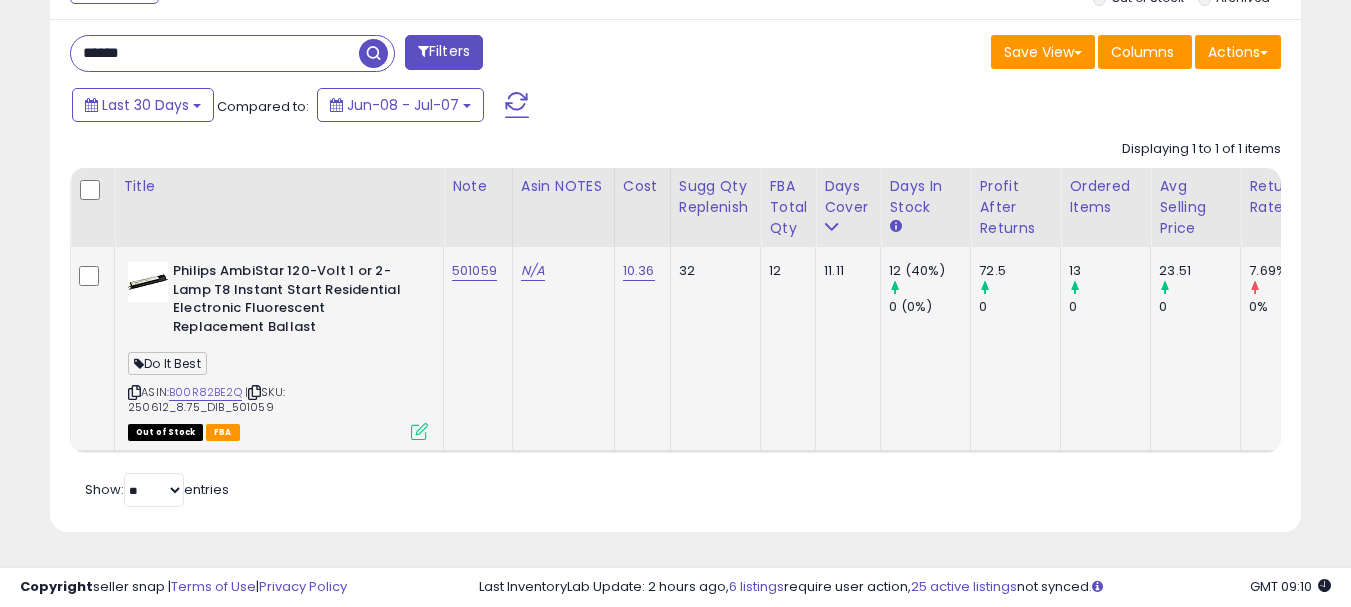 click at bounding box center [419, 431] 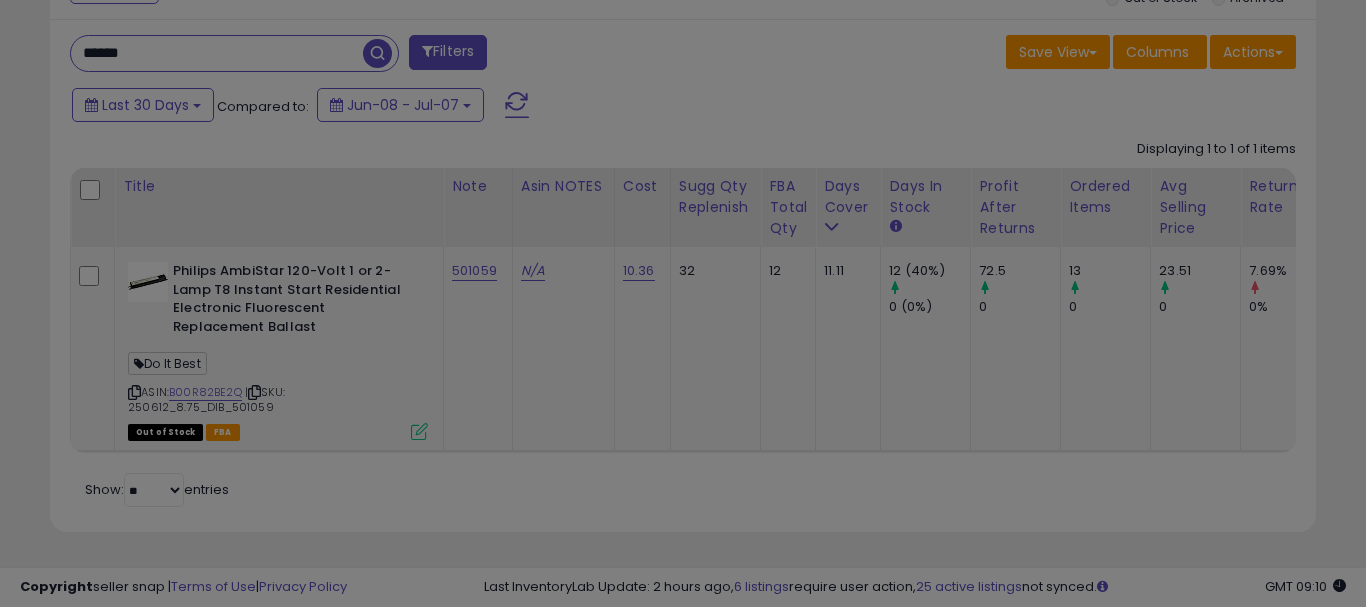 scroll, scrollTop: 999590, scrollLeft: 999267, axis: both 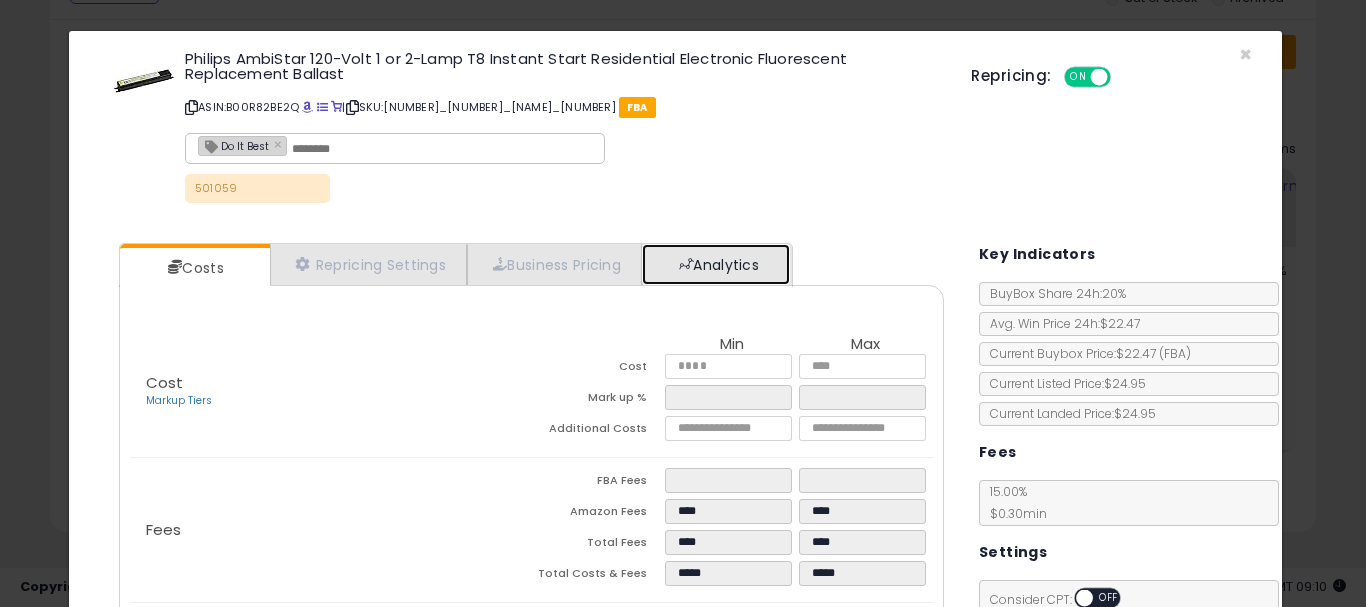 click on "Analytics" at bounding box center (716, 264) 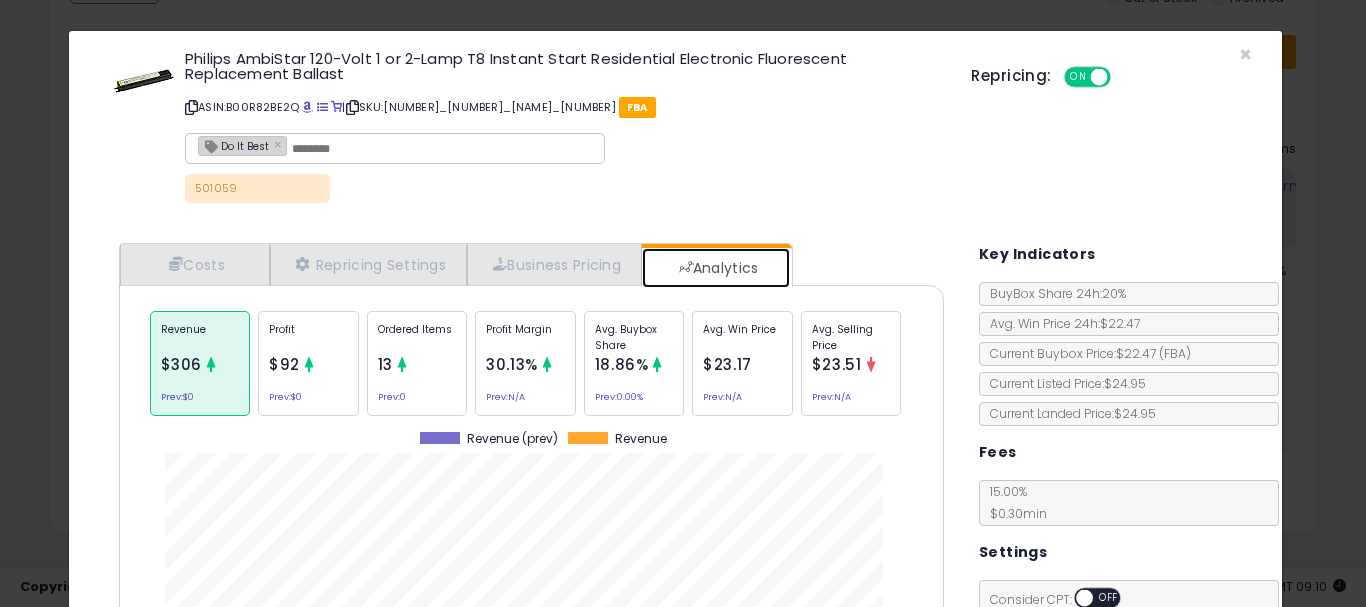 scroll, scrollTop: 999384, scrollLeft: 999145, axis: both 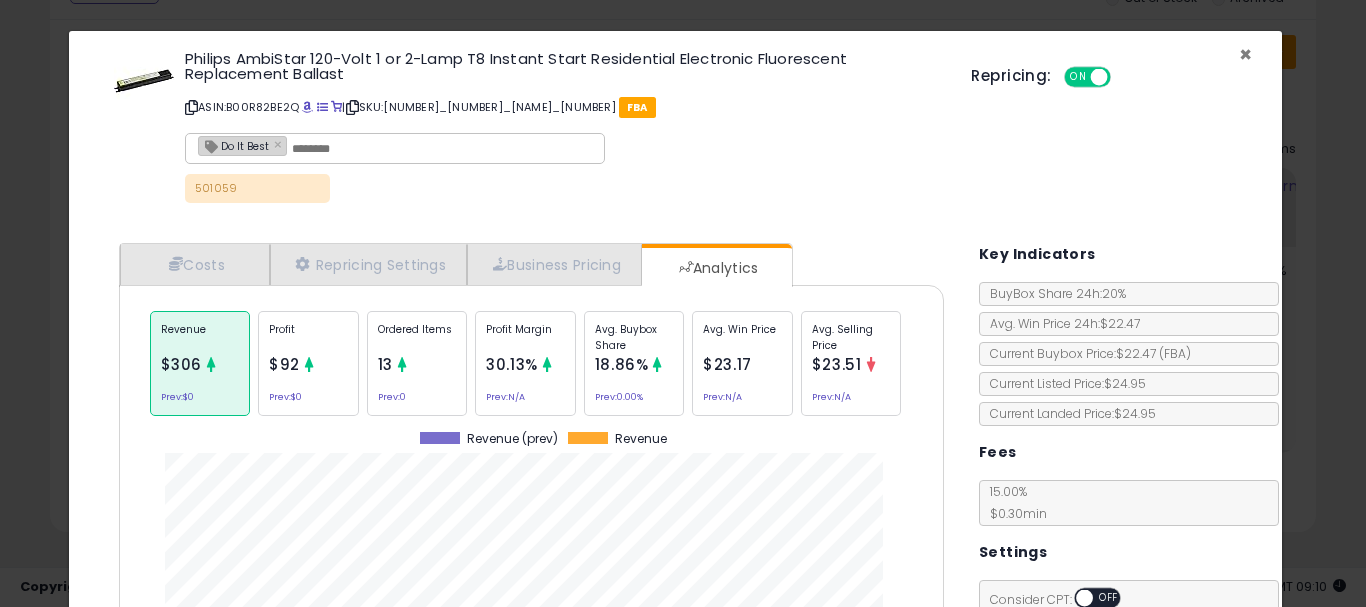 click on "×" at bounding box center (1245, 54) 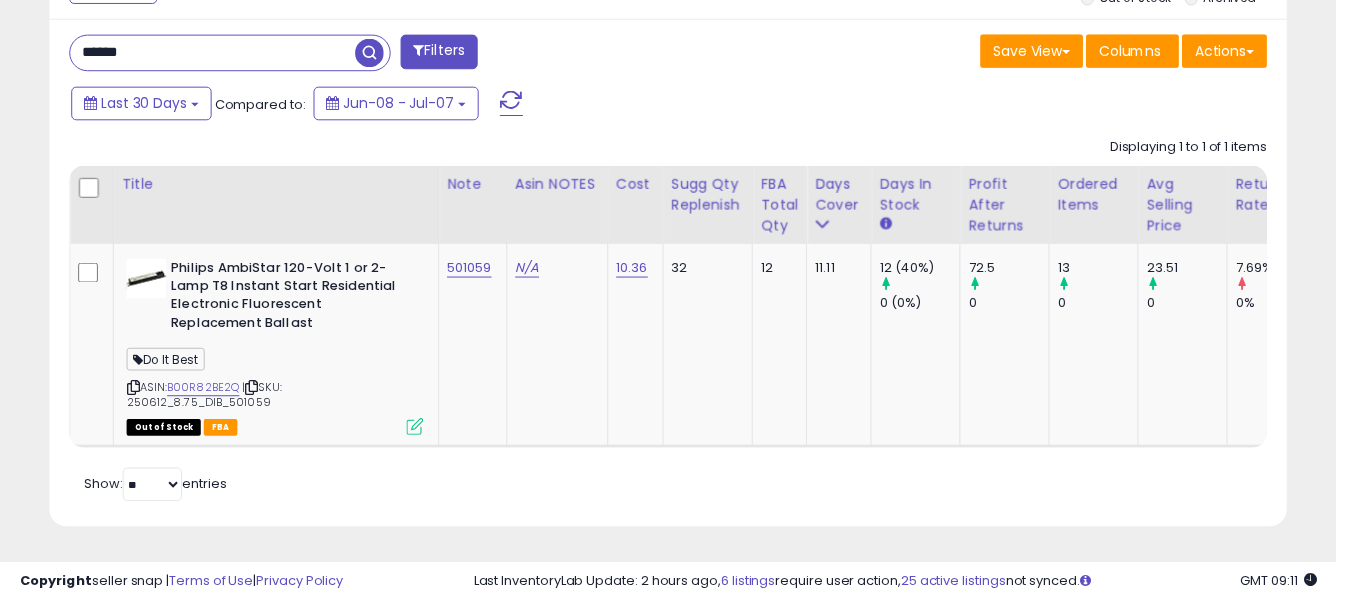 scroll, scrollTop: 410, scrollLeft: 724, axis: both 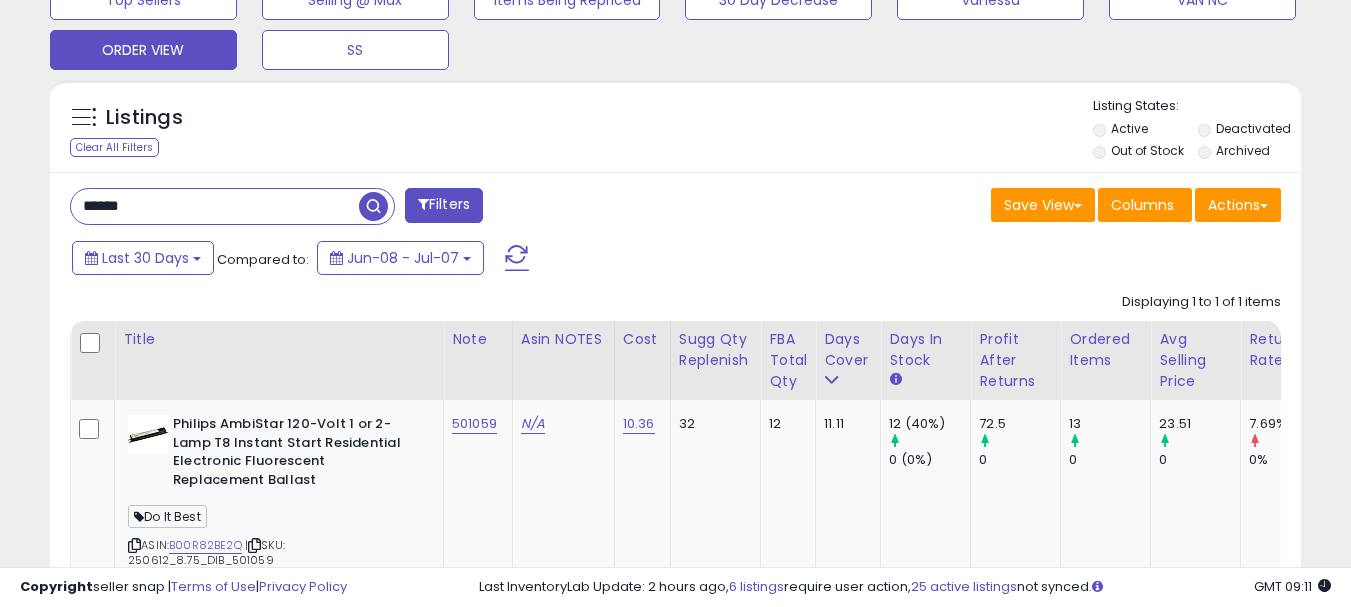 click on "******" at bounding box center [215, 206] 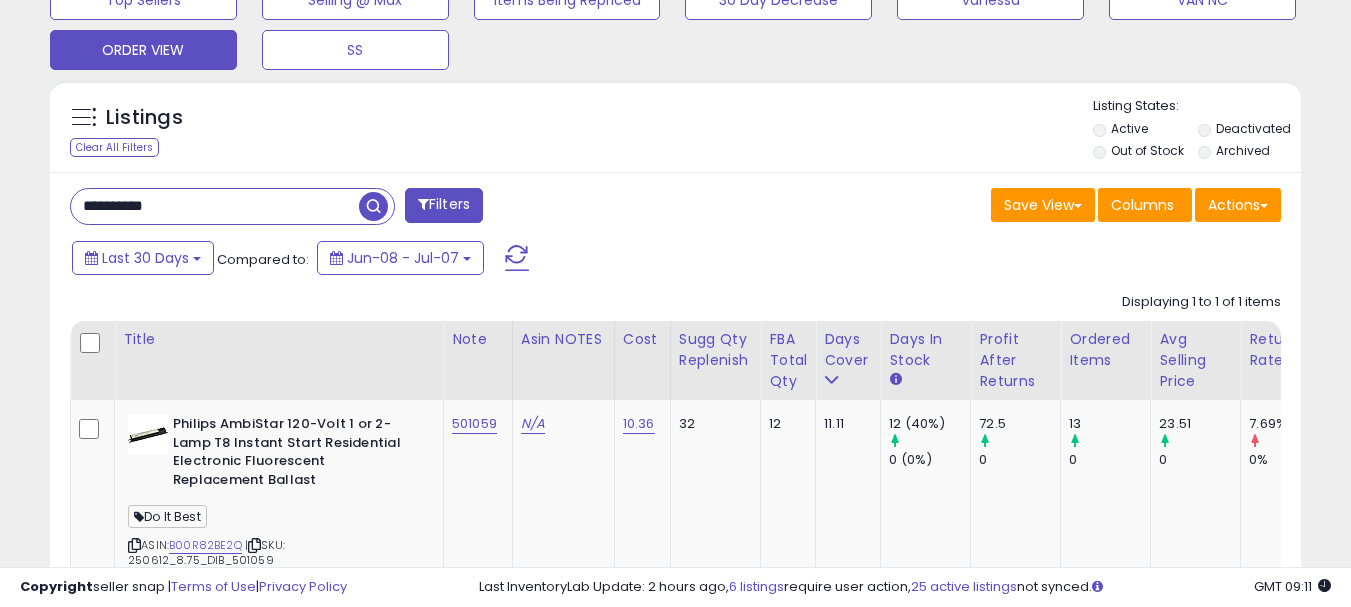 click at bounding box center [373, 206] 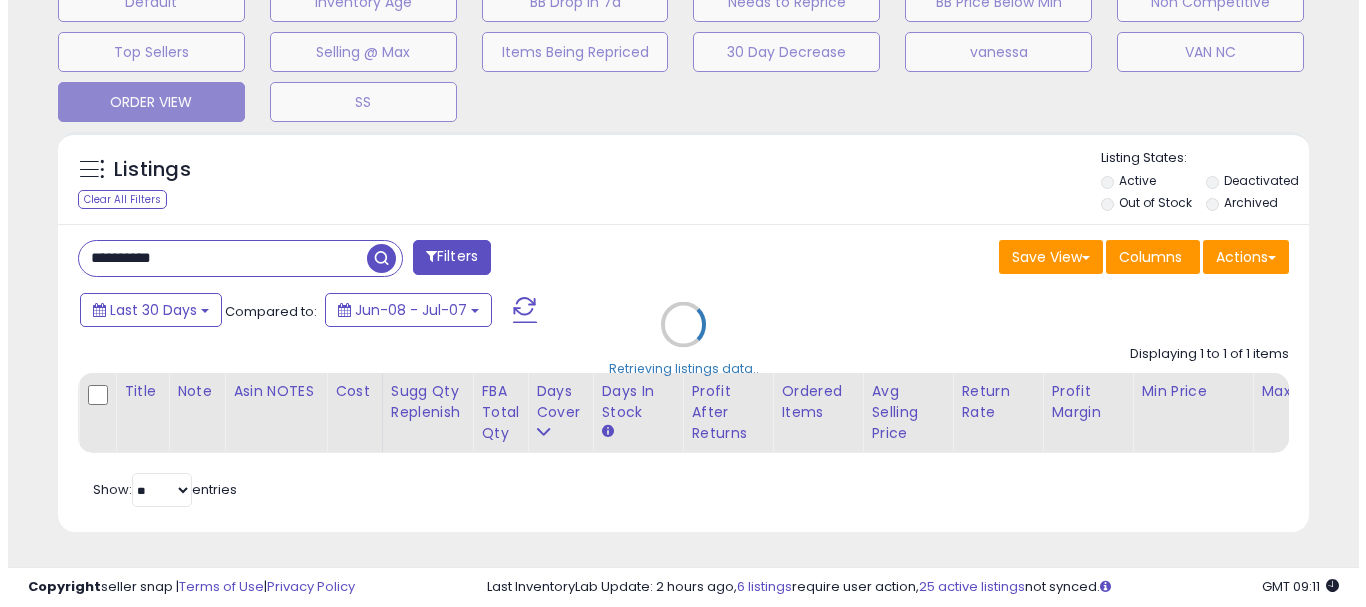 scroll, scrollTop: 663, scrollLeft: 0, axis: vertical 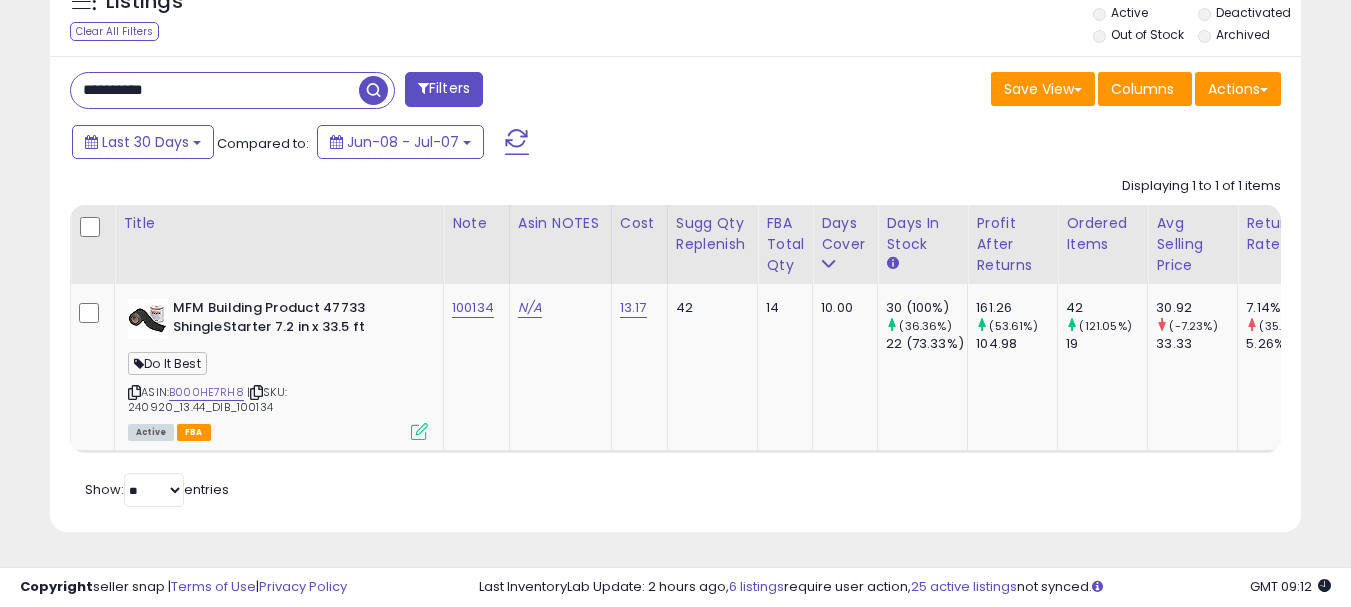 click on "**********" at bounding box center (215, 90) 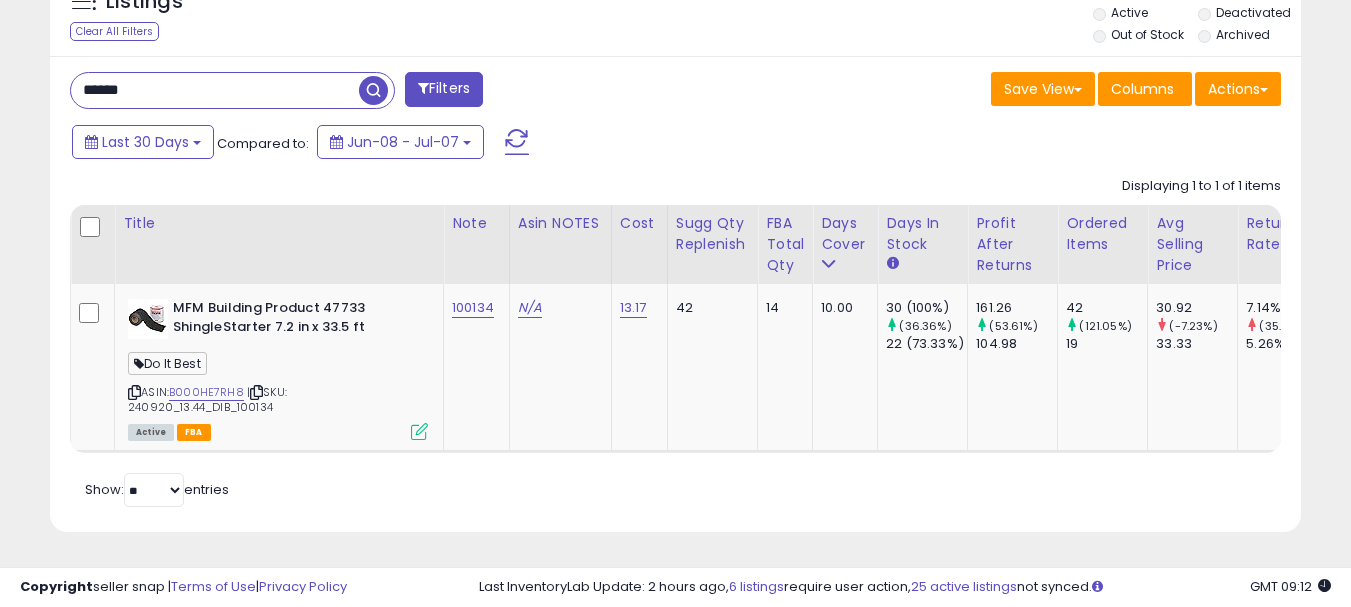 click at bounding box center [373, 90] 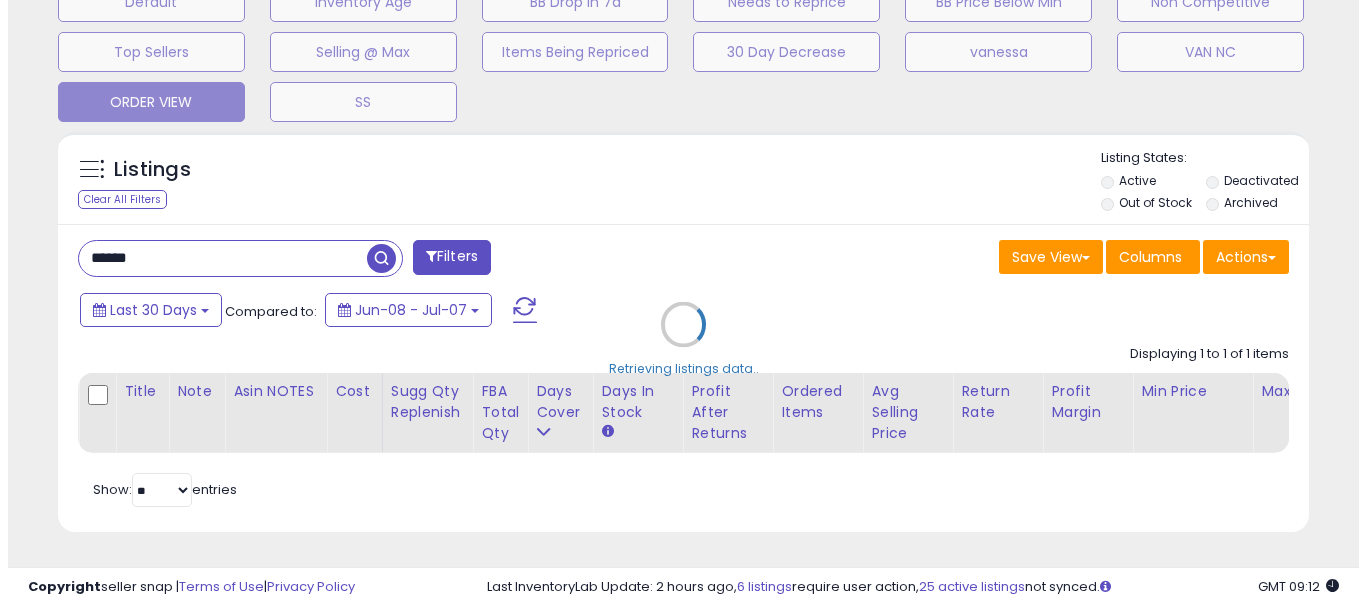 scroll, scrollTop: 663, scrollLeft: 0, axis: vertical 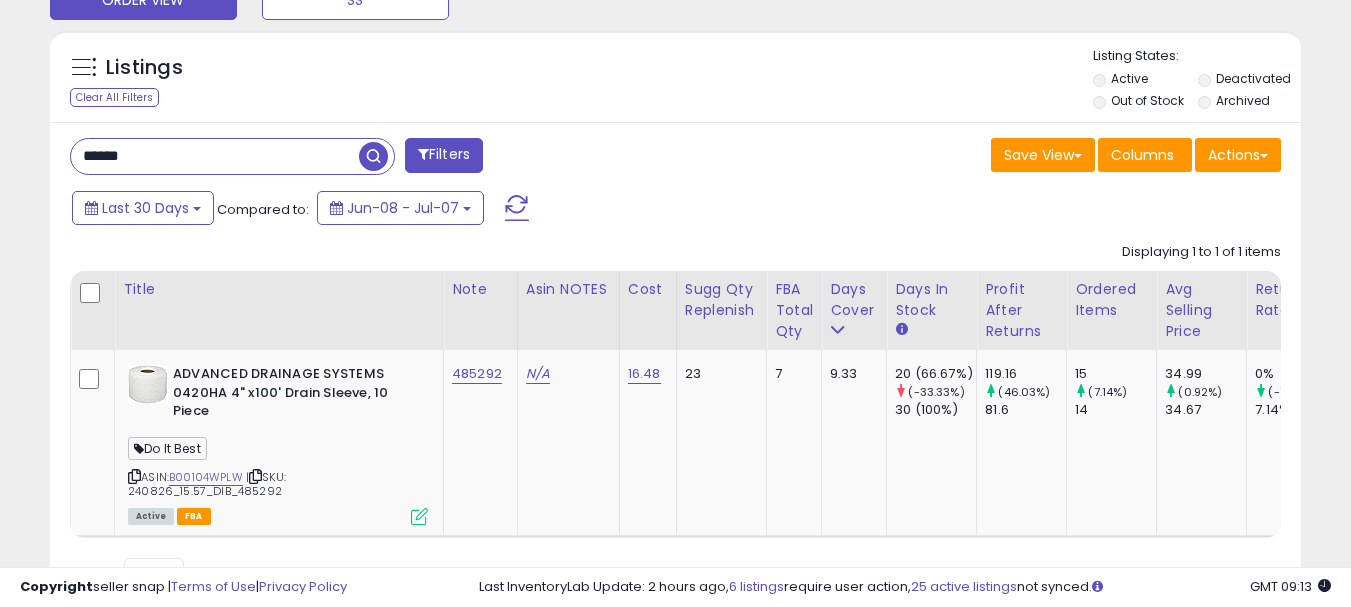 click on "******" at bounding box center (215, 156) 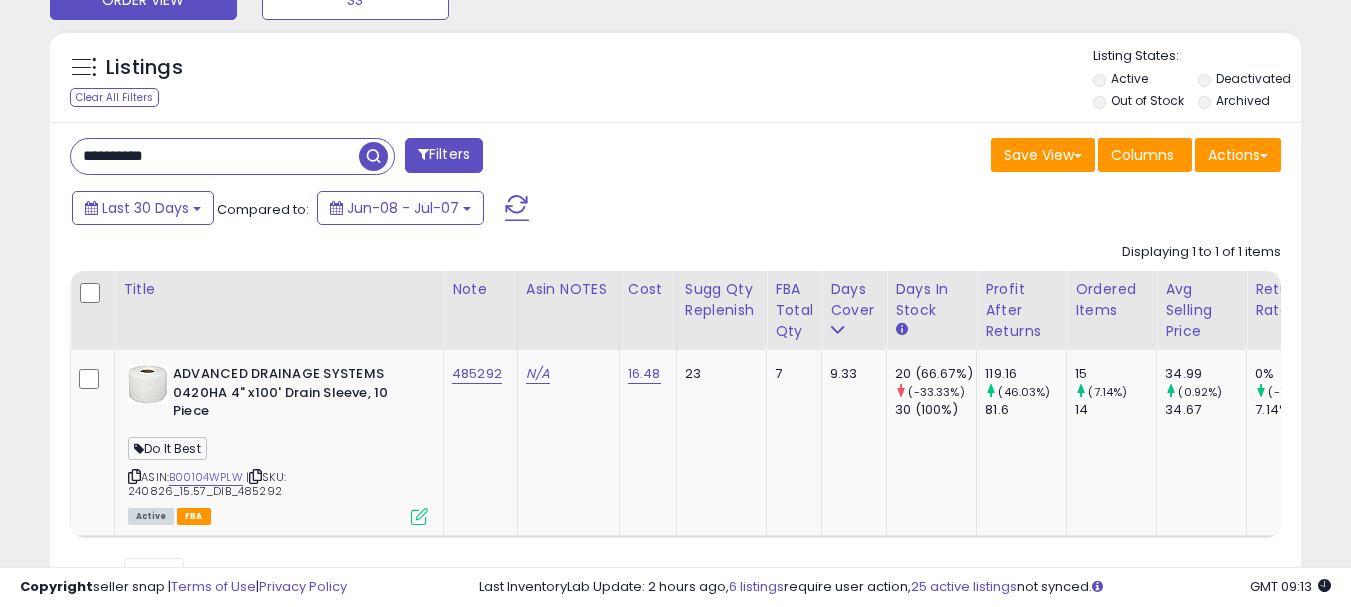 click at bounding box center [376, 154] 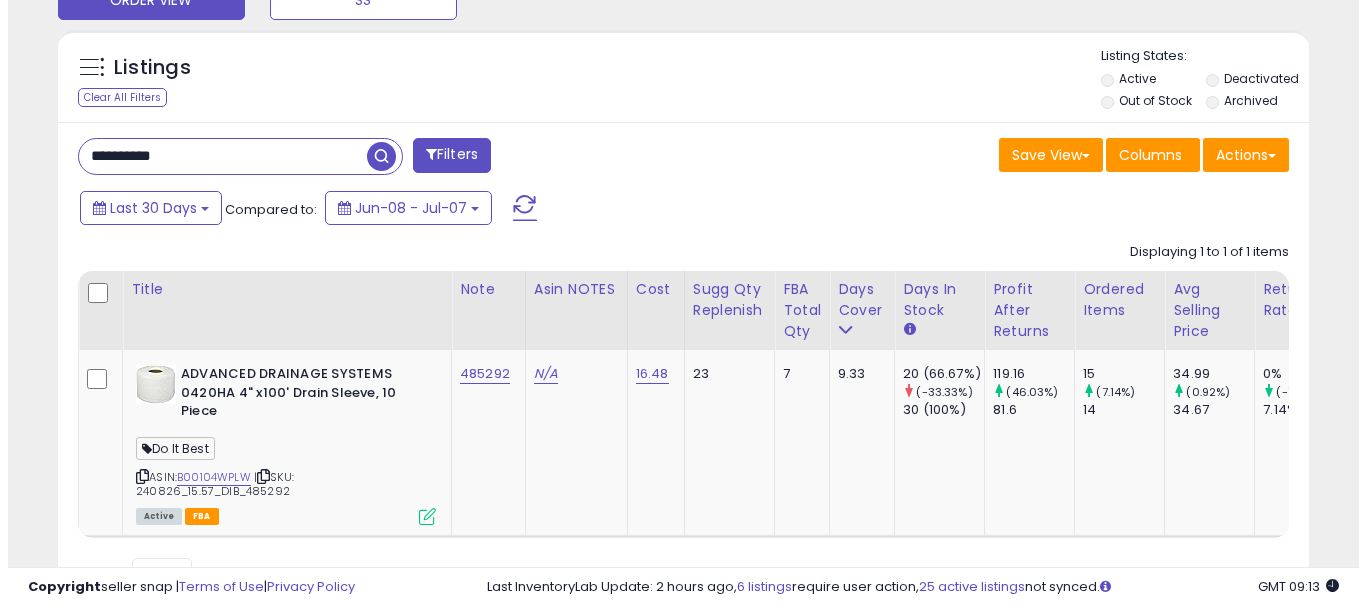 scroll, scrollTop: 663, scrollLeft: 0, axis: vertical 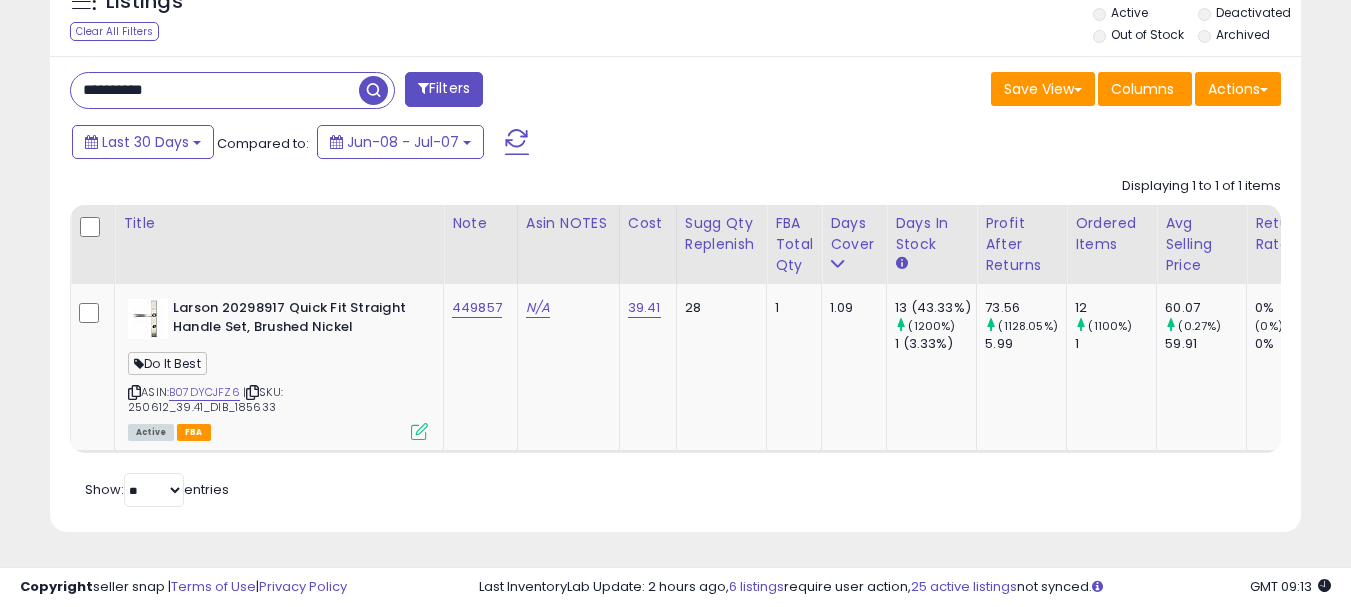 click on "**********" at bounding box center [215, 90] 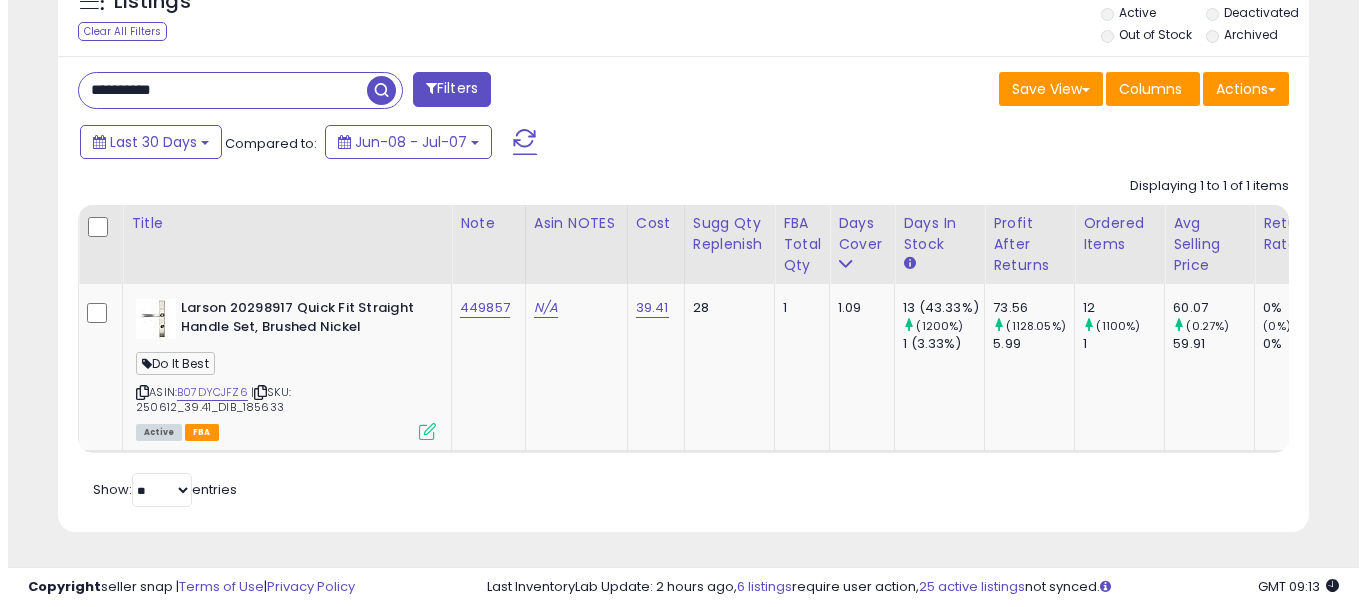 scroll, scrollTop: 663, scrollLeft: 0, axis: vertical 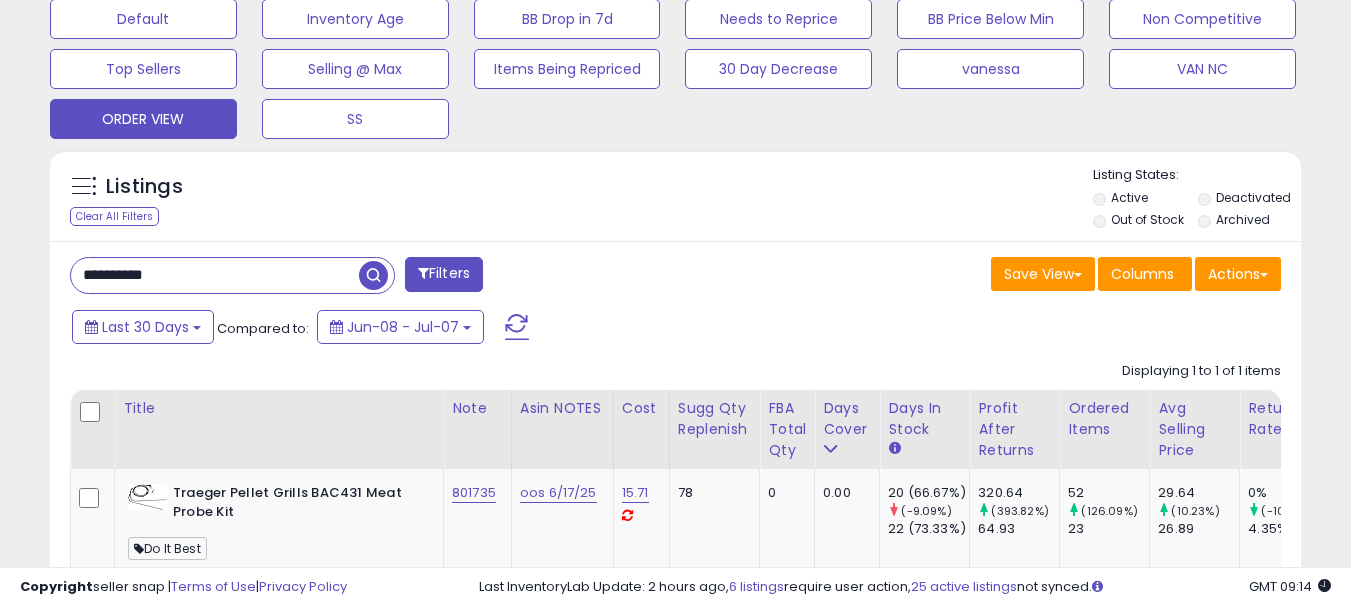 click on "**********" at bounding box center [215, 275] 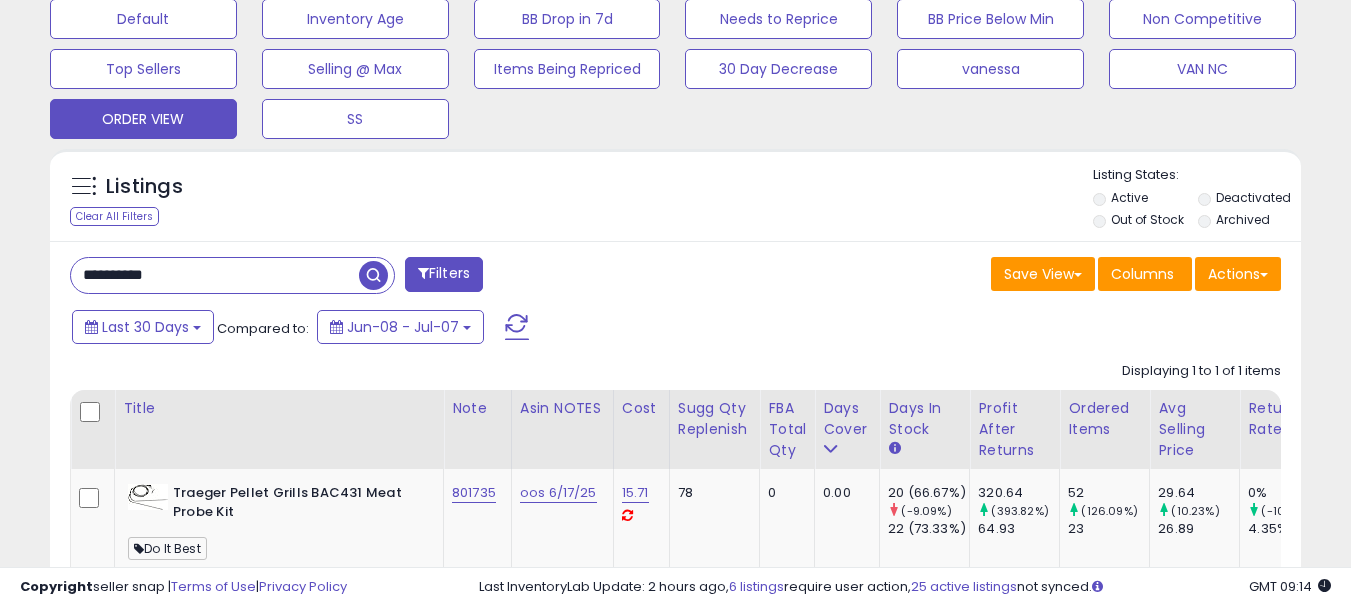 click at bounding box center (373, 275) 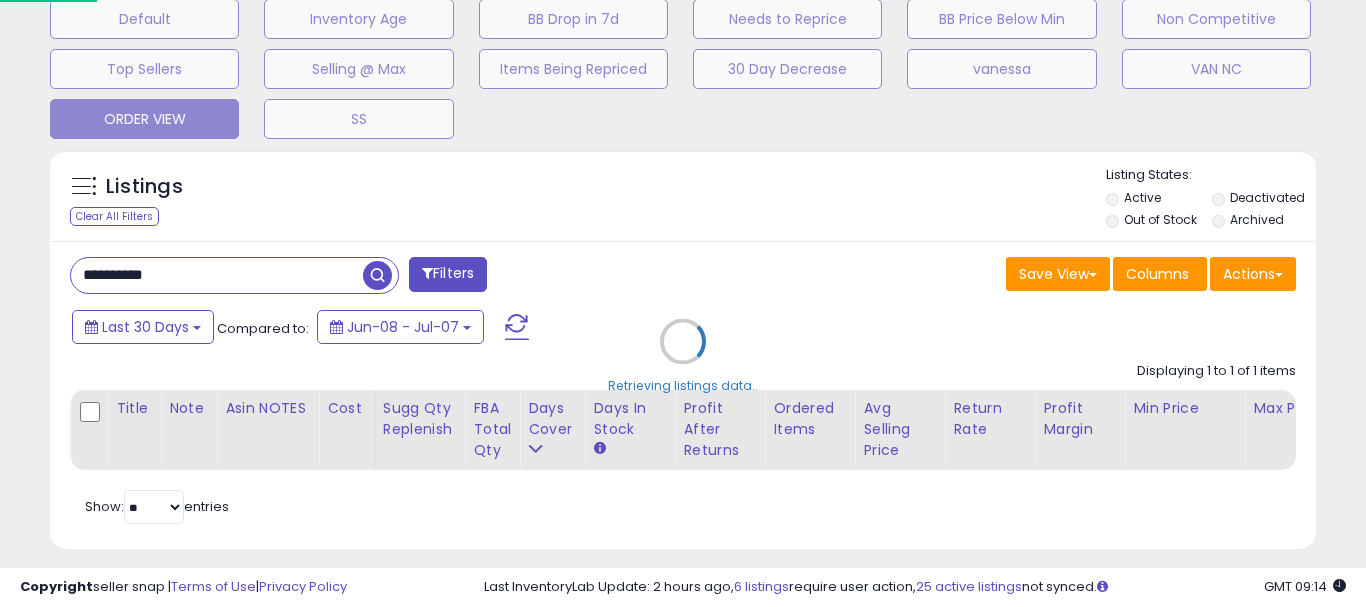 scroll, scrollTop: 999590, scrollLeft: 999267, axis: both 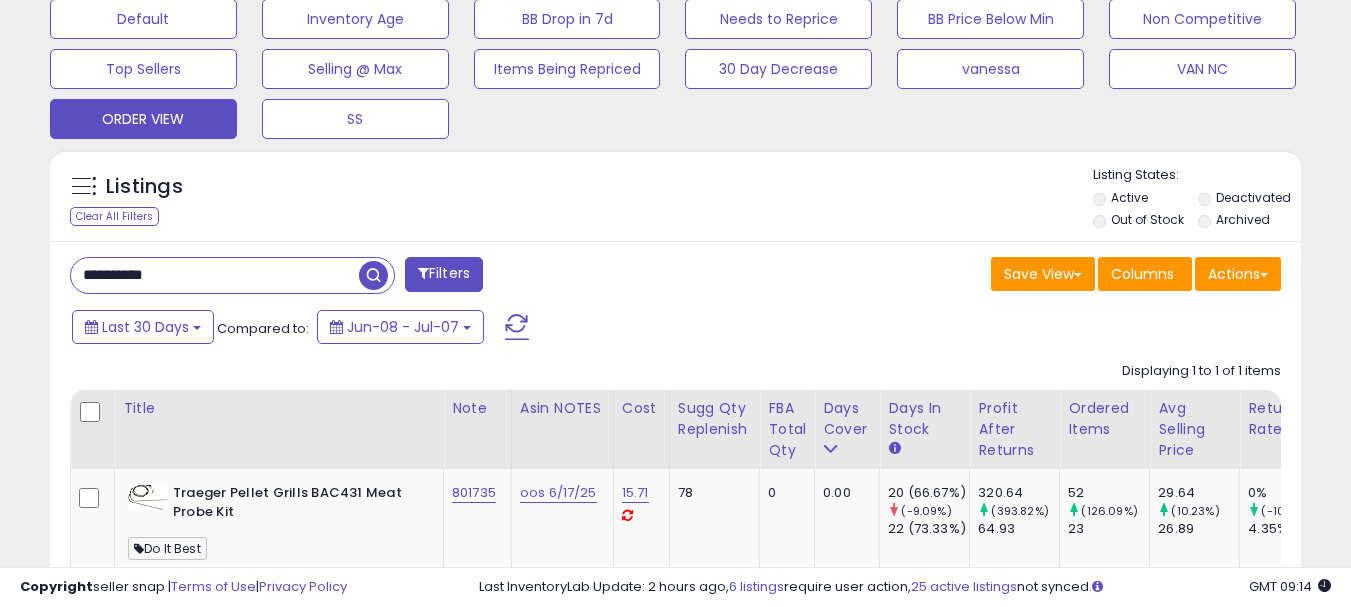 click on "**********" at bounding box center [215, 275] 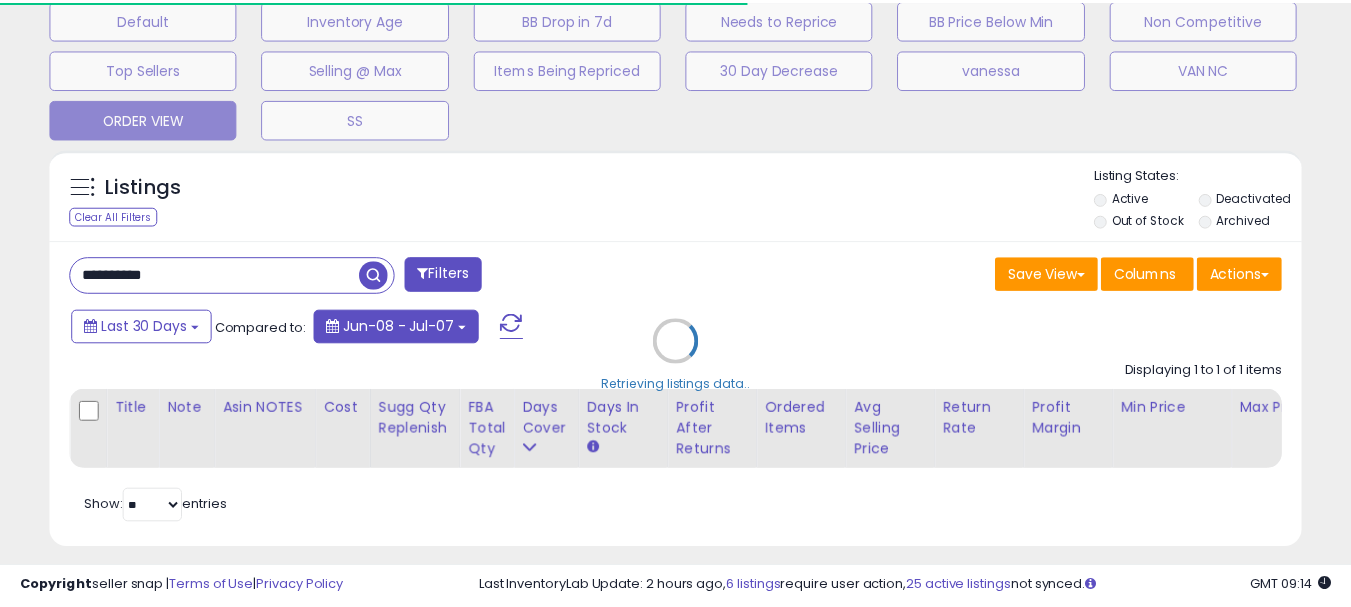 scroll, scrollTop: 410, scrollLeft: 724, axis: both 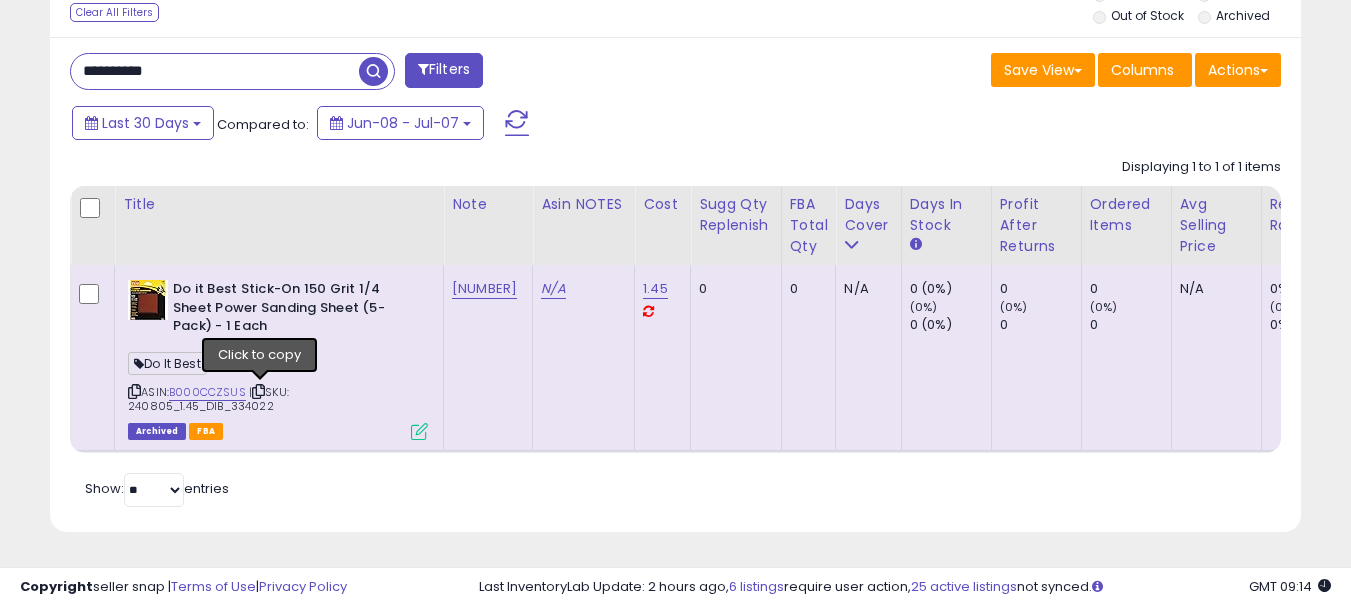 click at bounding box center [258, 391] 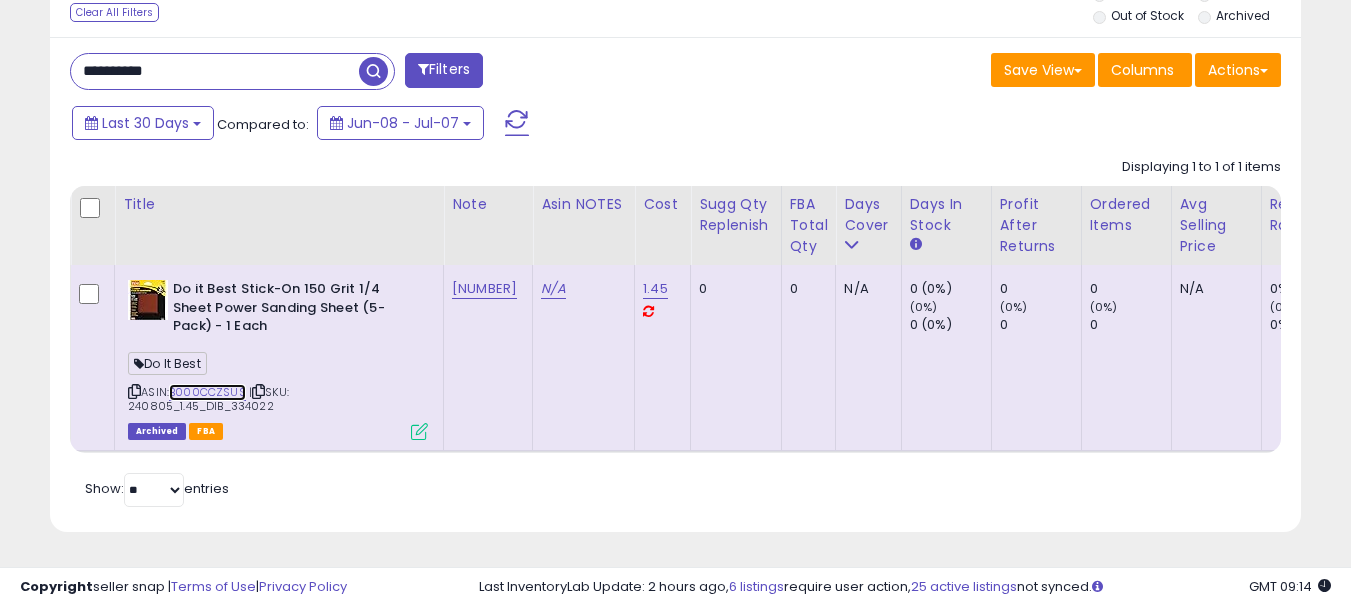 click on "B000CCZSUS" at bounding box center [207, 392] 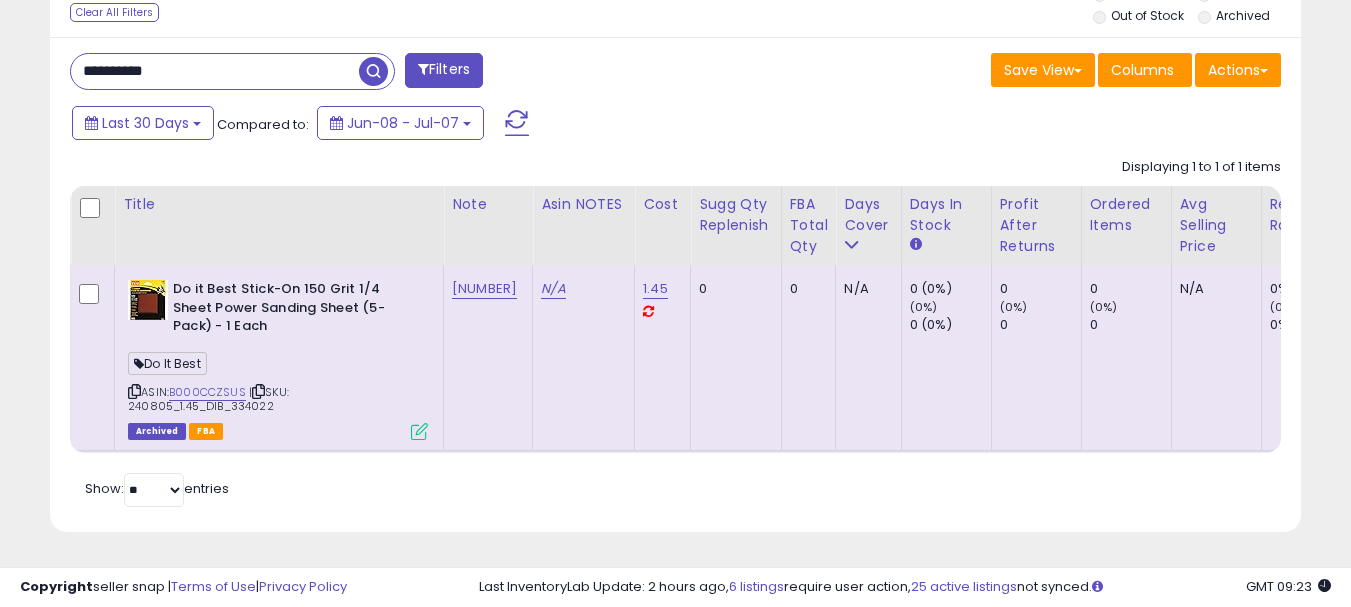 click on "**********" at bounding box center [215, 71] 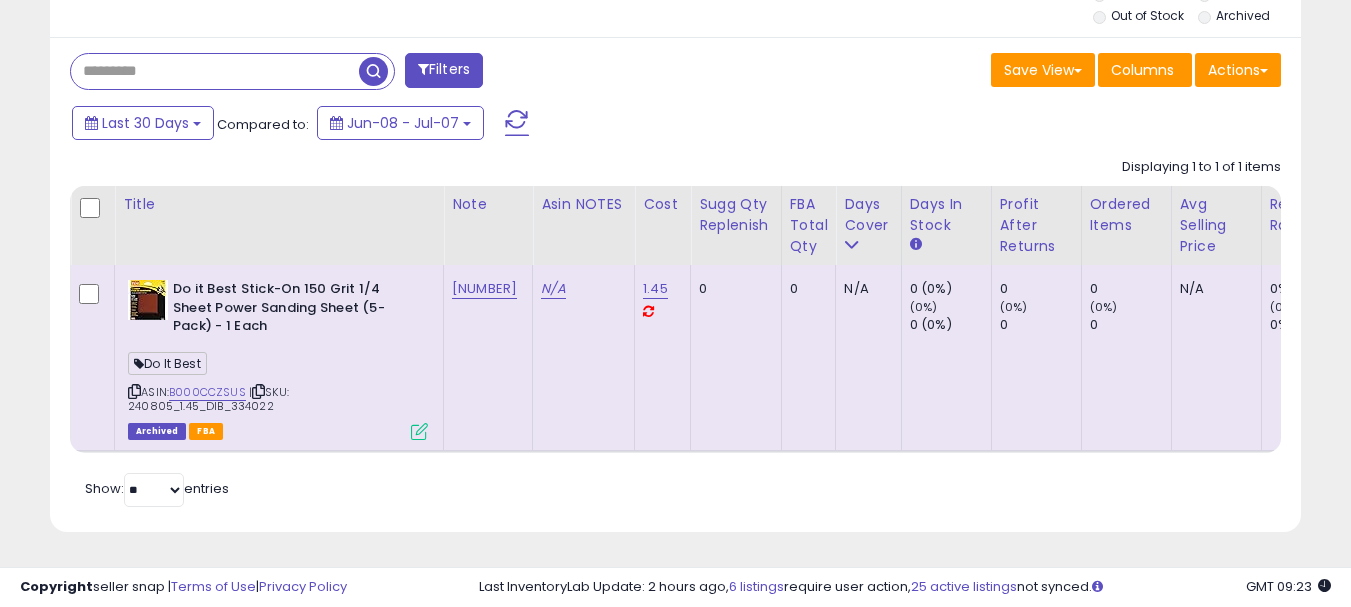 type 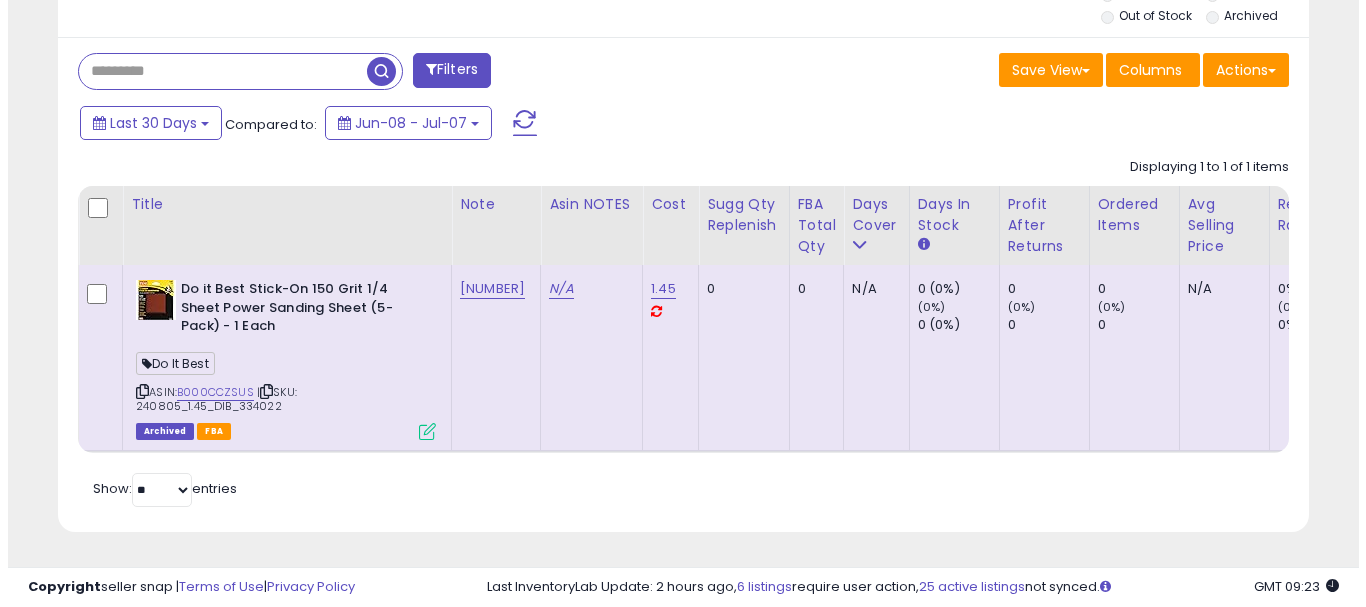 scroll, scrollTop: 663, scrollLeft: 0, axis: vertical 